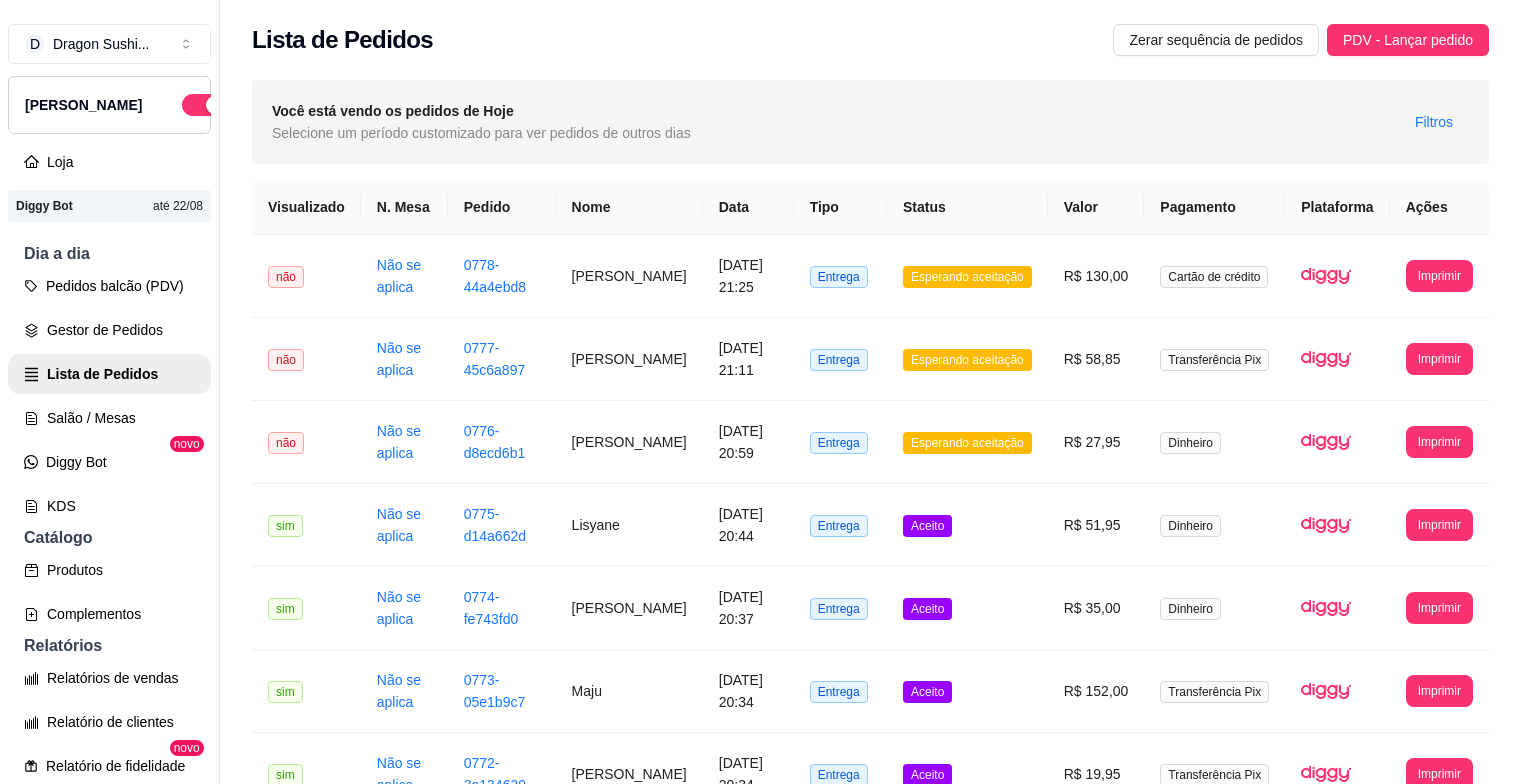 scroll, scrollTop: 32, scrollLeft: 0, axis: vertical 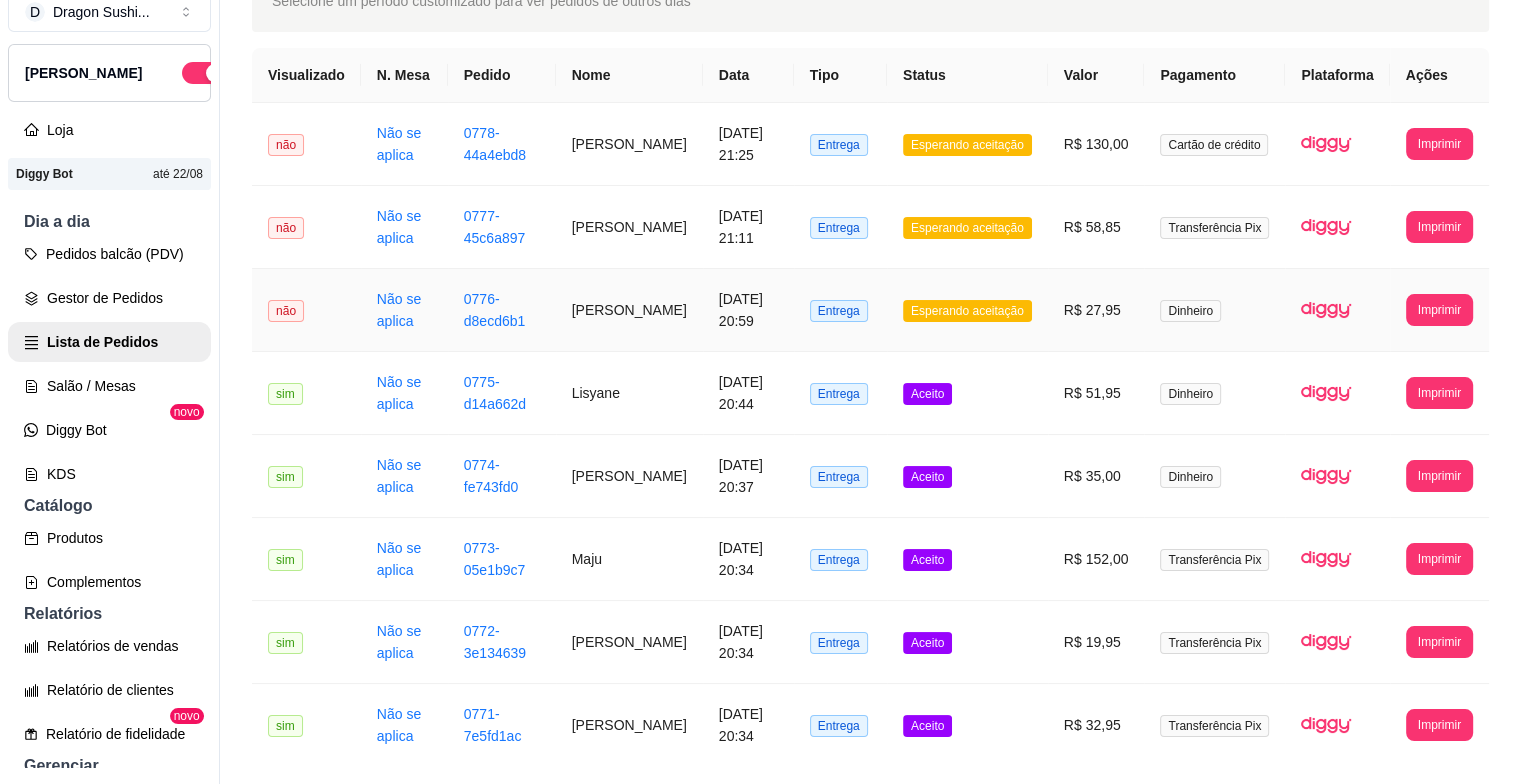 click on "Esperando aceitação" at bounding box center (967, 311) 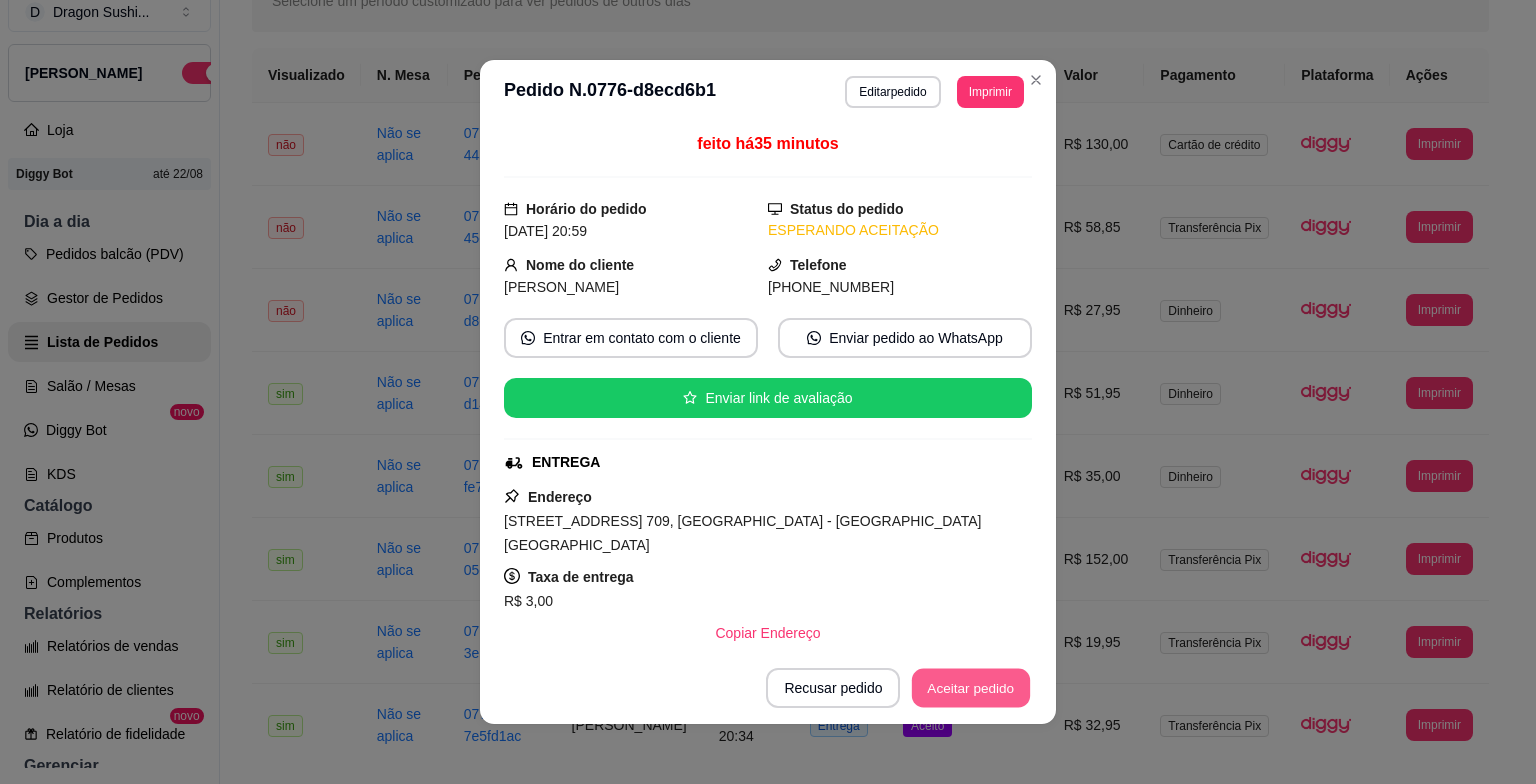 click on "Aceitar pedido" at bounding box center (971, 688) 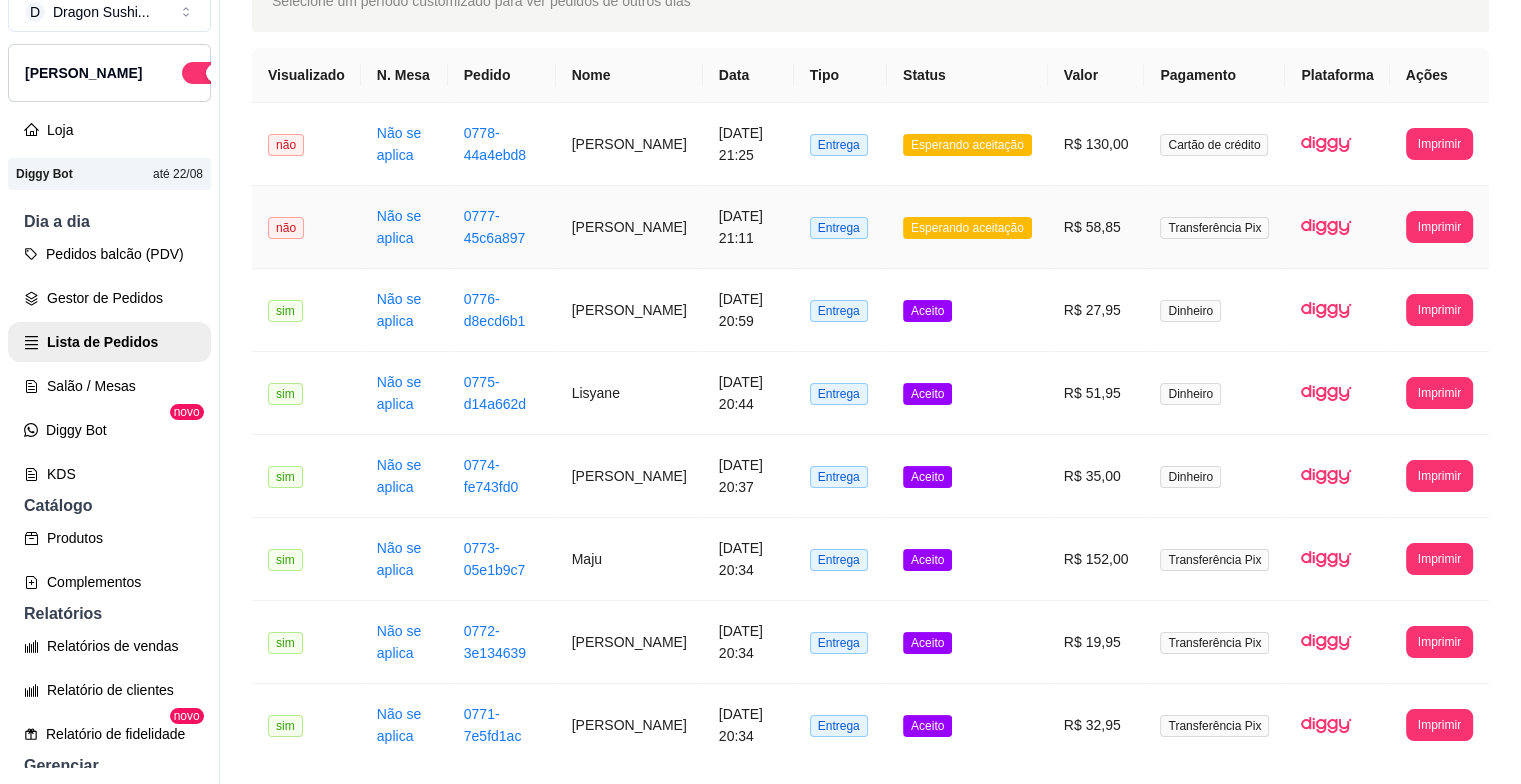 click on "Esperando aceitação" at bounding box center (967, 228) 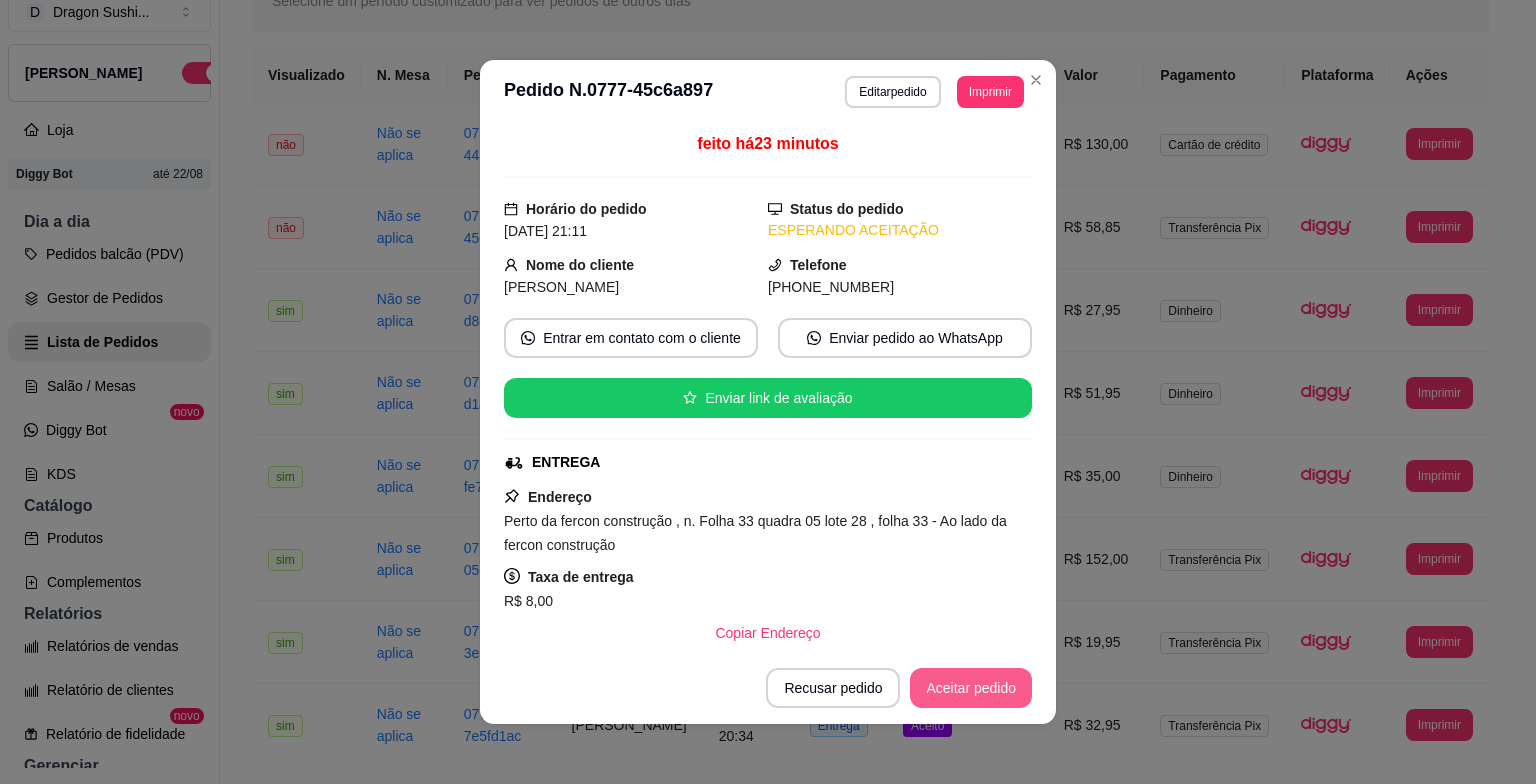 click on "Aceitar pedido" at bounding box center (971, 688) 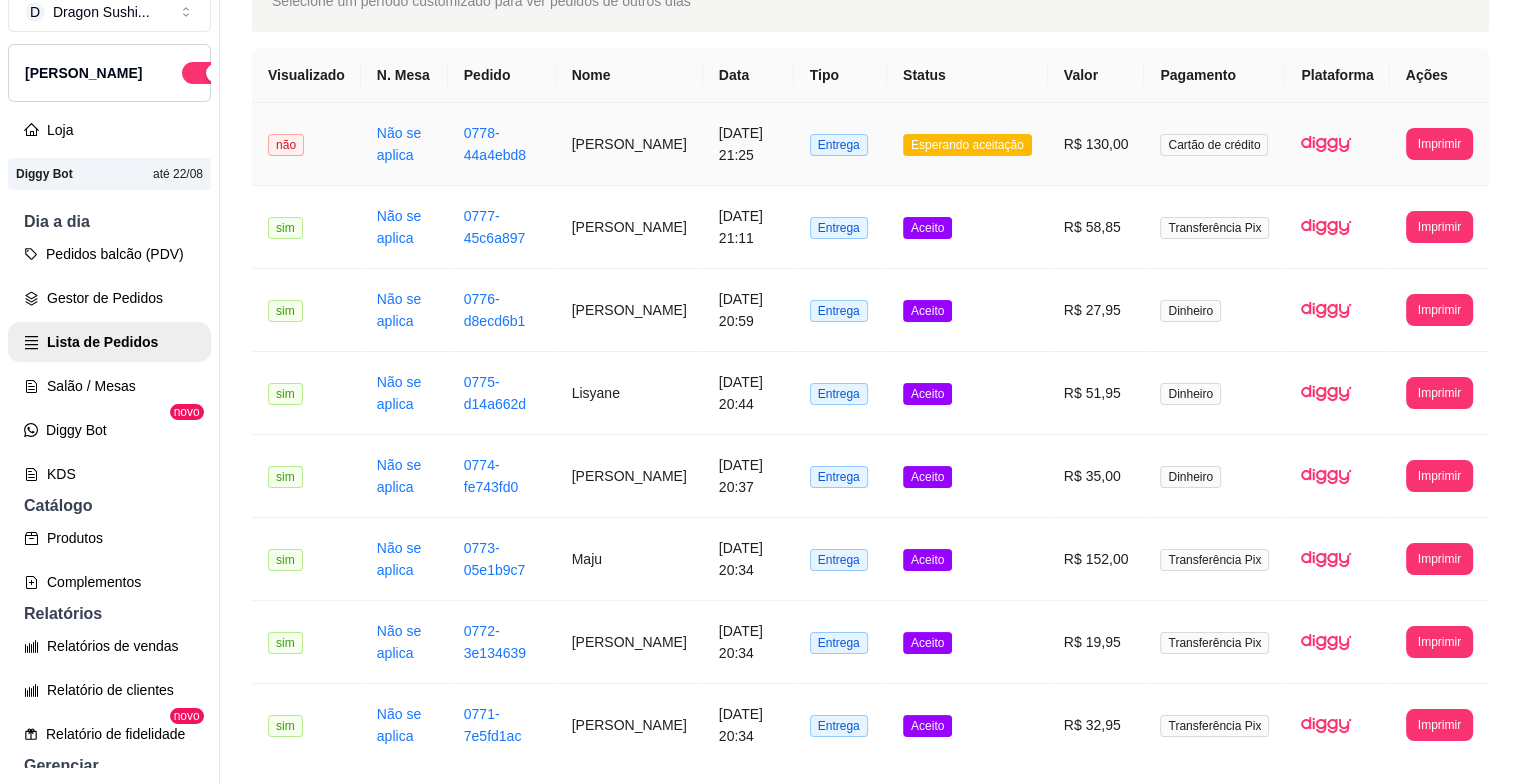 click on "Esperando aceitação" at bounding box center (967, 145) 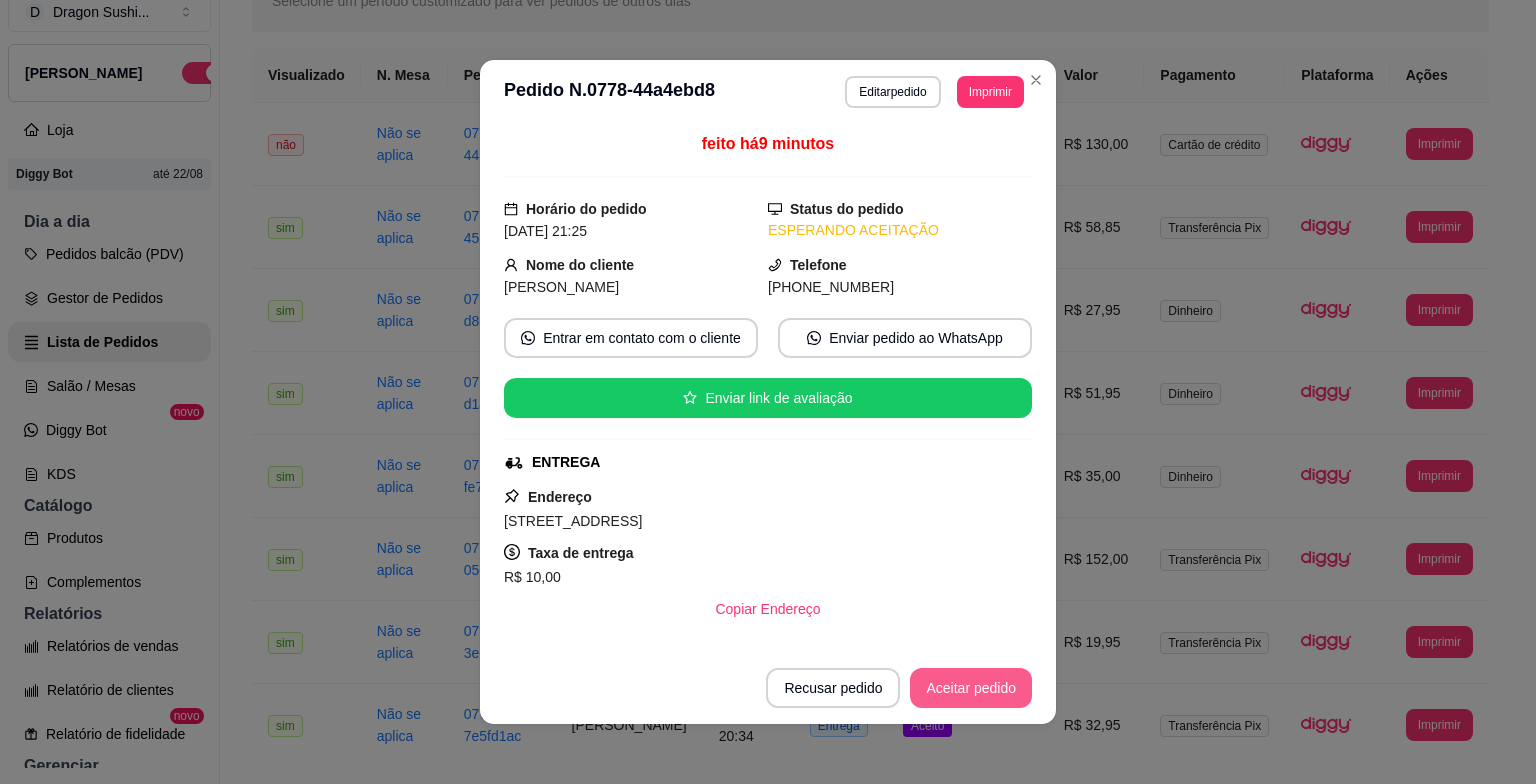 click on "Aceitar pedido" at bounding box center (971, 688) 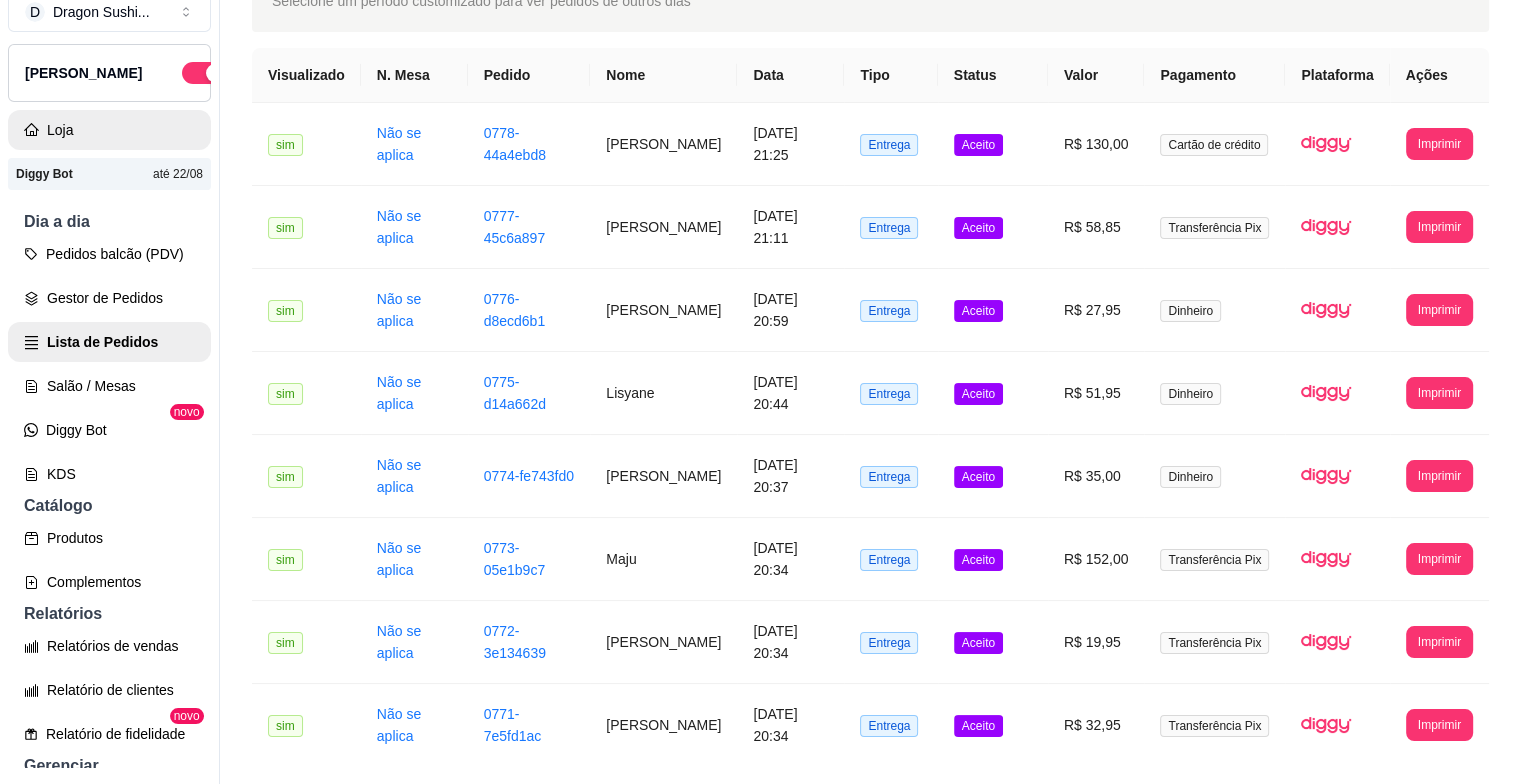 click on "Loja" at bounding box center [109, 130] 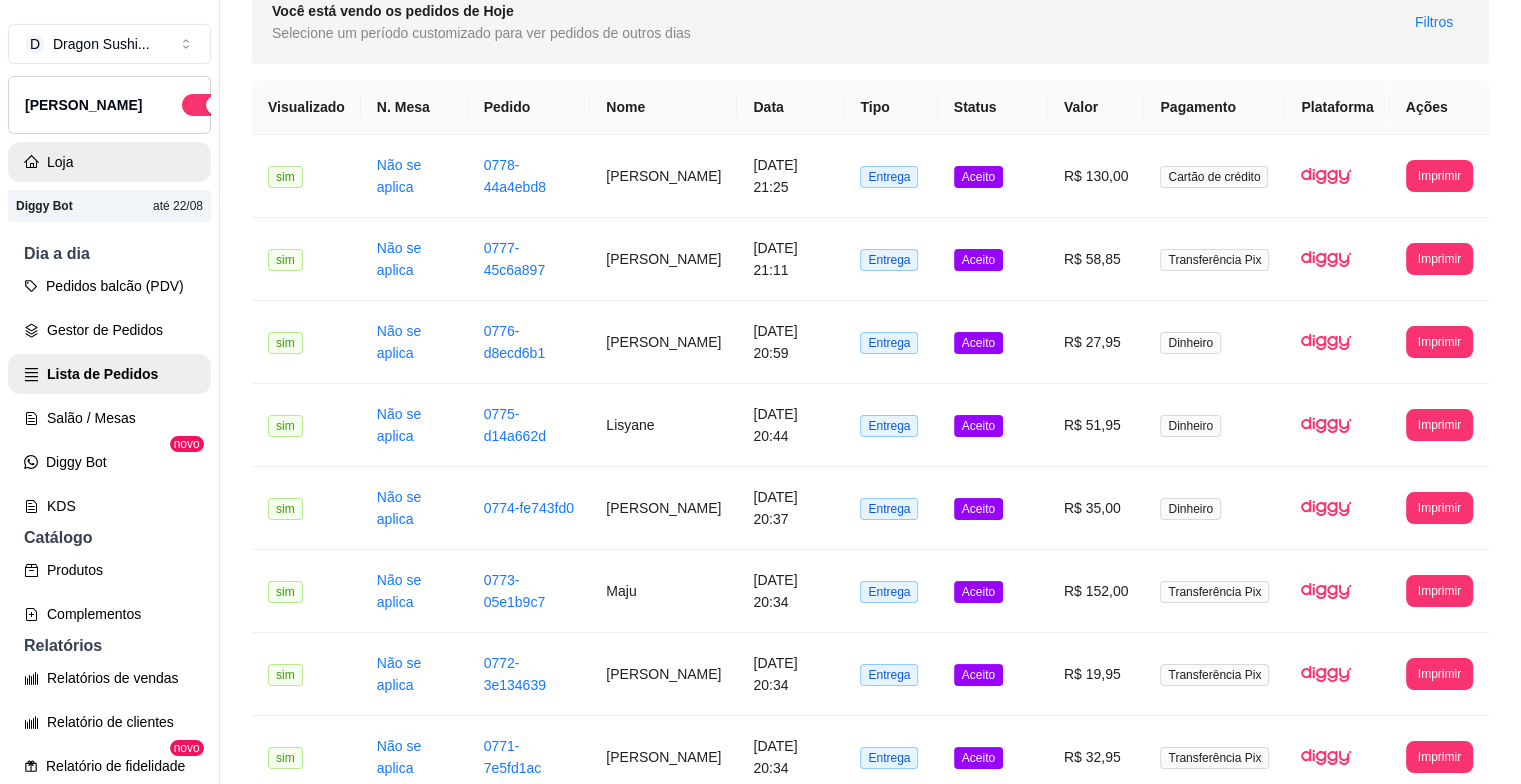 scroll, scrollTop: 0, scrollLeft: 0, axis: both 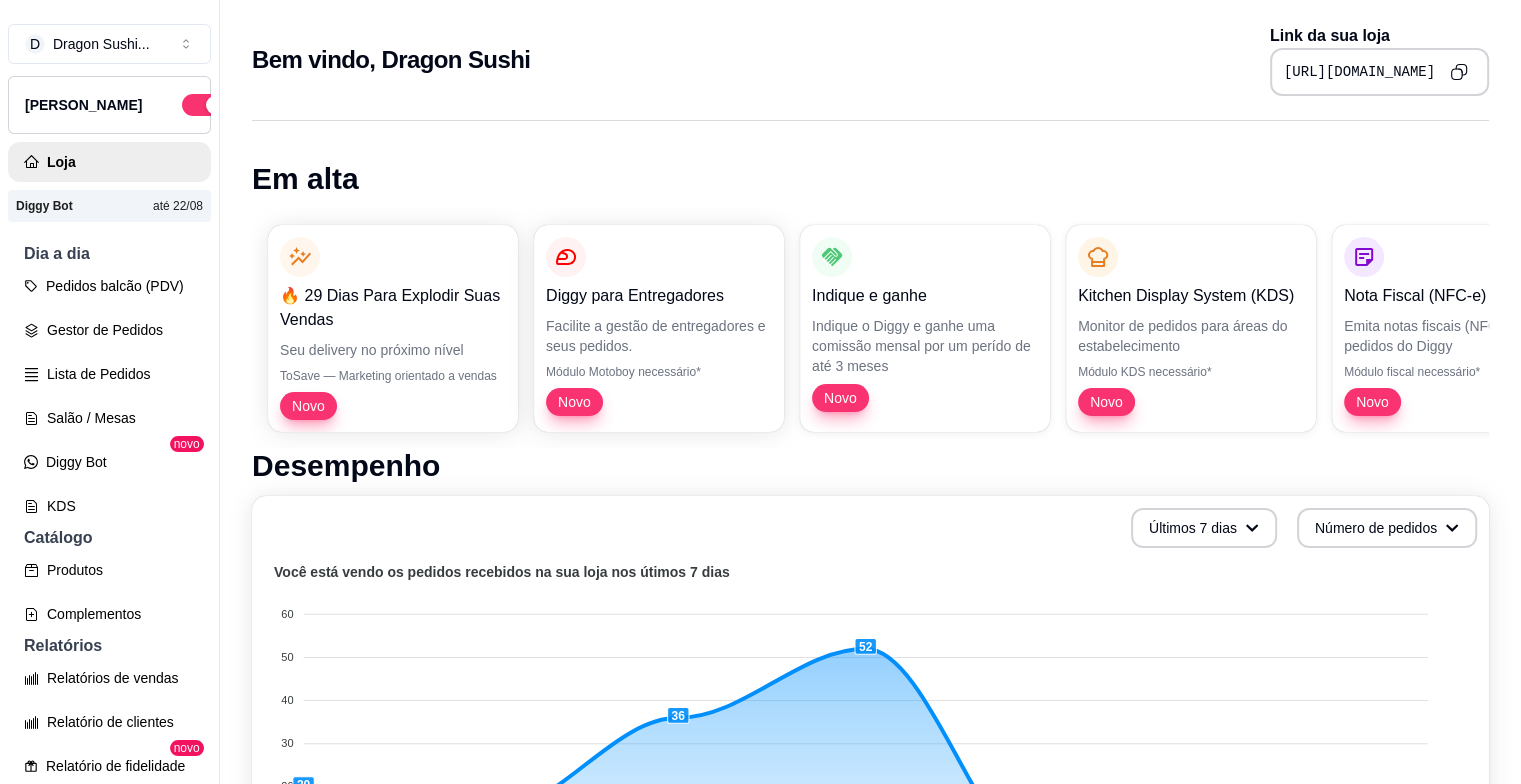 click on "🔥 29 Dias Para Explodir Suas Vendas Seu delivery no próximo nível   ToSave — Marketing orientado a vendas Novo Diggy para Entregadores Facilite a gestão de entregadores e seus pedidos. Módulo Motoboy necessário* Novo Indique e ganhe Indique o Diggy e ganhe uma comissão mensal por um perído de até 3 meses Novo Kitchen Display System (KDS) Monitor de pedidos para áreas do estabelecimento Módulo KDS necessário* Novo Nota Fiscal (NFC-e) Emita notas fiscais (NFC-e) do seus pedidos do Diggy Módulo fiscal necessário* Novo Controle de Fiado Registre as suas vendas em fiado e tenha o controle das contas de cada cliente Novo Robô de Atendimento Otimize o atendimento dos seus pedidos vindos do WhatsApp com nosso robô Disponível para Windows 10 ou superior" at bounding box center [870, 328] 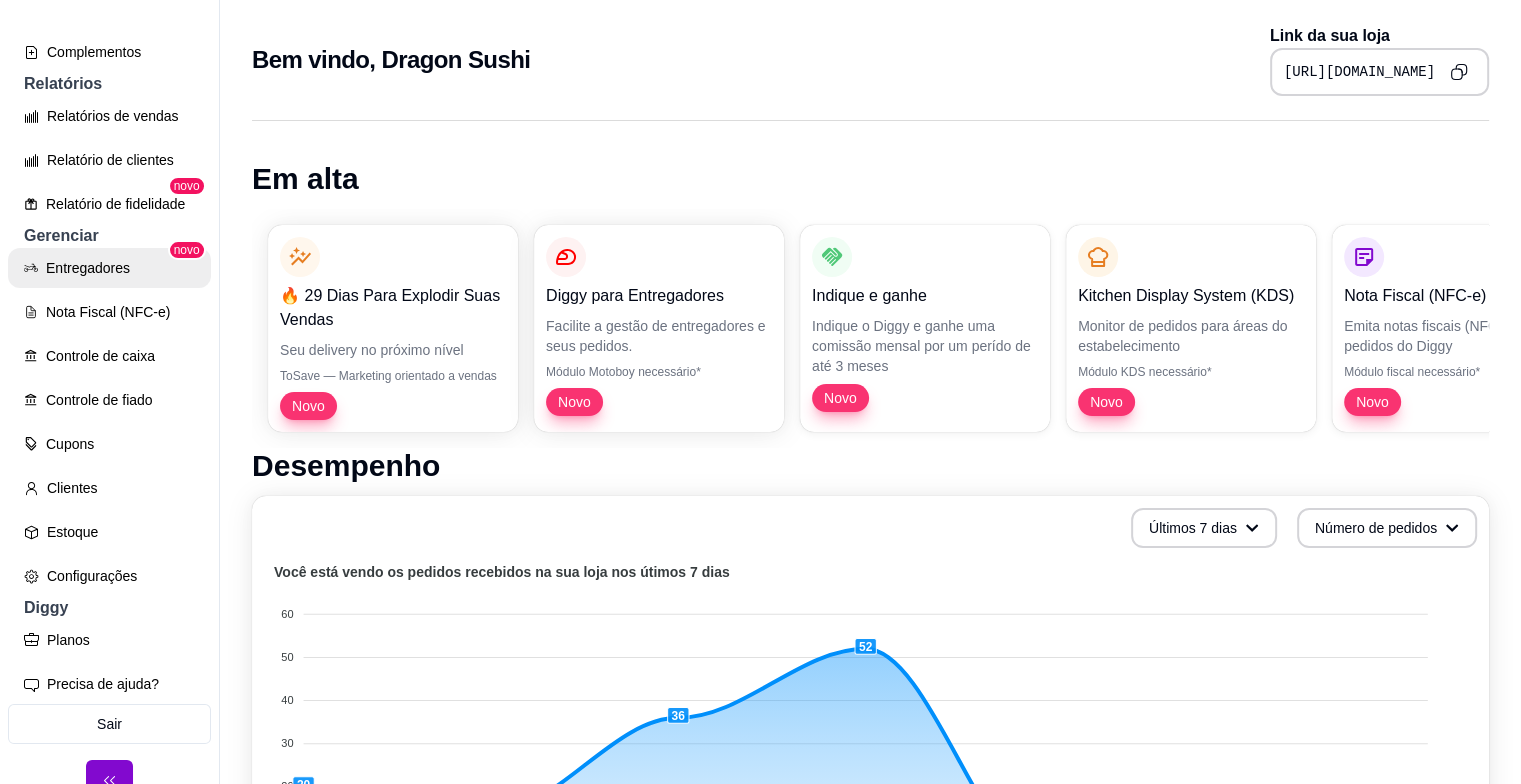 scroll, scrollTop: 585, scrollLeft: 0, axis: vertical 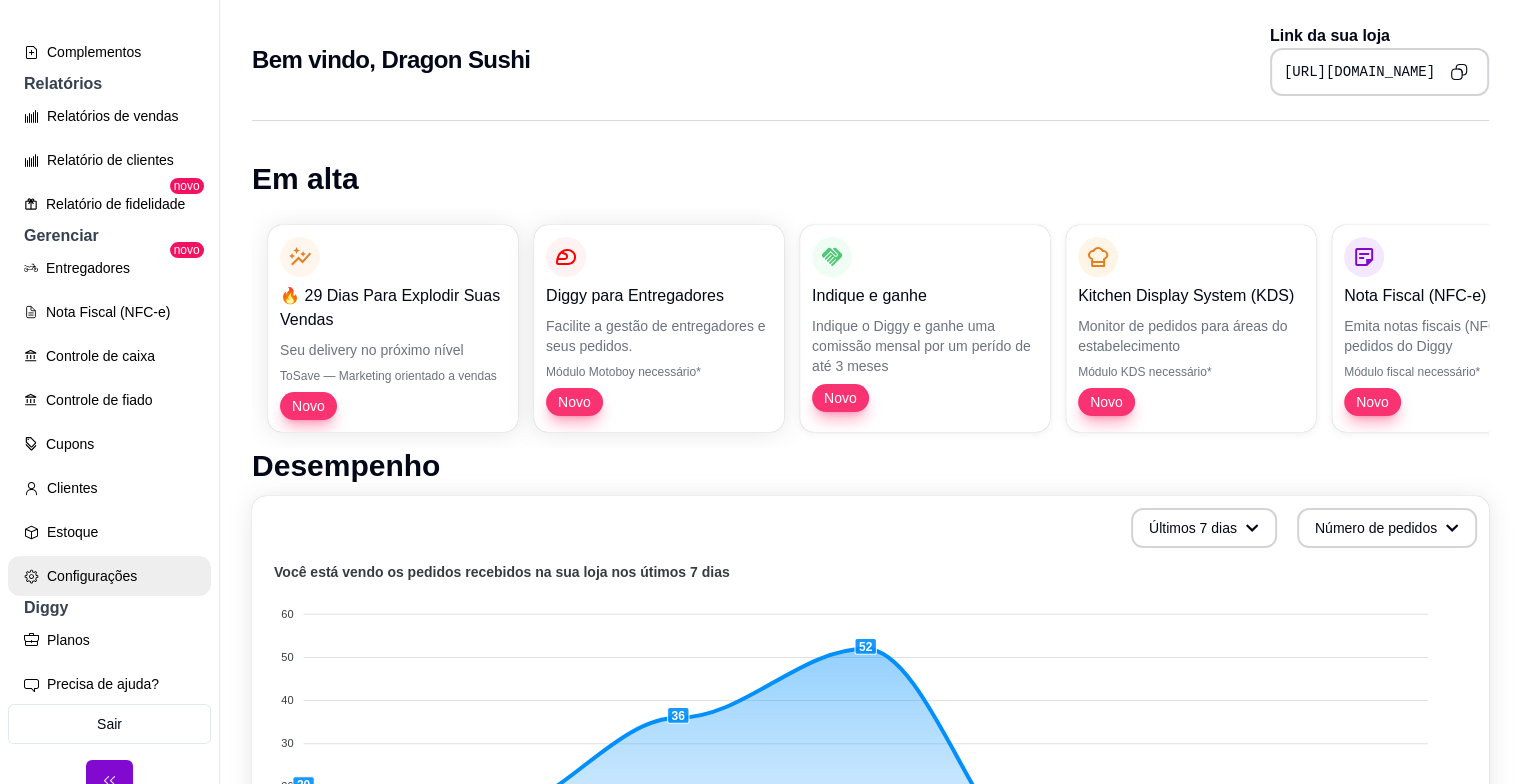 click on "Configurações" at bounding box center [109, 576] 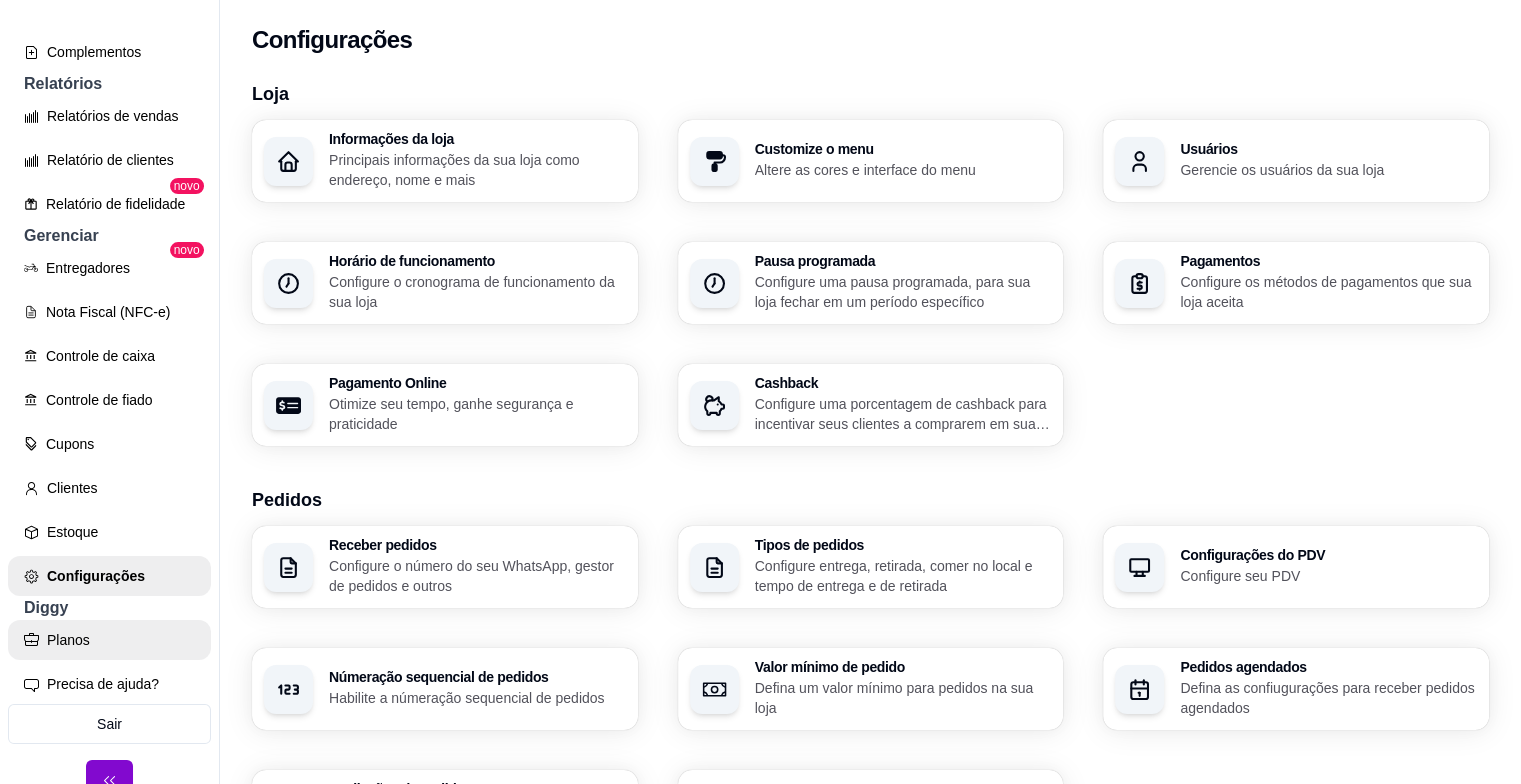 click on "Planos" at bounding box center (109, 640) 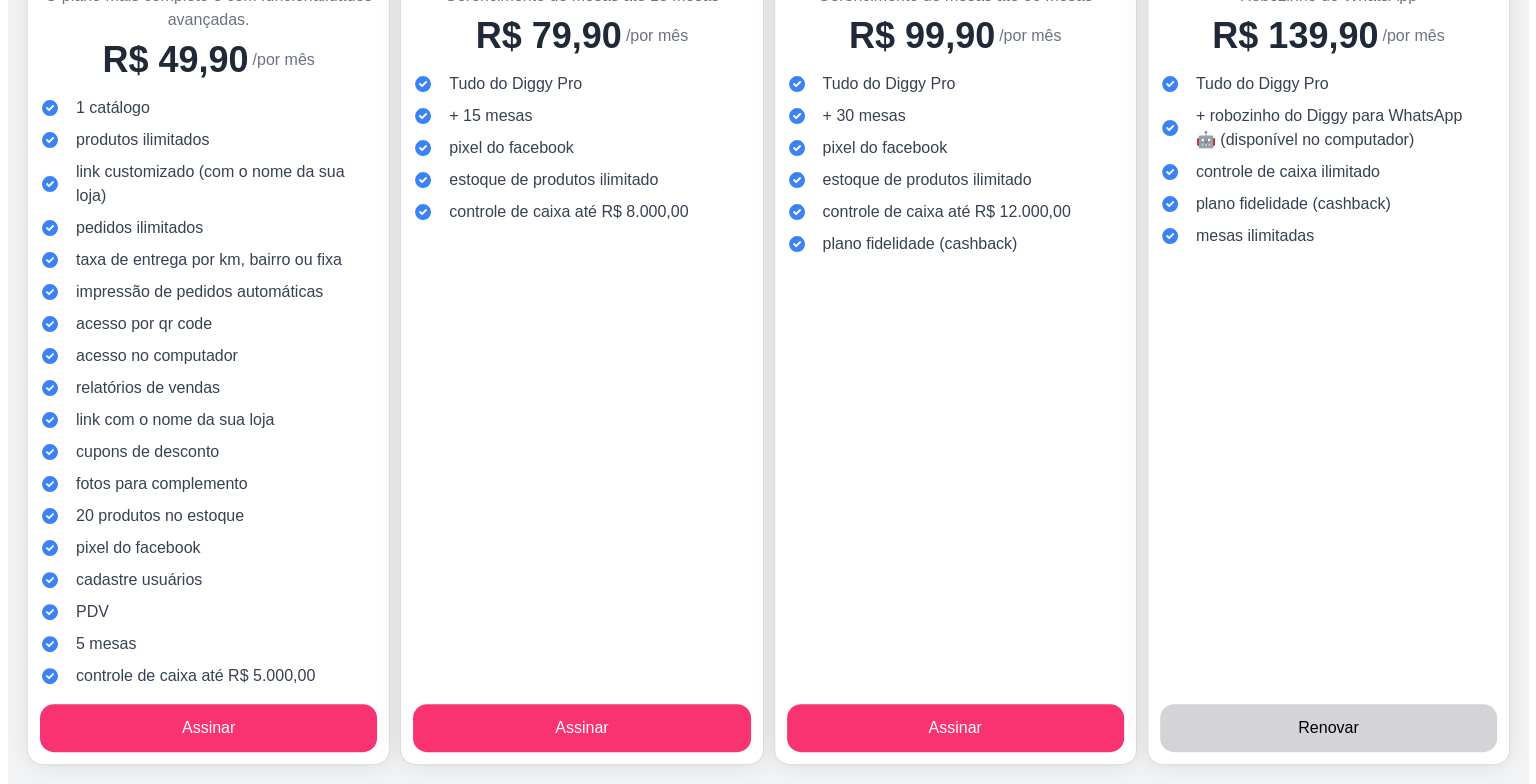 scroll, scrollTop: 0, scrollLeft: 0, axis: both 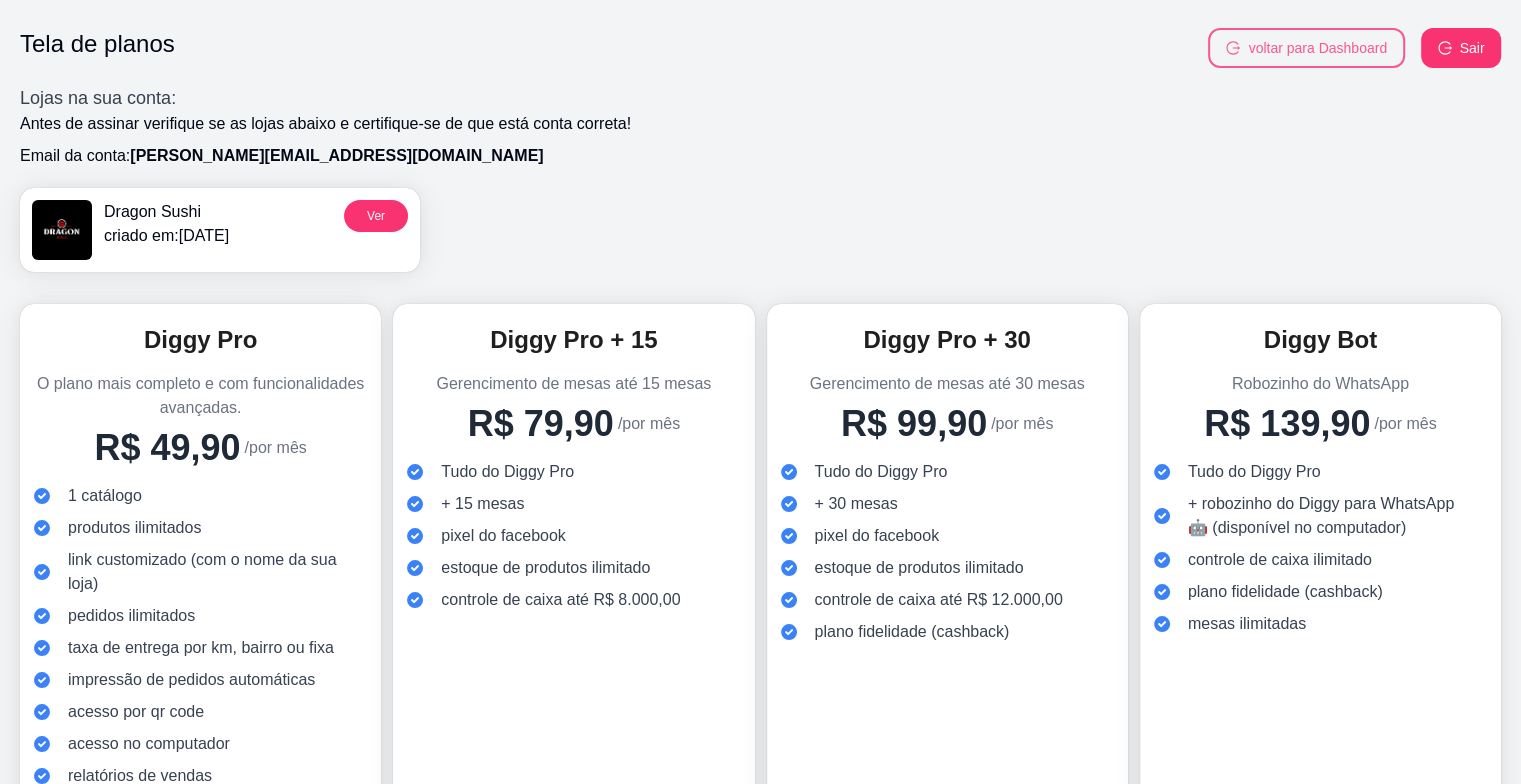 click on "voltar para Dashboard" at bounding box center (1306, 48) 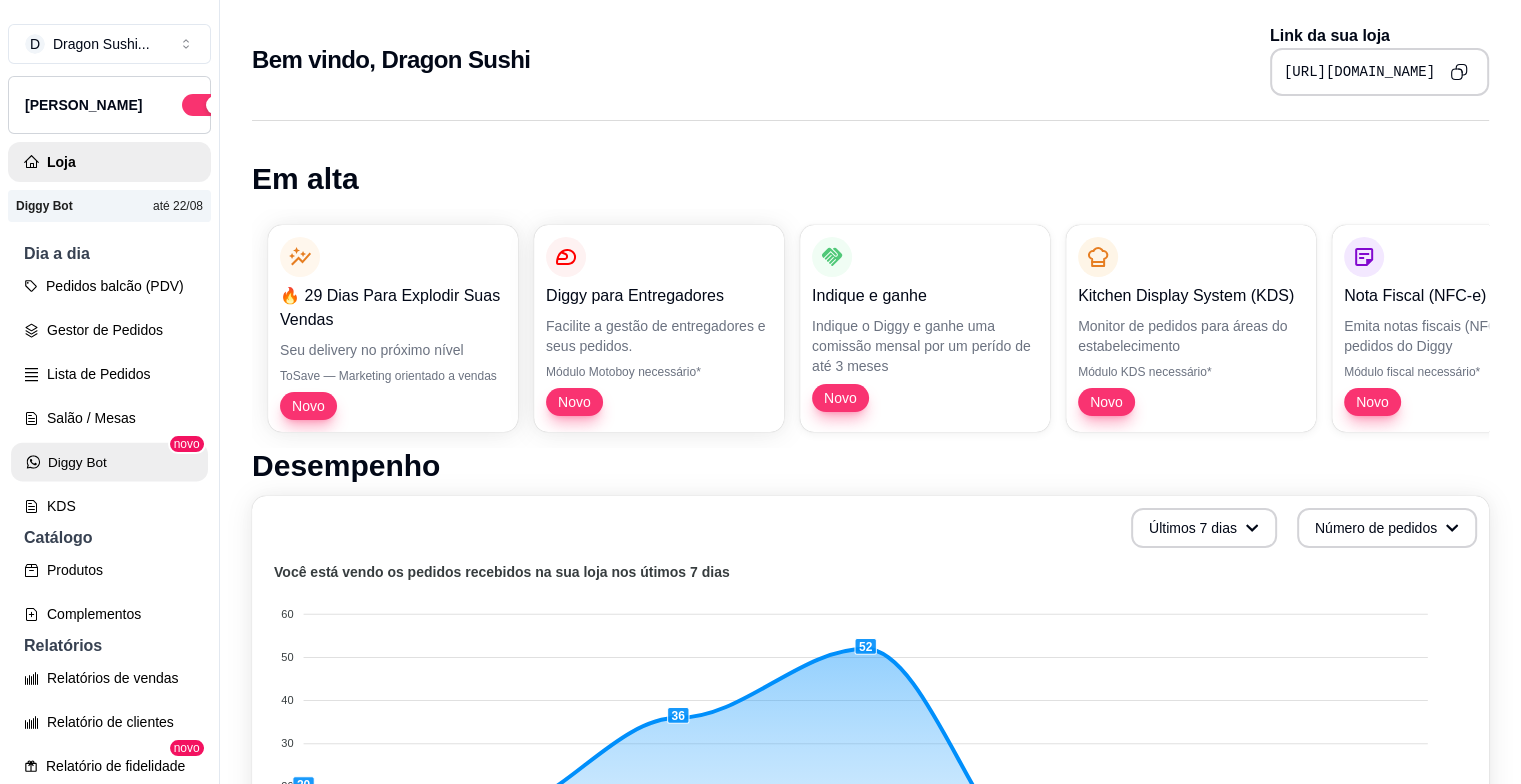 click on "Diggy Bot" at bounding box center (109, 462) 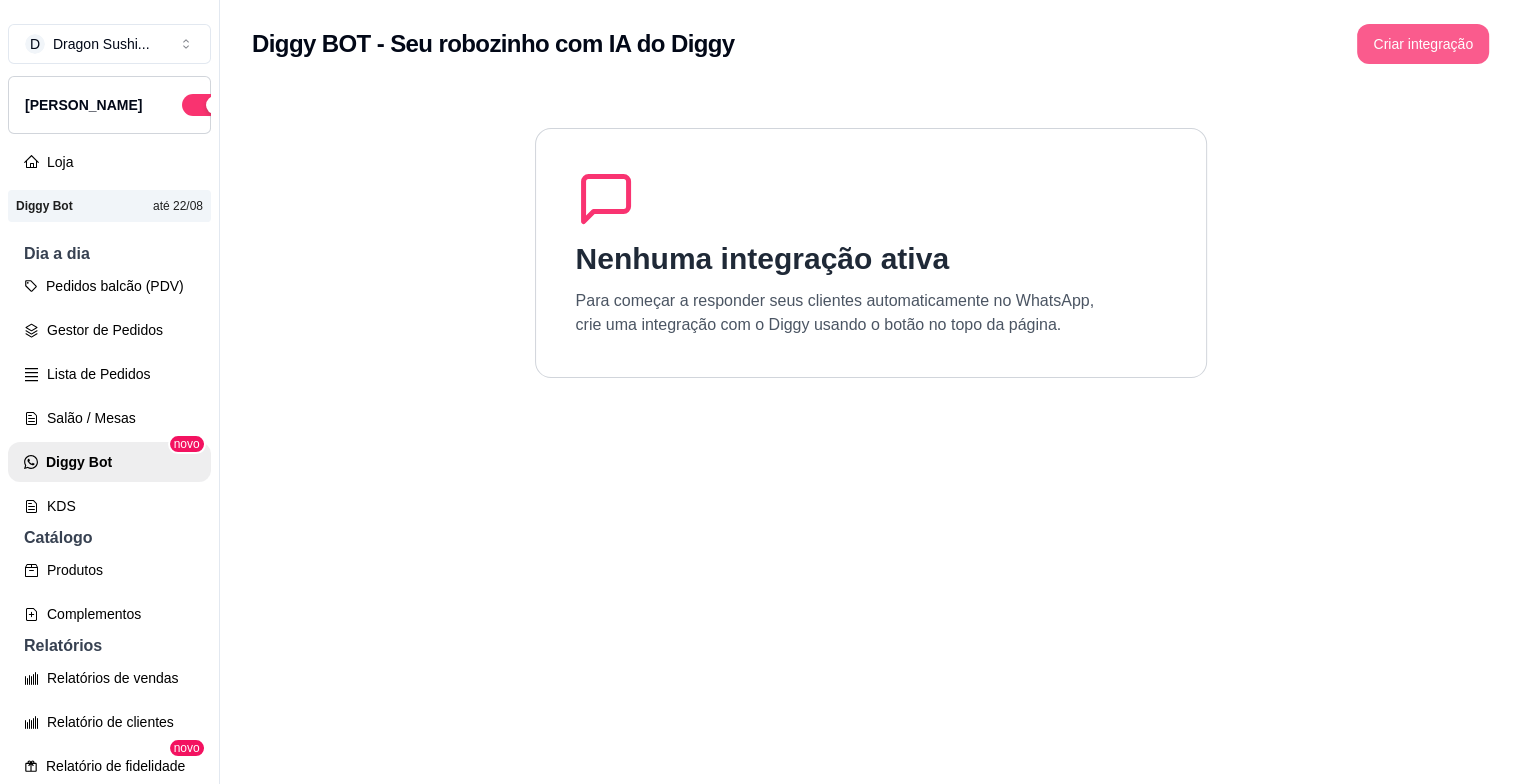 click on "Criar integração" at bounding box center (1423, 44) 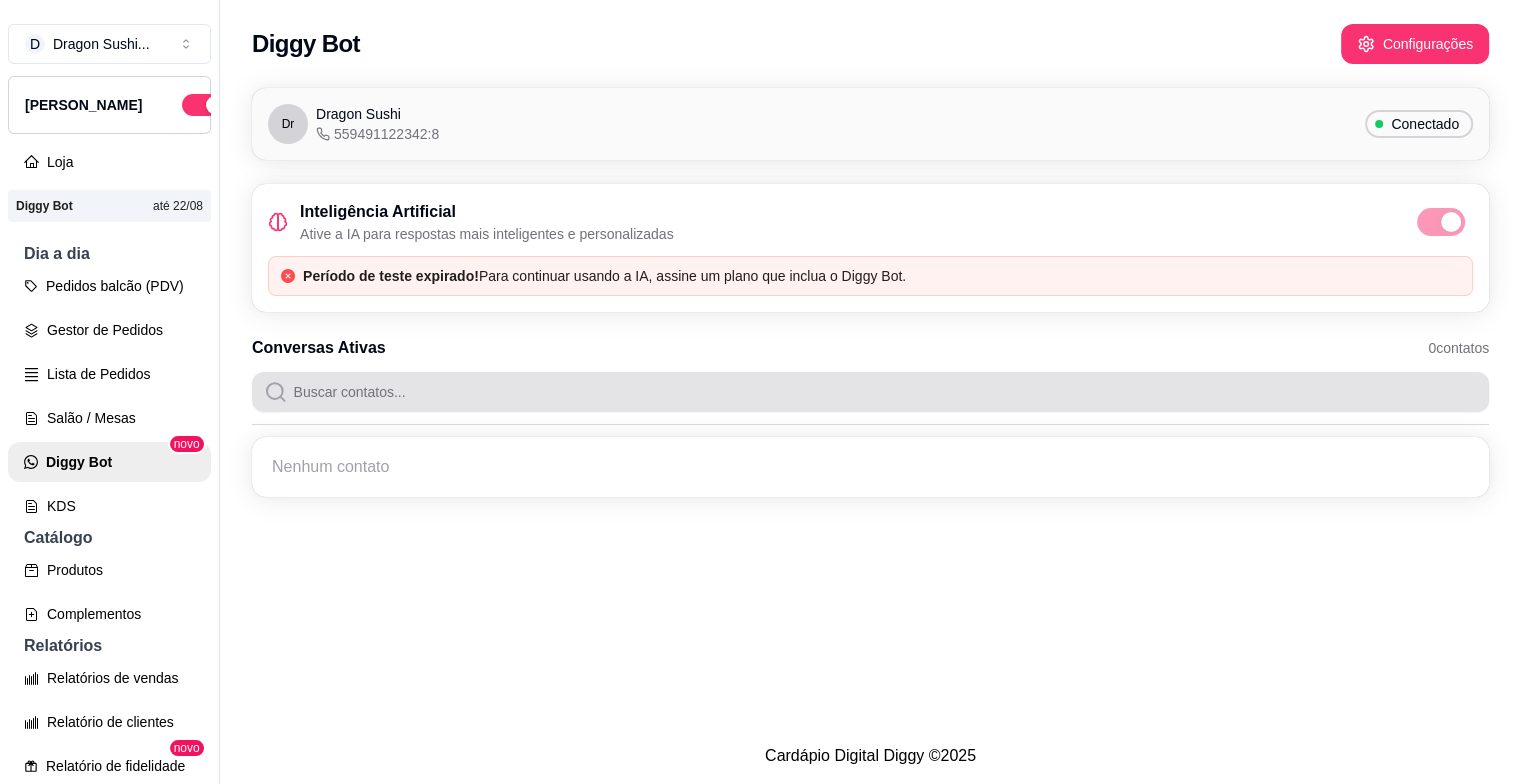 click at bounding box center [882, 392] 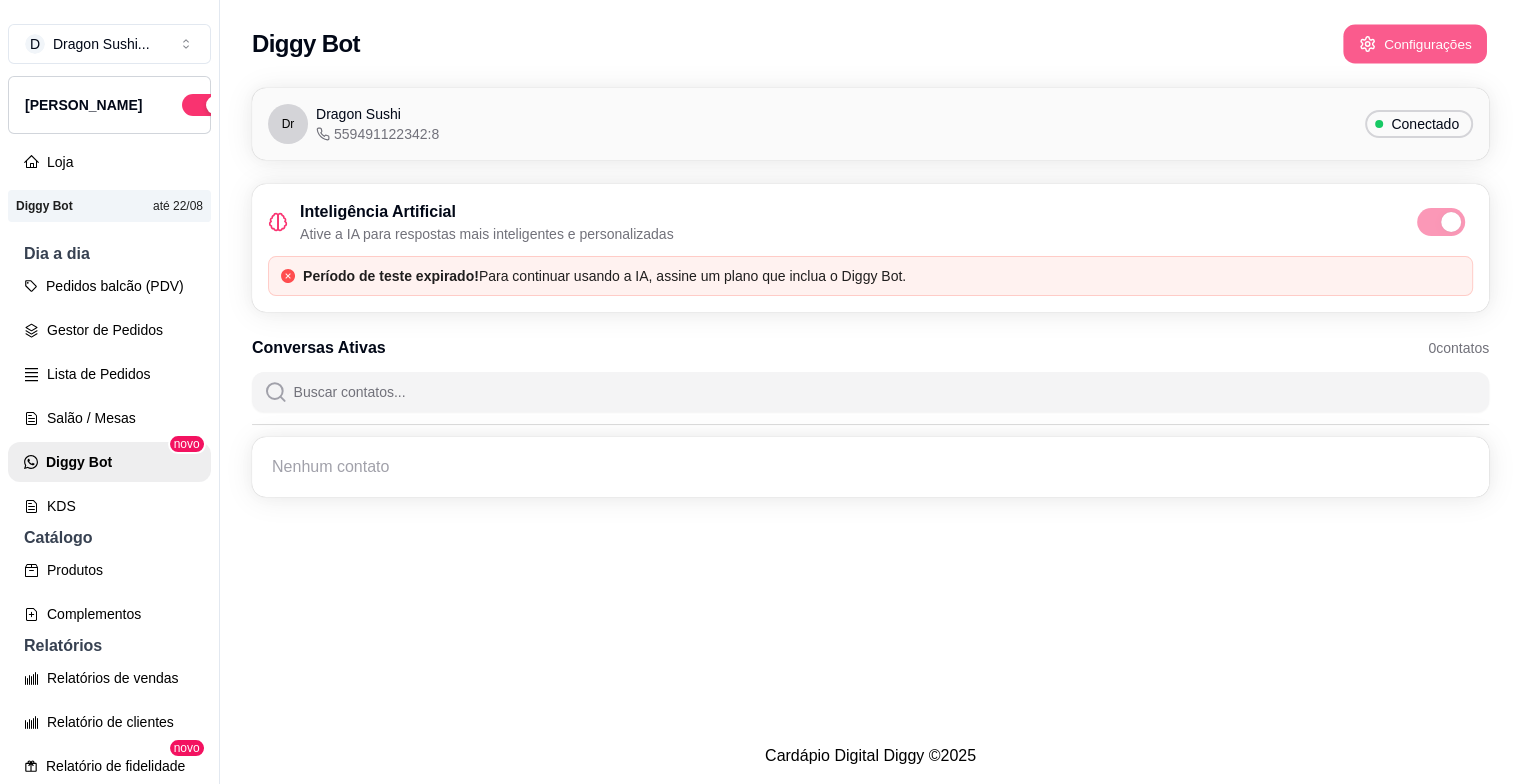 click 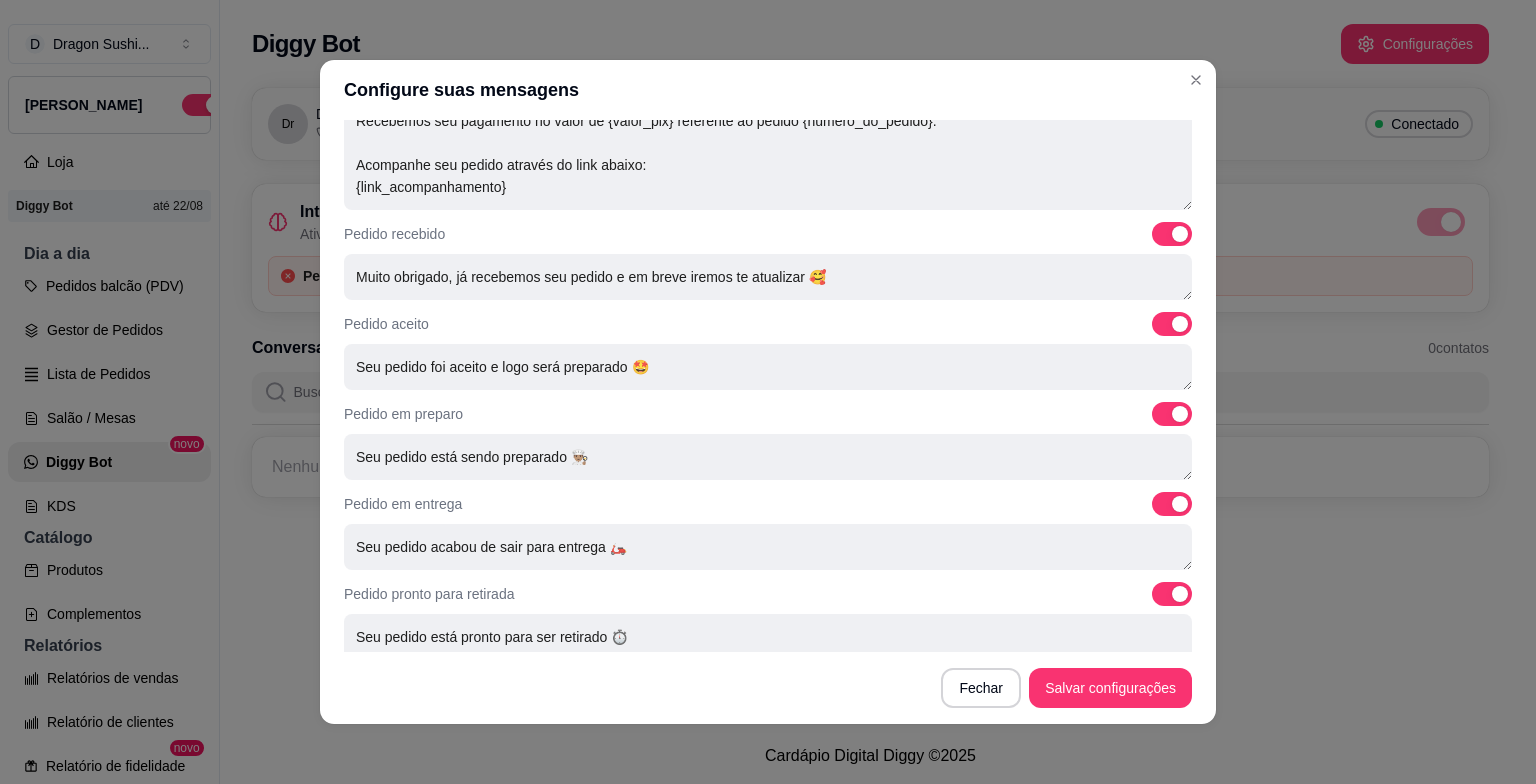 scroll, scrollTop: 660, scrollLeft: 0, axis: vertical 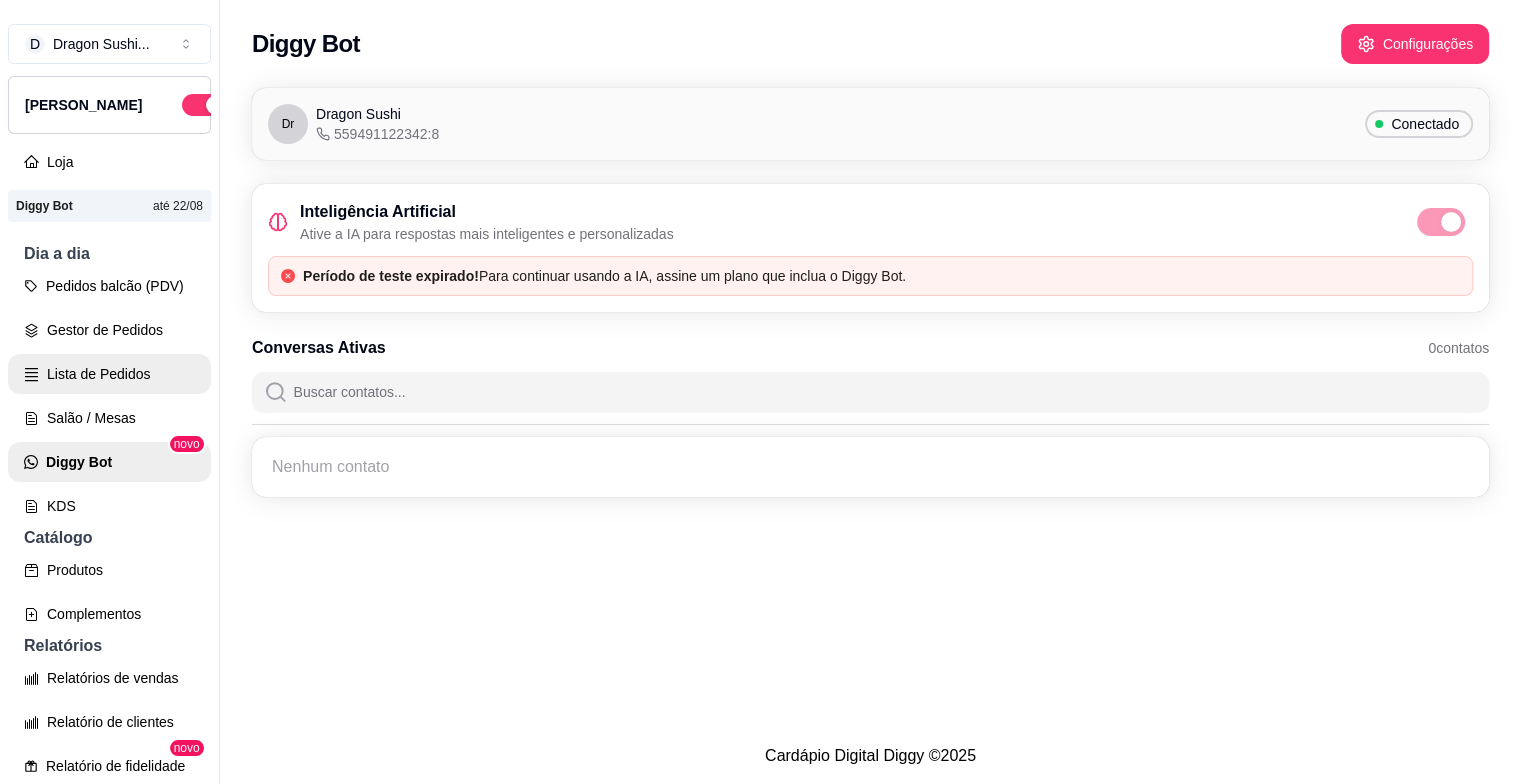 click on "Lista de Pedidos" at bounding box center [109, 374] 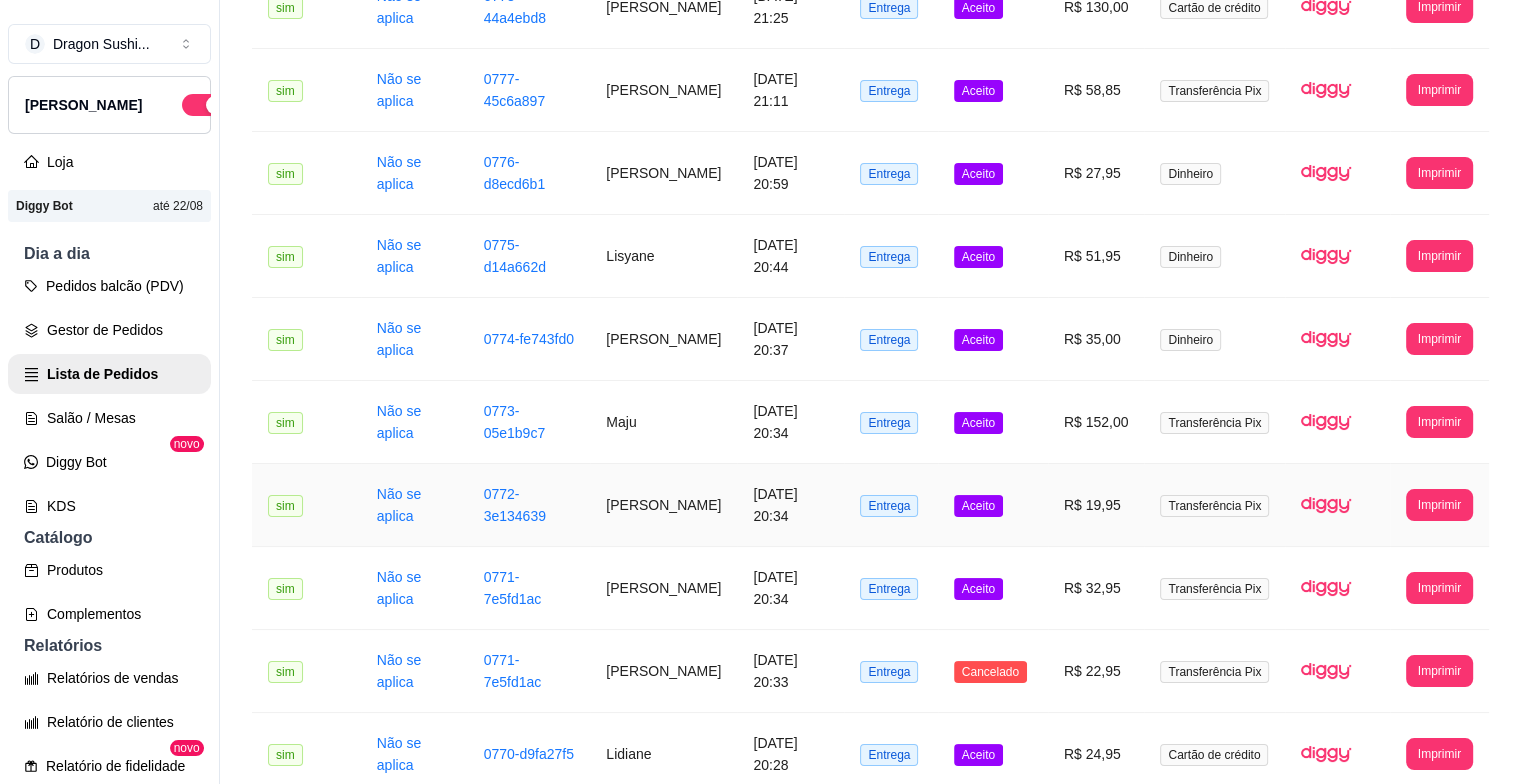scroll, scrollTop: 300, scrollLeft: 0, axis: vertical 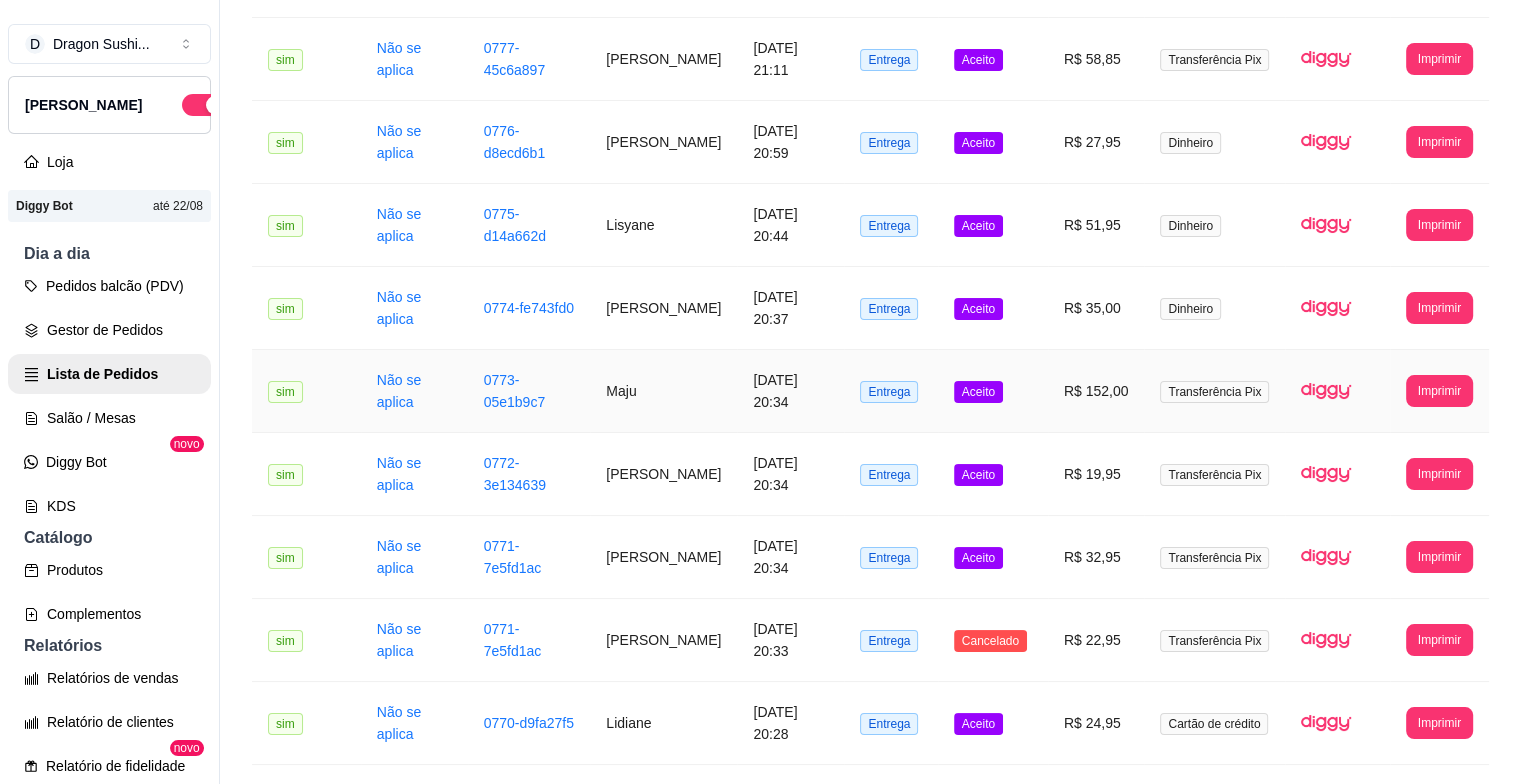 click on "Aceito" at bounding box center [978, 392] 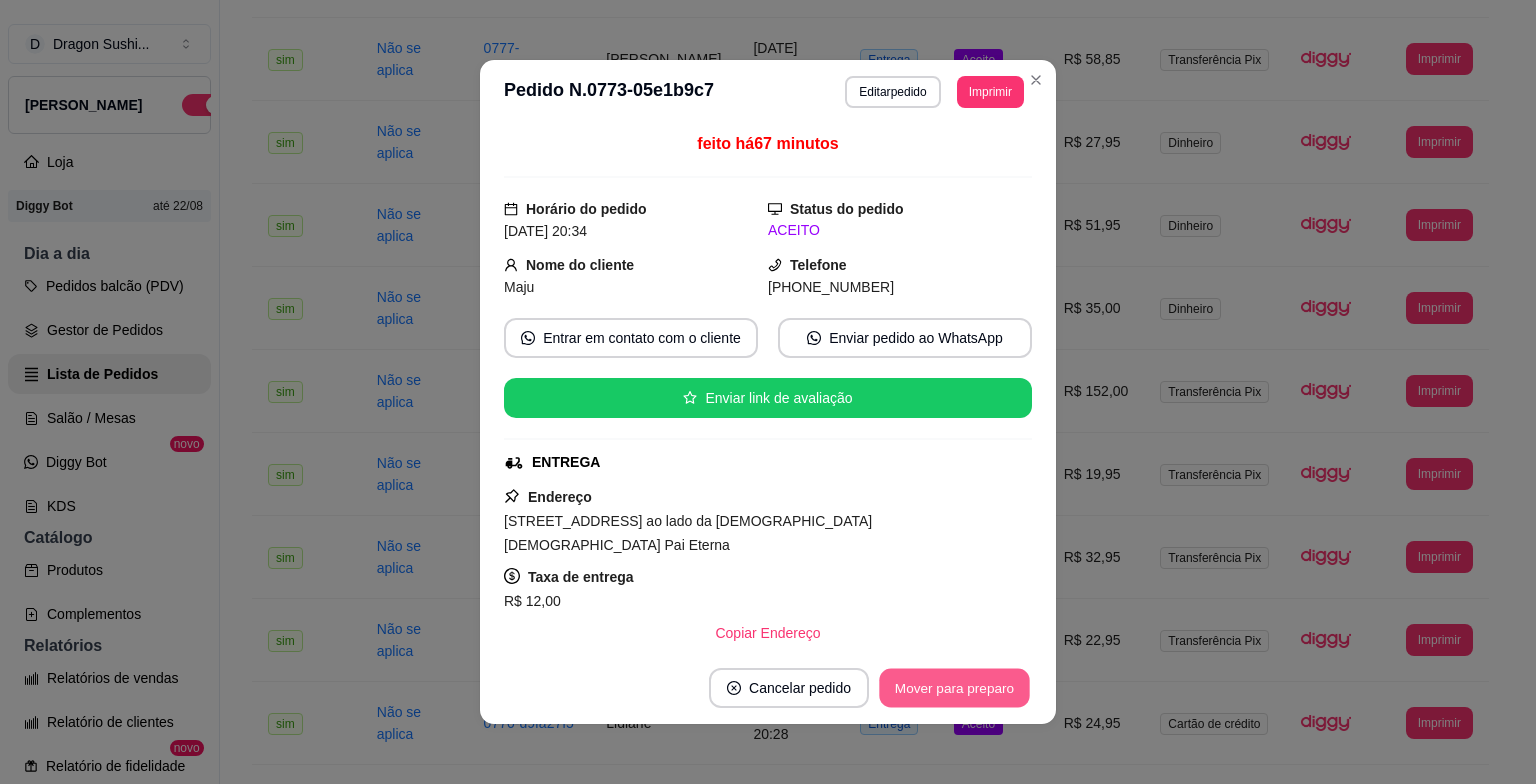 click on "Mover para preparo" at bounding box center (954, 688) 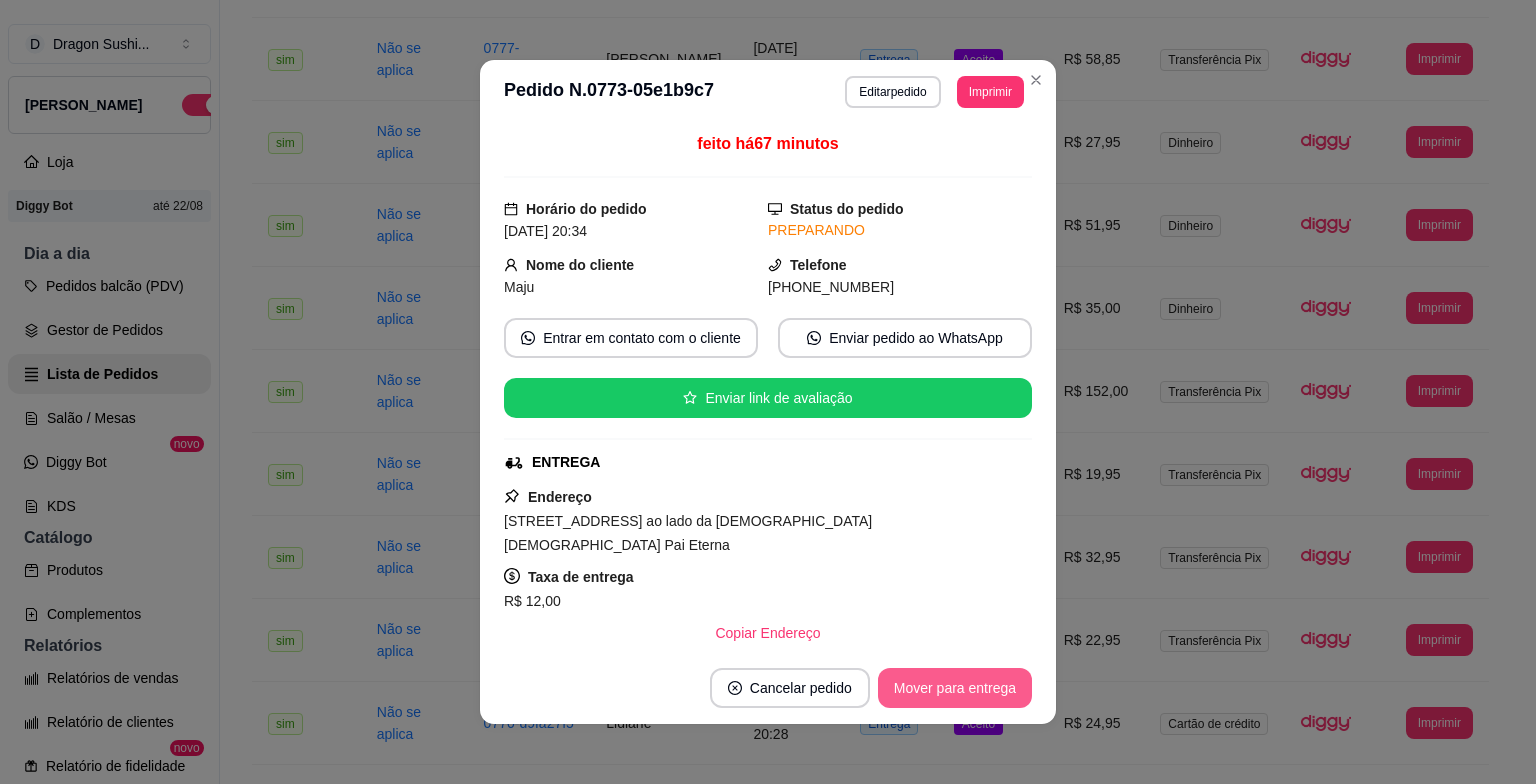 click on "Mover para entrega" at bounding box center (955, 688) 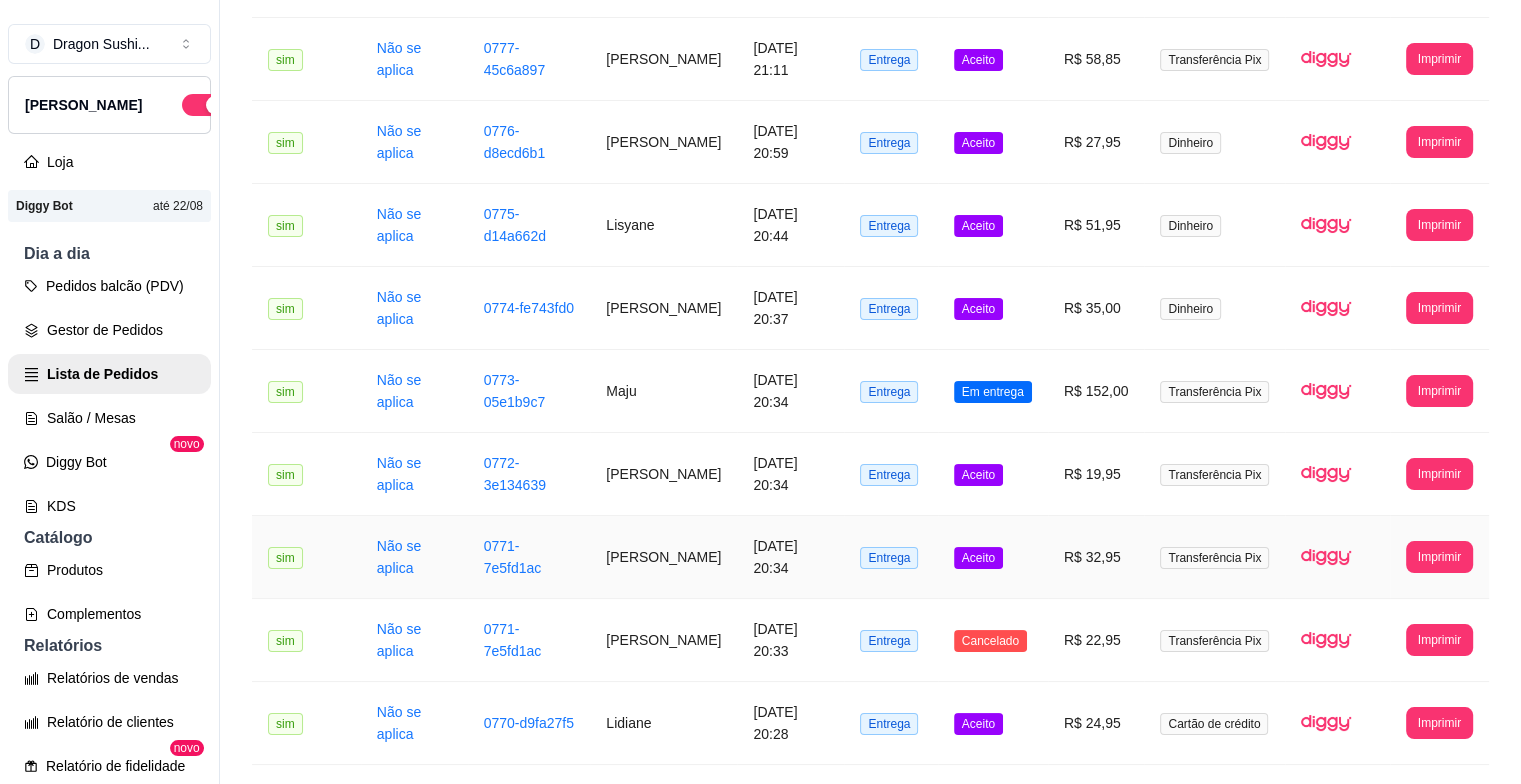 click on "Aceito" at bounding box center (978, 558) 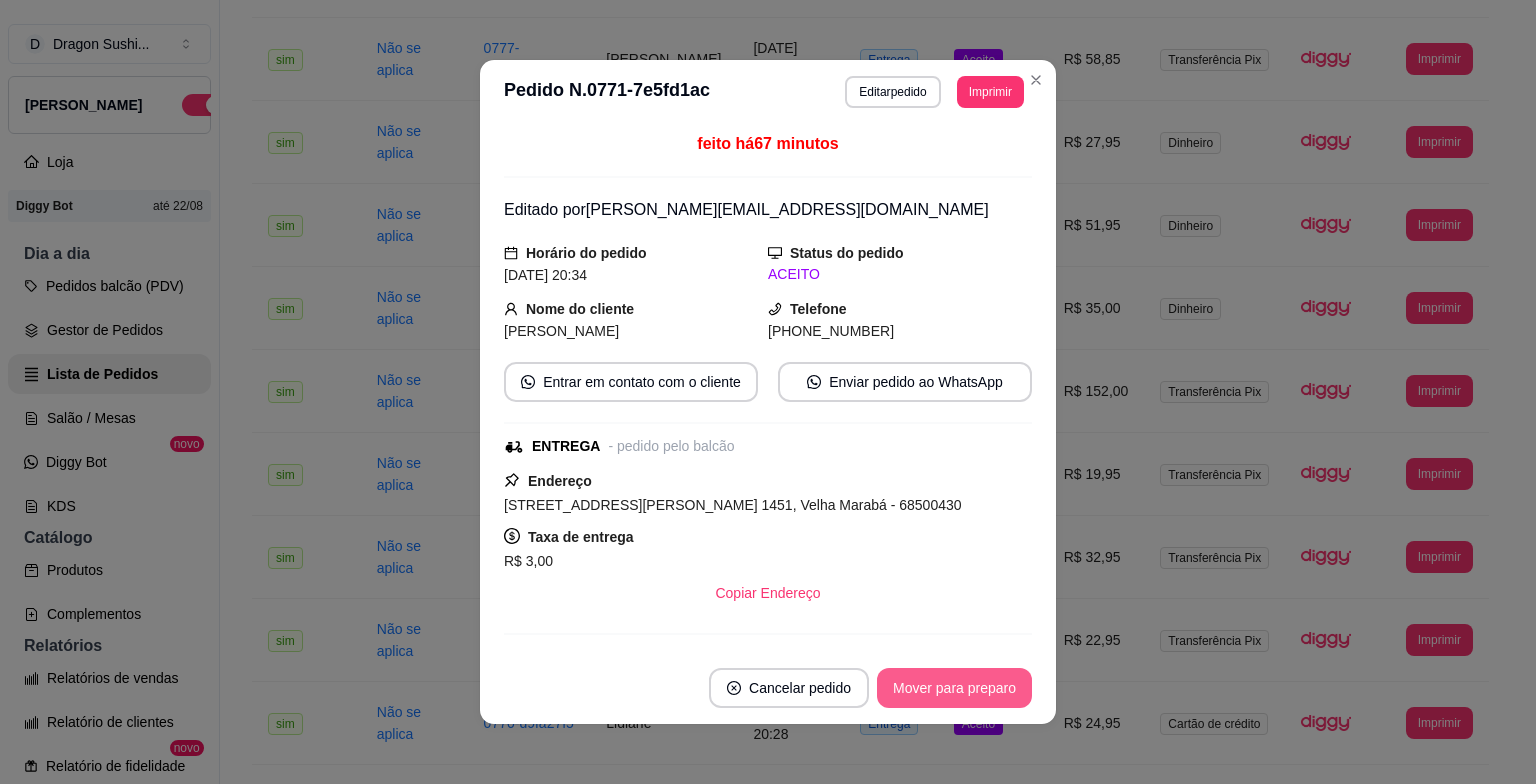 click on "Mover para preparo" at bounding box center [954, 688] 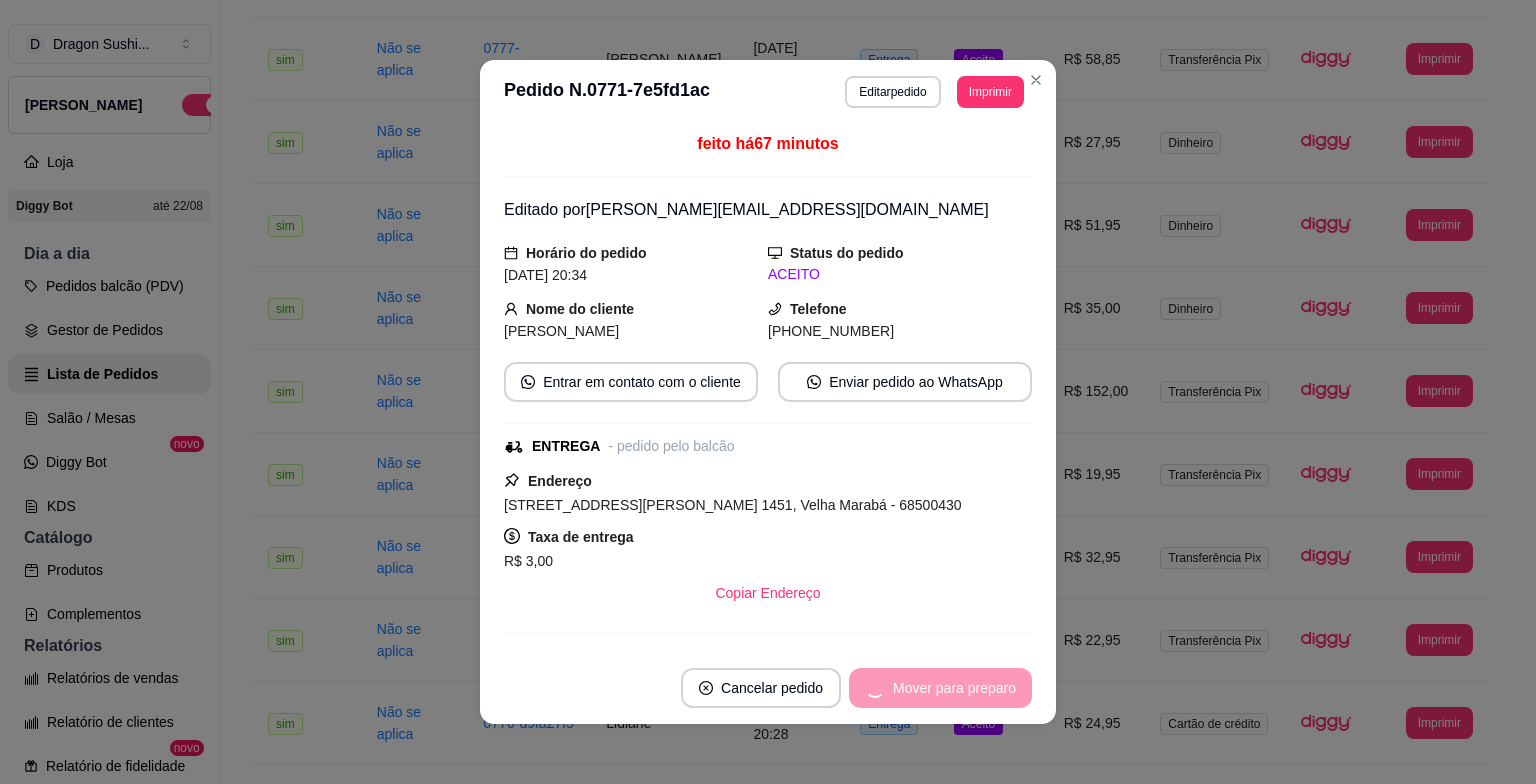 click on "Mover para preparo" at bounding box center [940, 688] 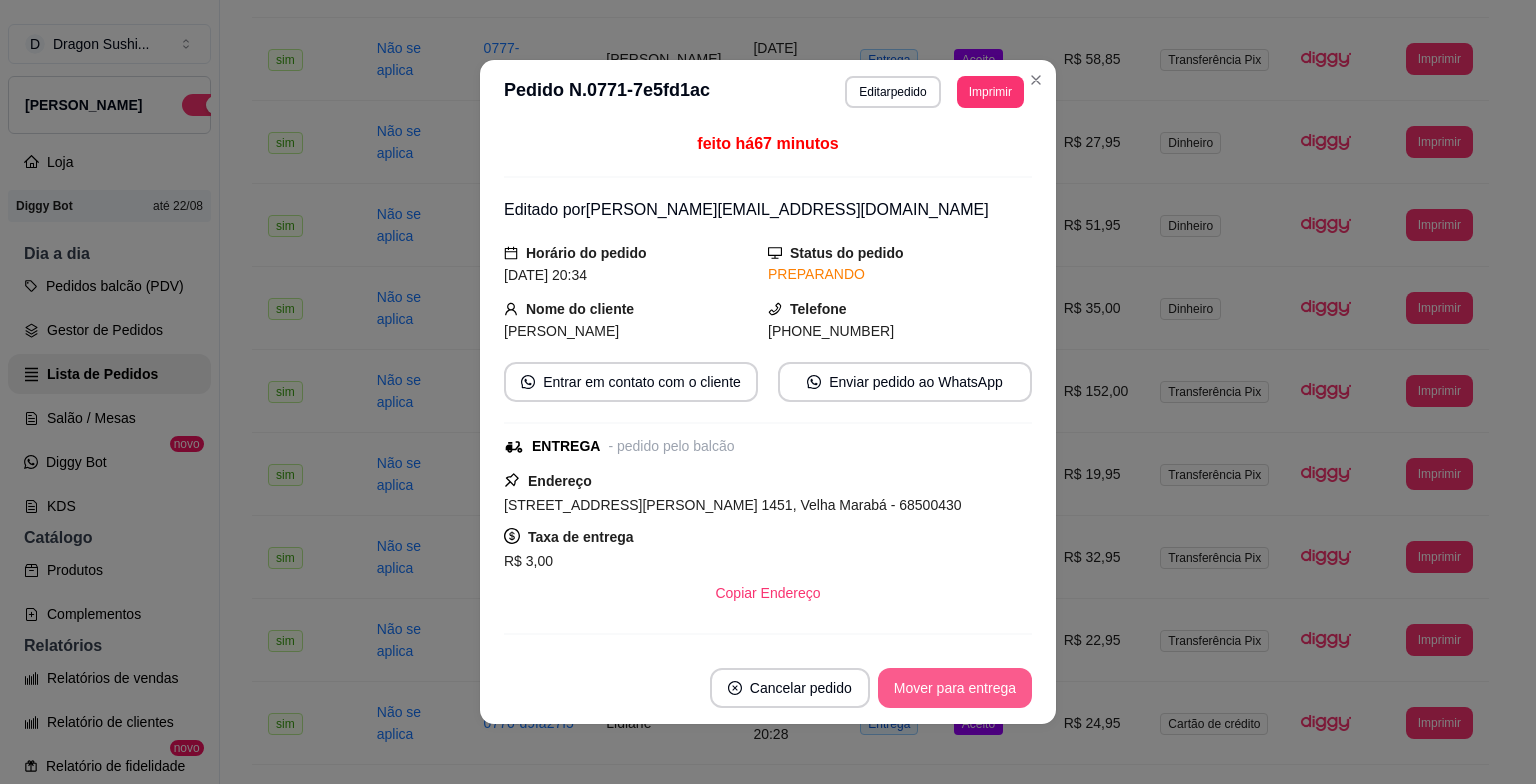 click on "Mover para entrega" at bounding box center (955, 688) 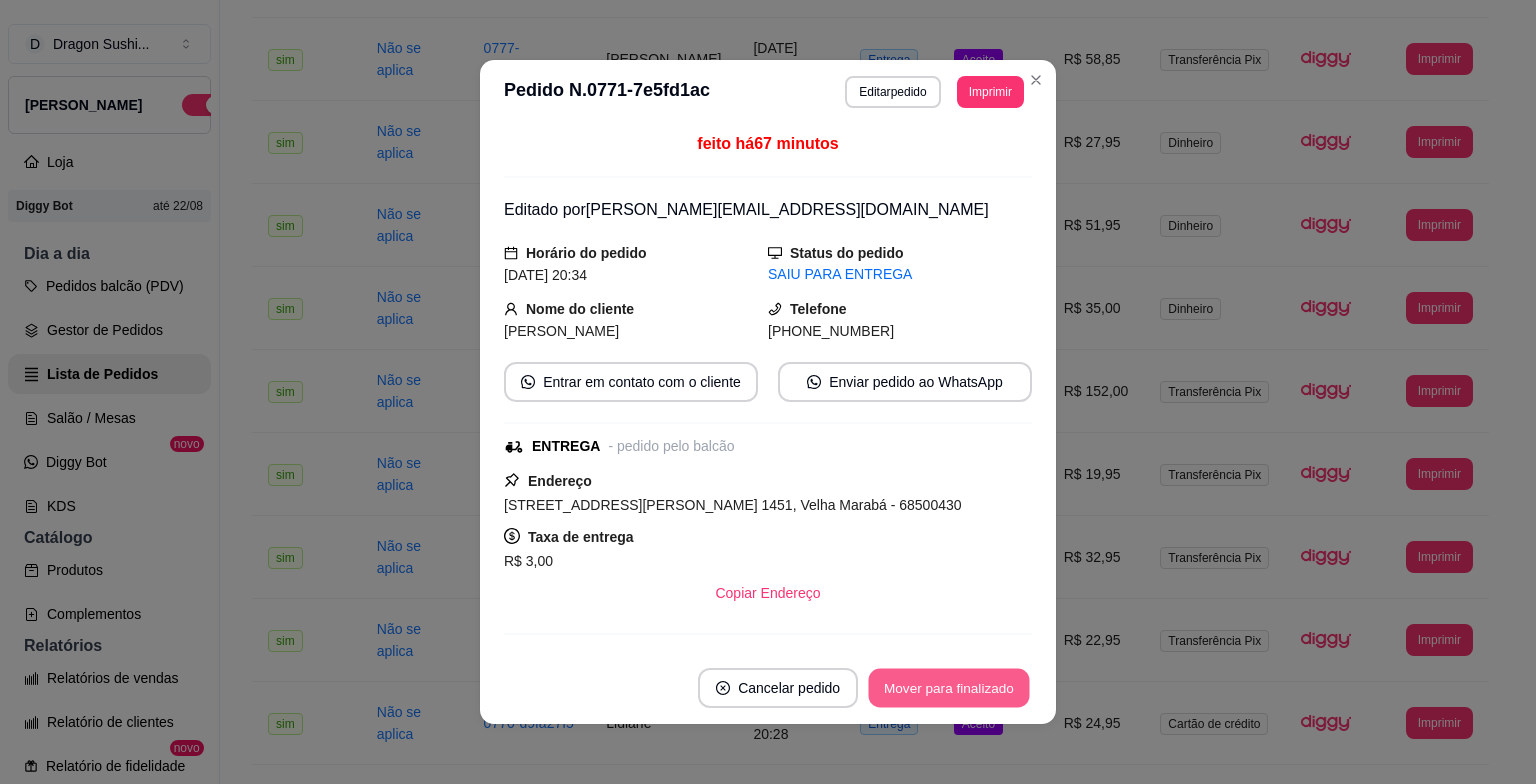 click on "Mover para finalizado" at bounding box center [949, 688] 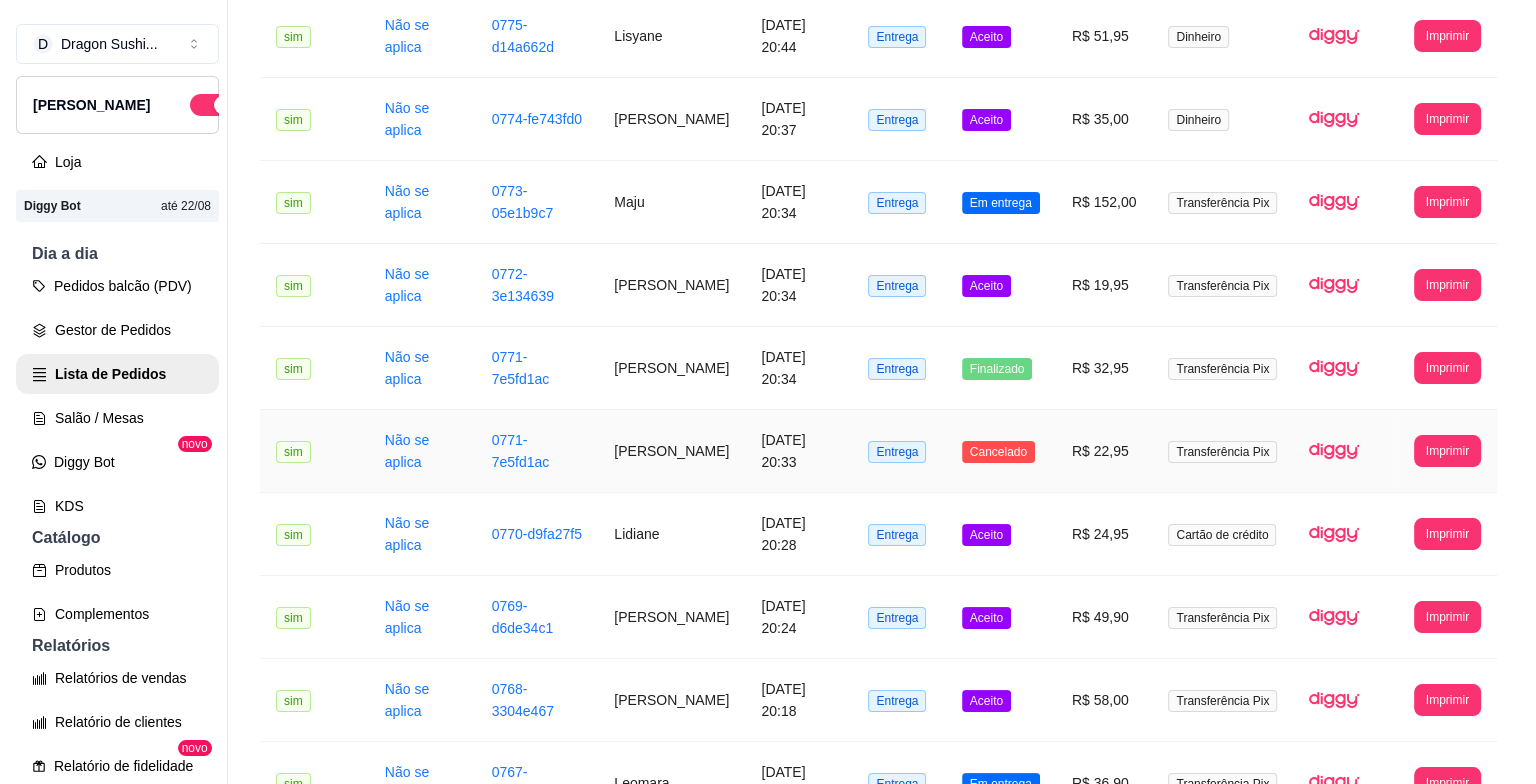scroll, scrollTop: 366, scrollLeft: 0, axis: vertical 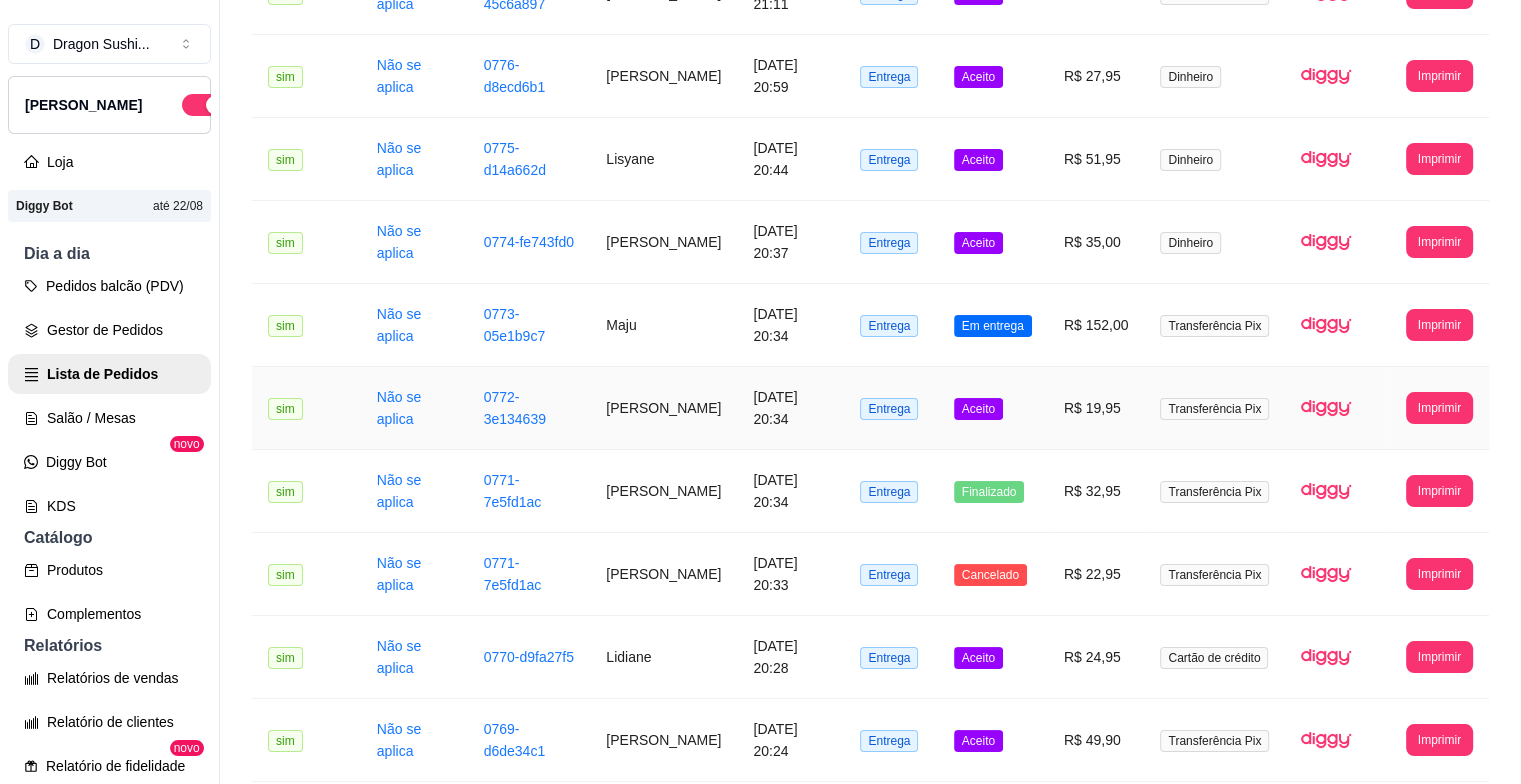 click on "[DATE] 20:34" at bounding box center (790, 408) 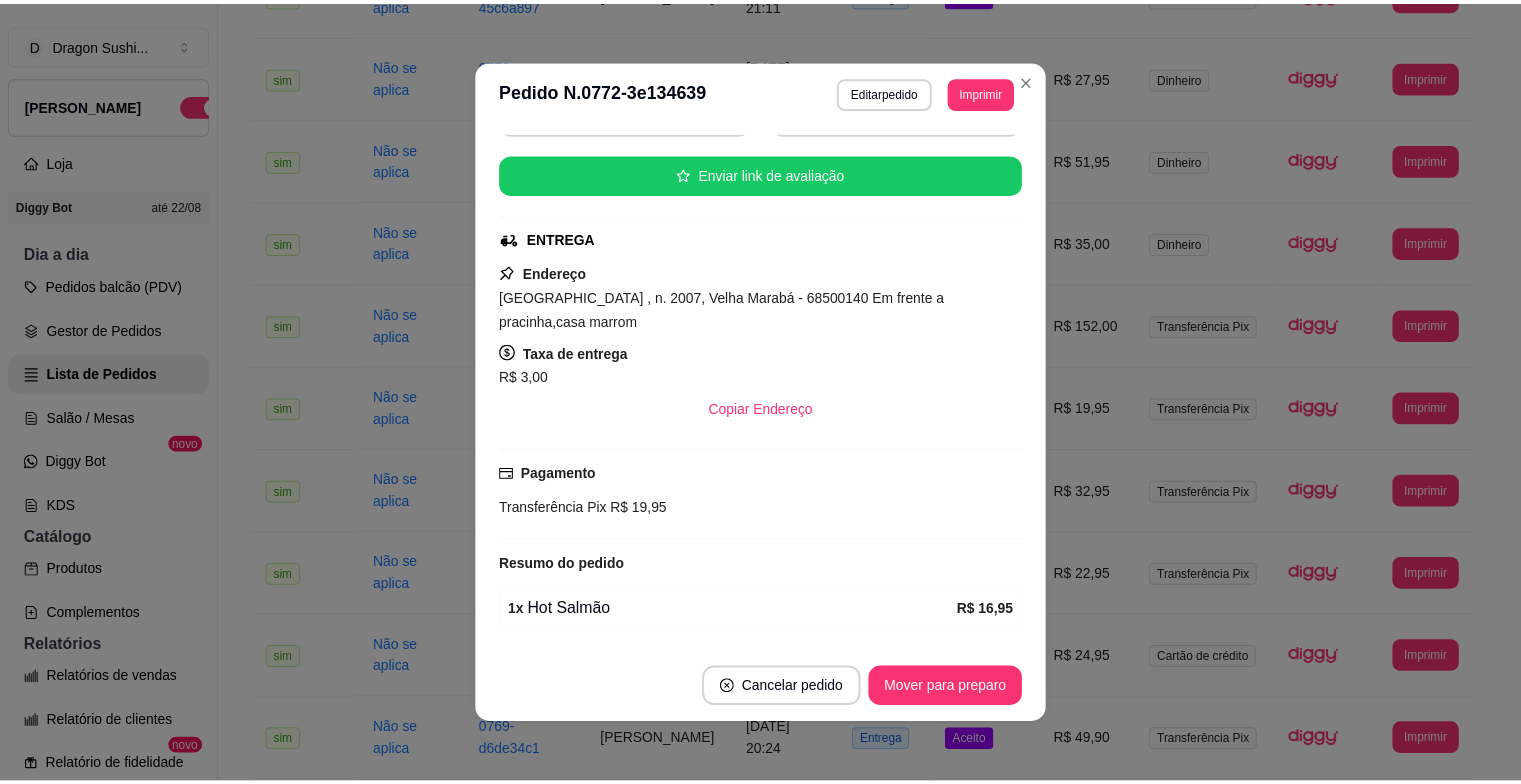scroll, scrollTop: 286, scrollLeft: 0, axis: vertical 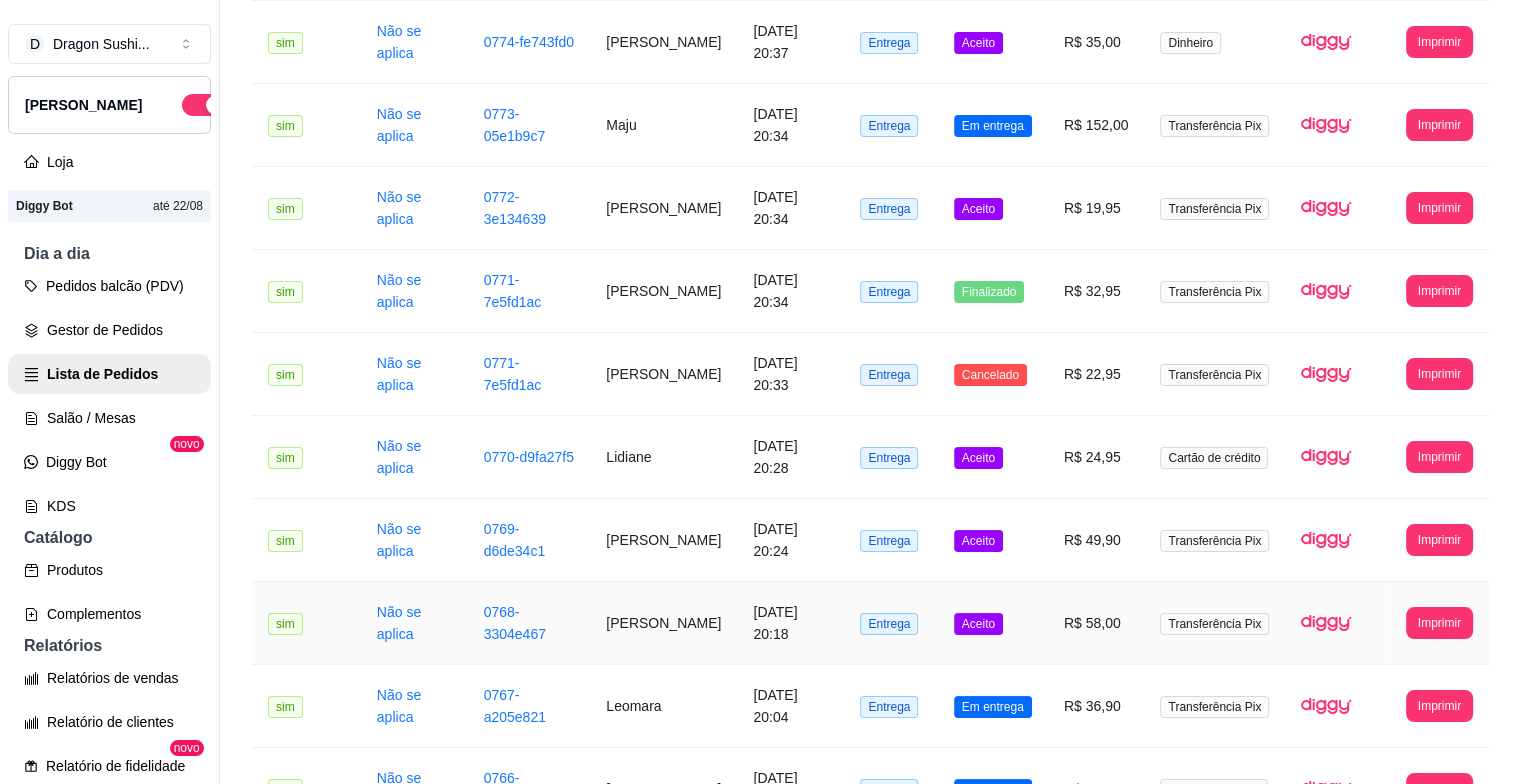 click on "[DATE] 20:18" at bounding box center [790, 623] 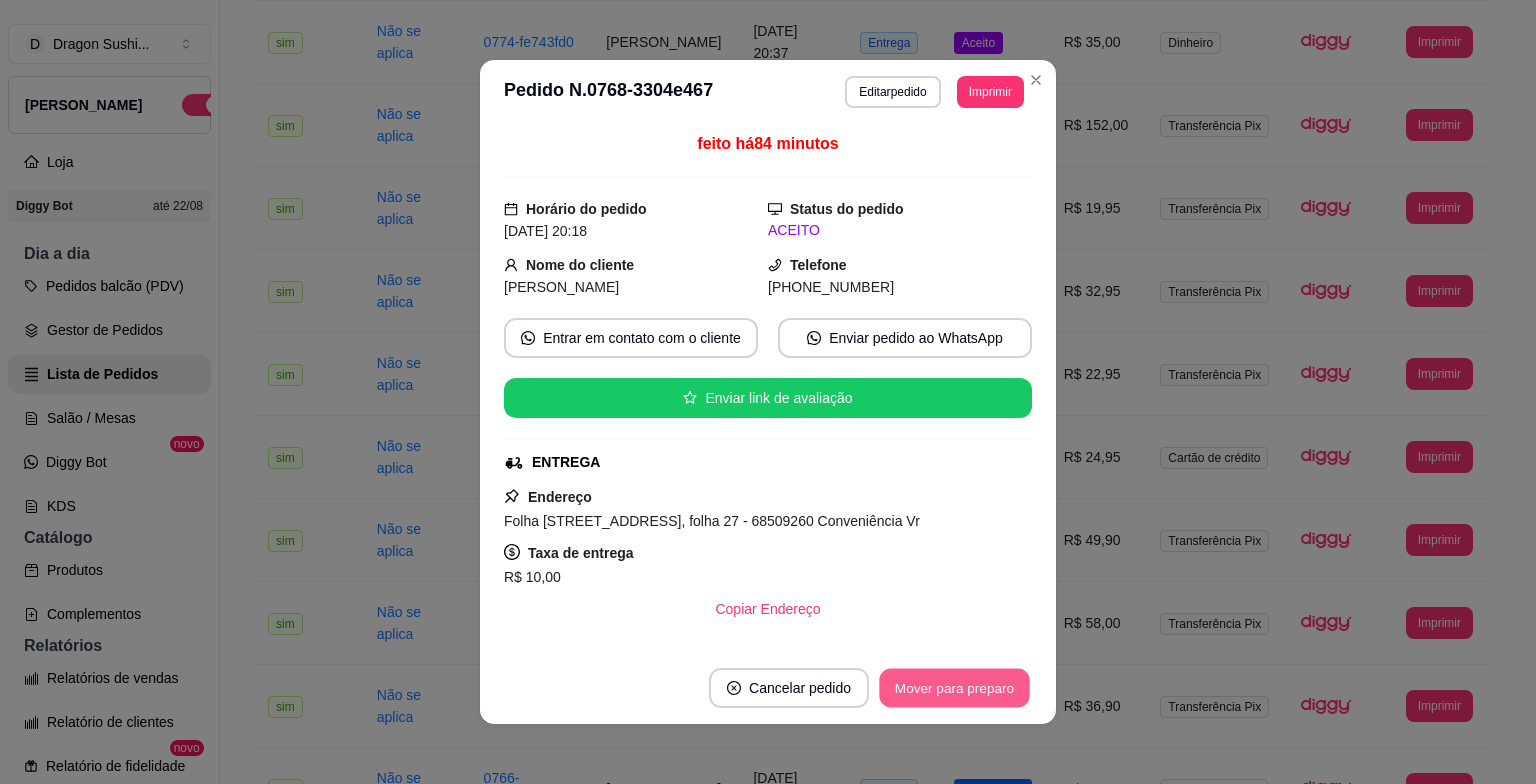 click on "Mover para preparo" at bounding box center [954, 688] 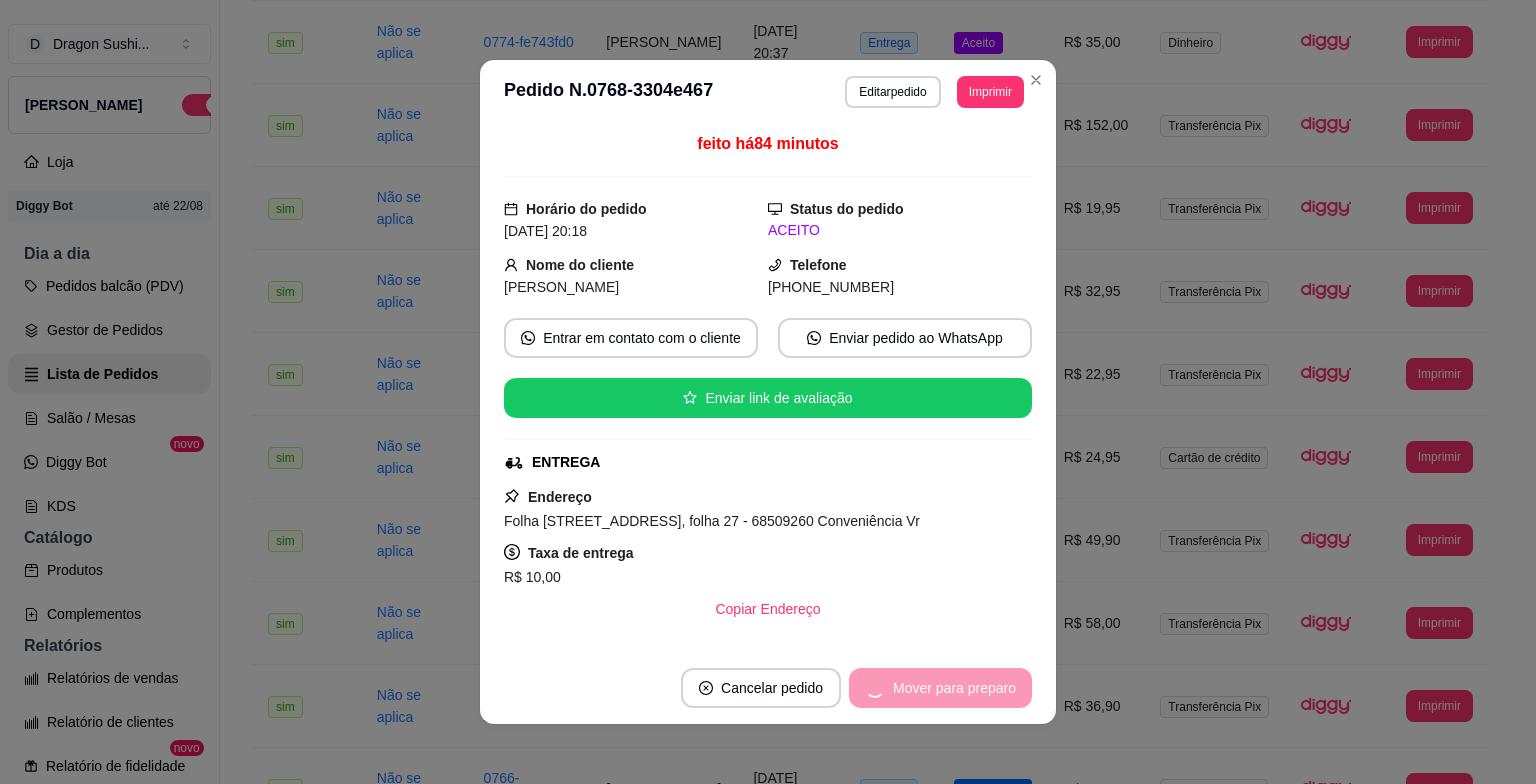 click on "Mover para preparo" at bounding box center [940, 688] 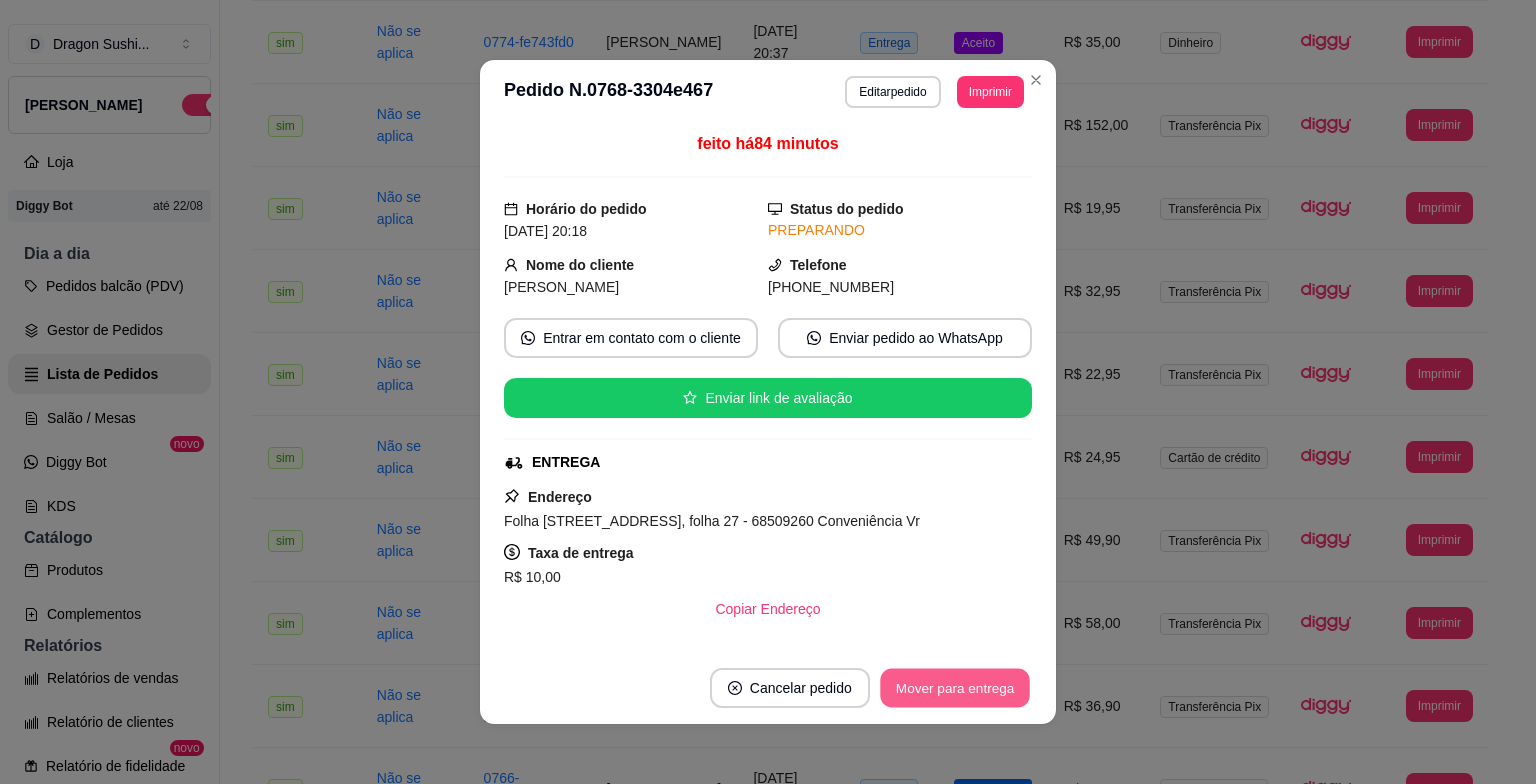 click on "Mover para entrega" at bounding box center (955, 688) 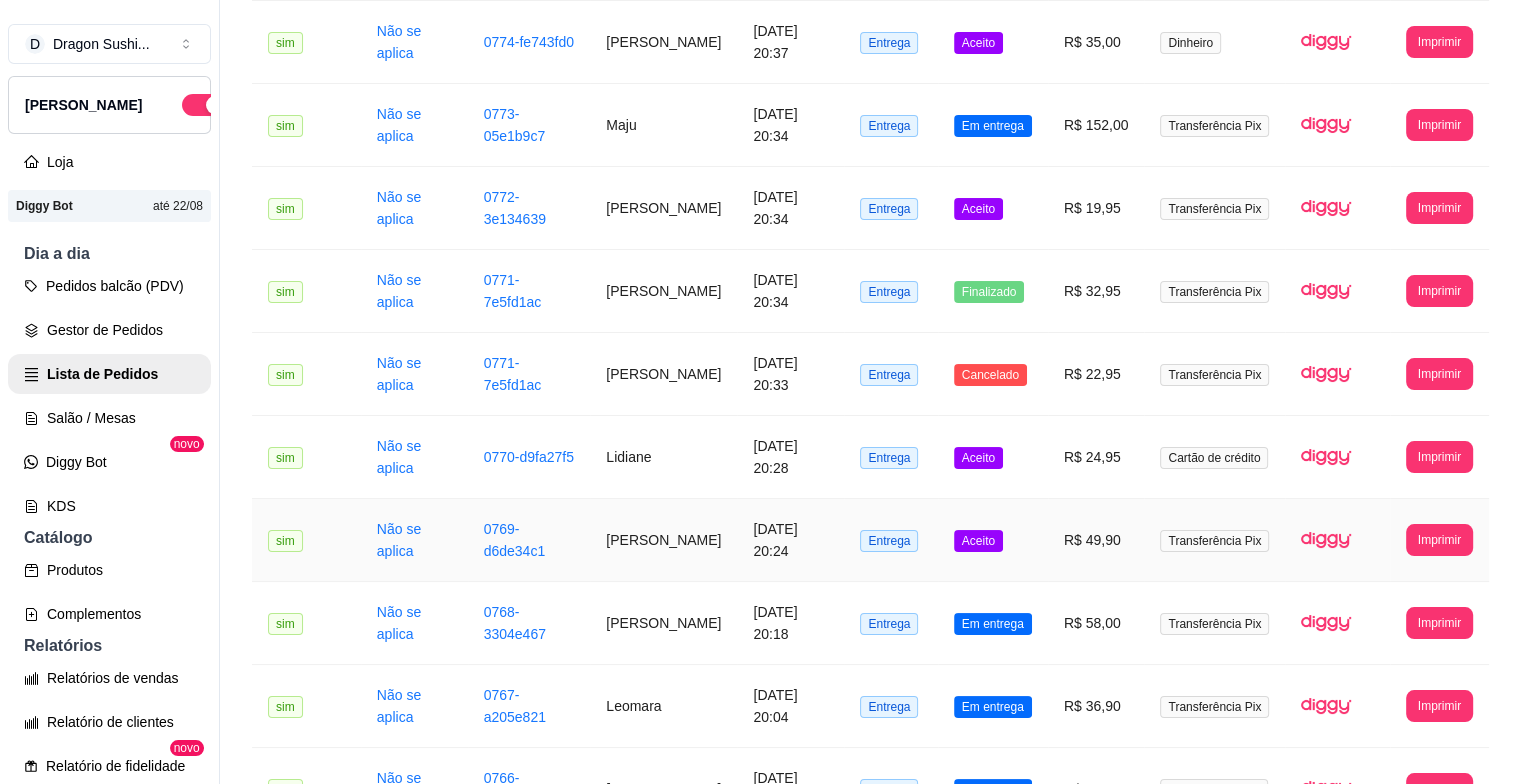click on "Aceito" at bounding box center [978, 541] 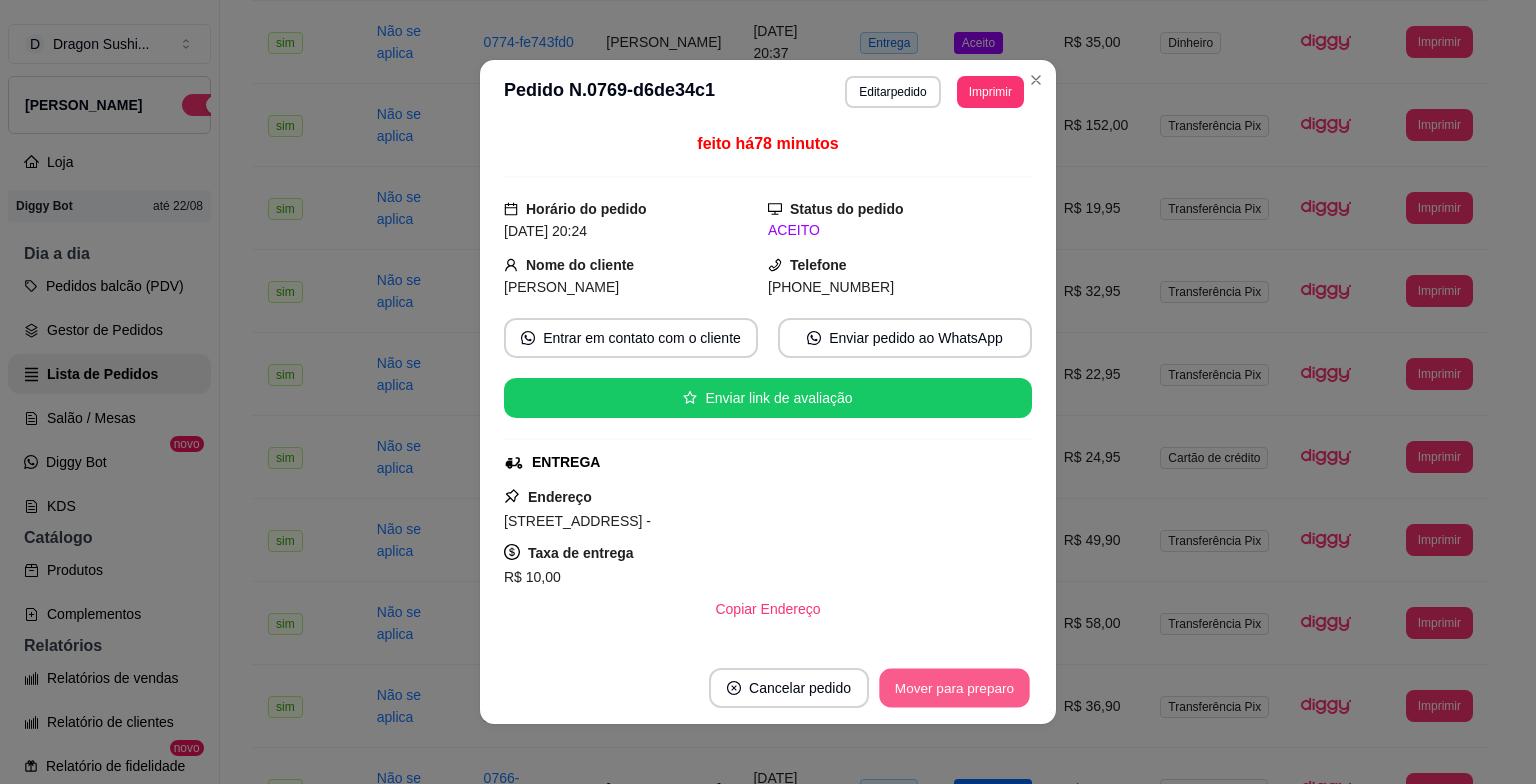 click on "Mover para preparo" at bounding box center (954, 688) 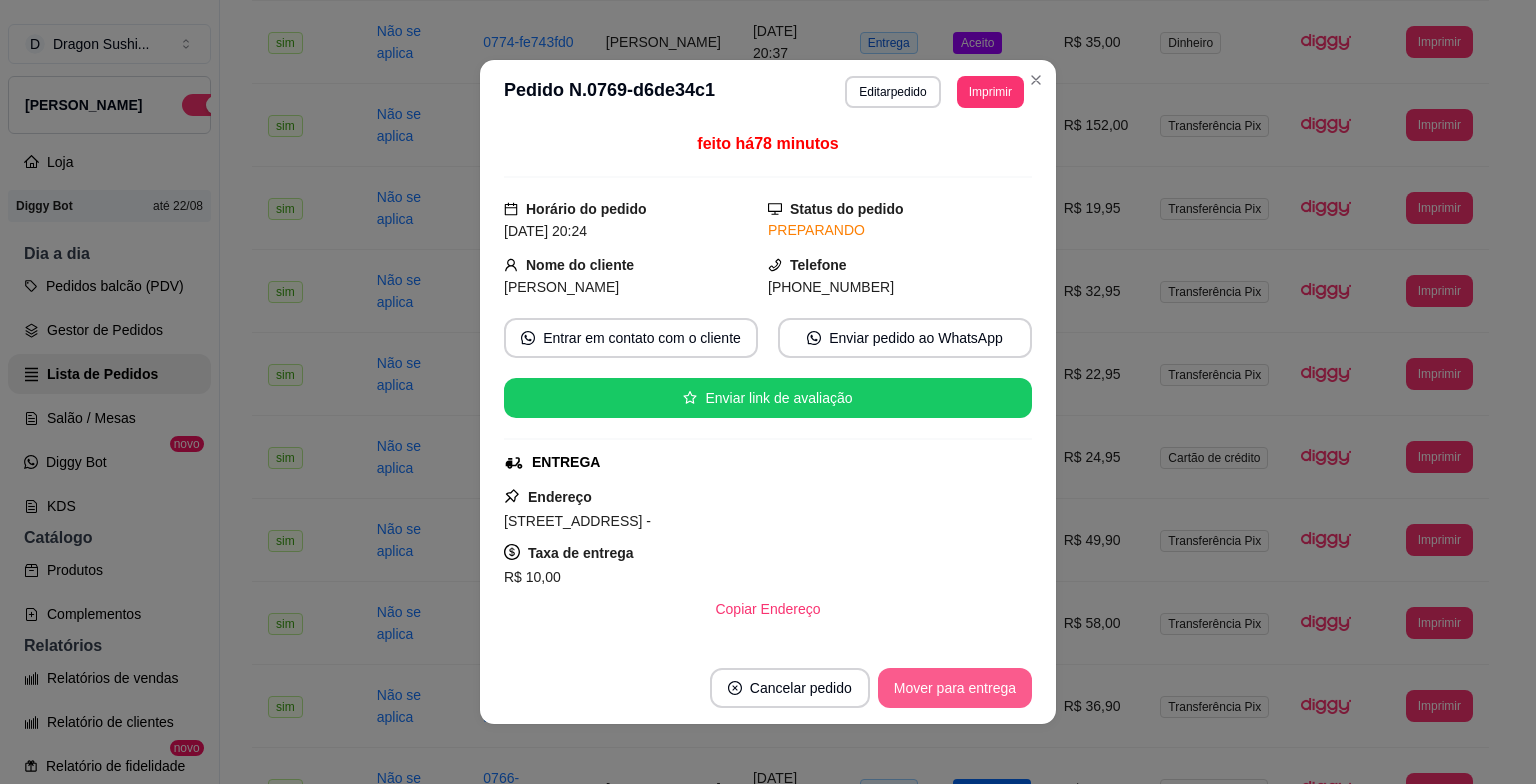 click on "Mover para entrega" at bounding box center [955, 688] 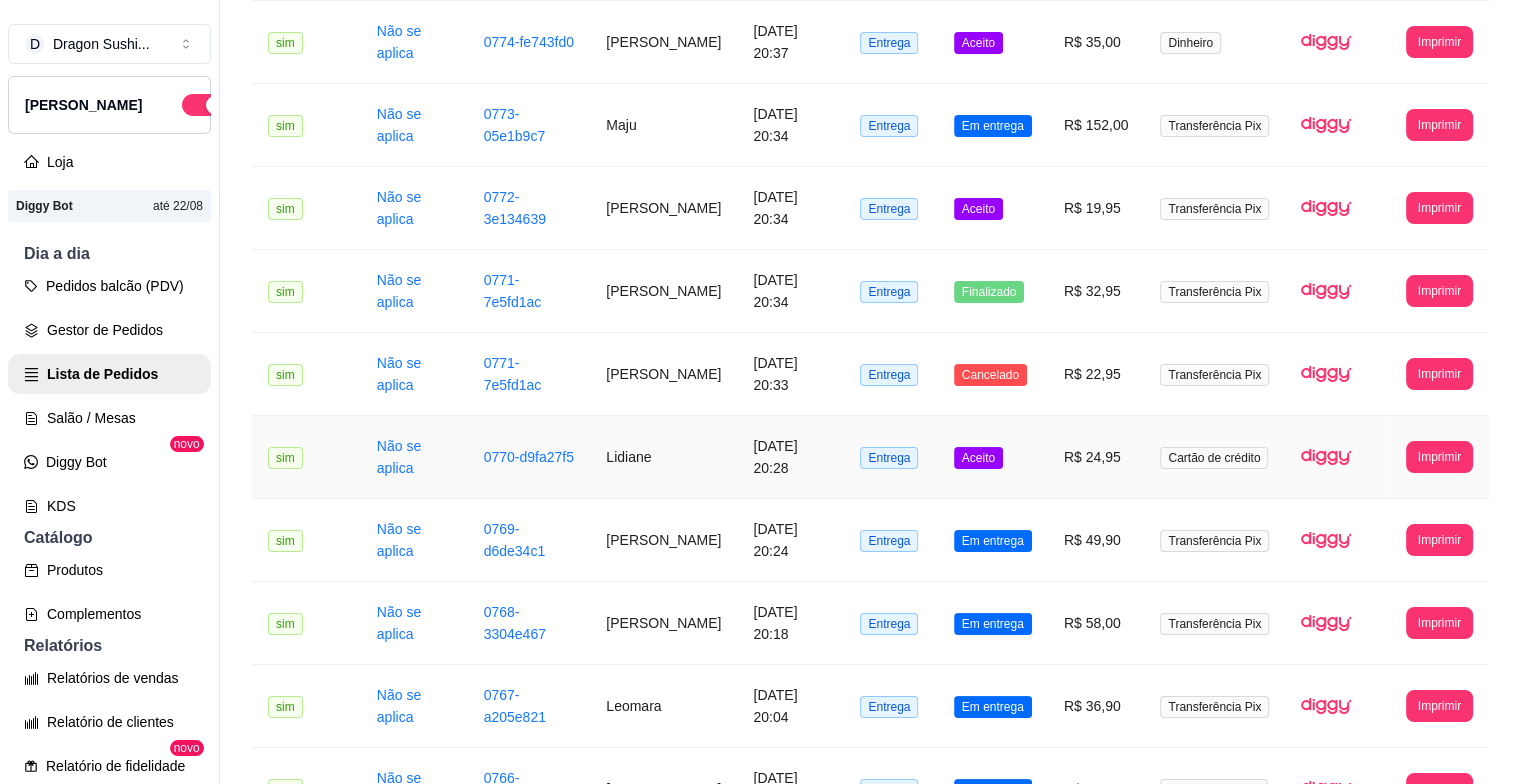 click on "Aceito" at bounding box center (978, 458) 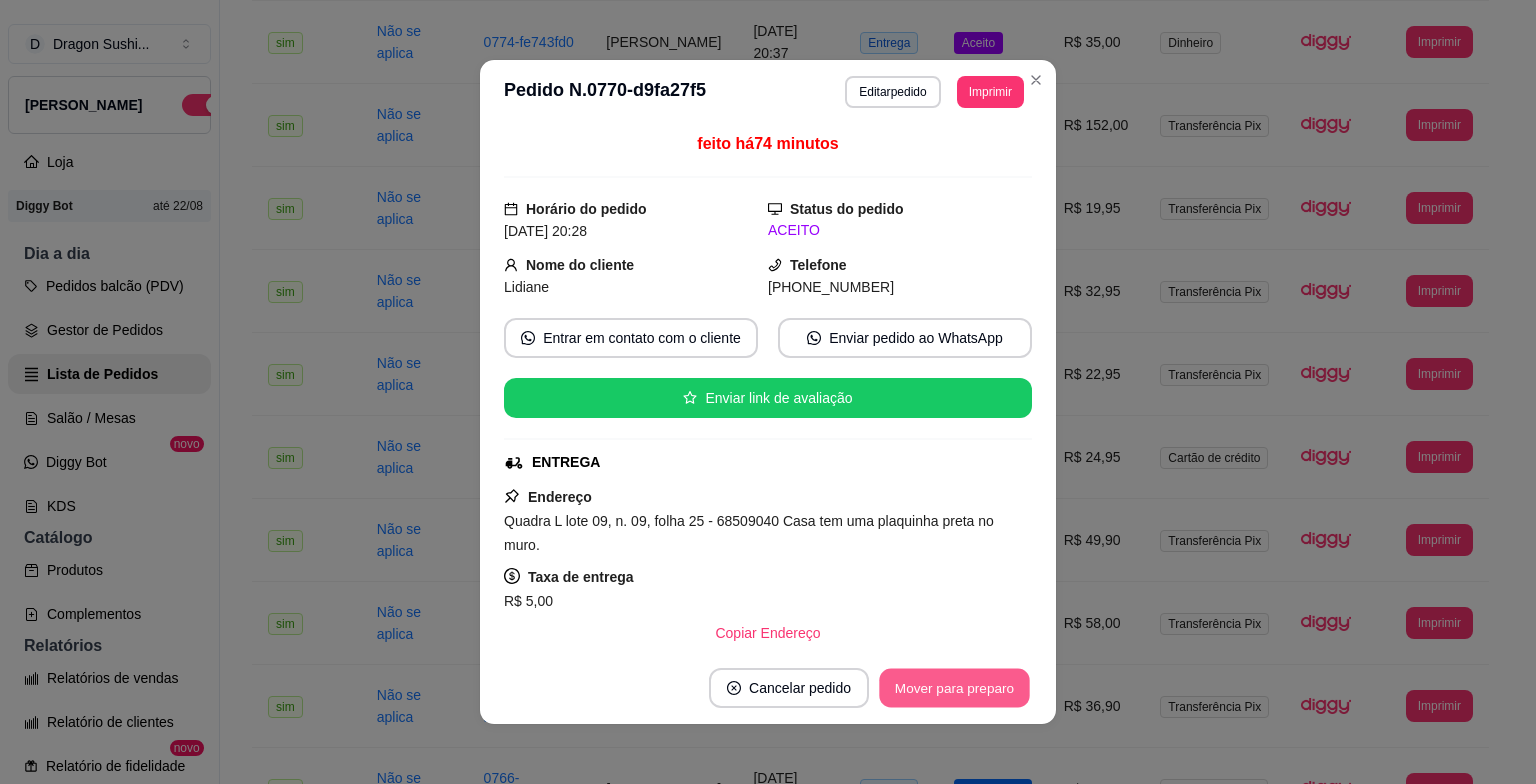 click on "Mover para preparo" at bounding box center (954, 688) 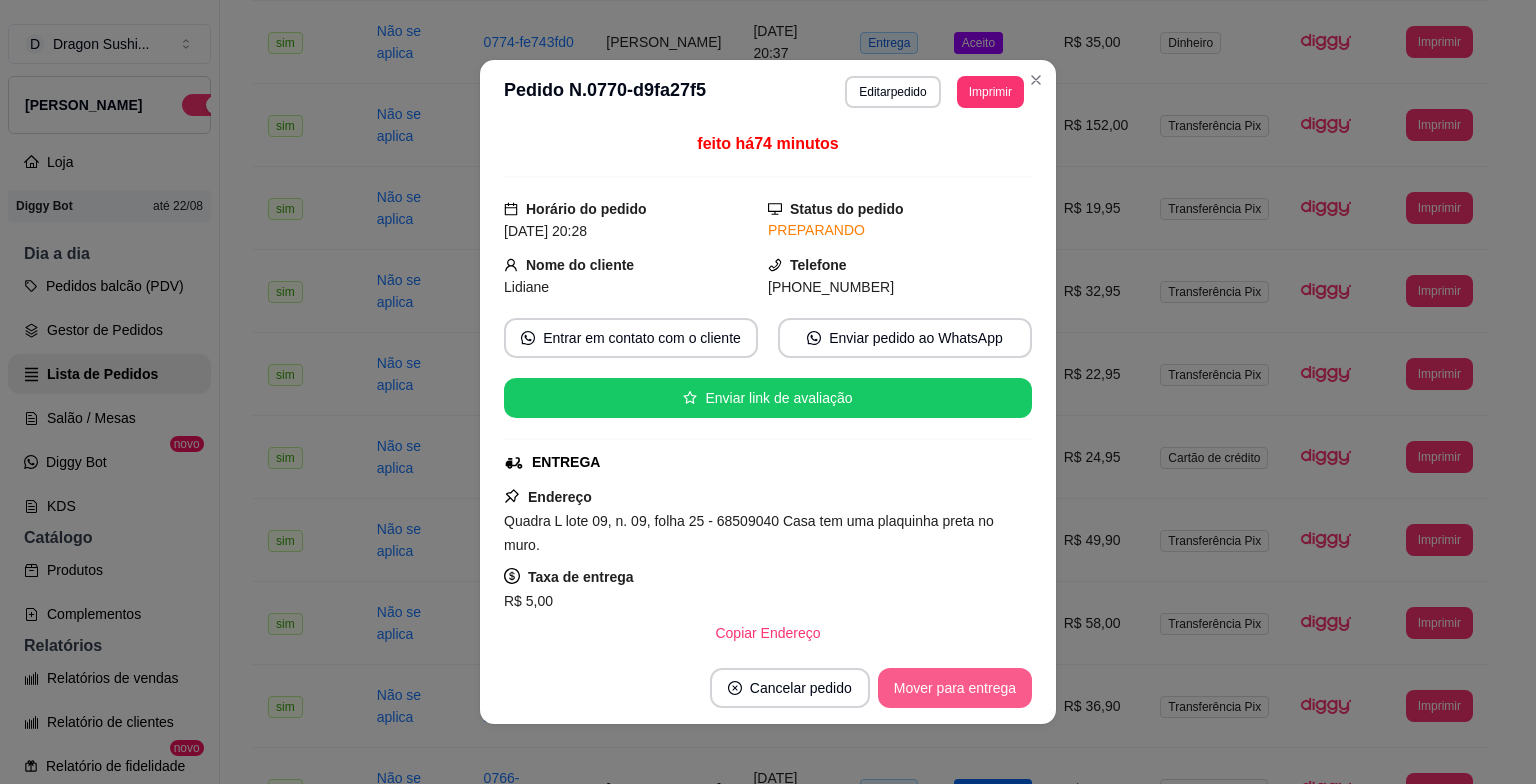 click on "Mover para entrega" at bounding box center (955, 688) 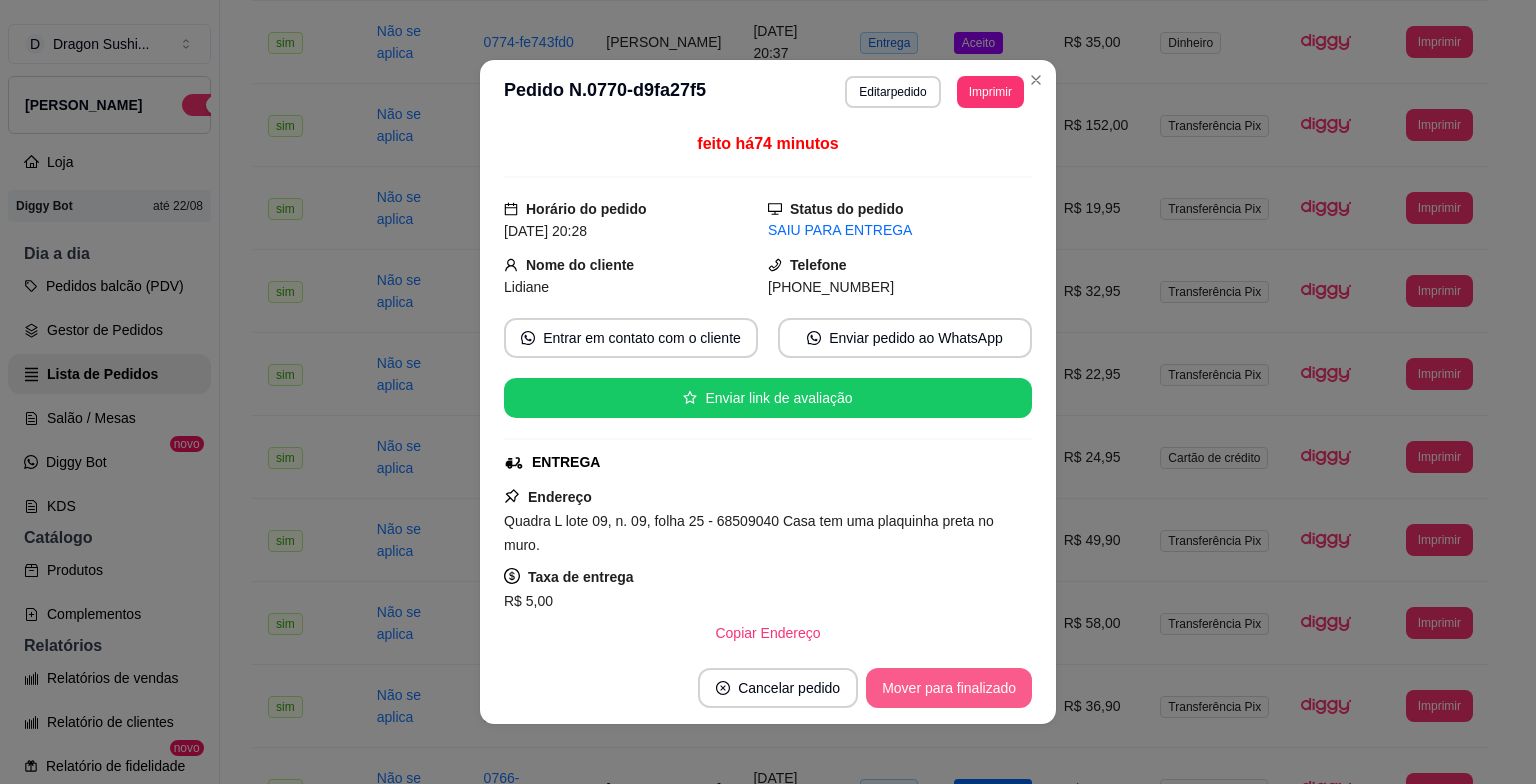click on "Mover para finalizado" at bounding box center [949, 688] 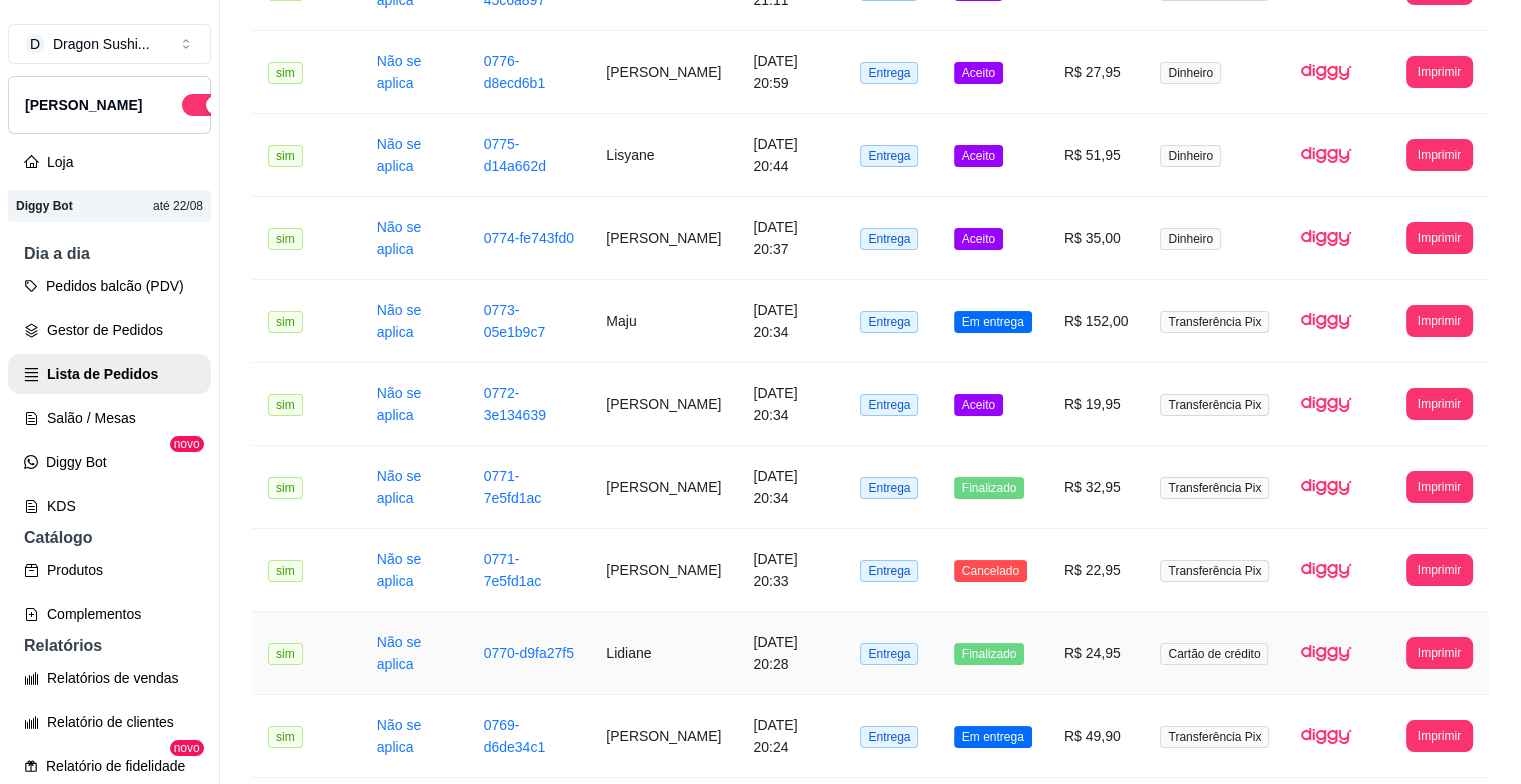 scroll, scrollTop: 366, scrollLeft: 0, axis: vertical 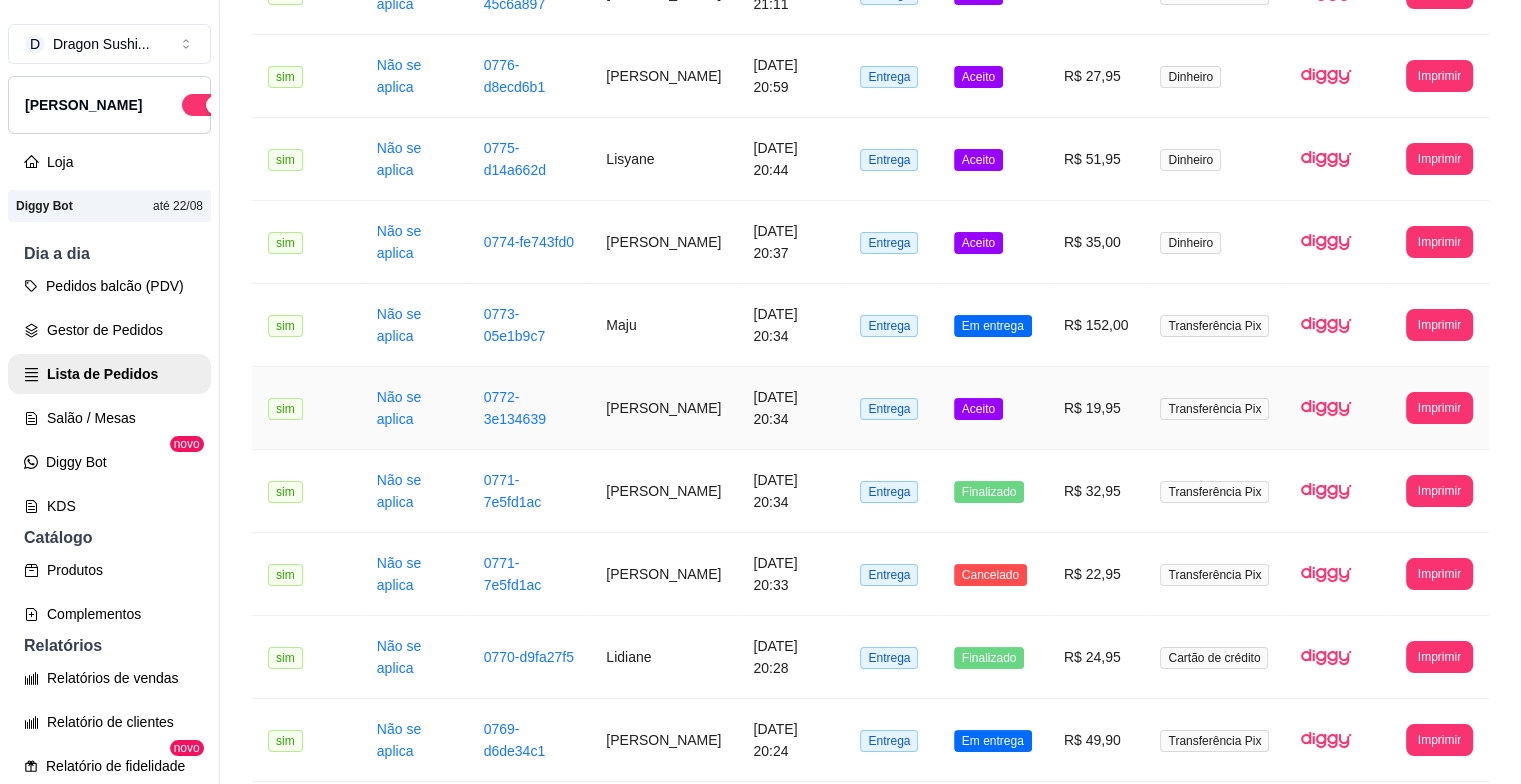 click on "Aceito" at bounding box center (978, 409) 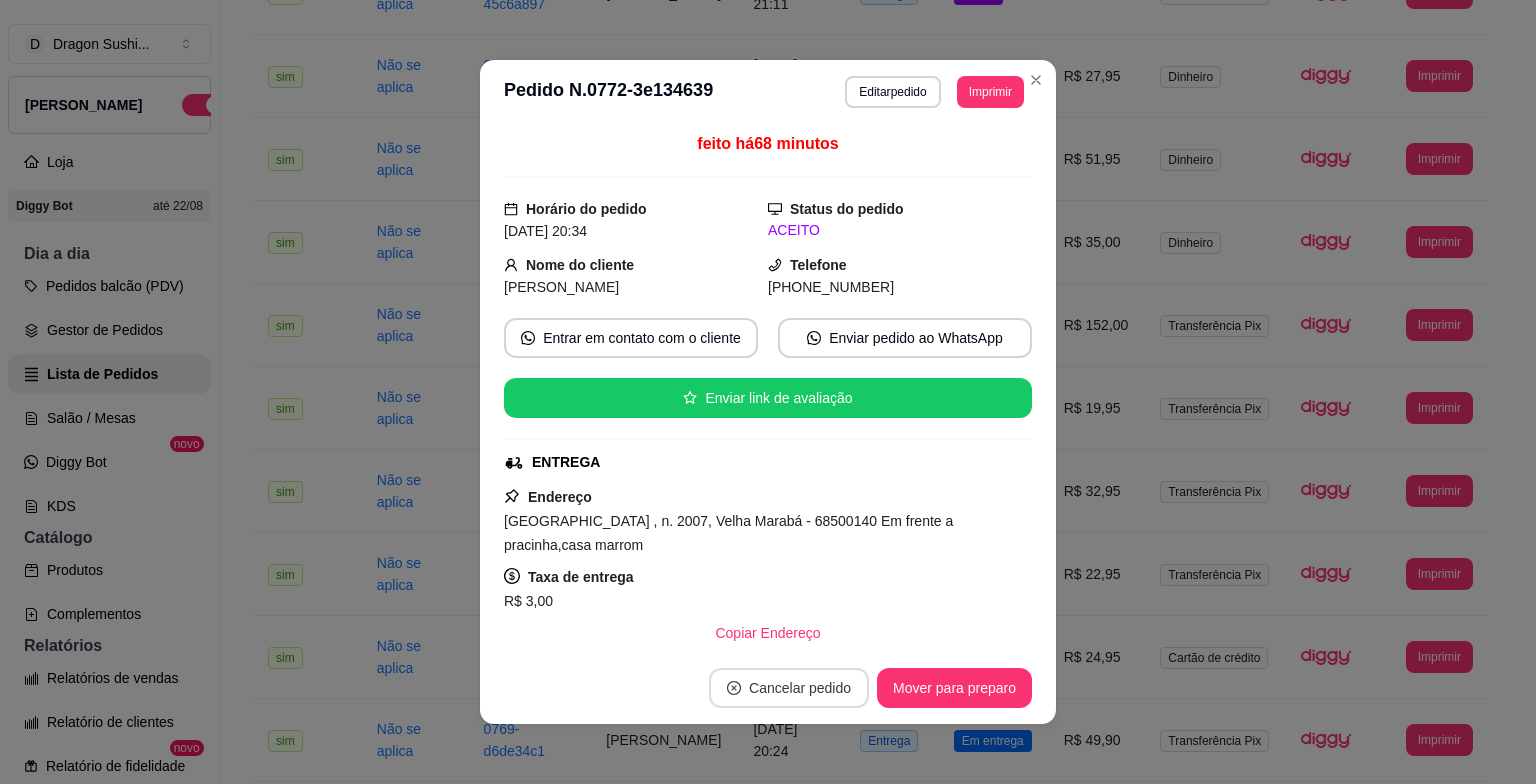 click on "Cancelar pedido" at bounding box center [789, 688] 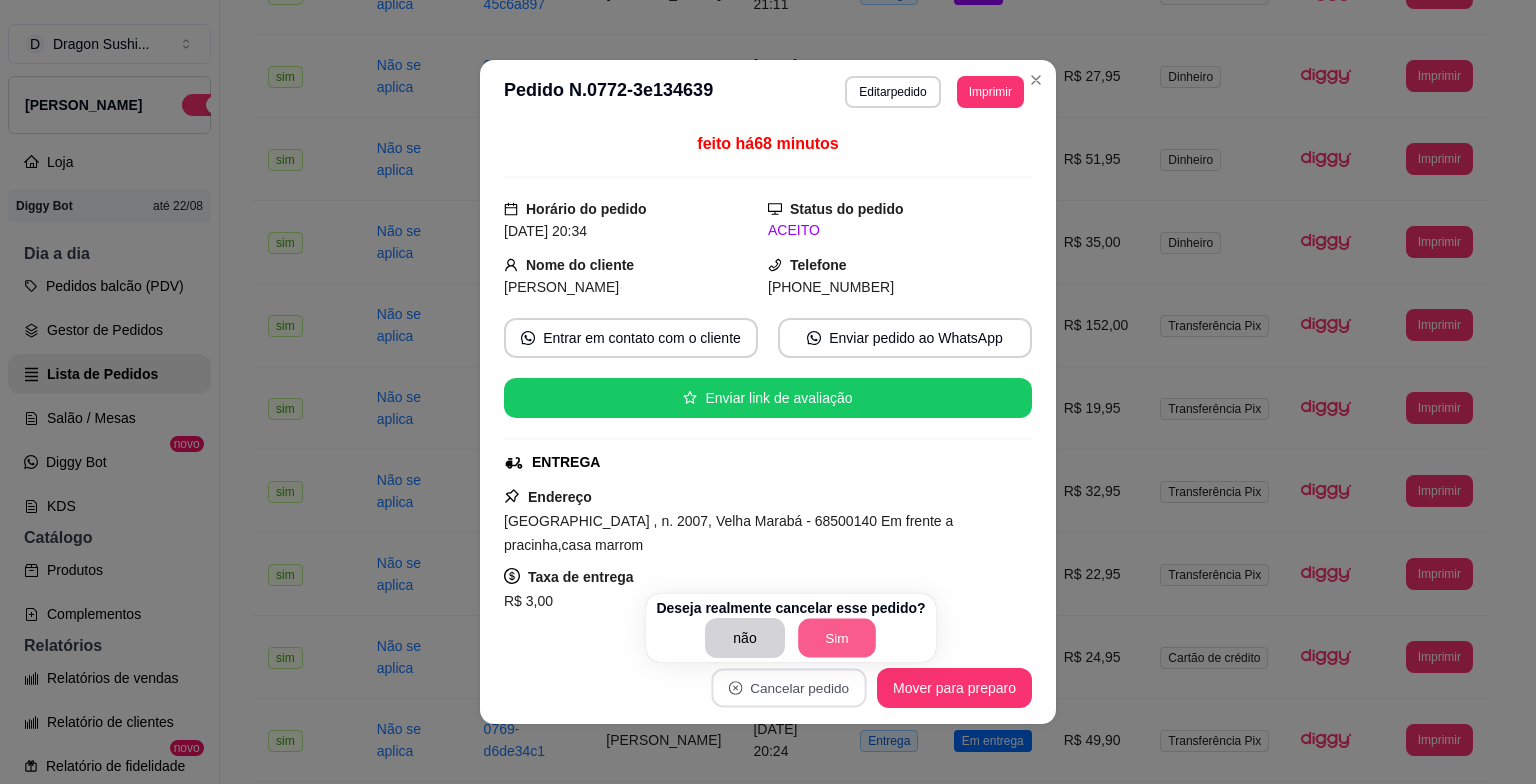 click on "Sim" at bounding box center (837, 638) 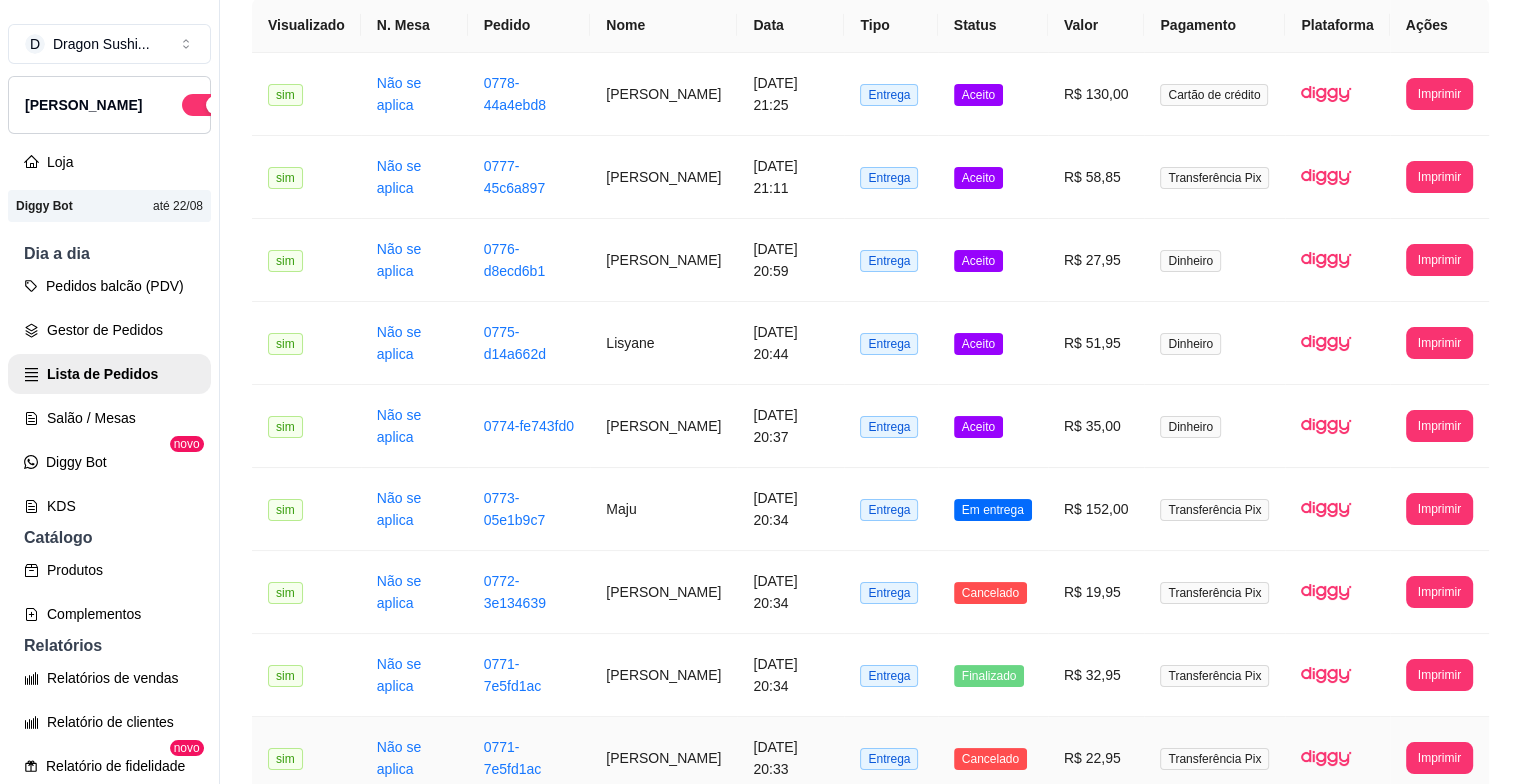 scroll, scrollTop: 166, scrollLeft: 0, axis: vertical 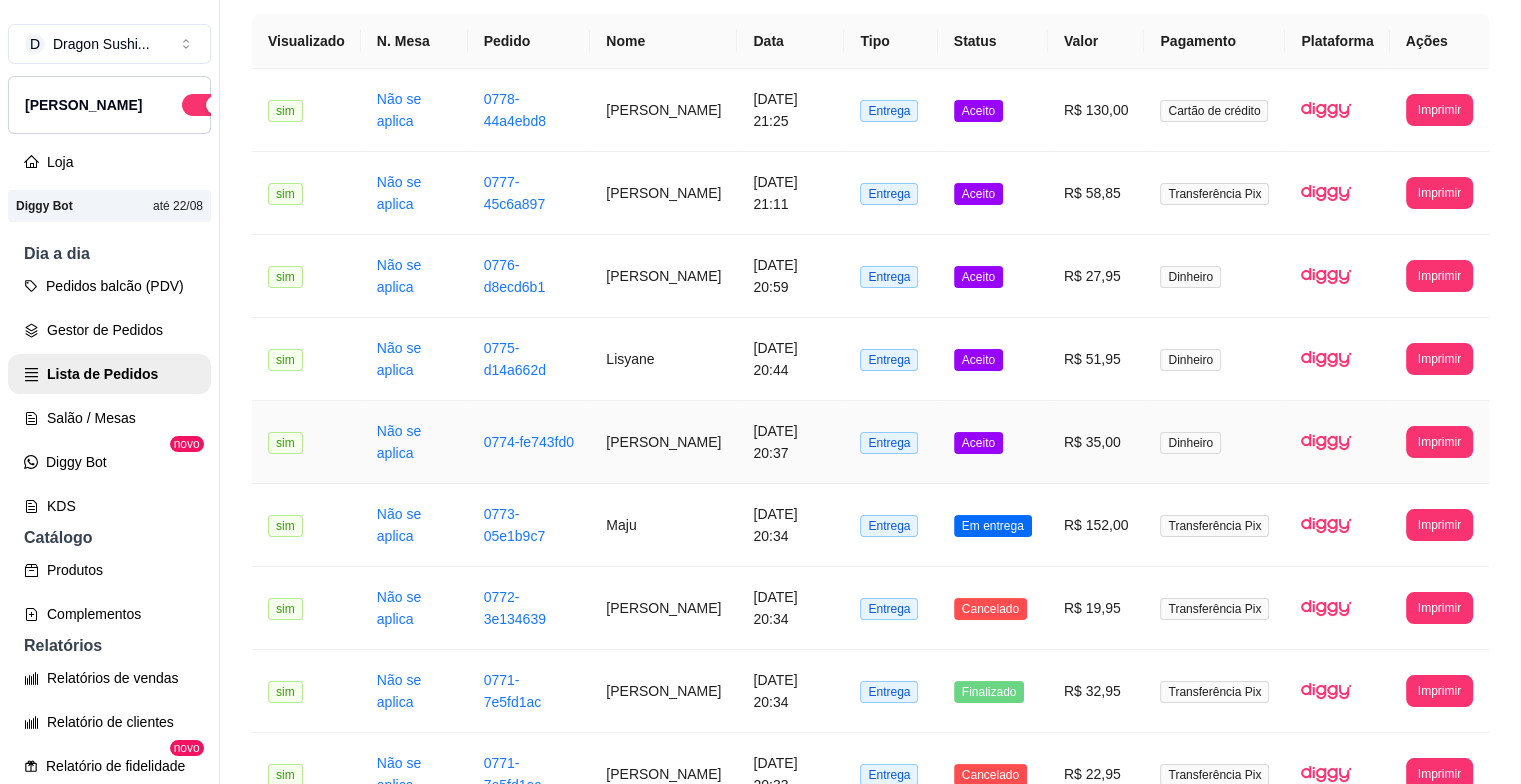 click on "Aceito" at bounding box center (978, 443) 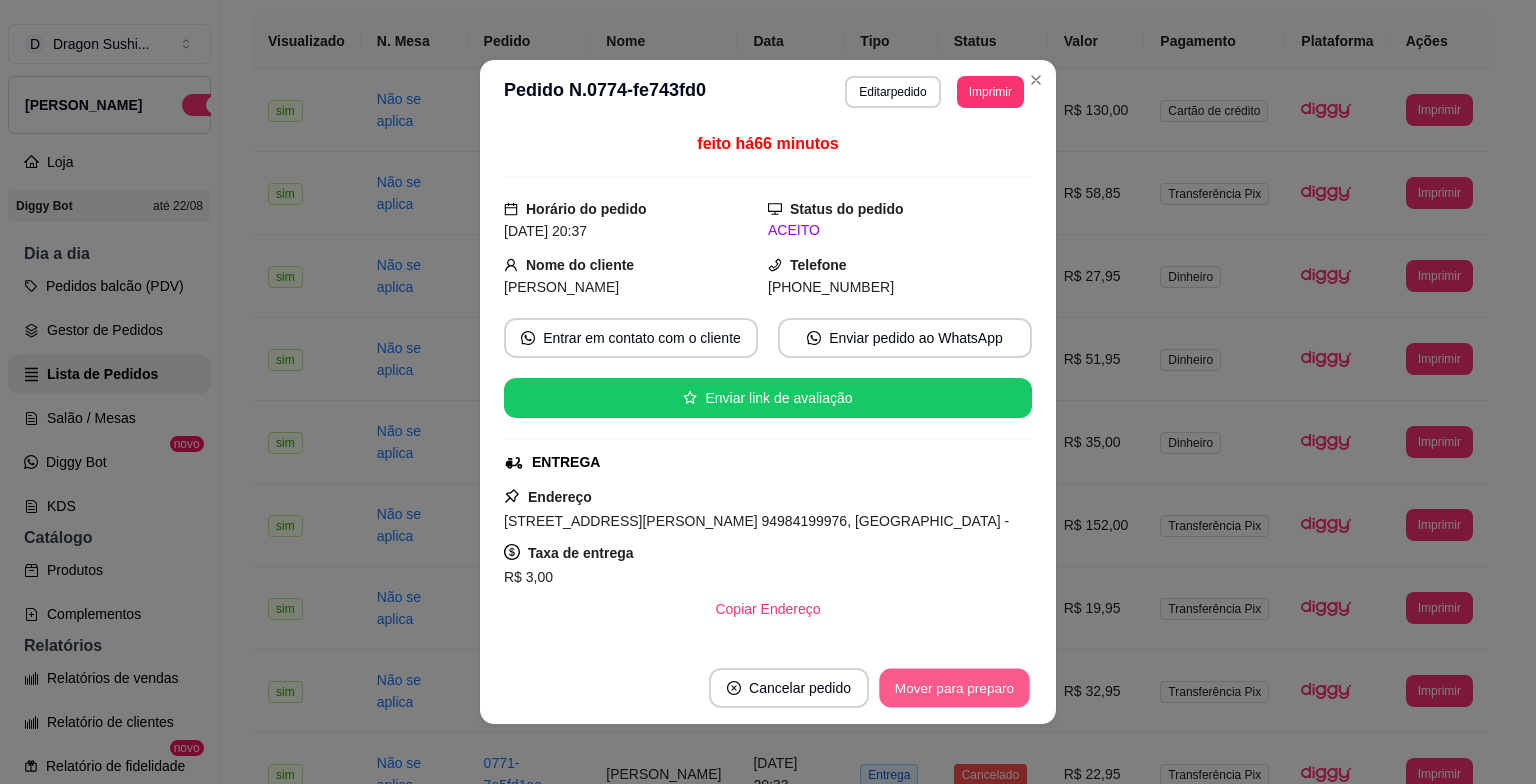 click on "Mover para preparo" at bounding box center (954, 688) 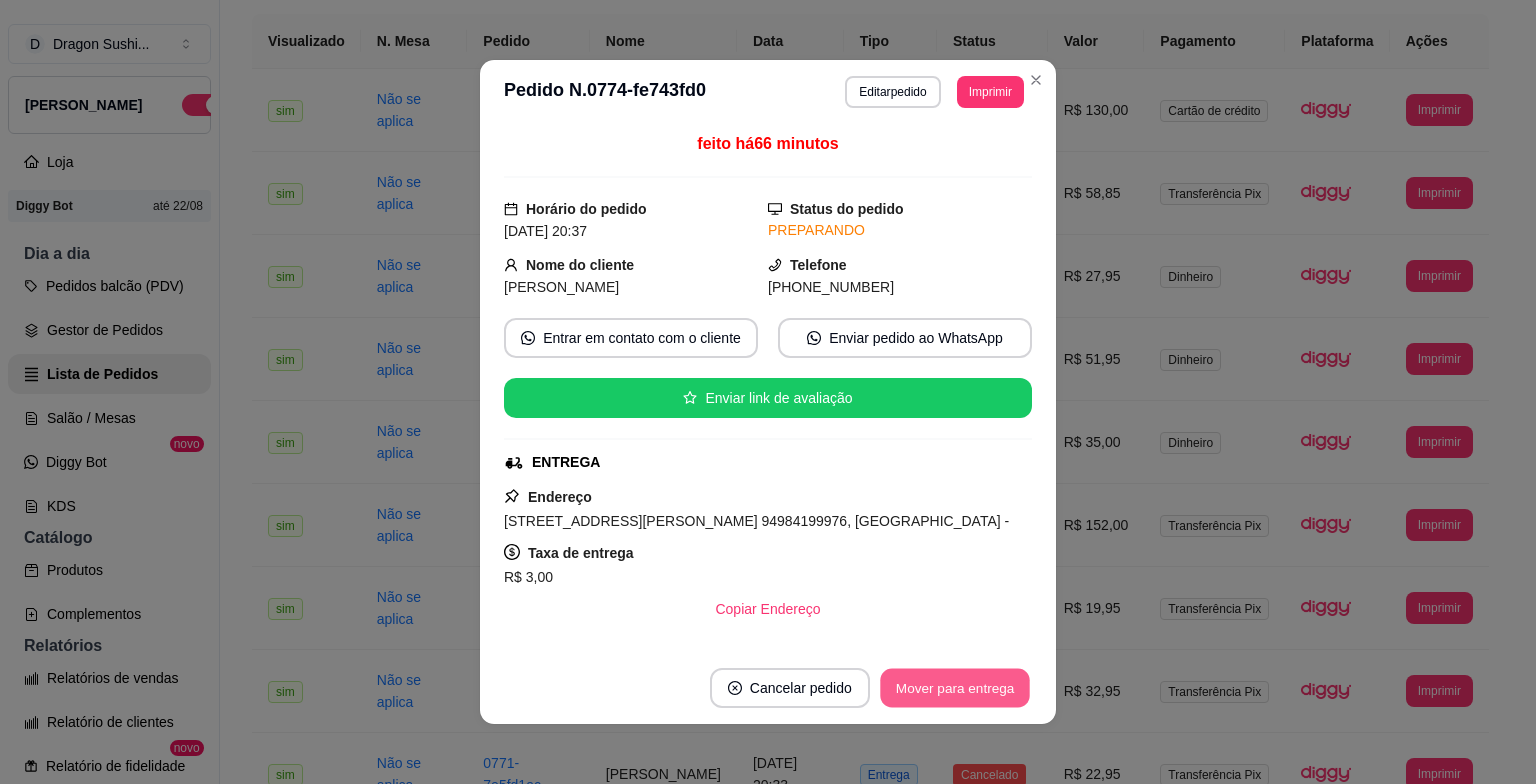 click on "Mover para entrega" at bounding box center [955, 688] 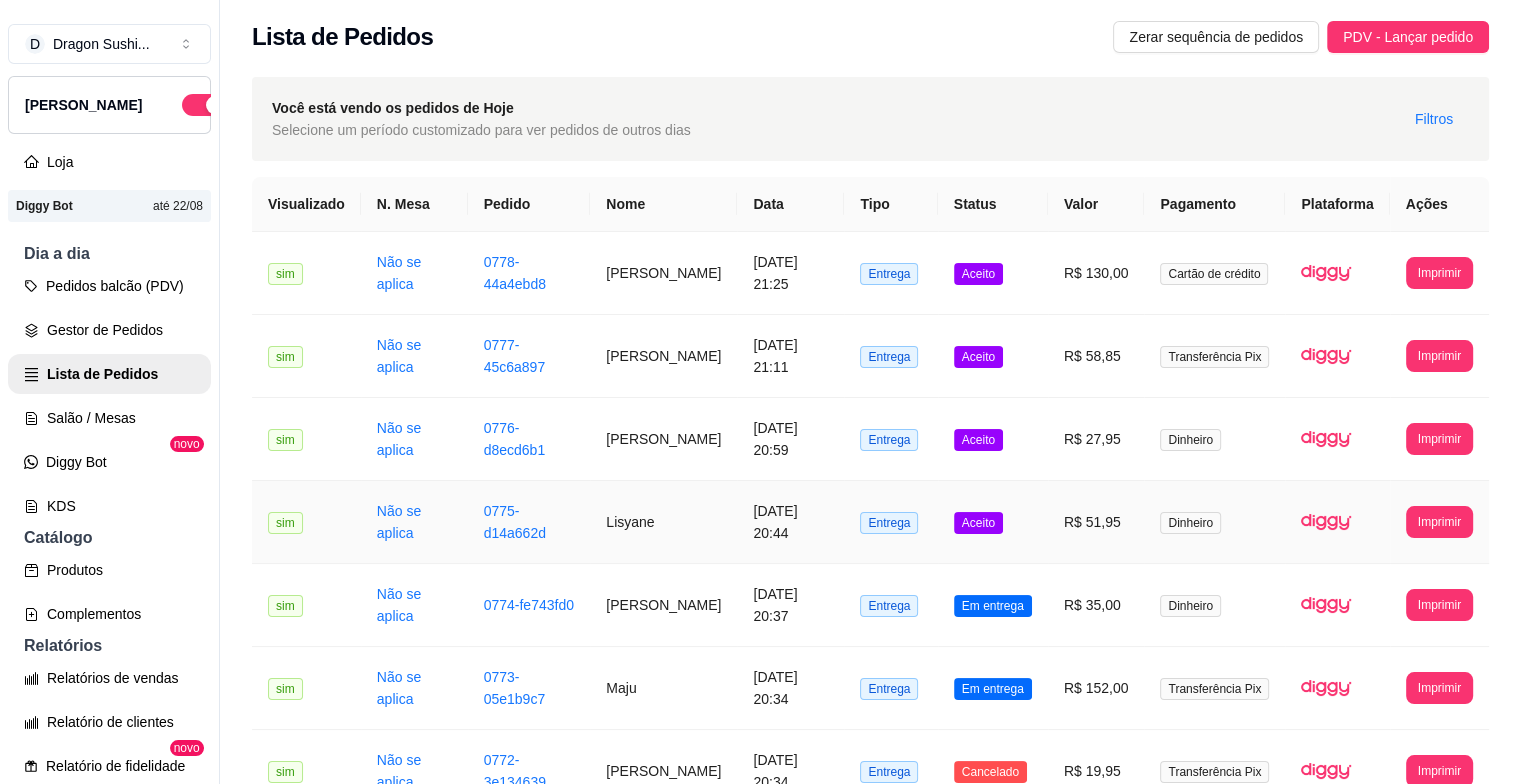 scroll, scrollTop: 0, scrollLeft: 0, axis: both 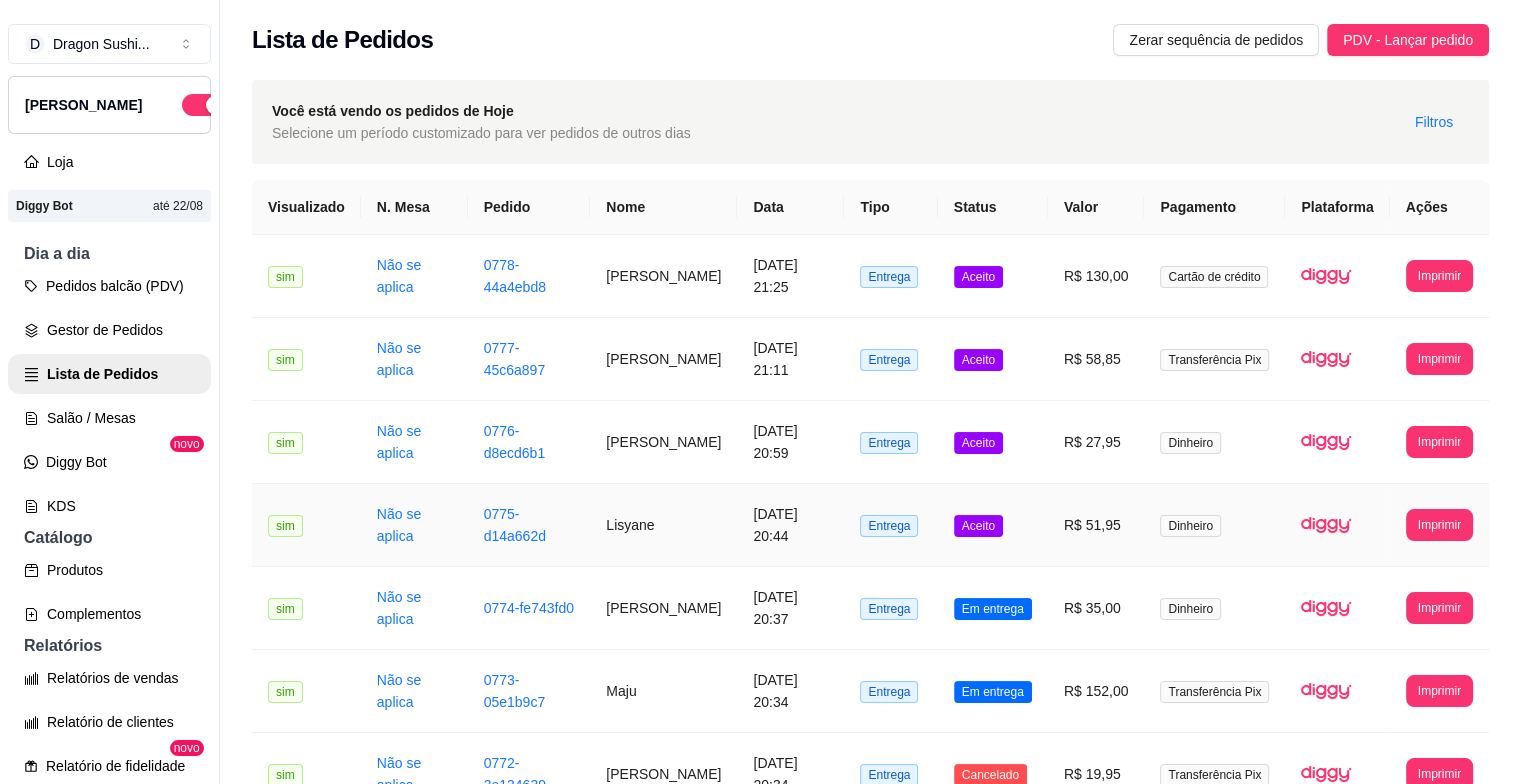 click on "Aceito" at bounding box center [978, 526] 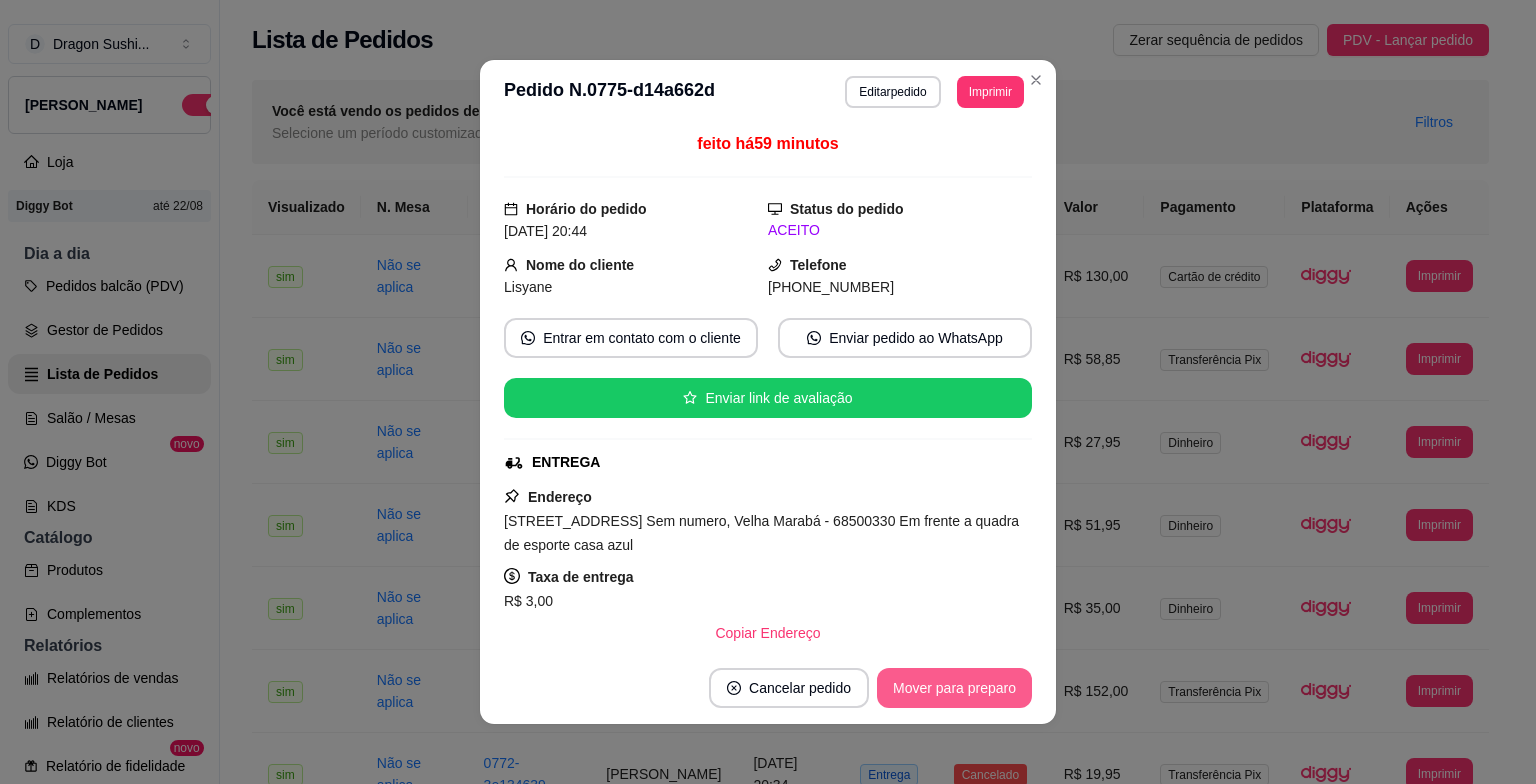 click on "Mover para preparo" at bounding box center [954, 688] 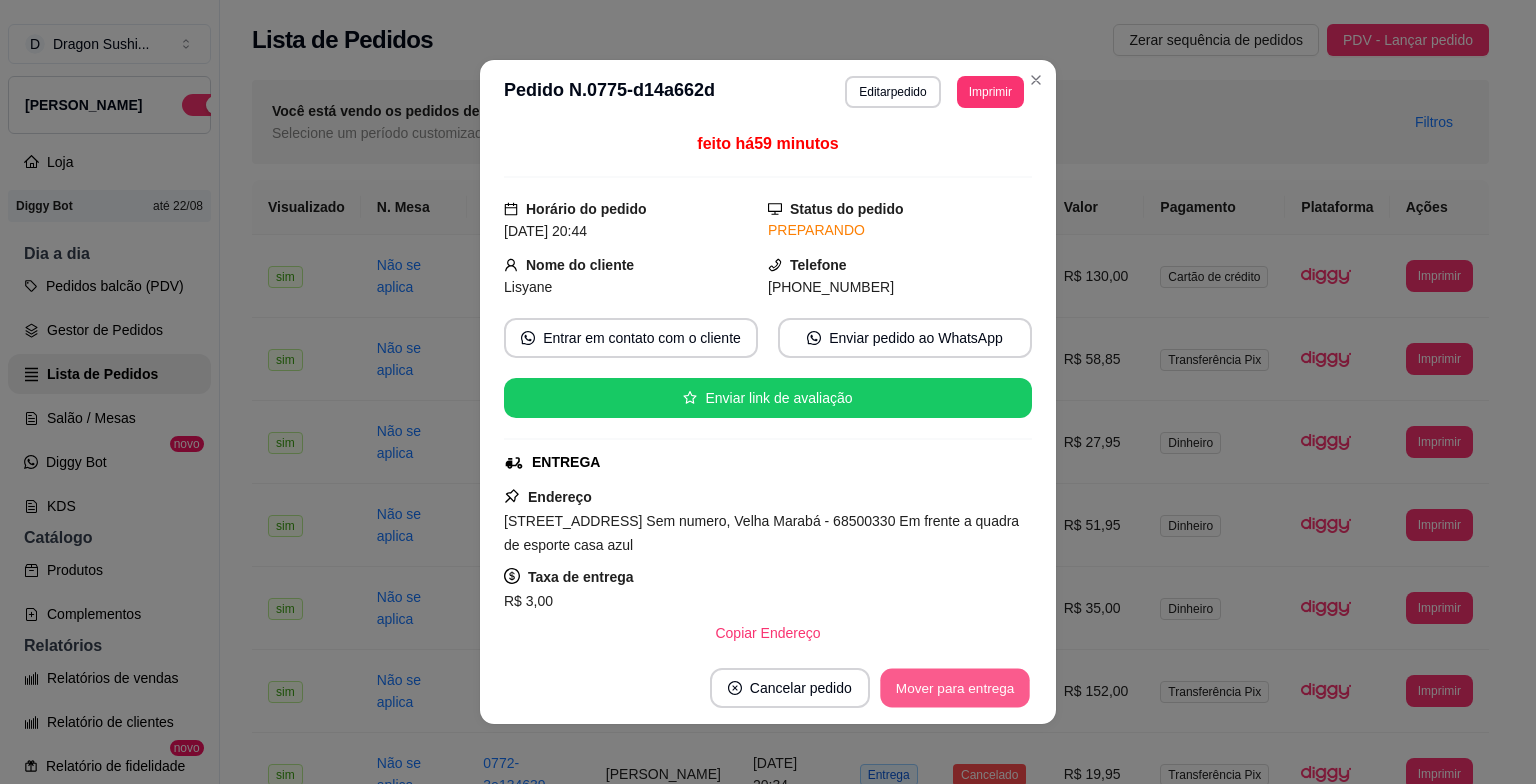 click on "Mover para entrega" at bounding box center [955, 688] 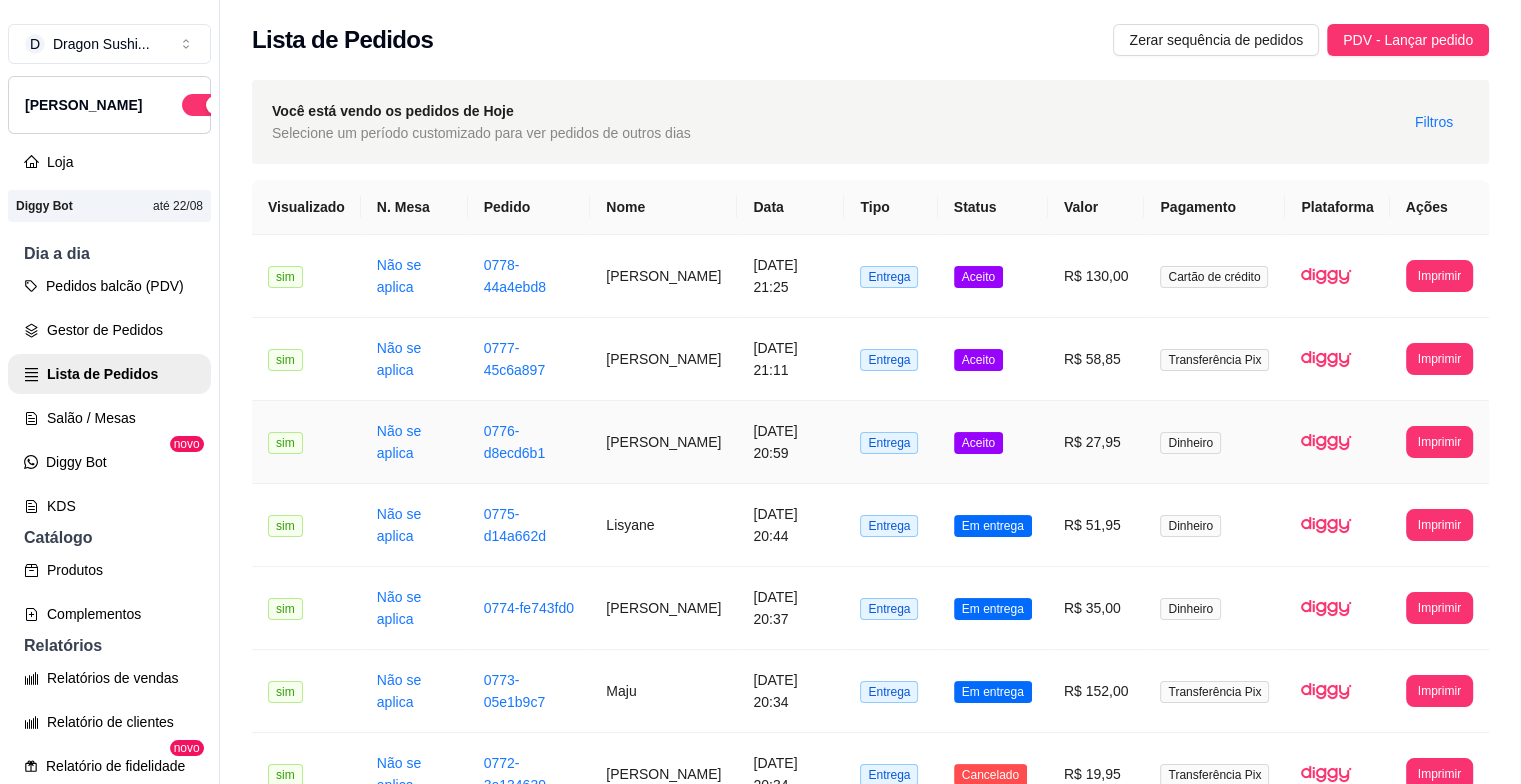 click on "Aceito" at bounding box center (978, 443) 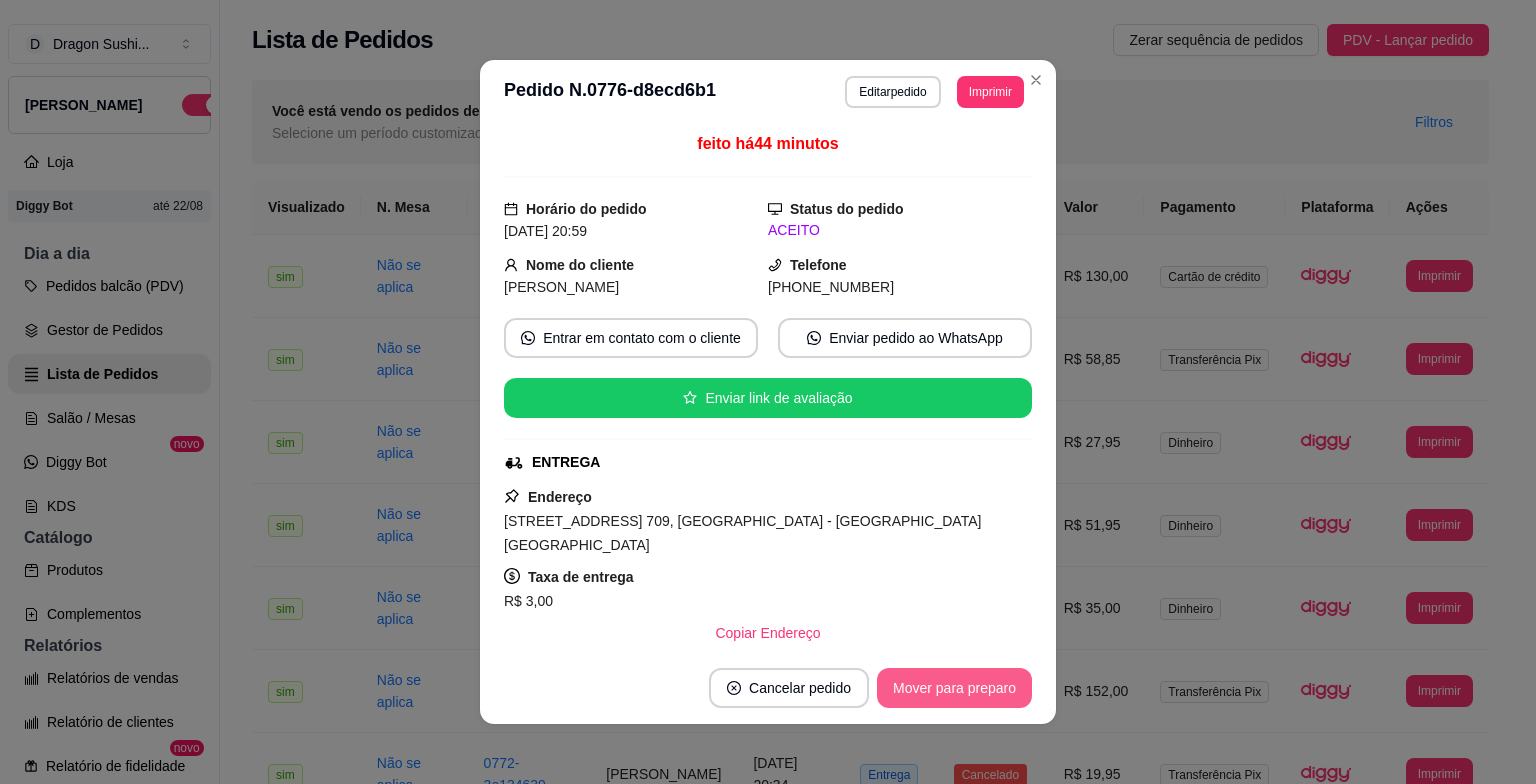 click on "Mover para preparo" at bounding box center [954, 688] 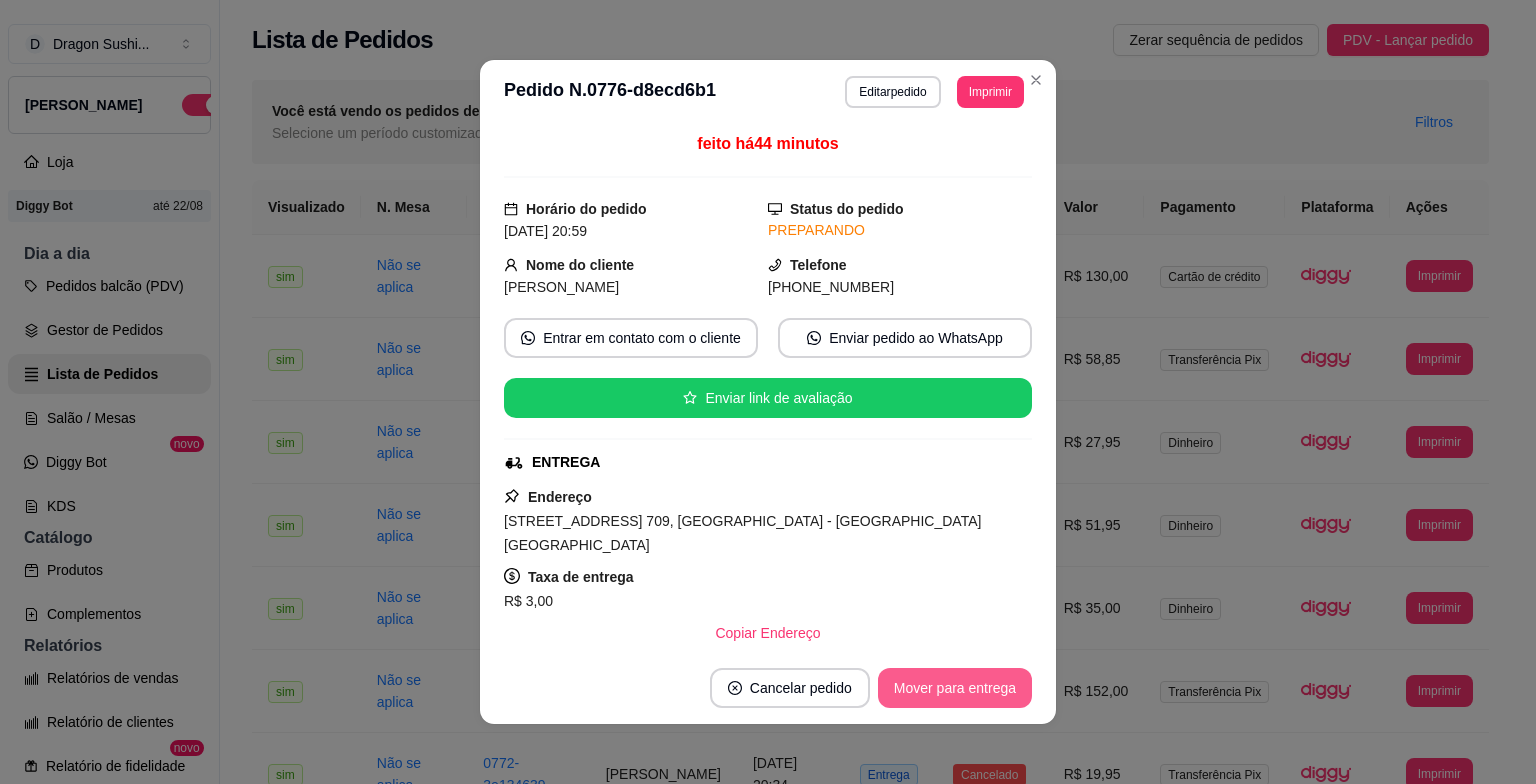 click on "Mover para entrega" at bounding box center (955, 688) 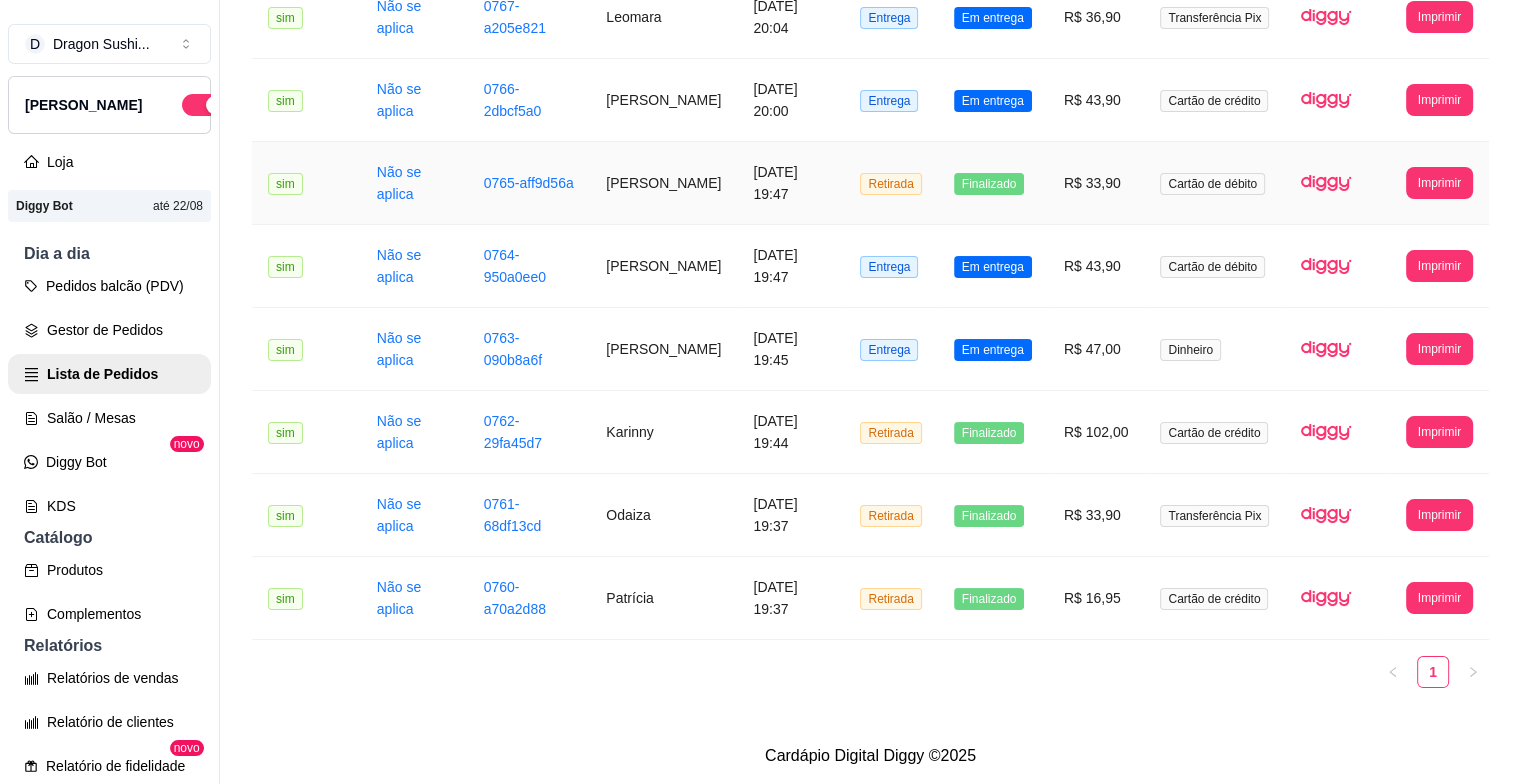 scroll, scrollTop: 1266, scrollLeft: 0, axis: vertical 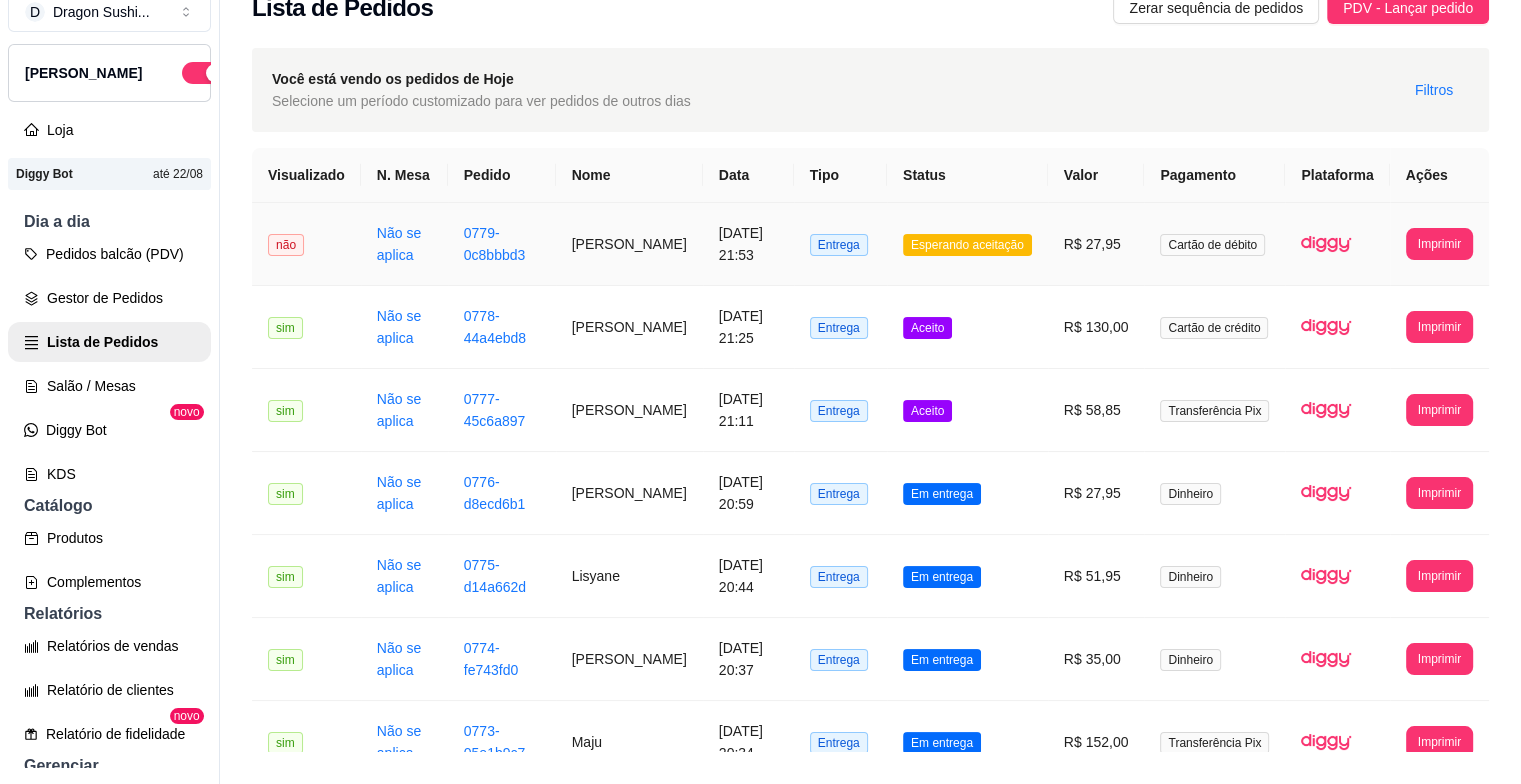 click on "Esperando aceitação" at bounding box center (967, 245) 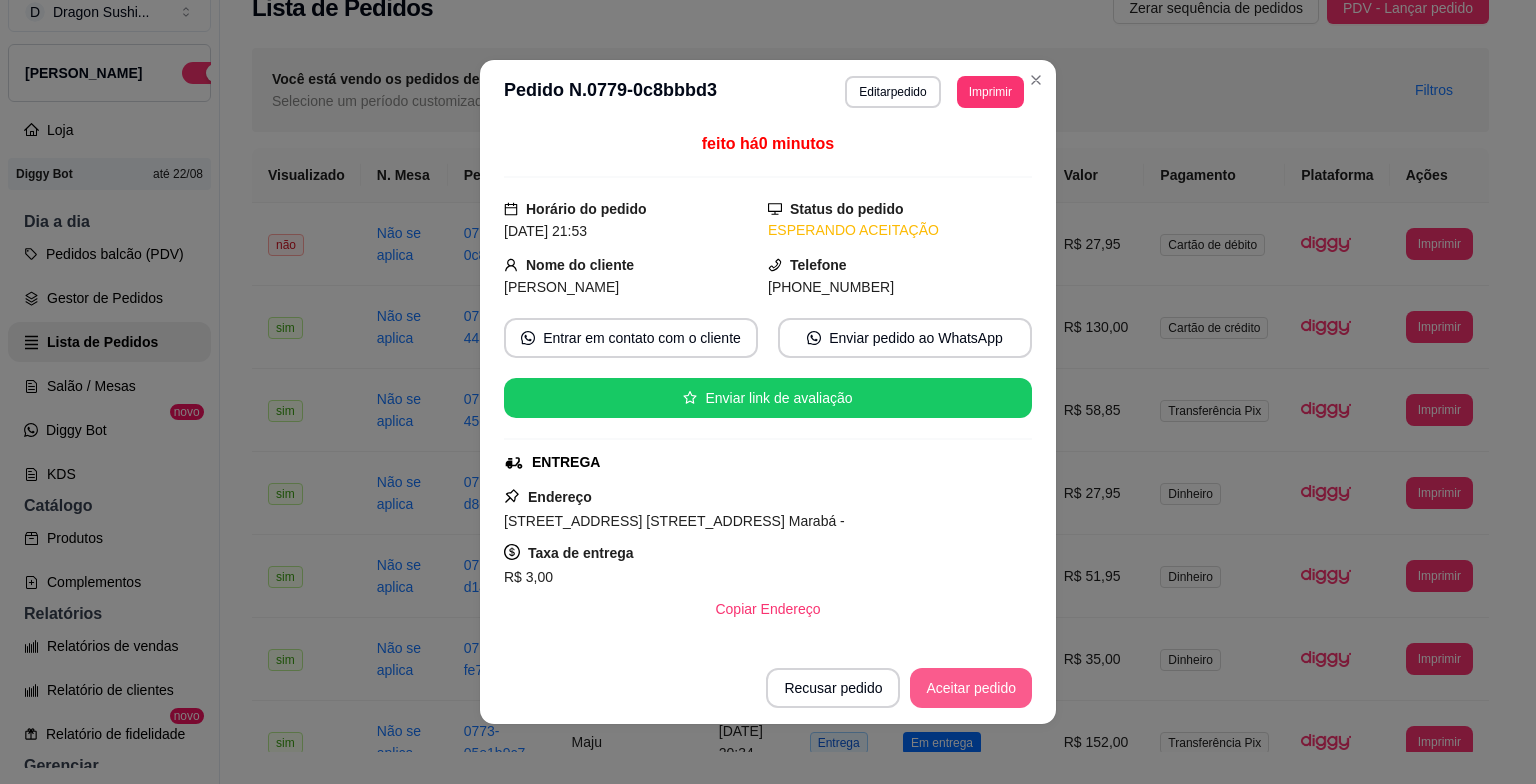 click on "Aceitar pedido" at bounding box center (971, 688) 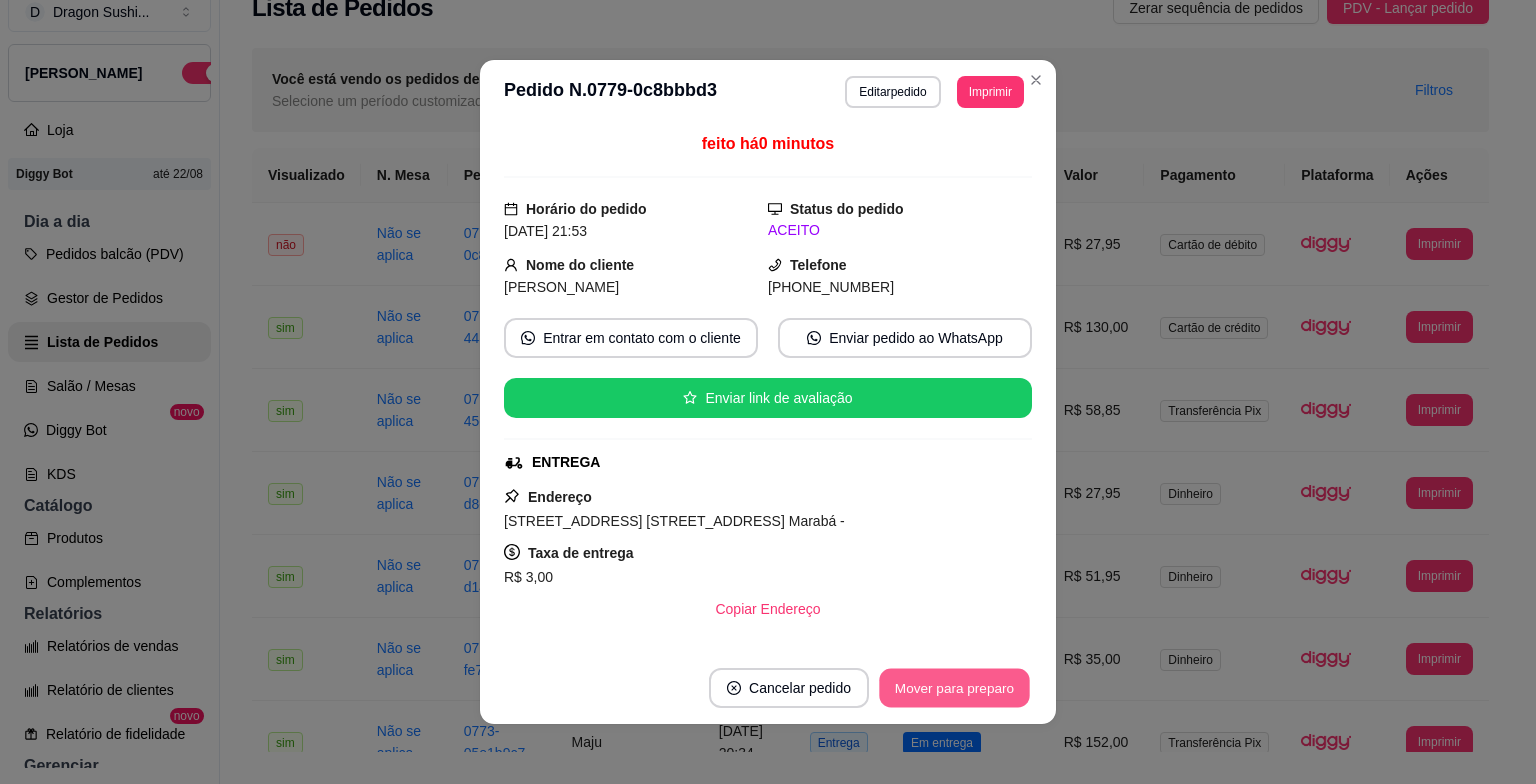 click on "Mover para preparo" at bounding box center [954, 688] 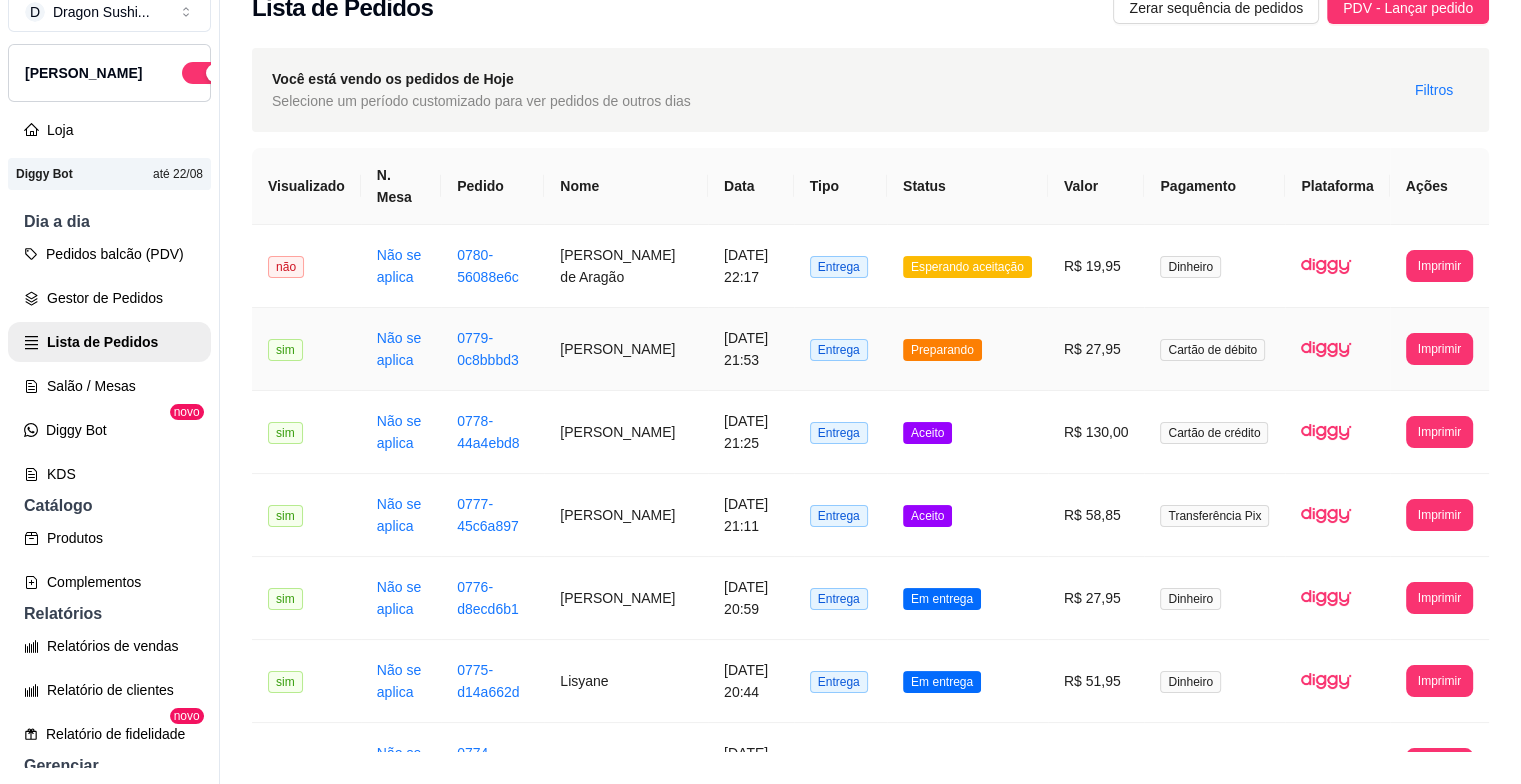 click on "Preparando" at bounding box center (942, 350) 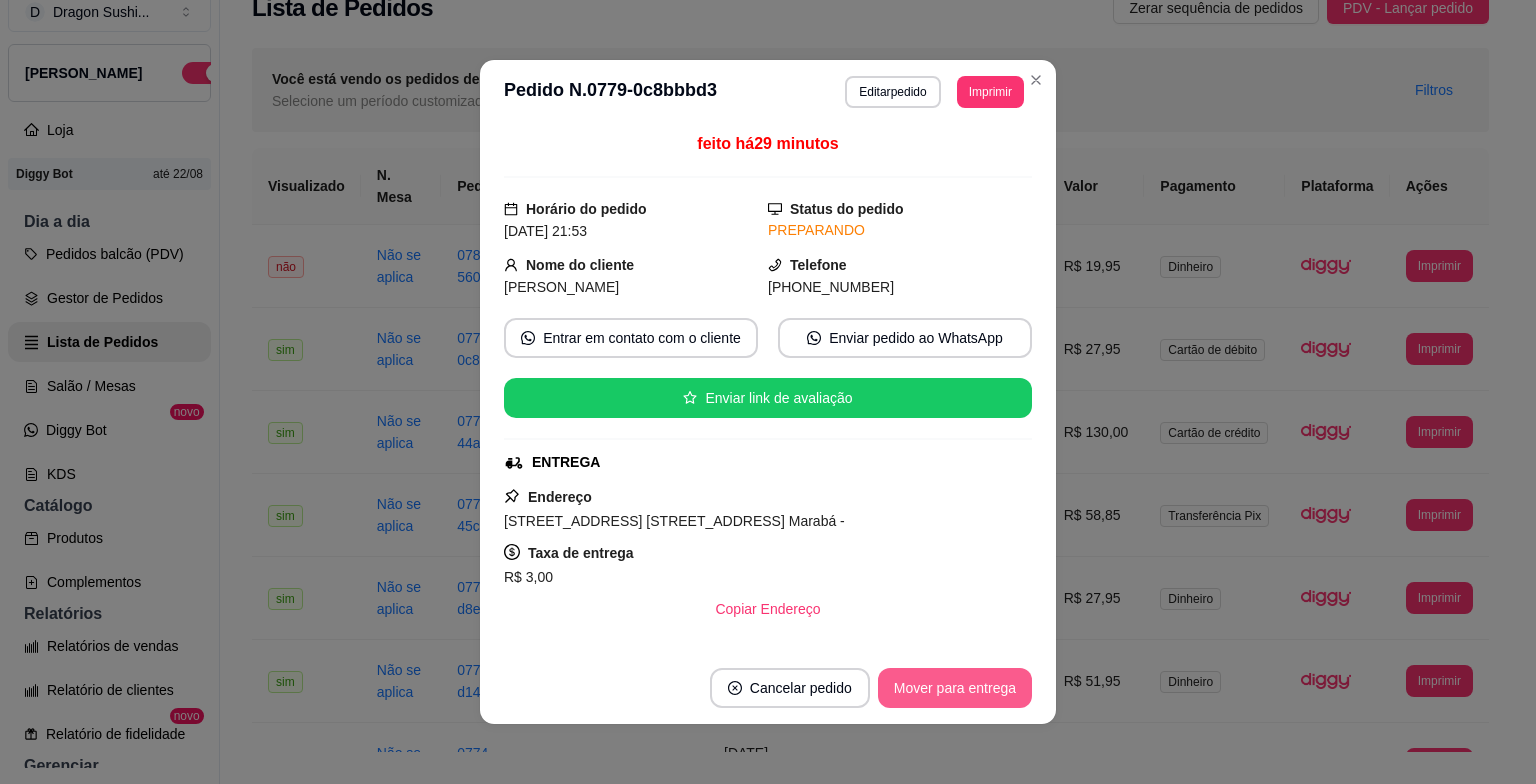 click on "Mover para entrega" at bounding box center [955, 688] 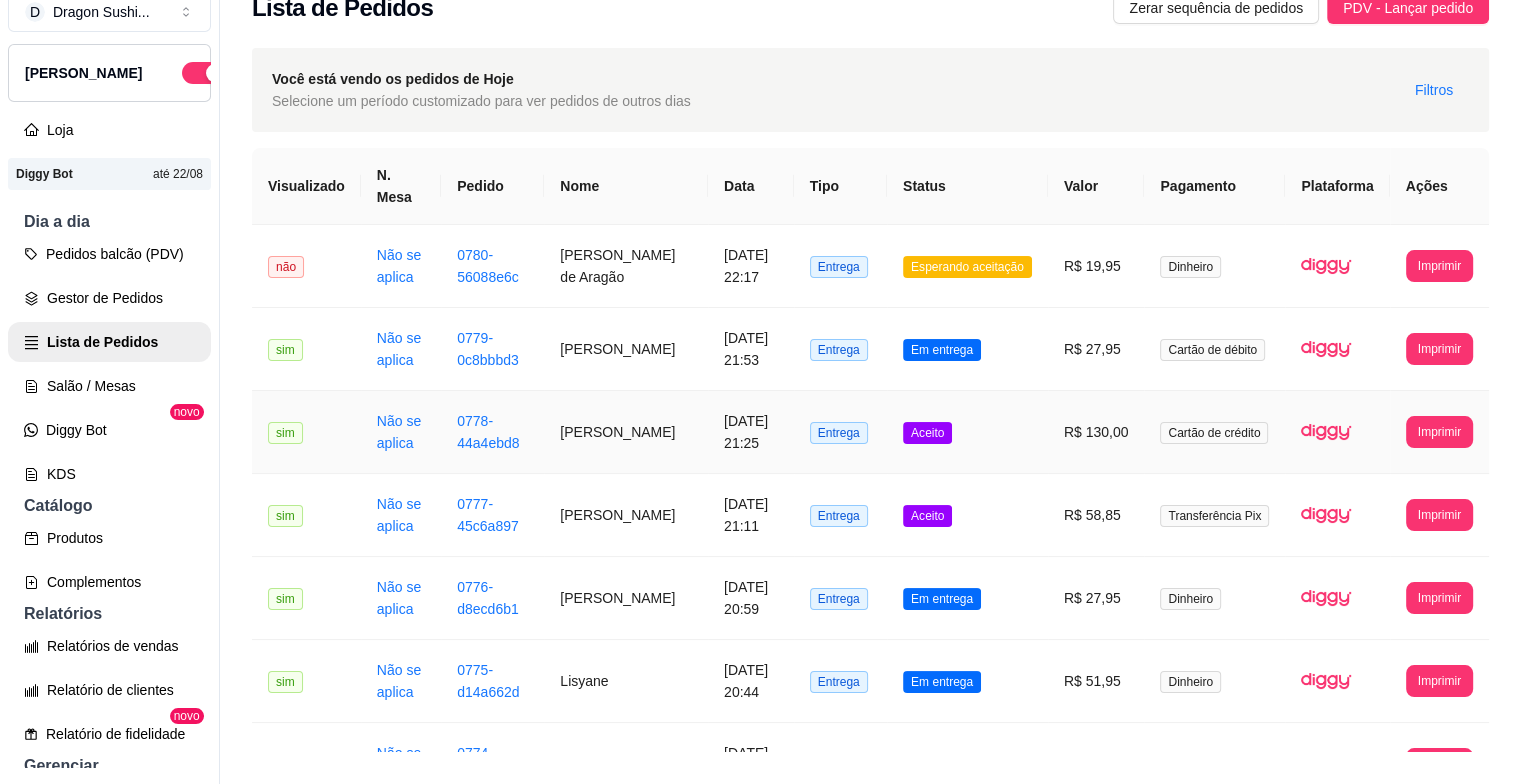 click on "Aceito" at bounding box center (967, 432) 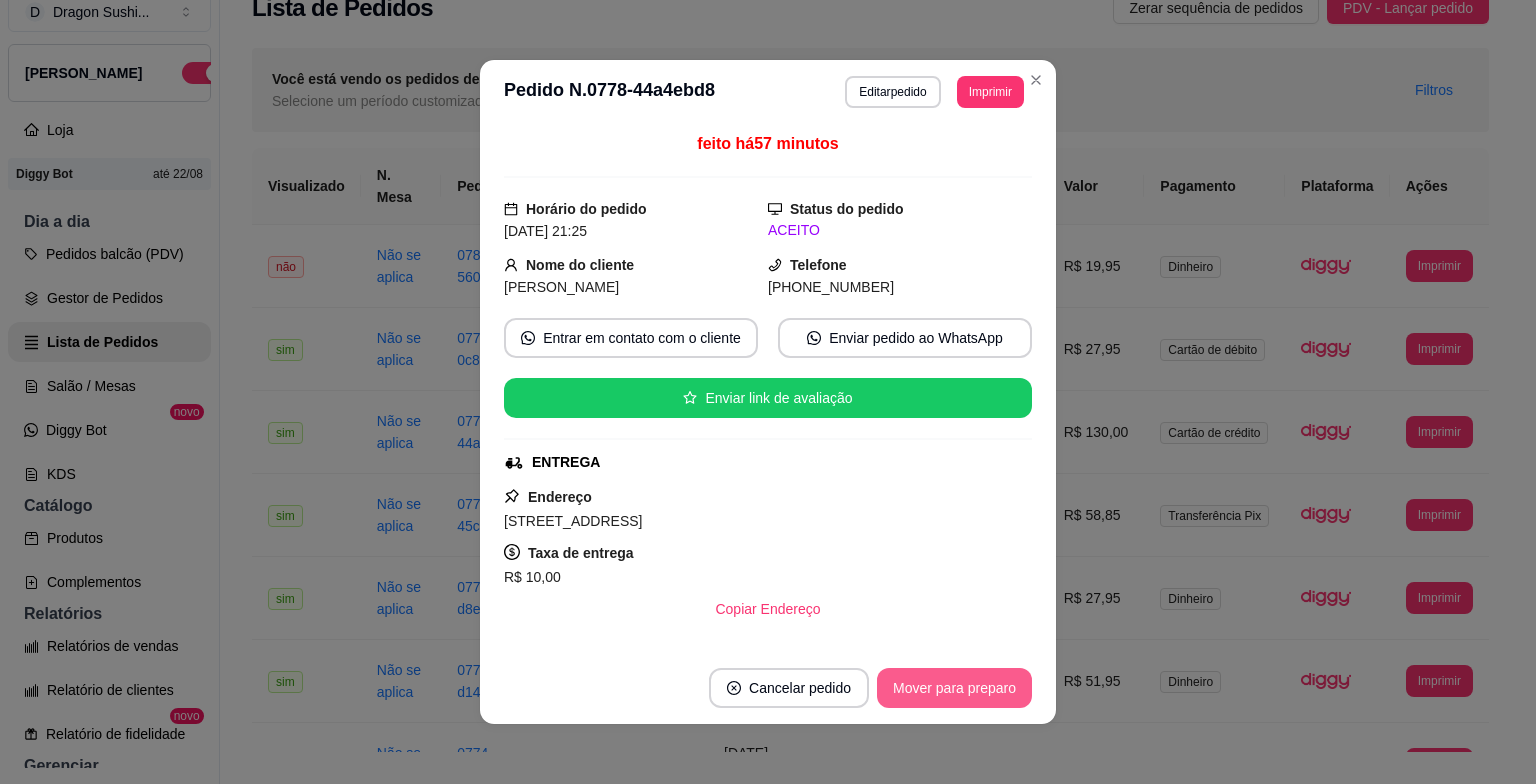click on "Mover para preparo" at bounding box center (954, 688) 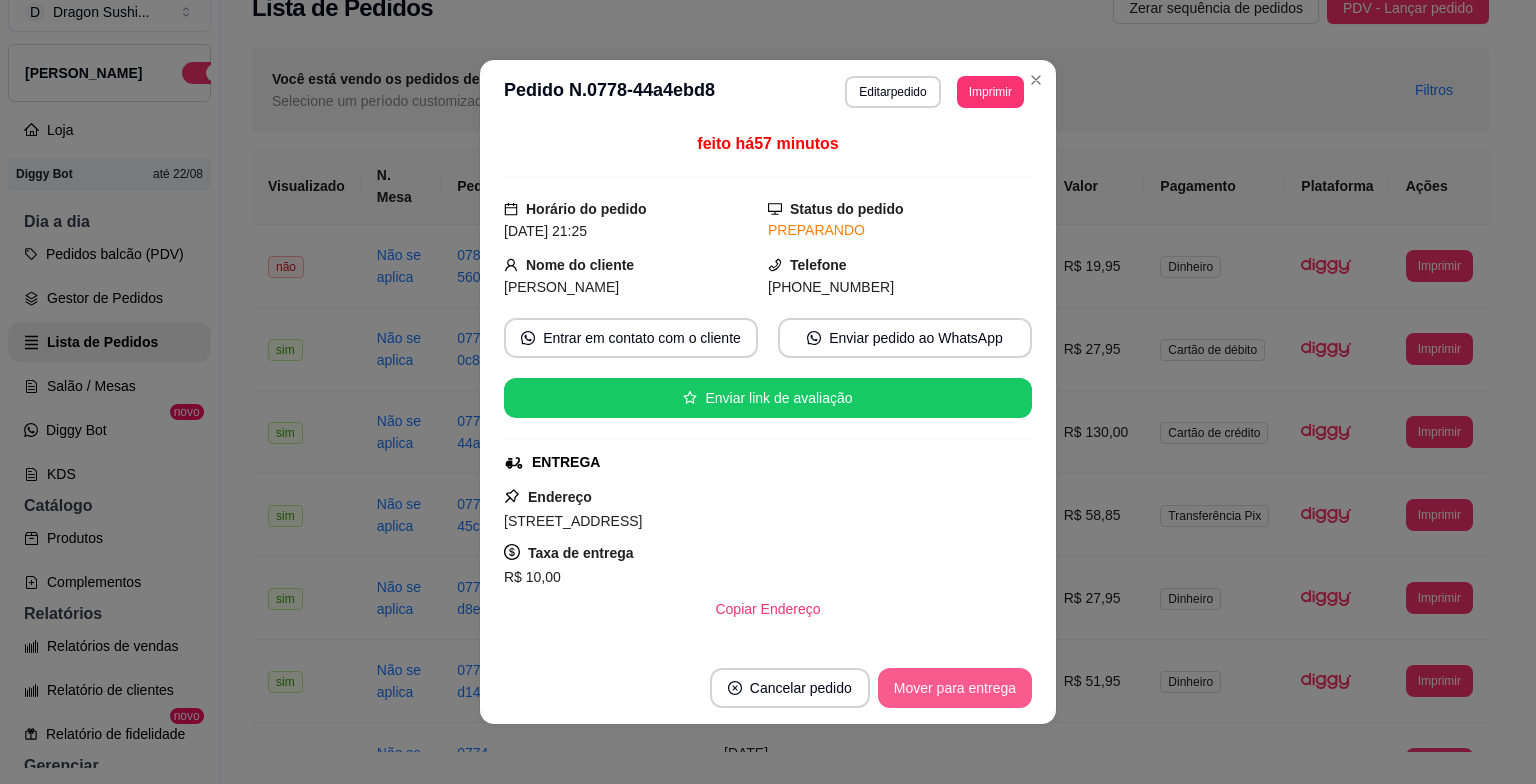 click on "Mover para entrega" at bounding box center (955, 688) 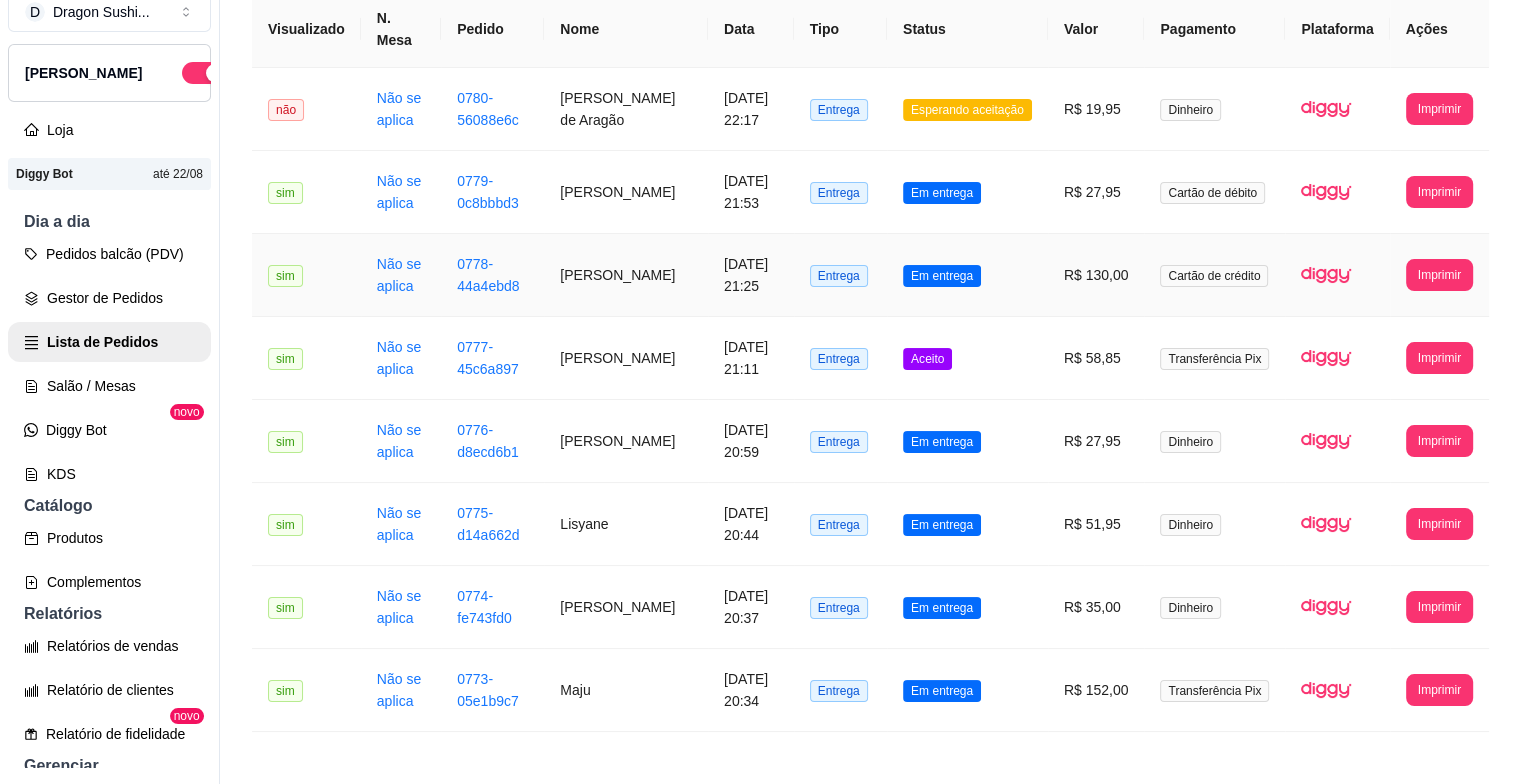 scroll, scrollTop: 200, scrollLeft: 0, axis: vertical 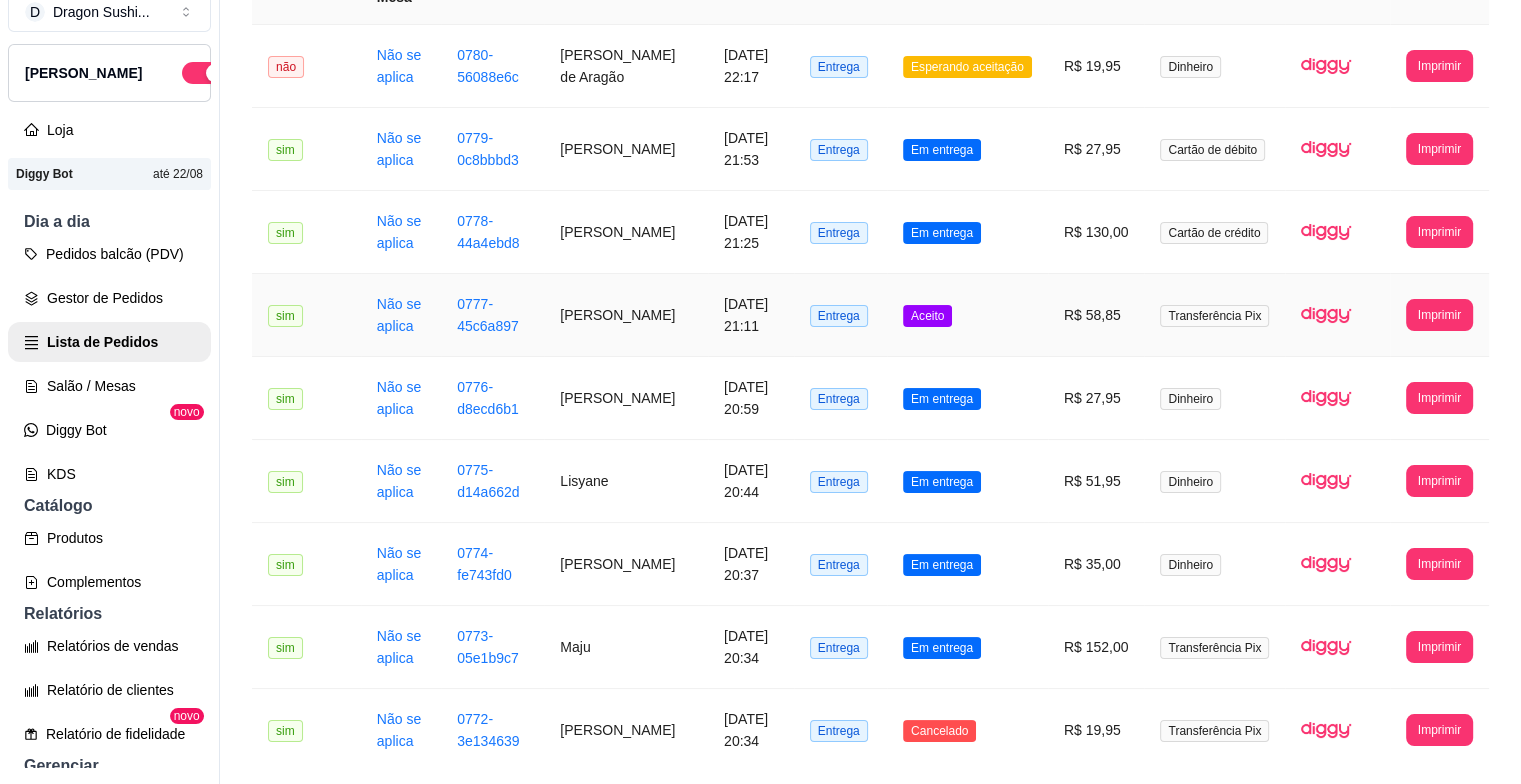 click on "Aceito" at bounding box center [927, 316] 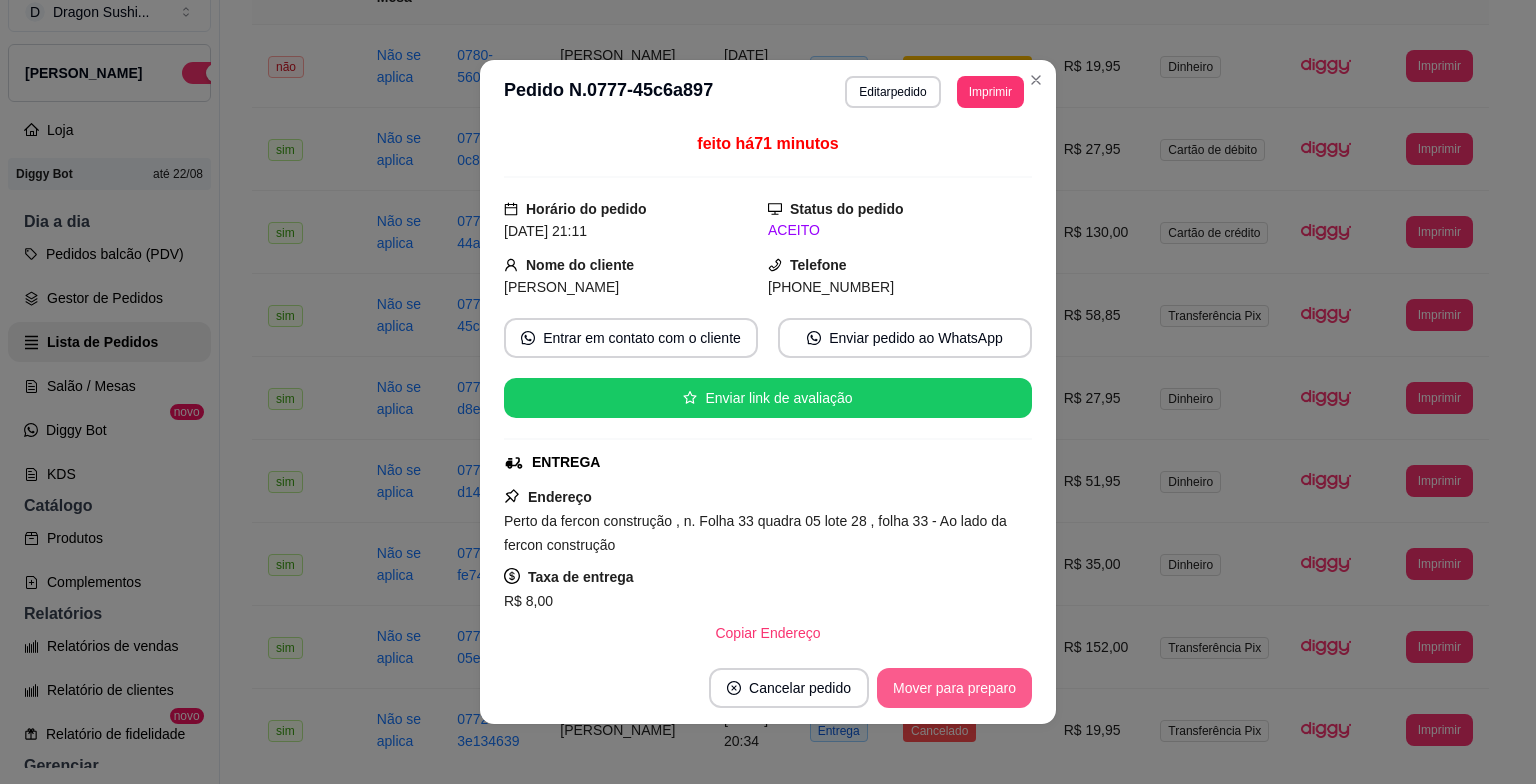 click on "Mover para preparo" at bounding box center [954, 688] 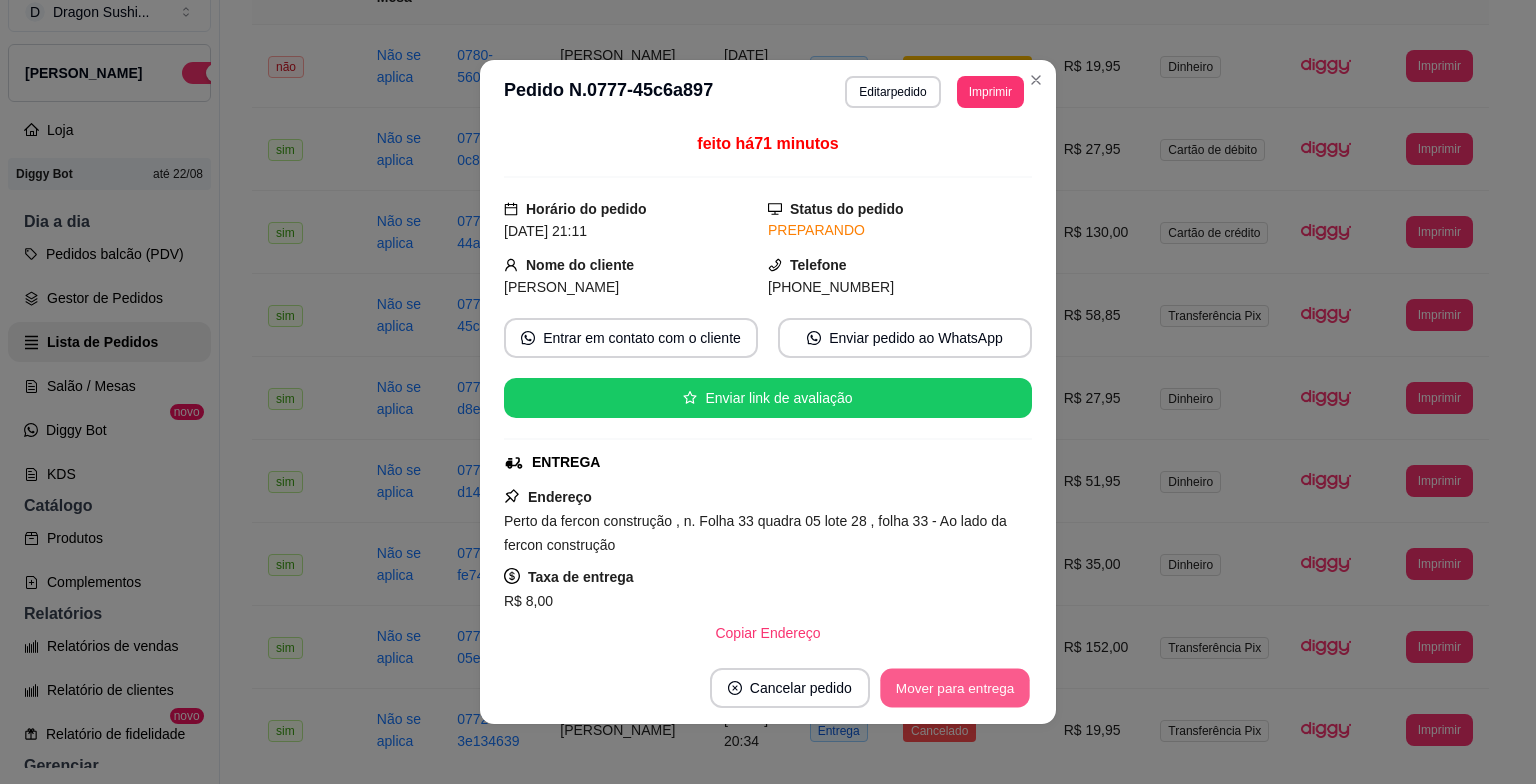 click on "Mover para entrega" at bounding box center [955, 688] 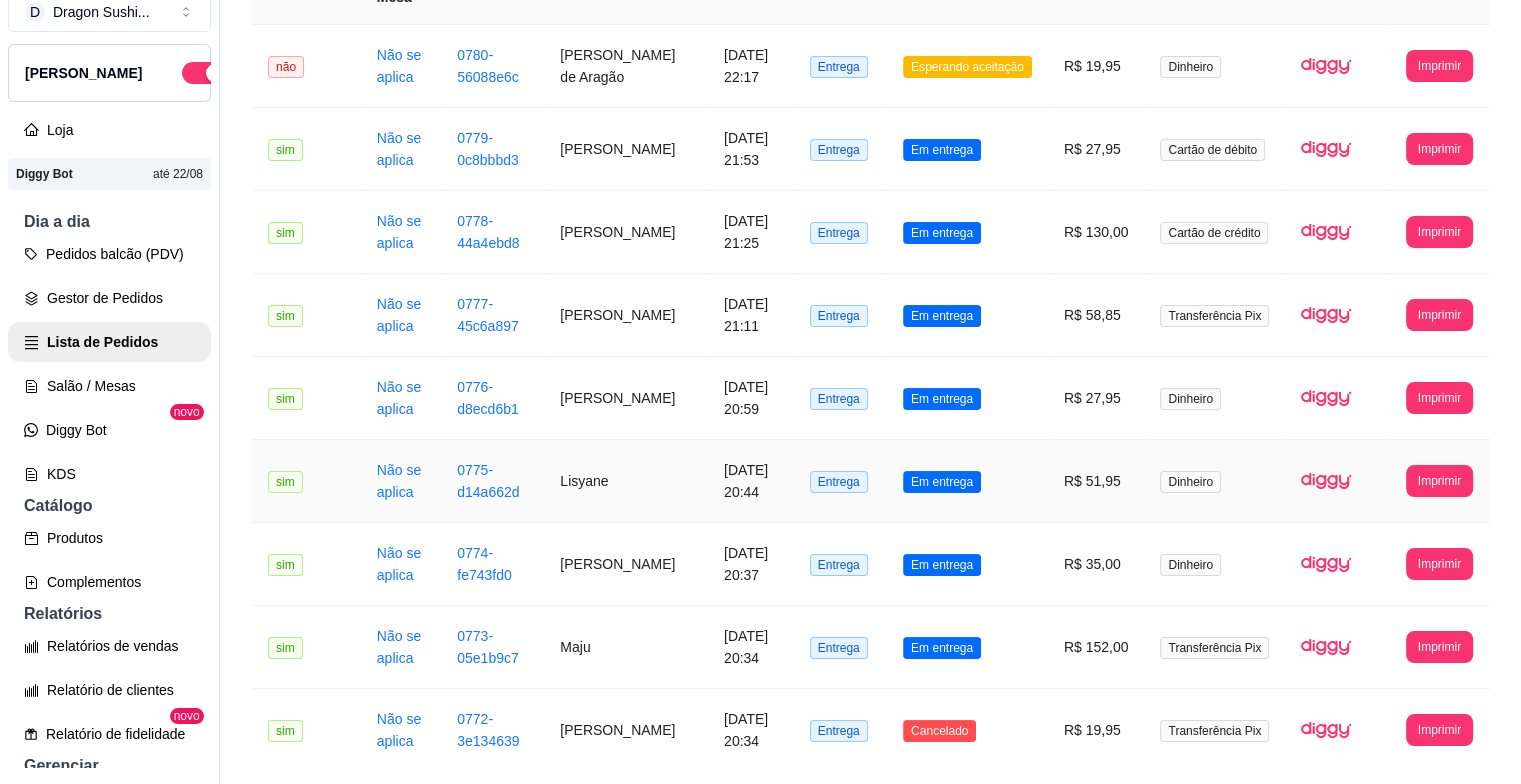 click on "Em entrega" at bounding box center (967, 481) 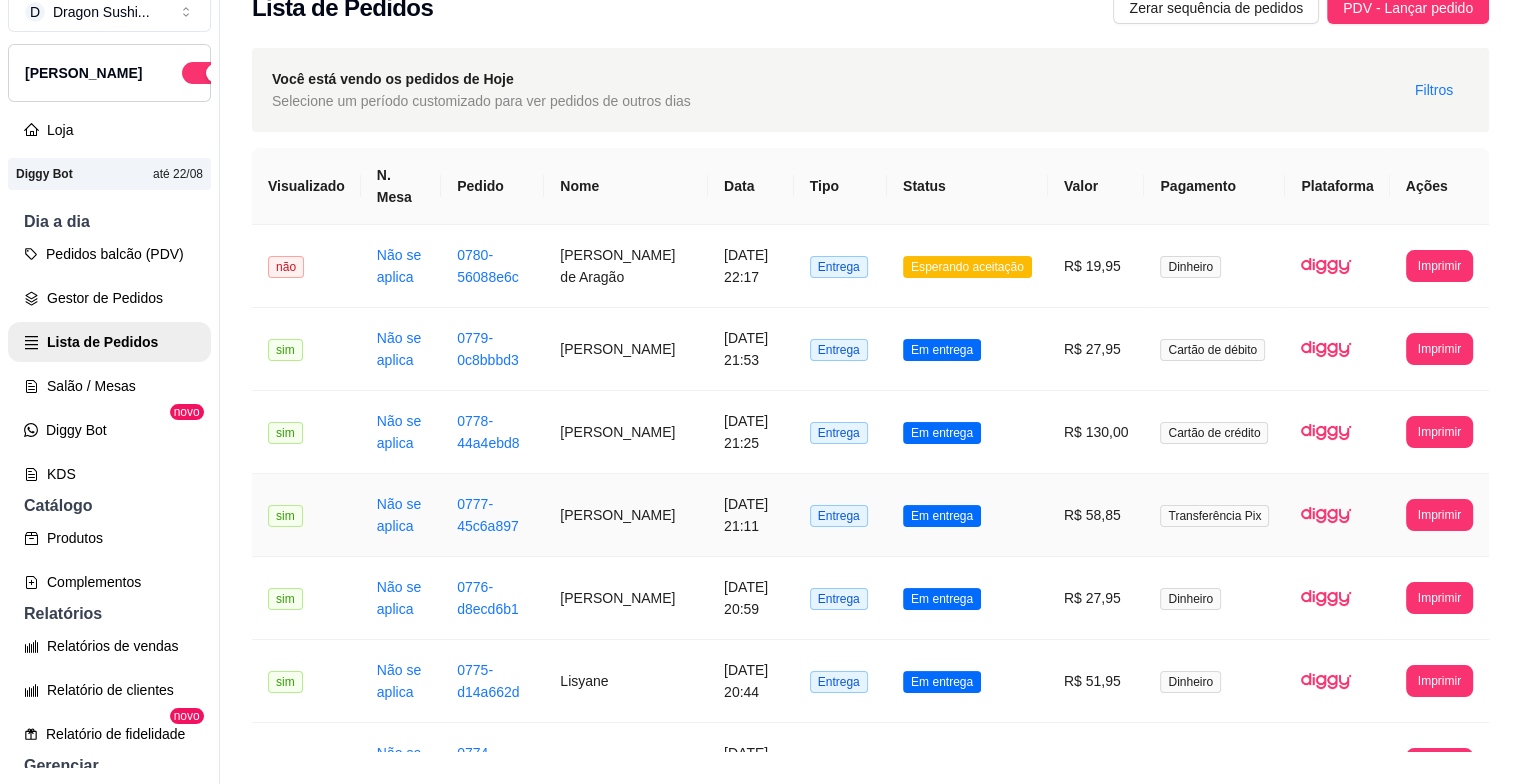 scroll, scrollTop: 0, scrollLeft: 0, axis: both 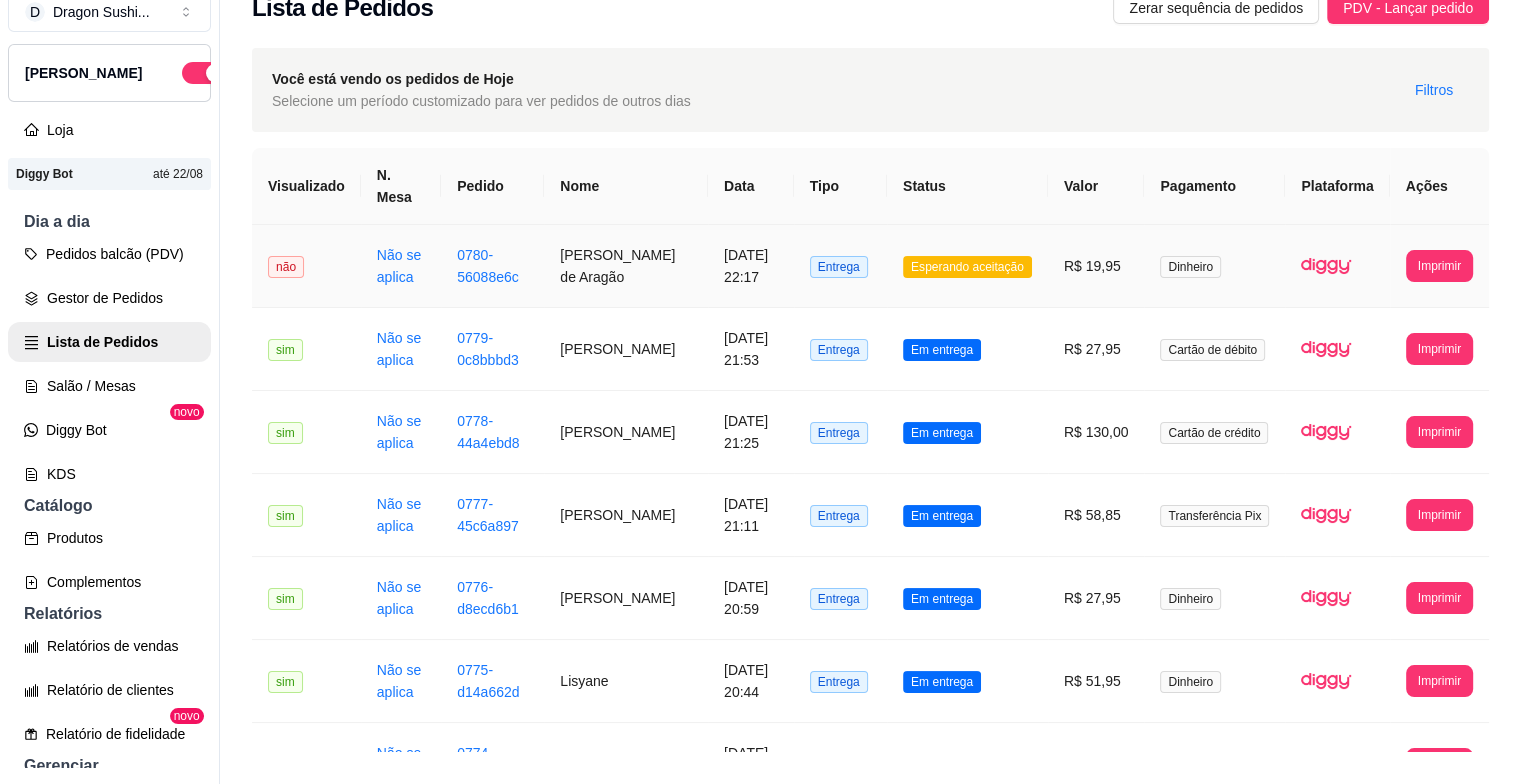 click on "Esperando aceitação" at bounding box center [967, 267] 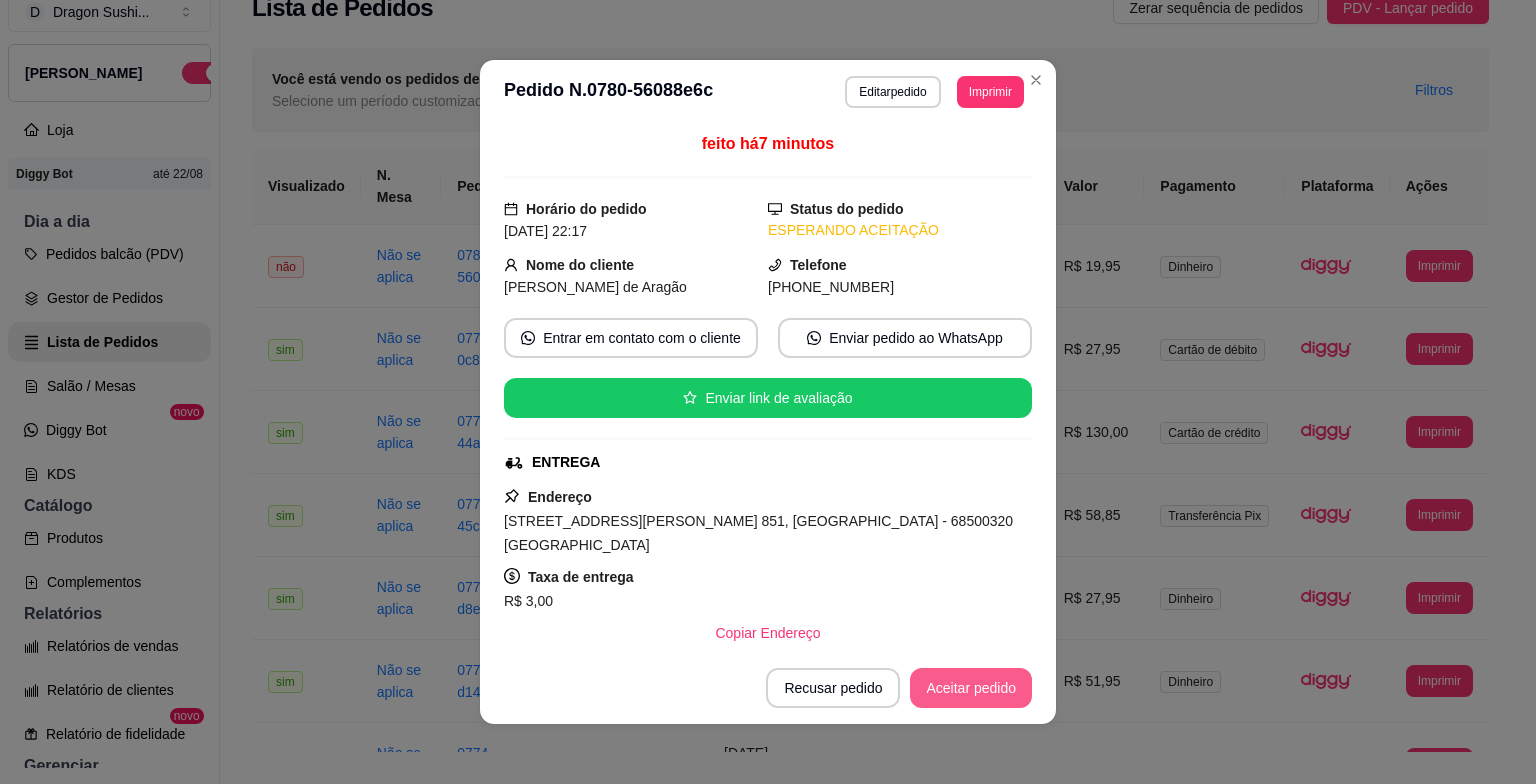 click on "Aceitar pedido" at bounding box center (971, 688) 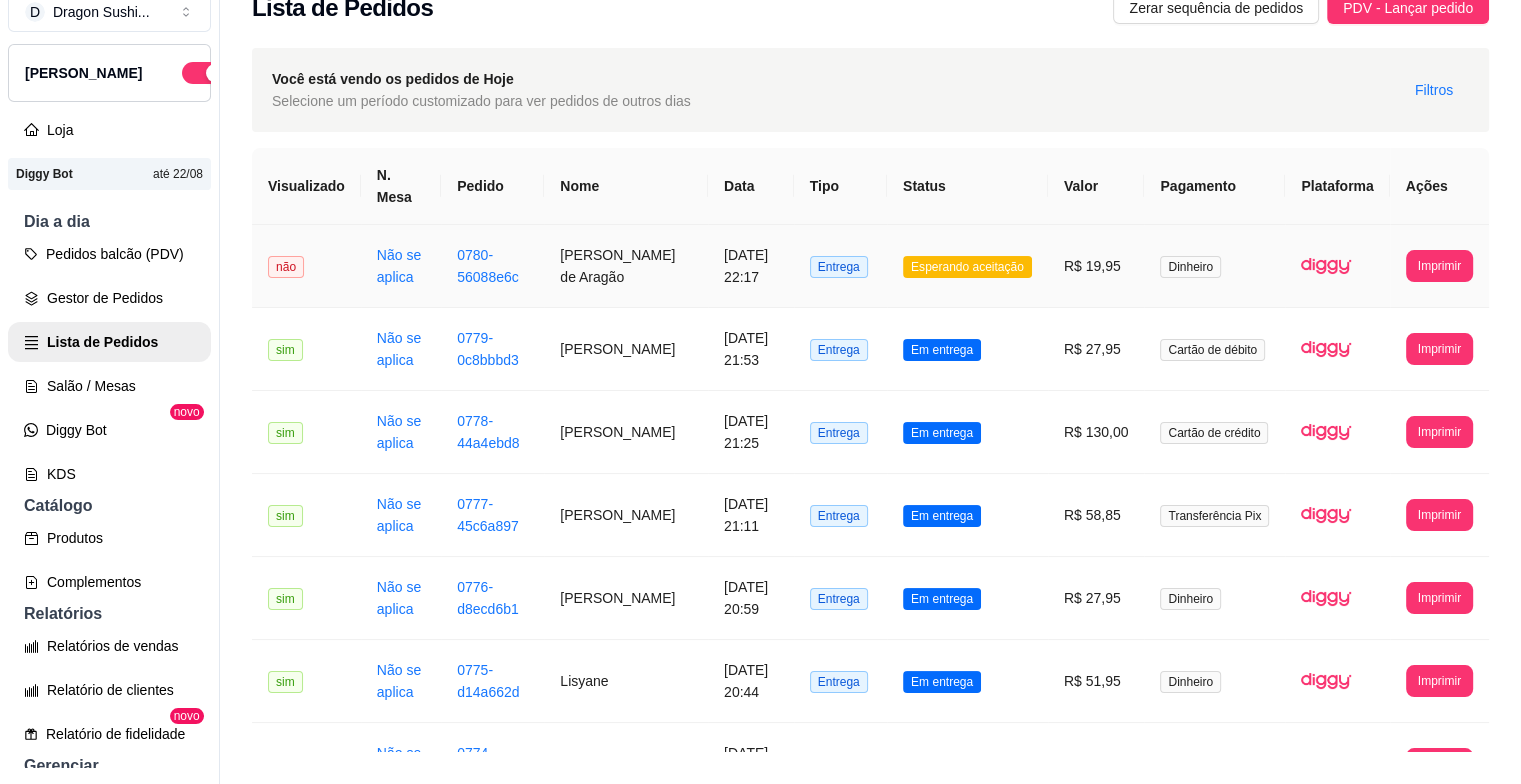 click on "Esperando aceitação" at bounding box center (967, 267) 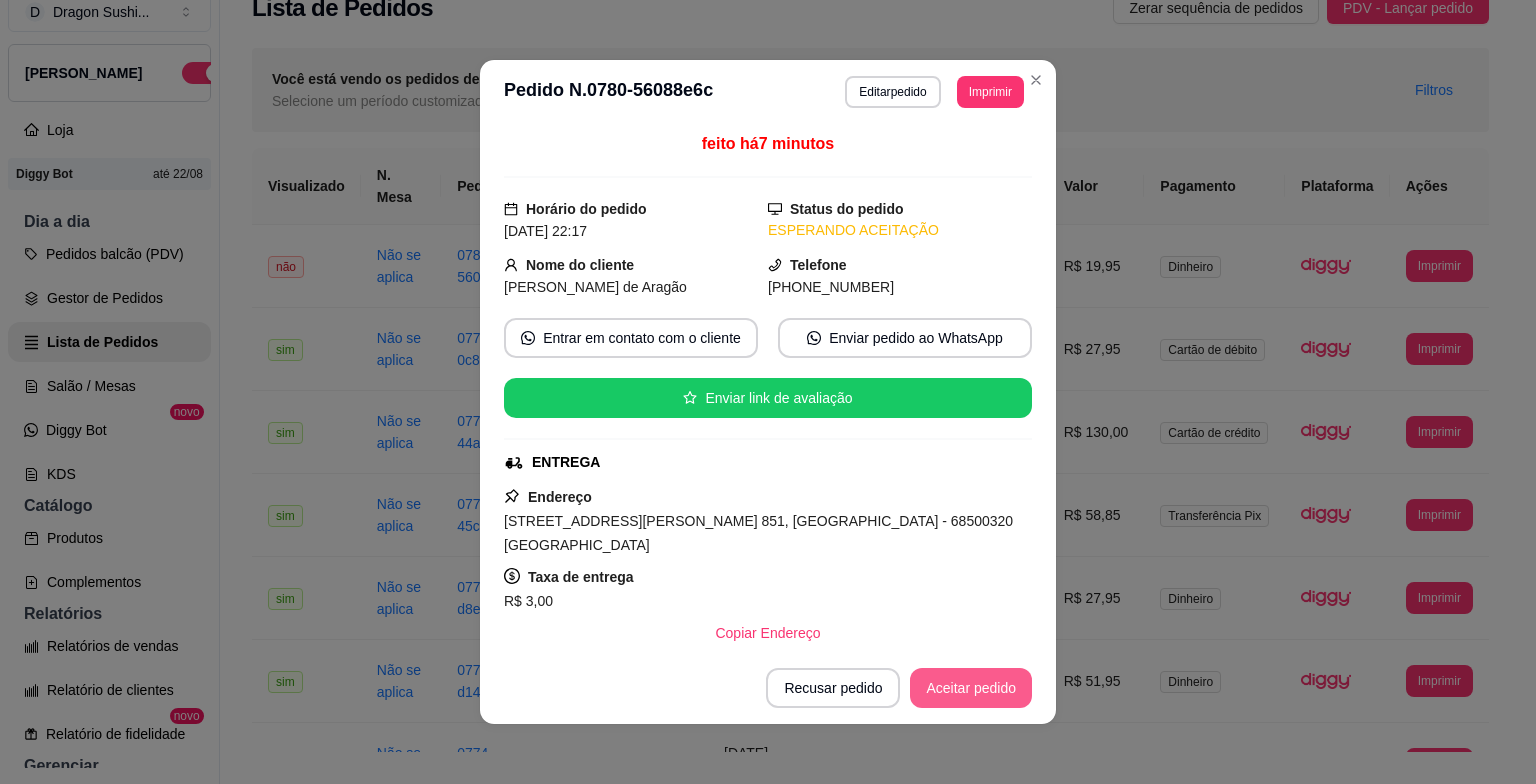 click on "Aceitar pedido" at bounding box center [971, 688] 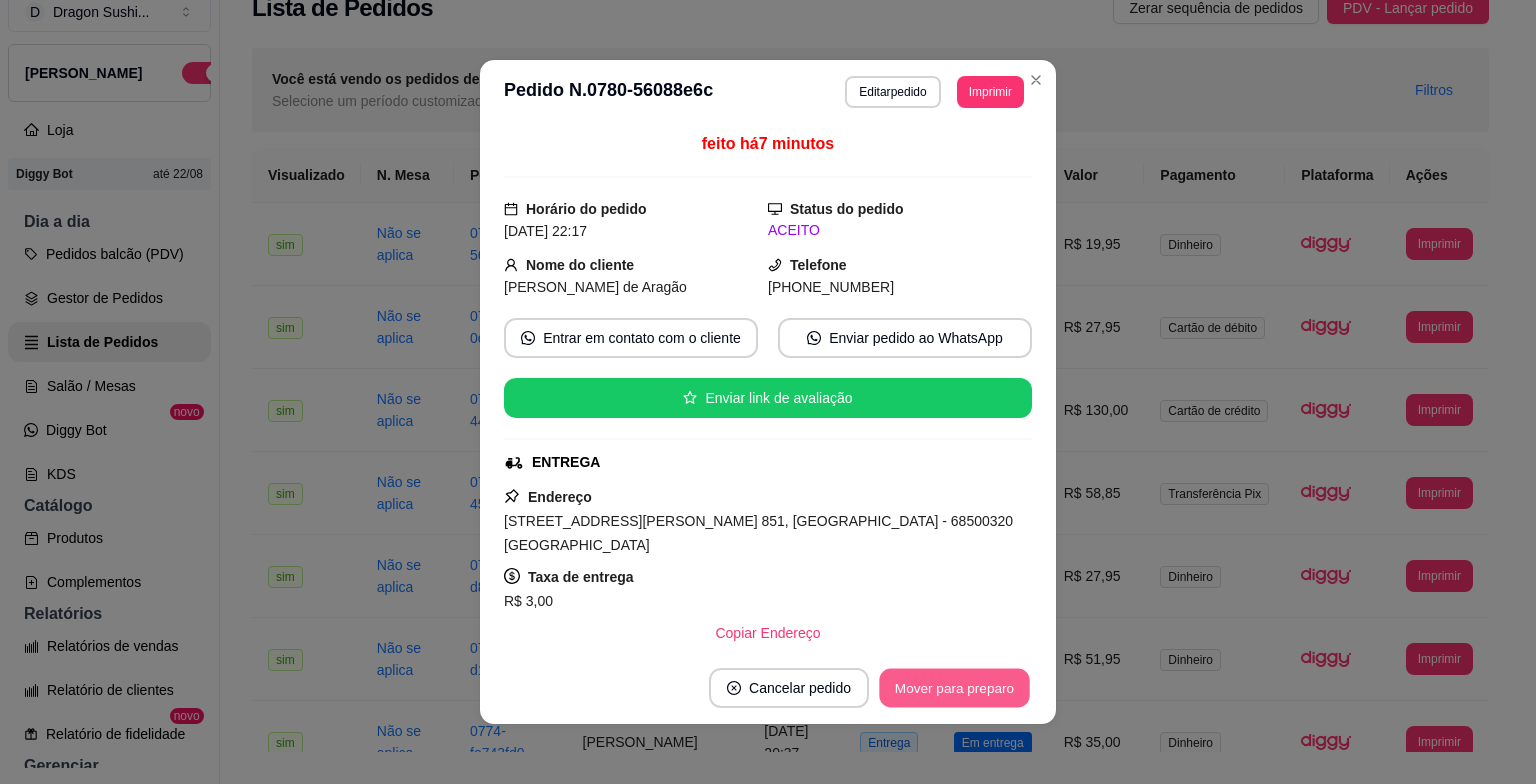 click on "Mover para preparo" at bounding box center (954, 688) 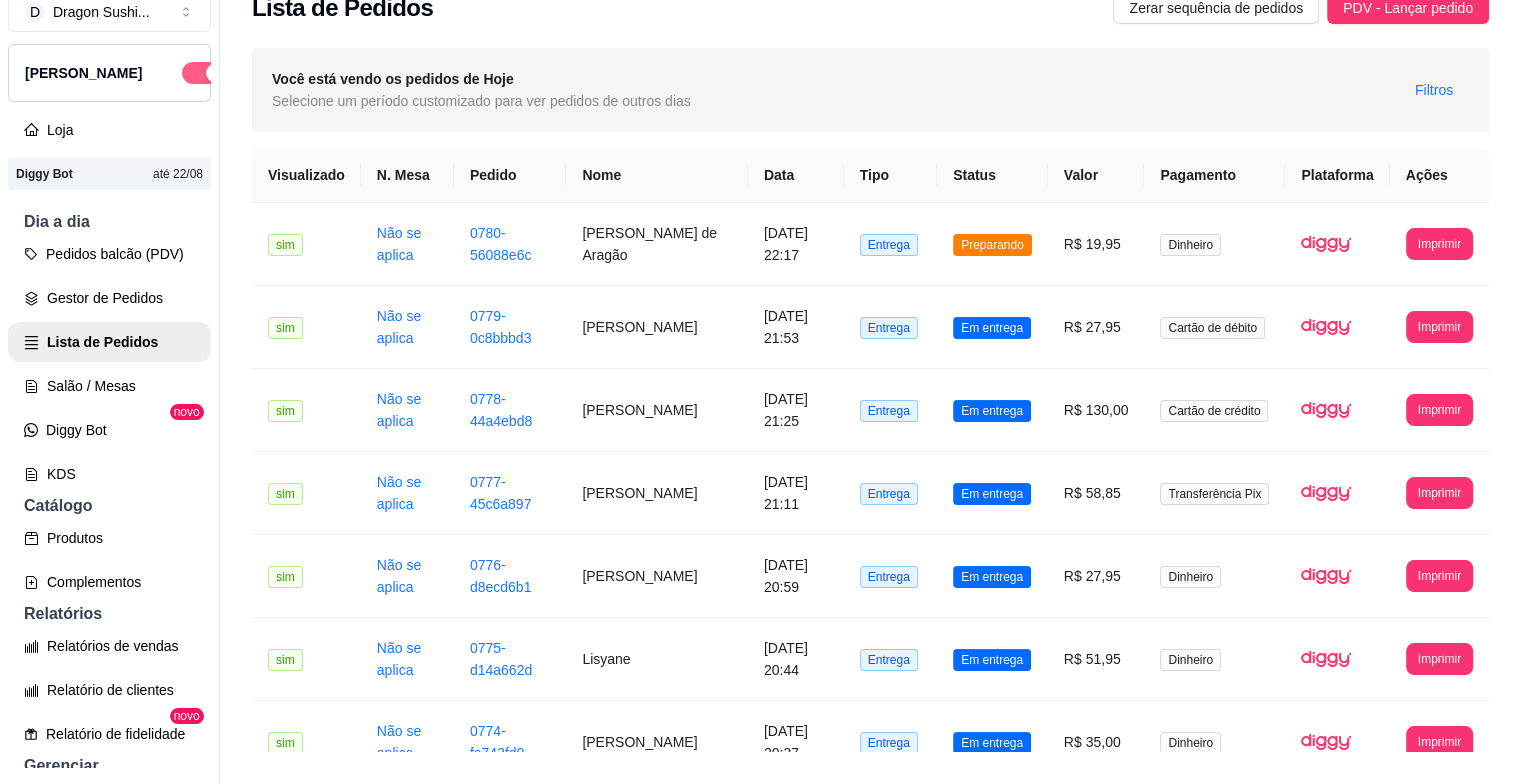 click at bounding box center (204, 73) 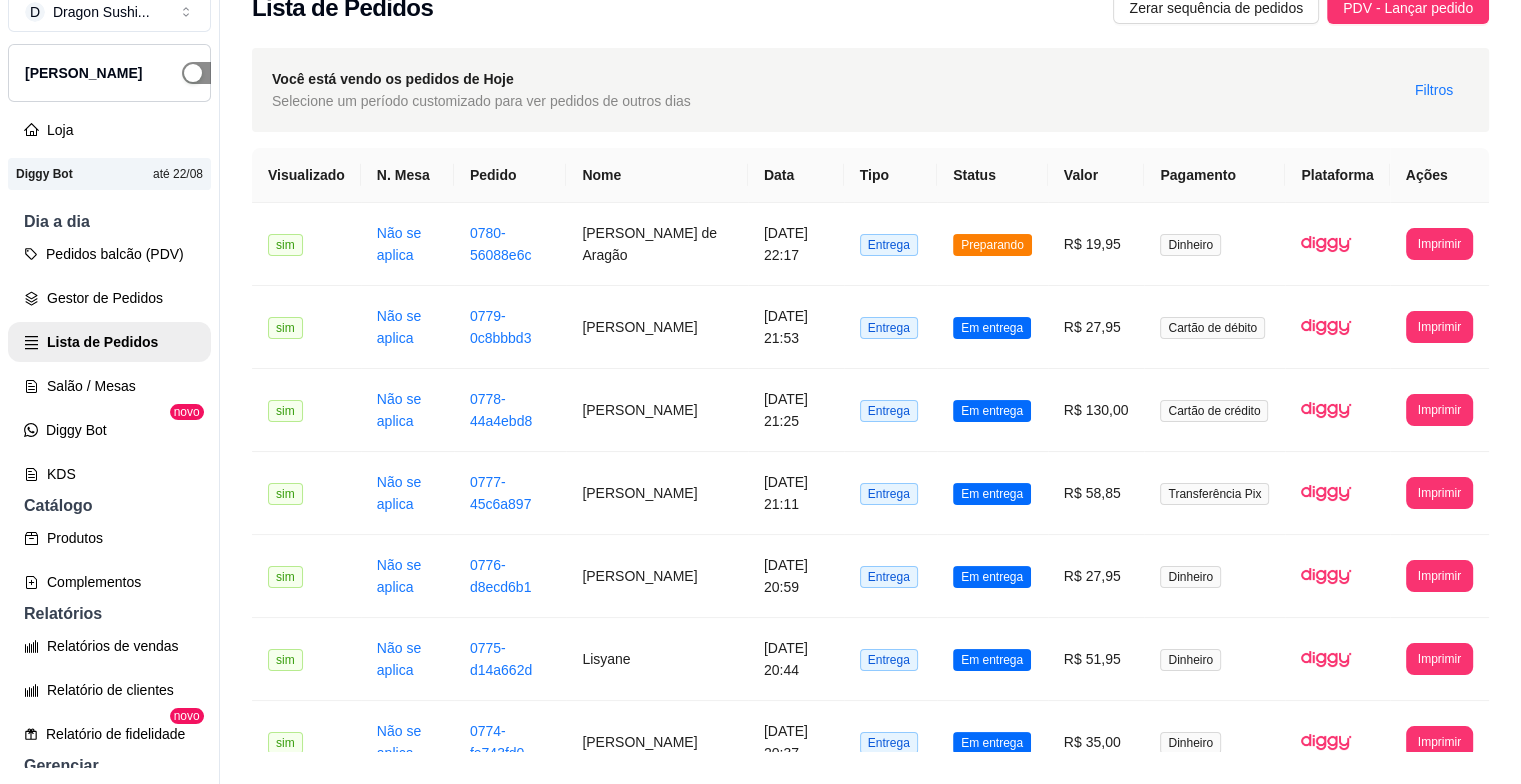click at bounding box center [204, 73] 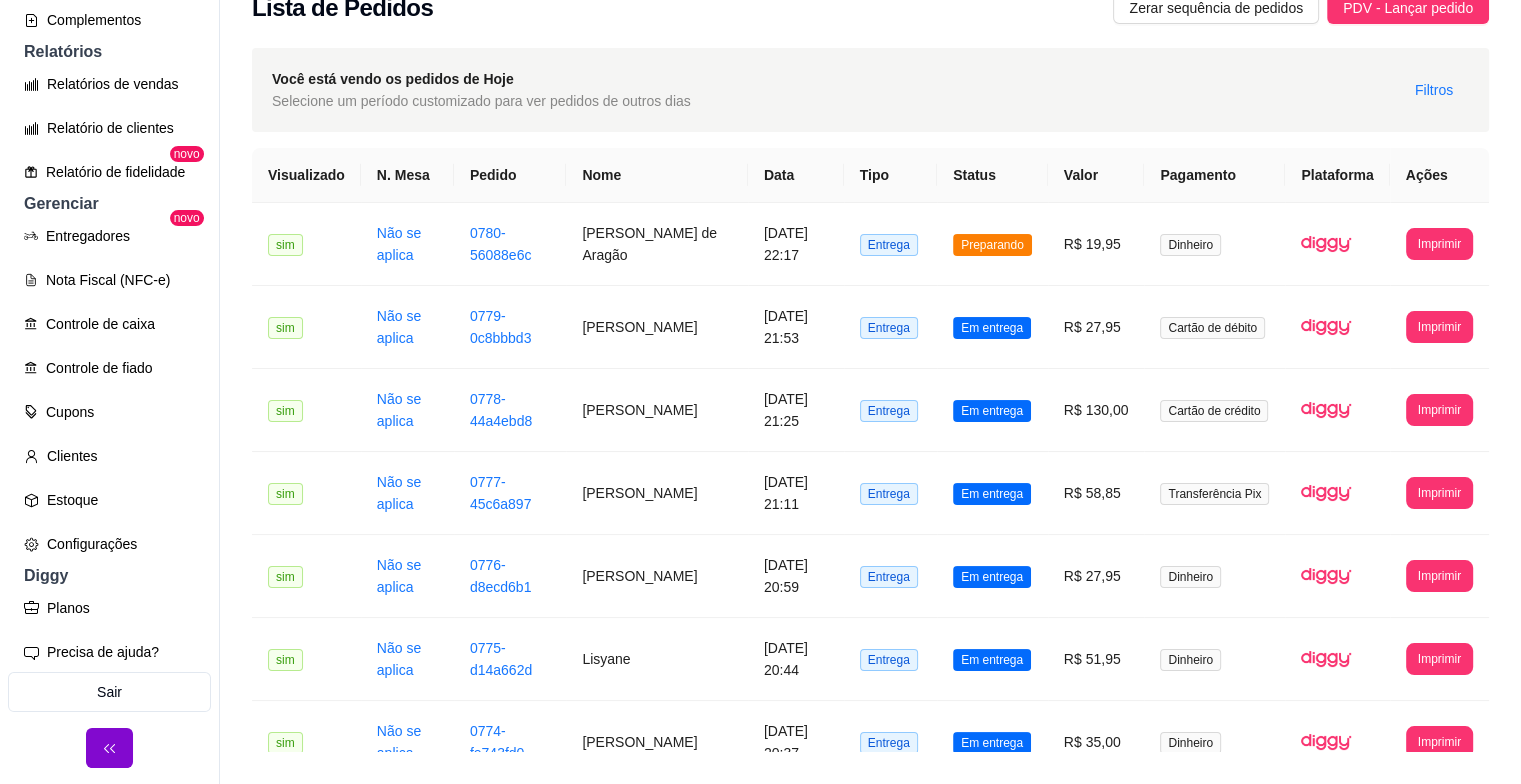 scroll, scrollTop: 585, scrollLeft: 0, axis: vertical 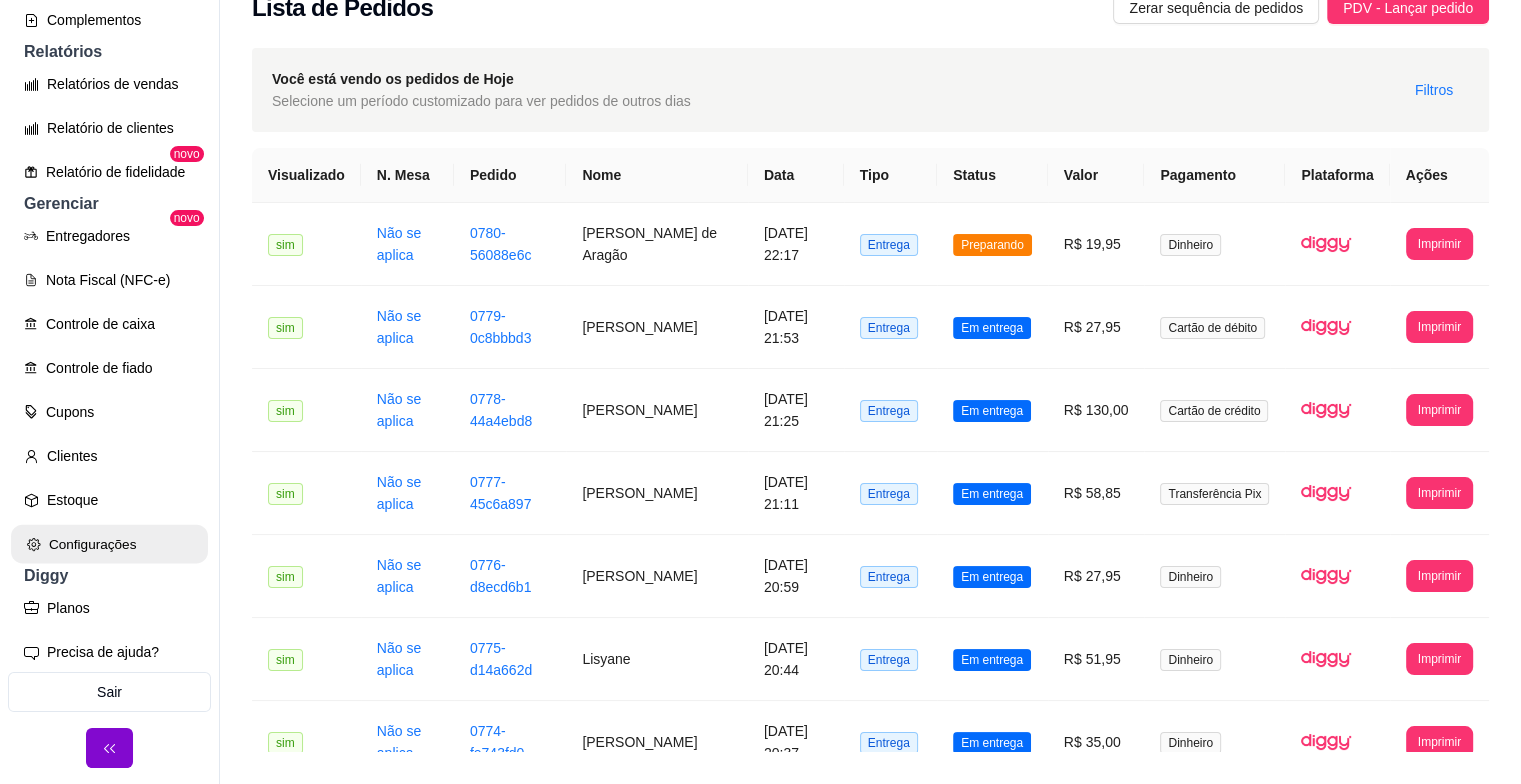 click on "Configurações" at bounding box center (109, 544) 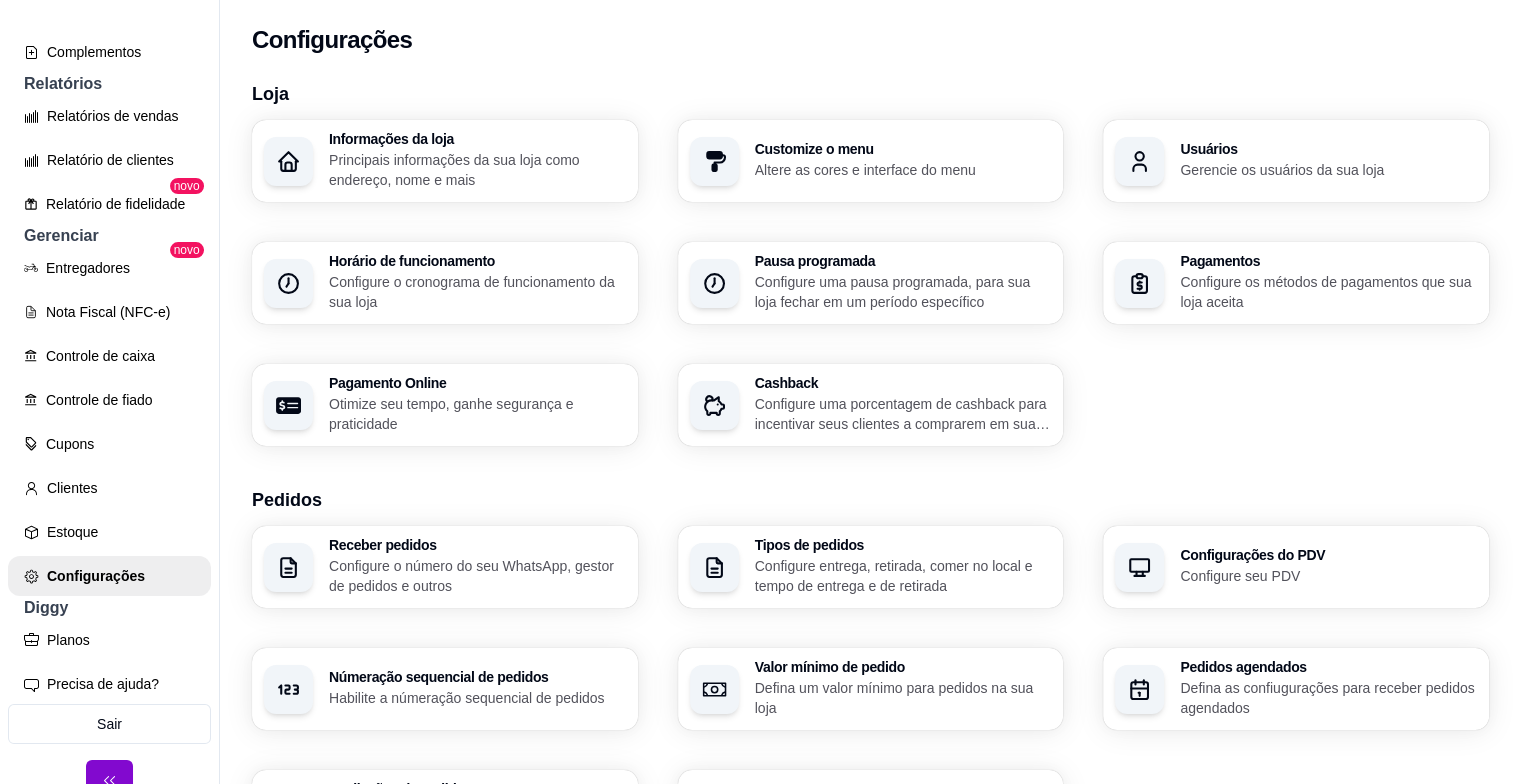 click on "Receber pedidos Configure o número do seu WhatsApp, gestor de pedidos e outros Tipos de pedidos Configure entrega, retirada, comer no local e tempo de entrega e de retirada Configurações do PDV Configure seu PDV Númeração sequencial de pedidos Habilite a númeração sequencial de pedidos Valor mínimo de pedido Defina um valor mínimo para pedidos na sua loja Pedidos agendados Defina as confiugurações para receber pedidos agendados Avaliações de pedidos Habilite para seus clientes avaliarem os pedidos para saber como está o feedback da sua loja Taxas de entrega Configure sua taxa de entrega para delivery" at bounding box center (870, 689) 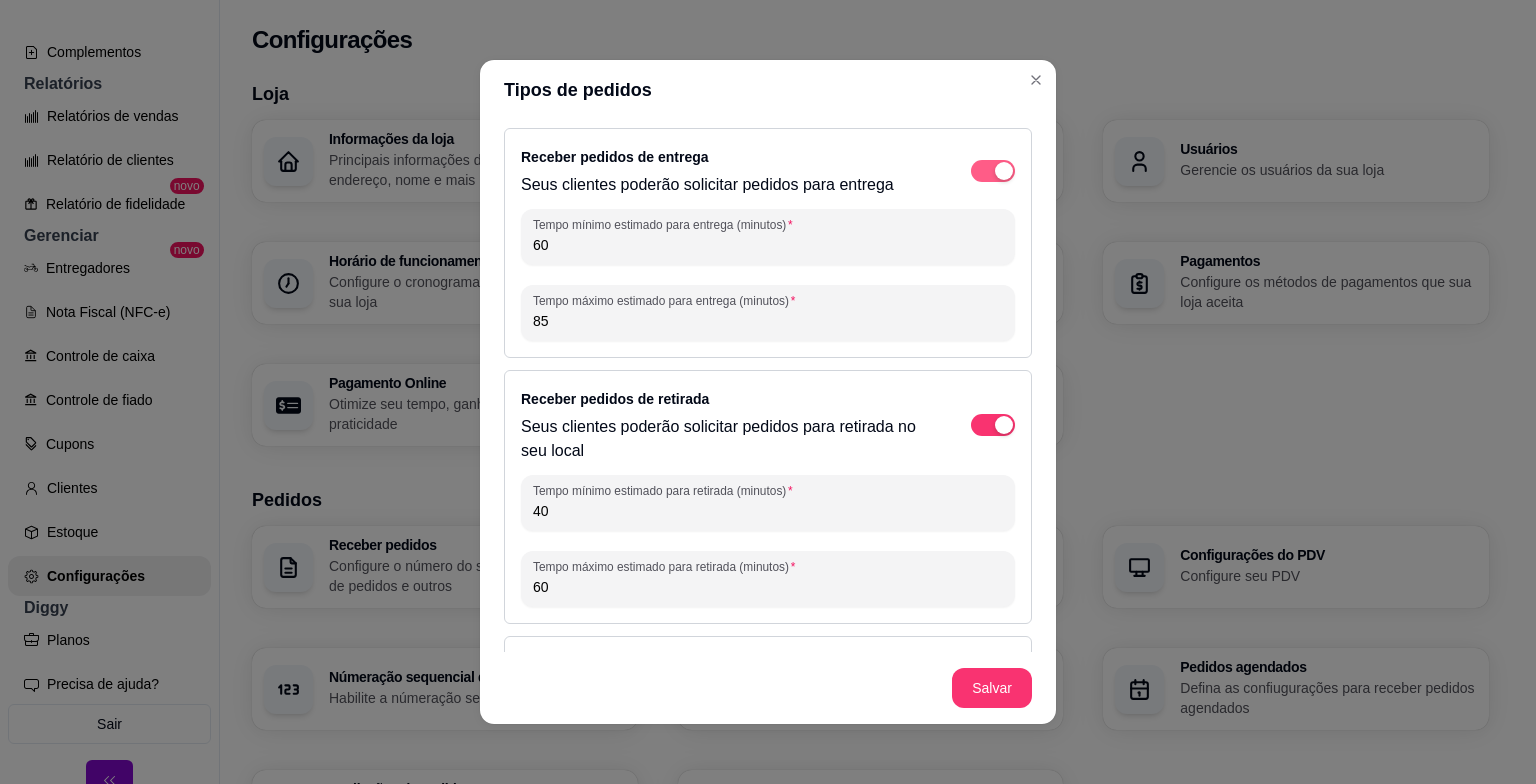 click at bounding box center (993, 171) 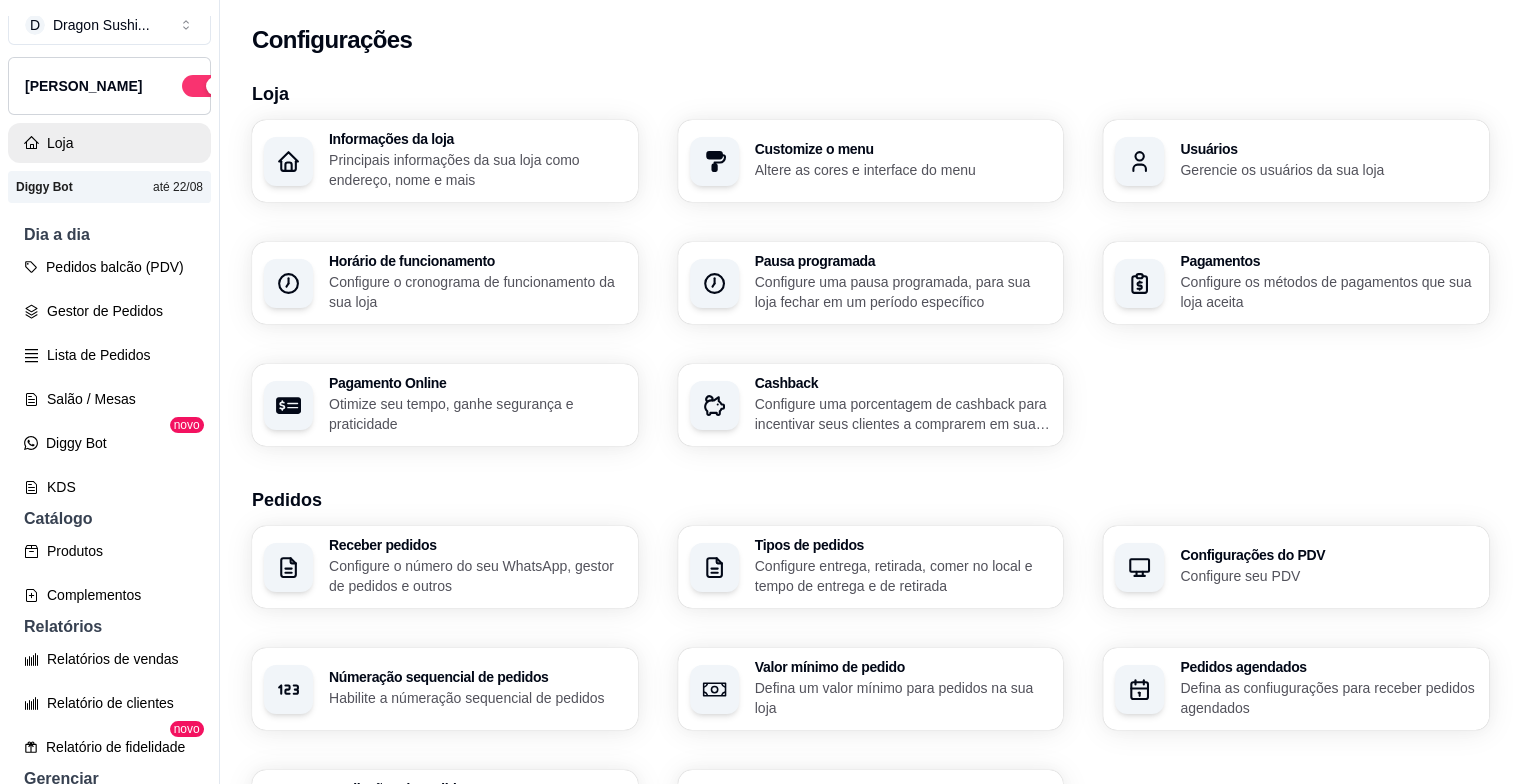 scroll, scrollTop: 0, scrollLeft: 0, axis: both 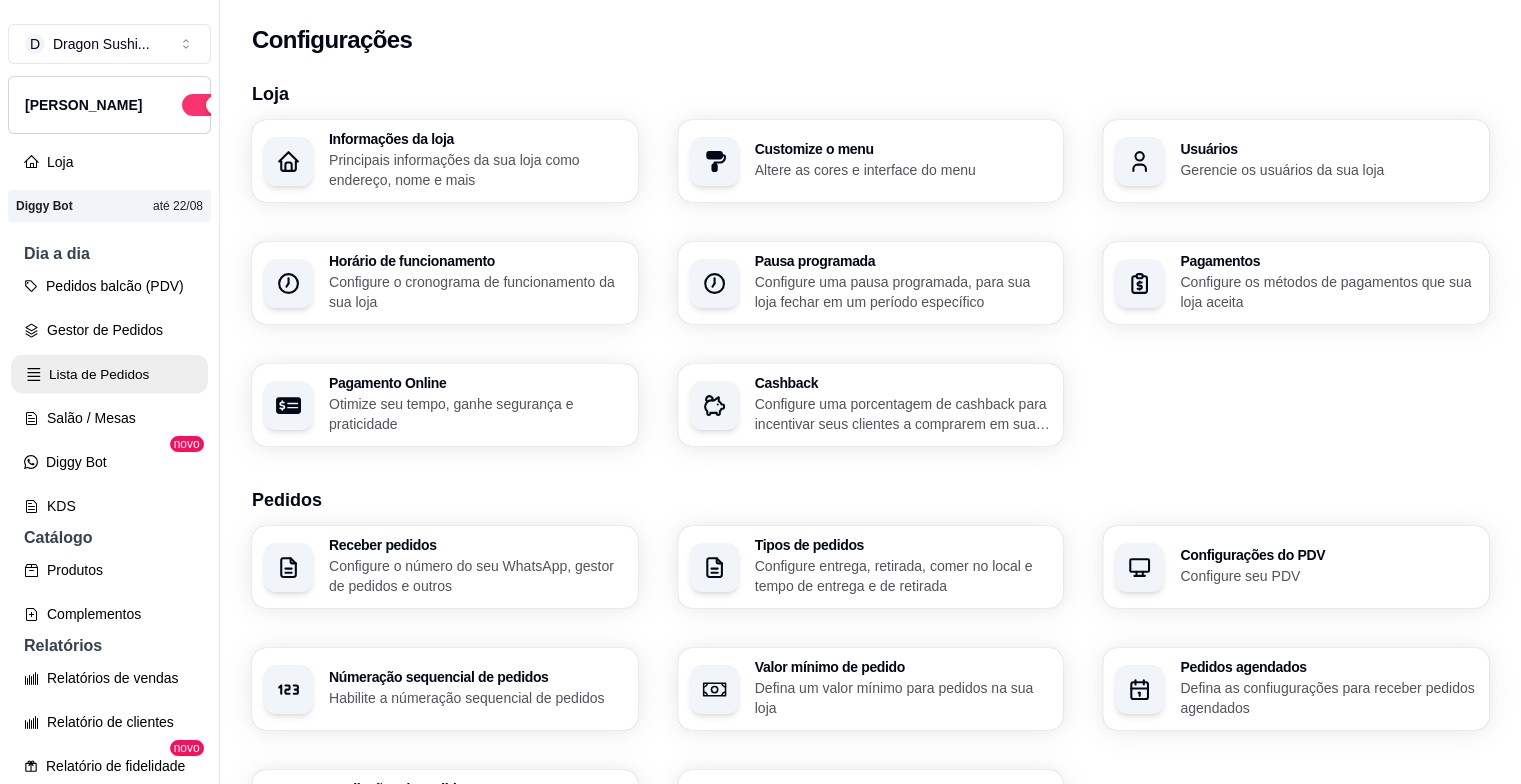 click on "Lista de Pedidos" at bounding box center (109, 374) 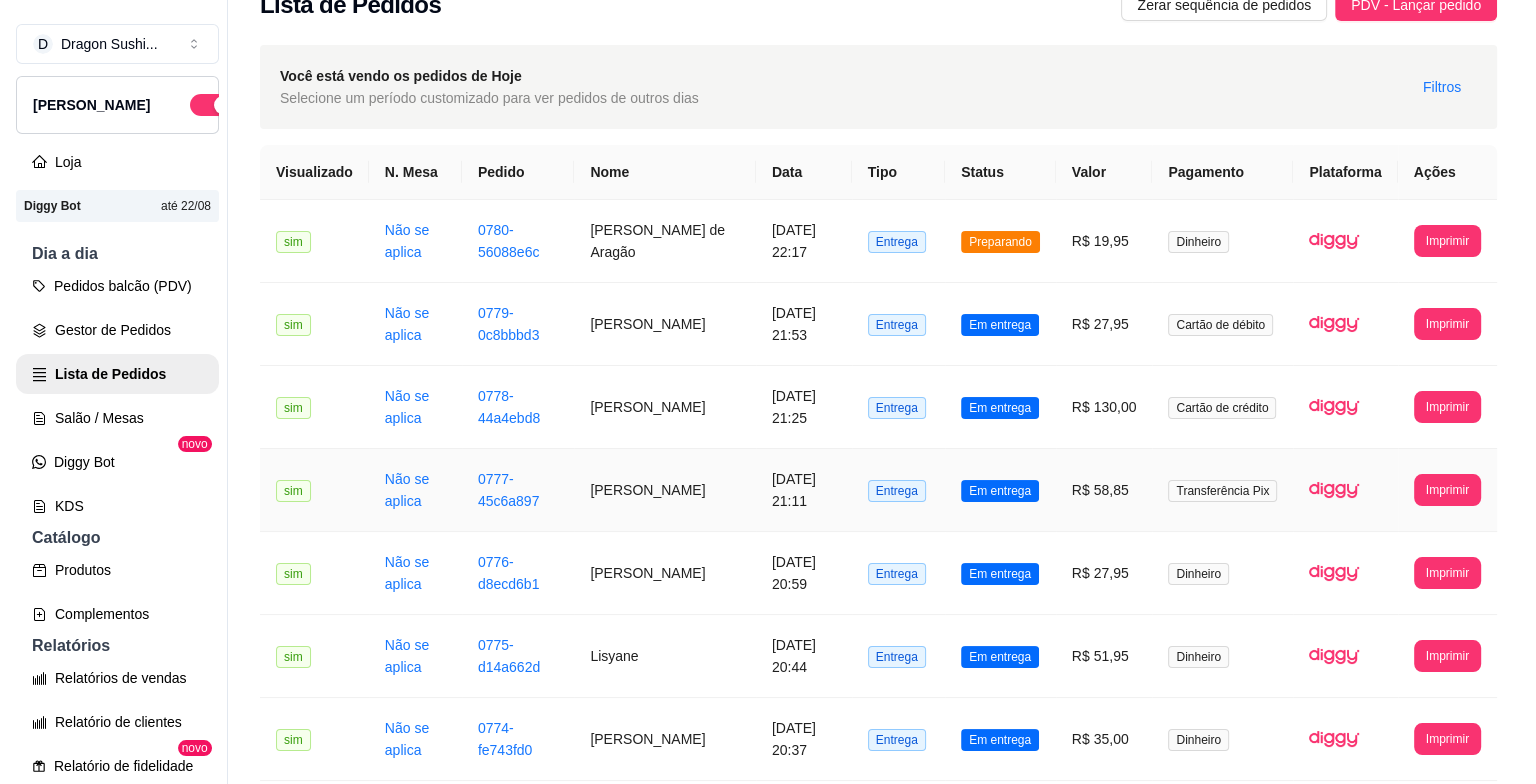 scroll, scrollTop: 0, scrollLeft: 0, axis: both 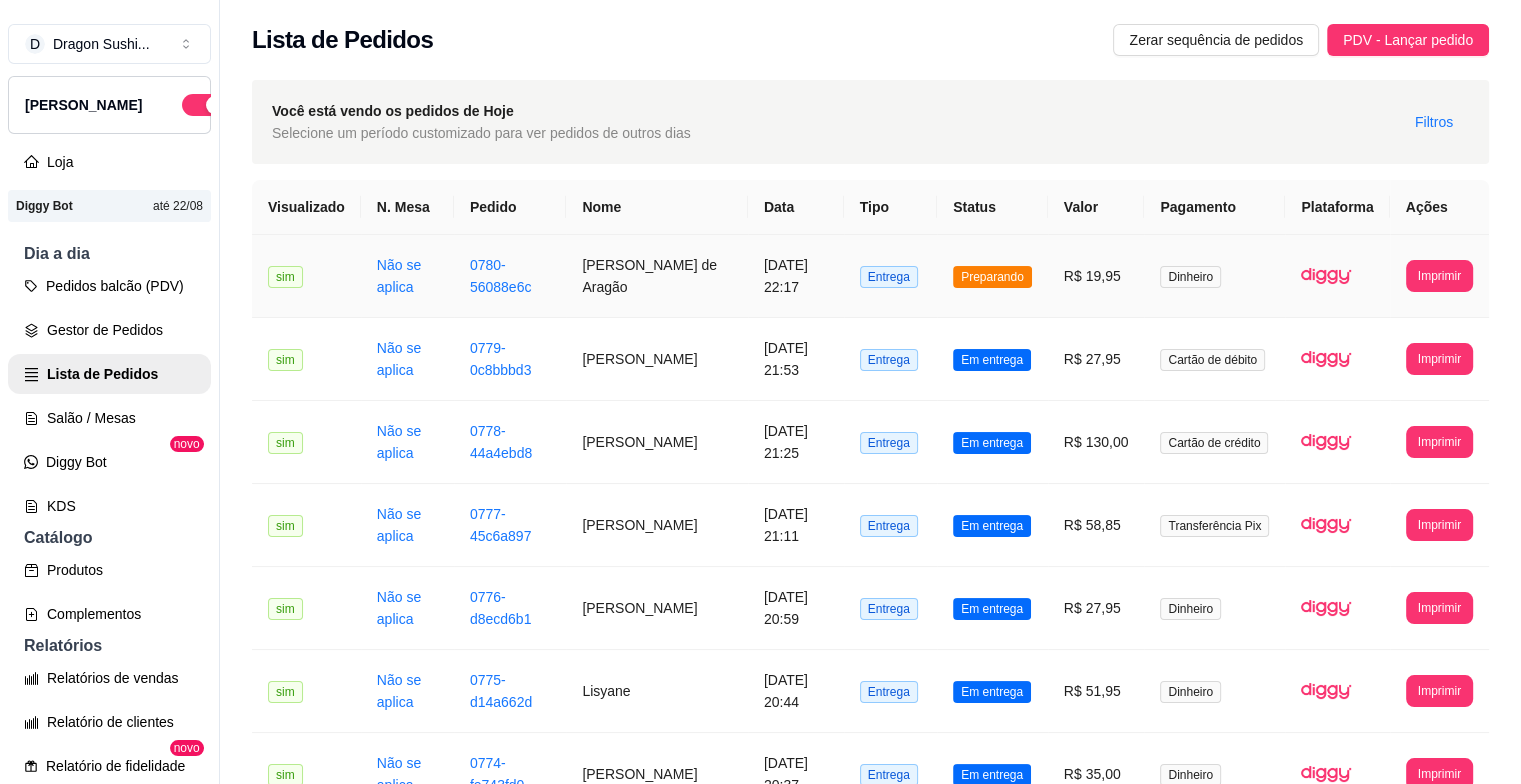 click on "[PERSON_NAME] de Aragão" at bounding box center [657, 276] 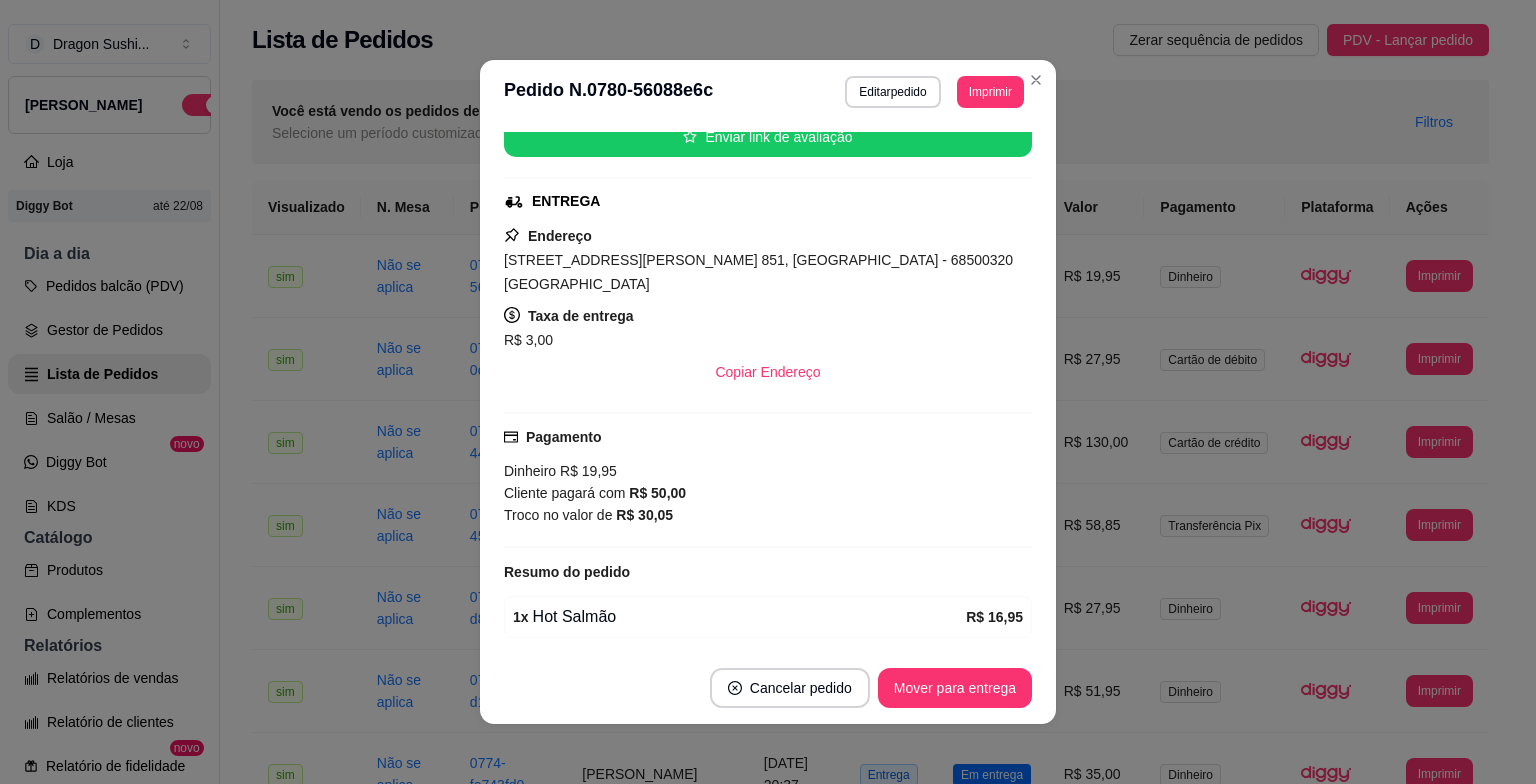scroll, scrollTop: 306, scrollLeft: 0, axis: vertical 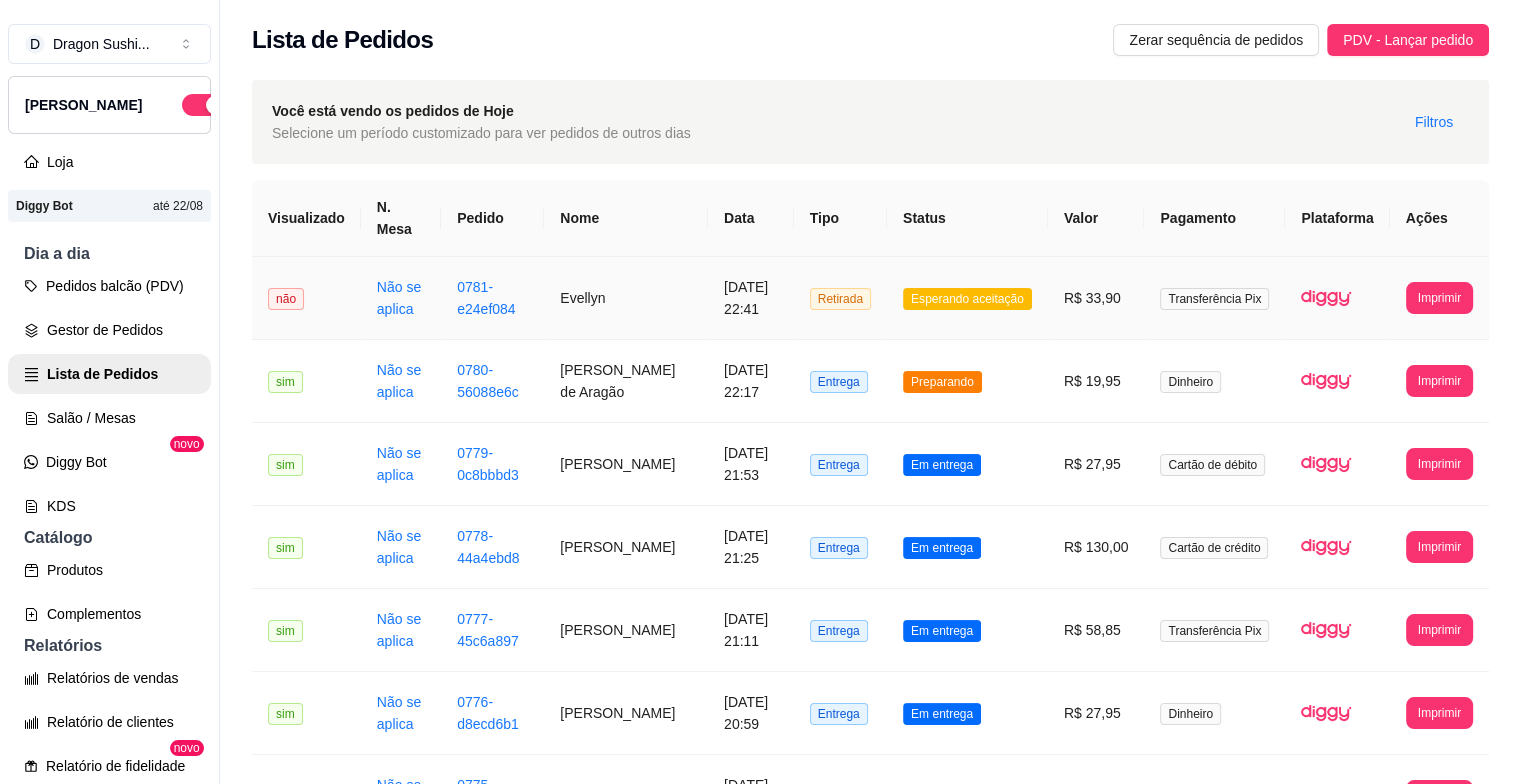 click on "Esperando aceitação" at bounding box center [967, 299] 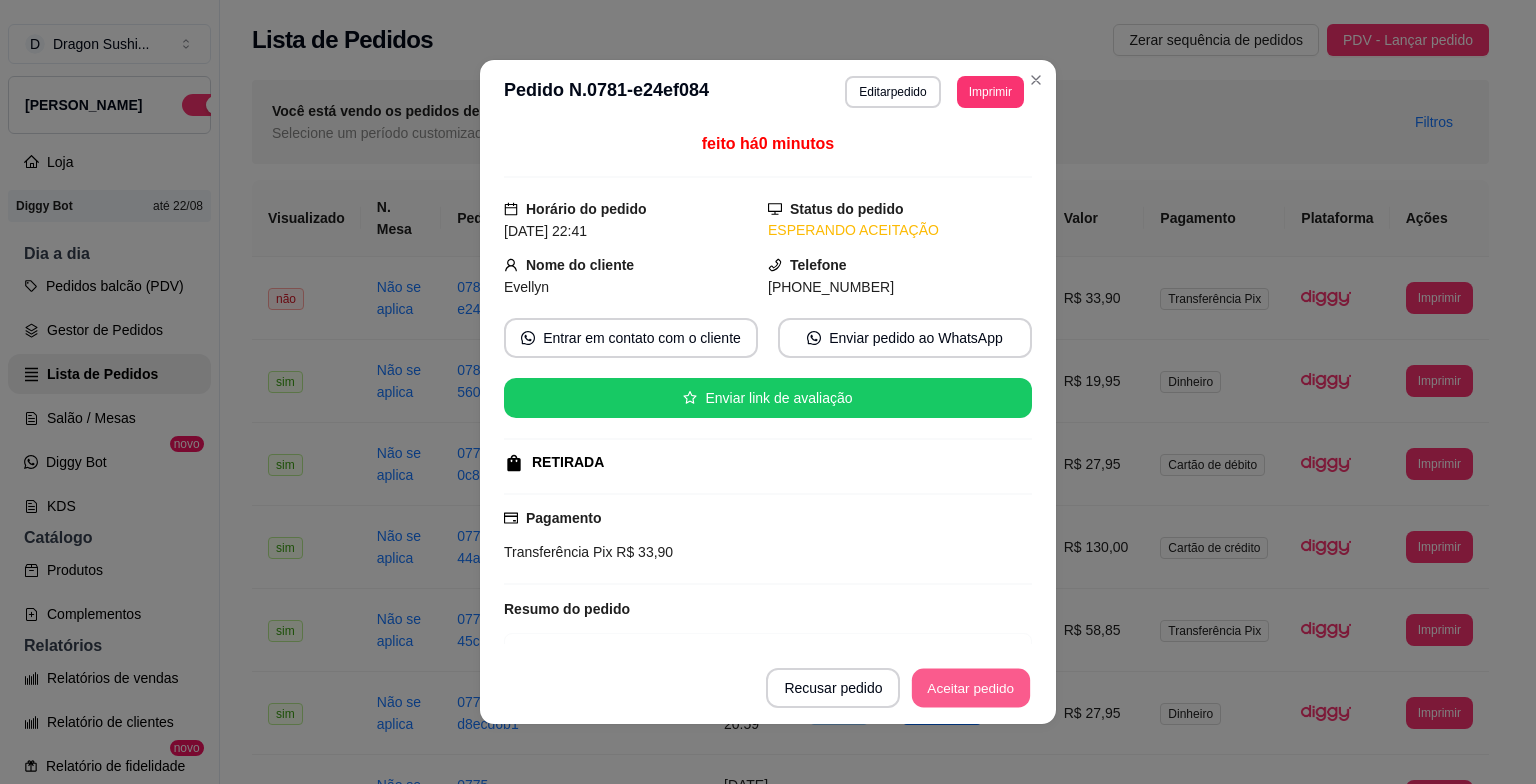 click on "Aceitar pedido" at bounding box center (971, 688) 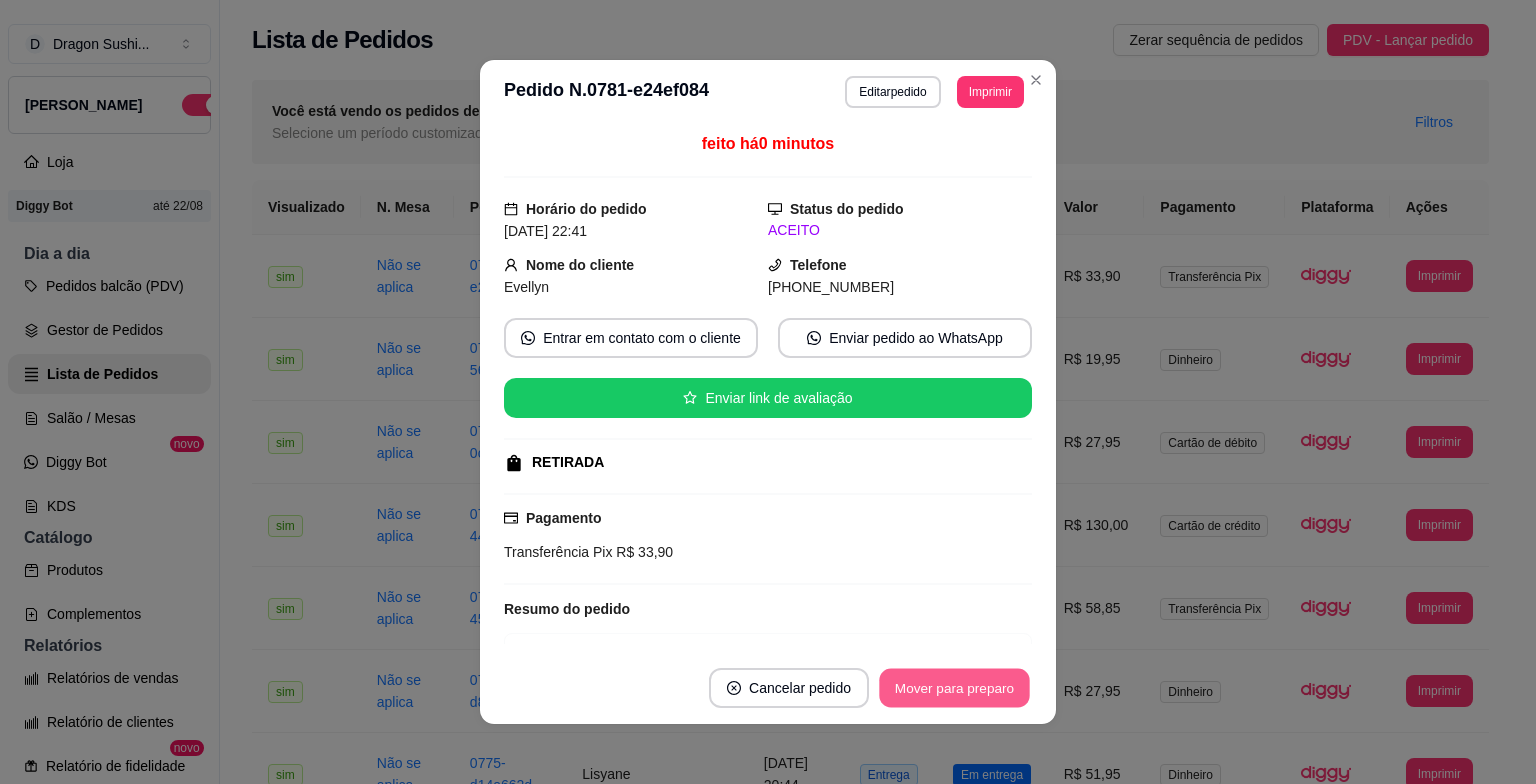 click on "Mover para preparo" at bounding box center [954, 688] 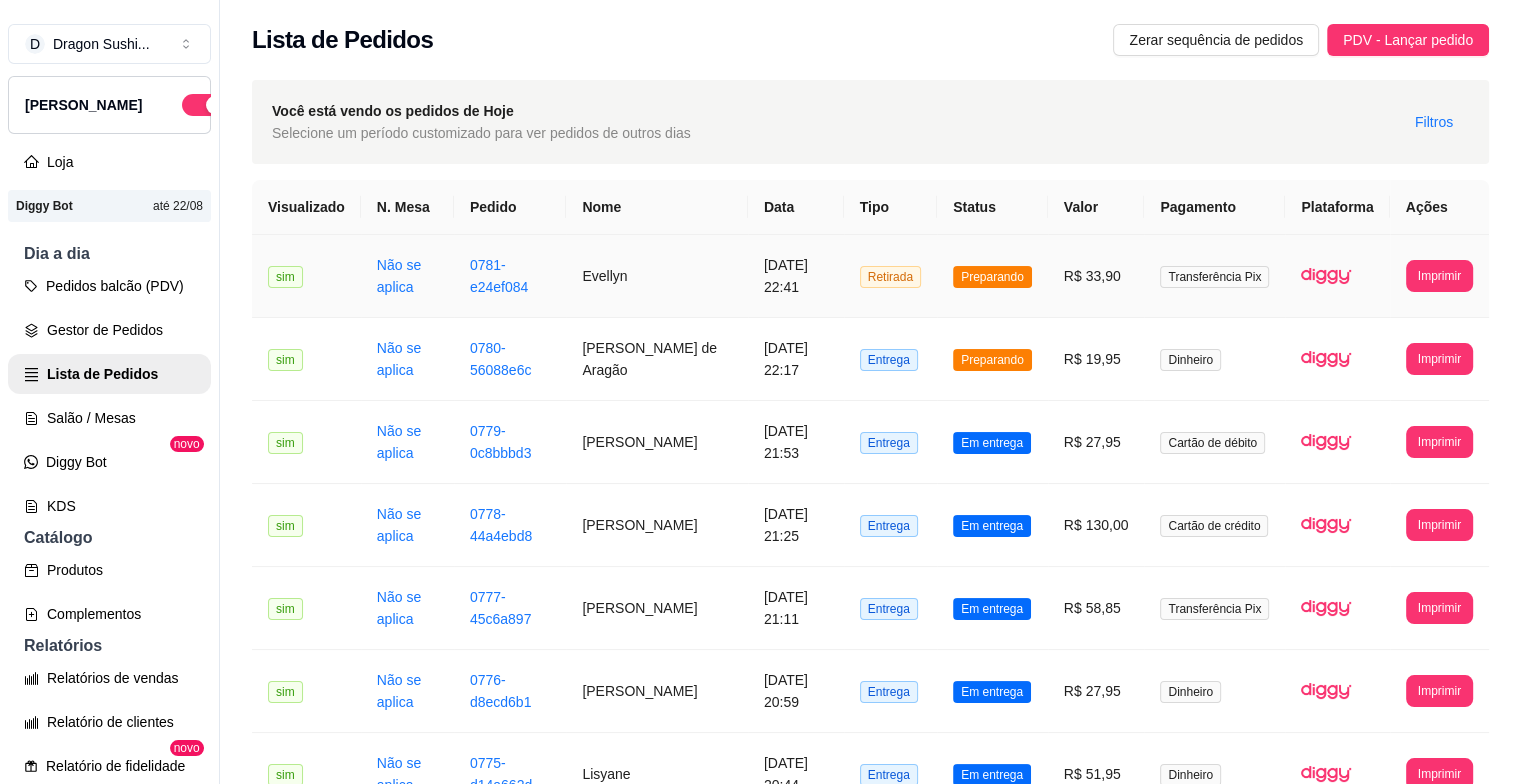 click on "Preparando" at bounding box center (992, 276) 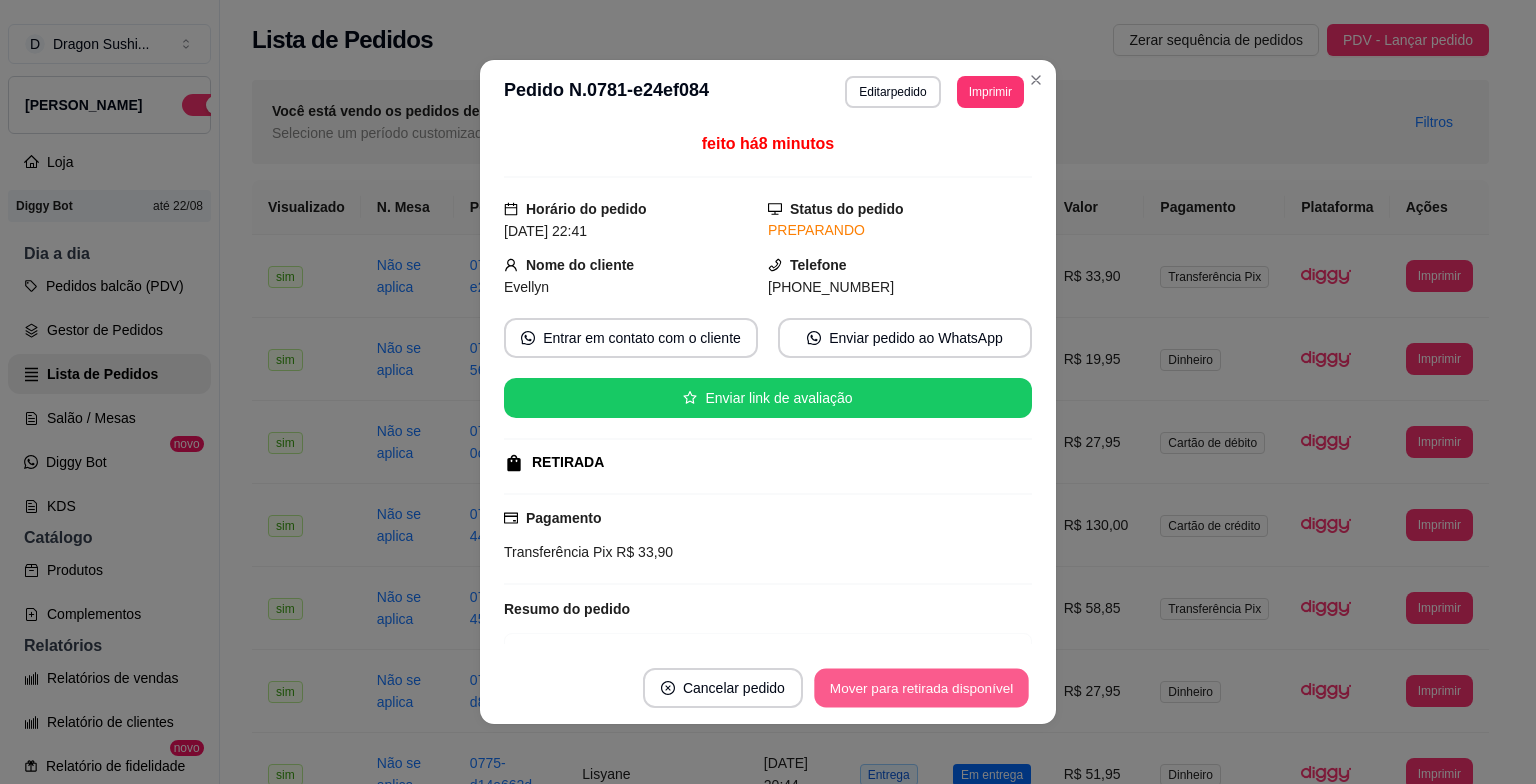 click on "Mover para retirada disponível" at bounding box center (921, 688) 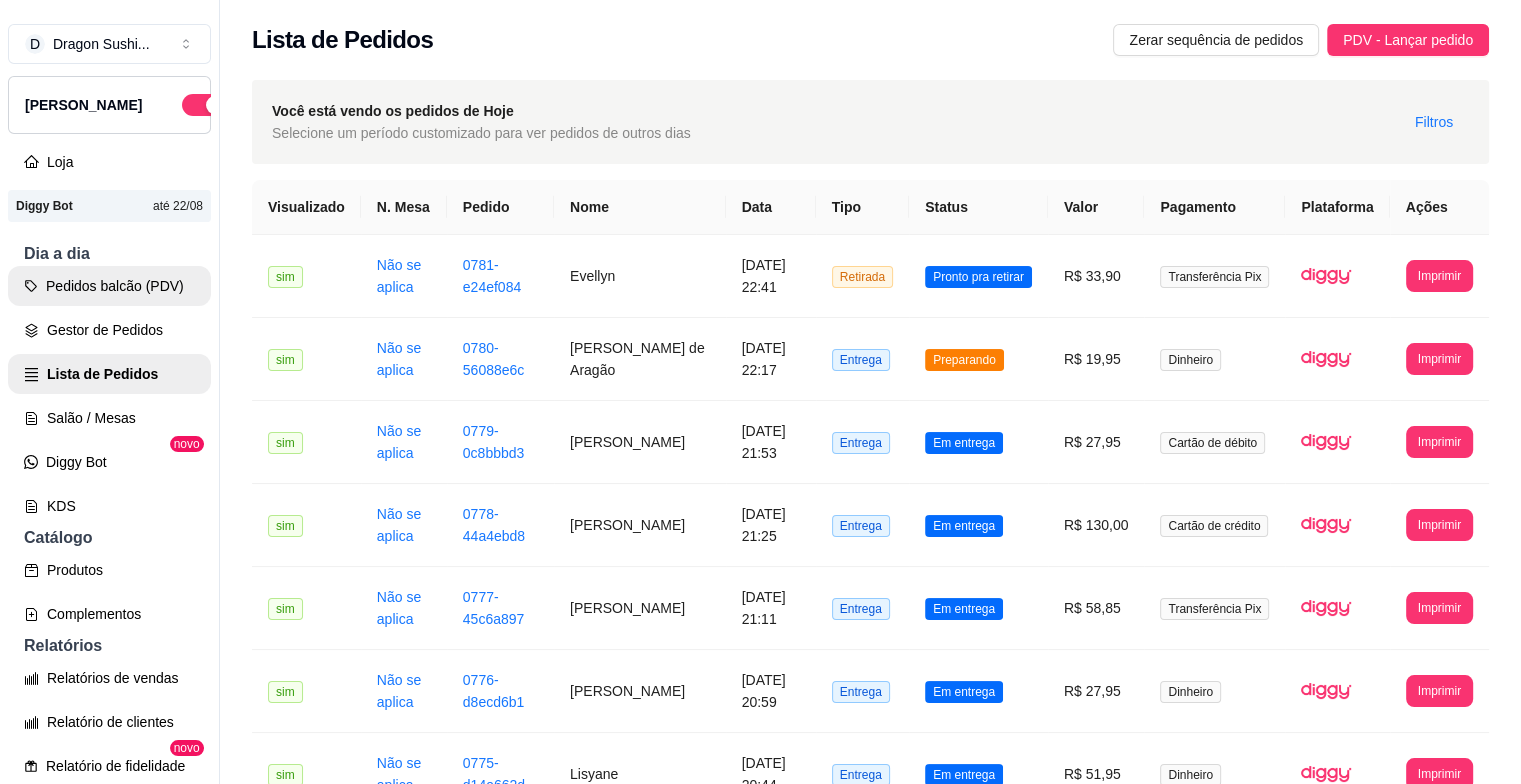 click on "Pedidos balcão (PDV)" at bounding box center (109, 286) 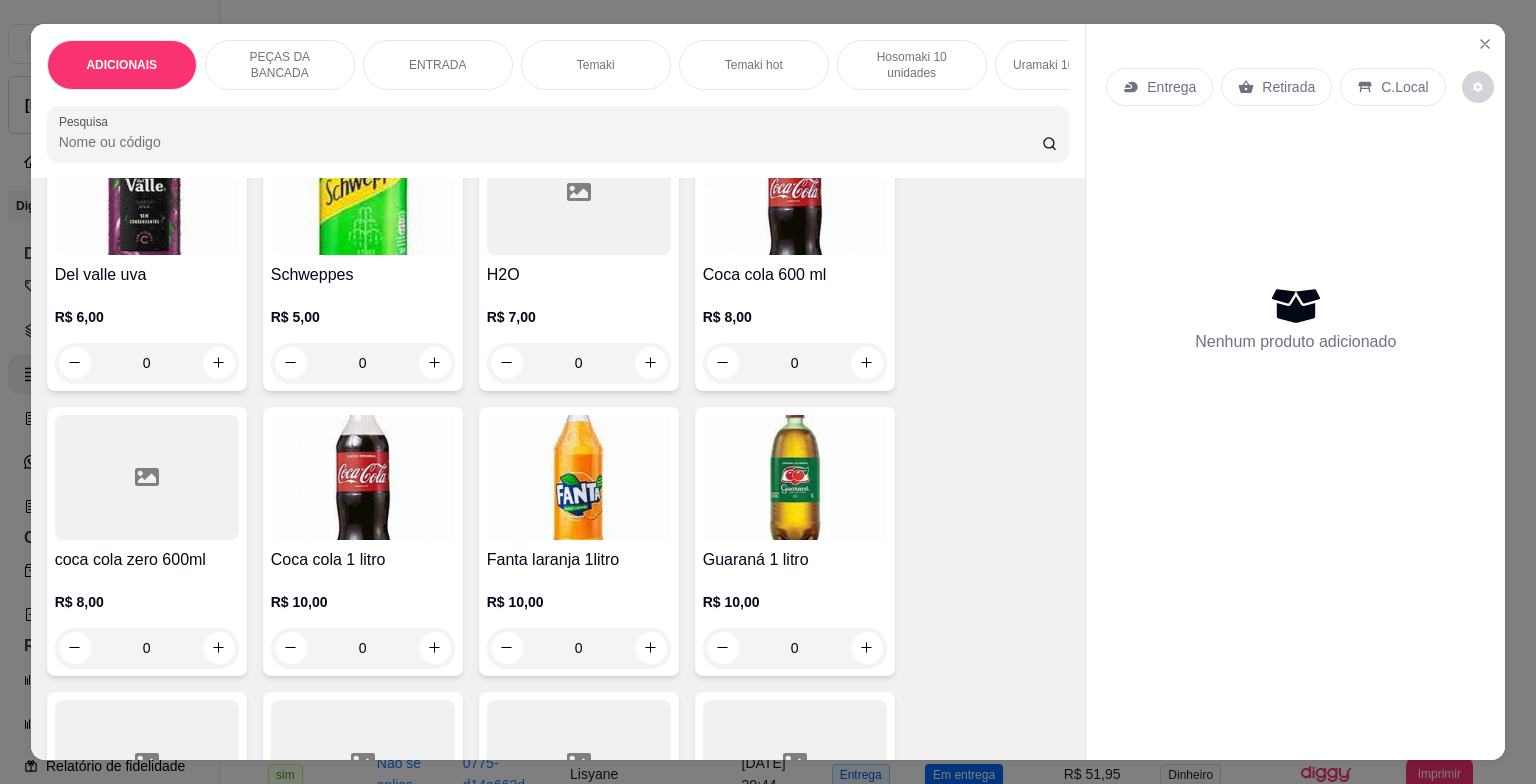 scroll, scrollTop: 7200, scrollLeft: 0, axis: vertical 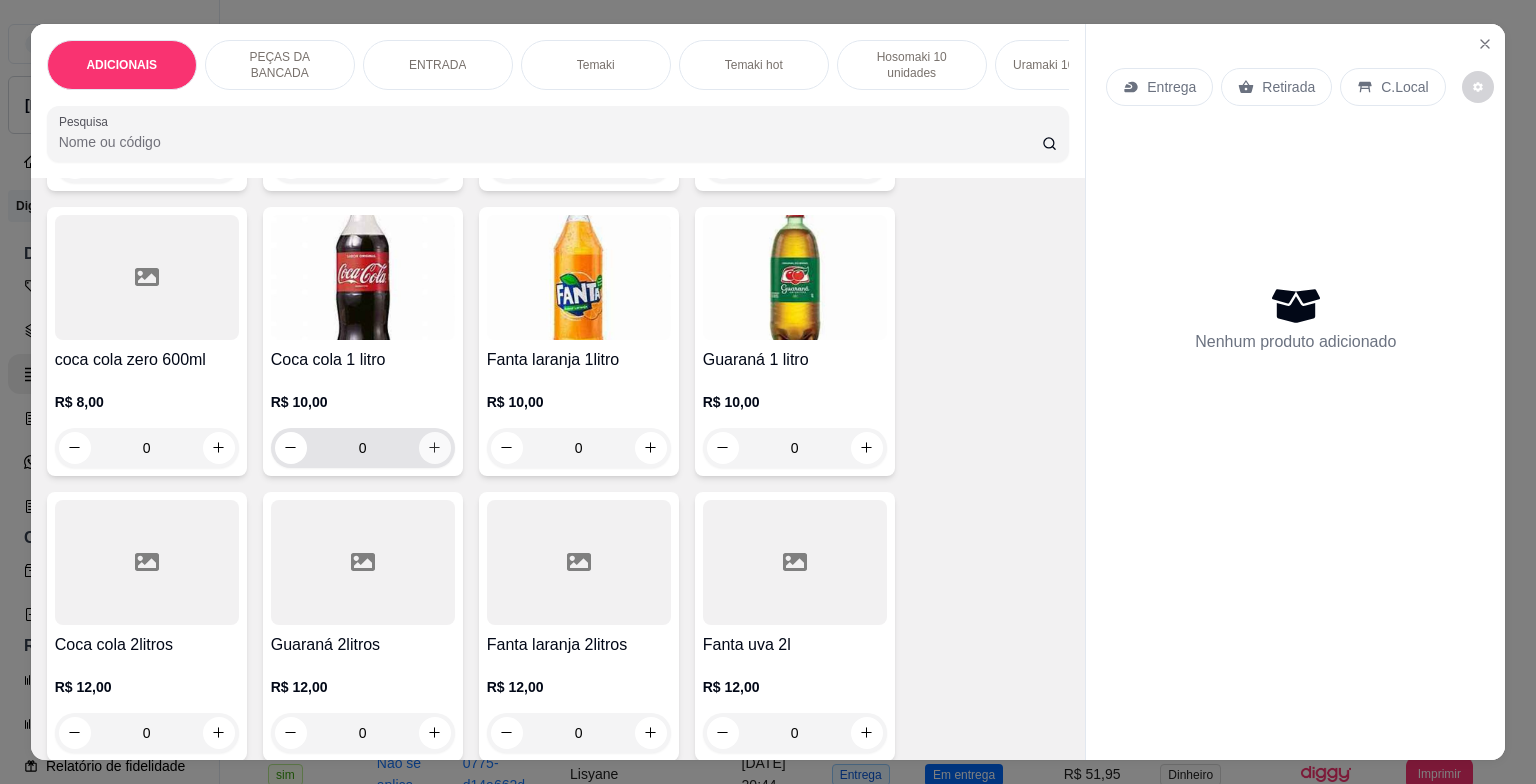 click at bounding box center (435, 448) 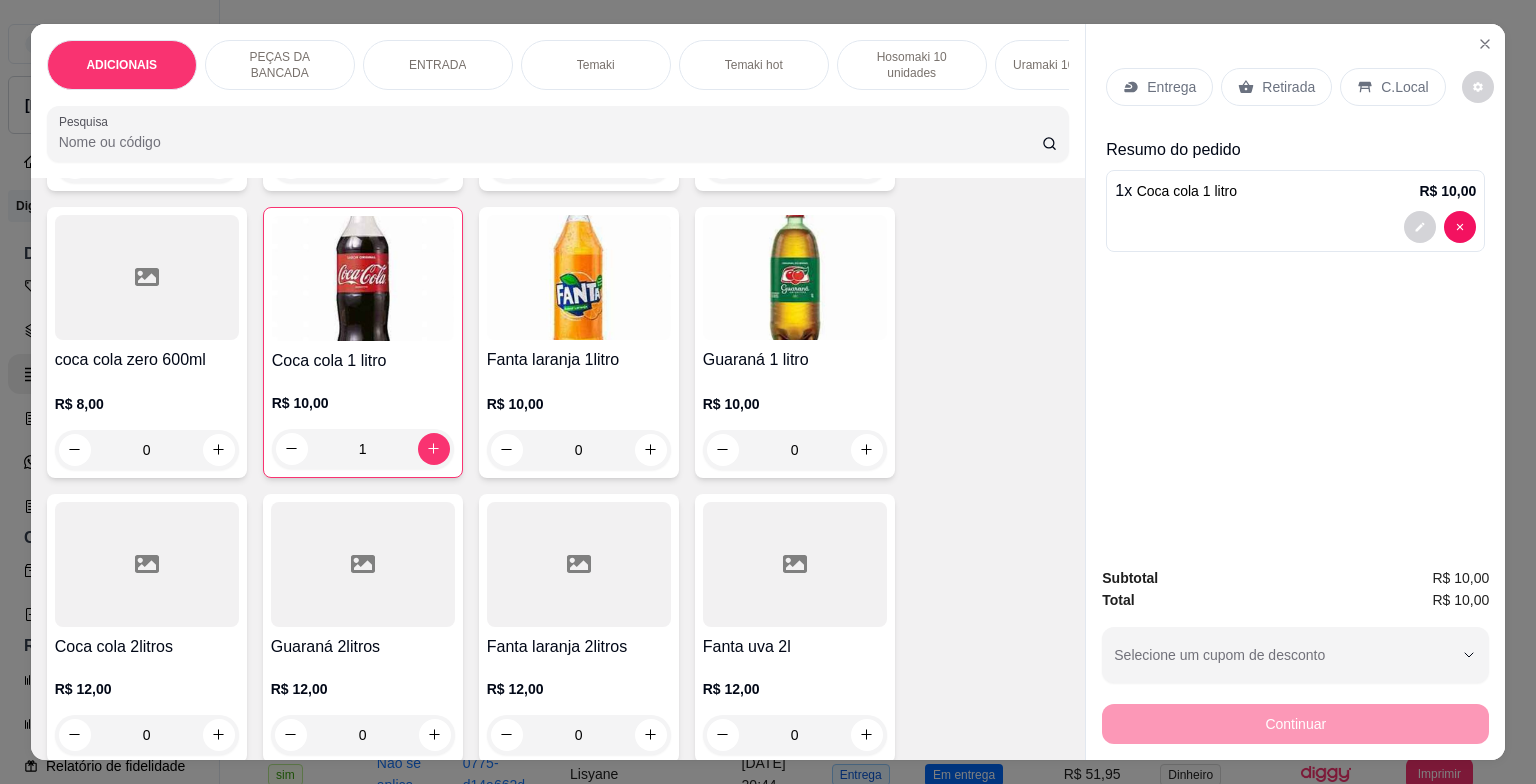 click on "C.Local" at bounding box center (1392, 87) 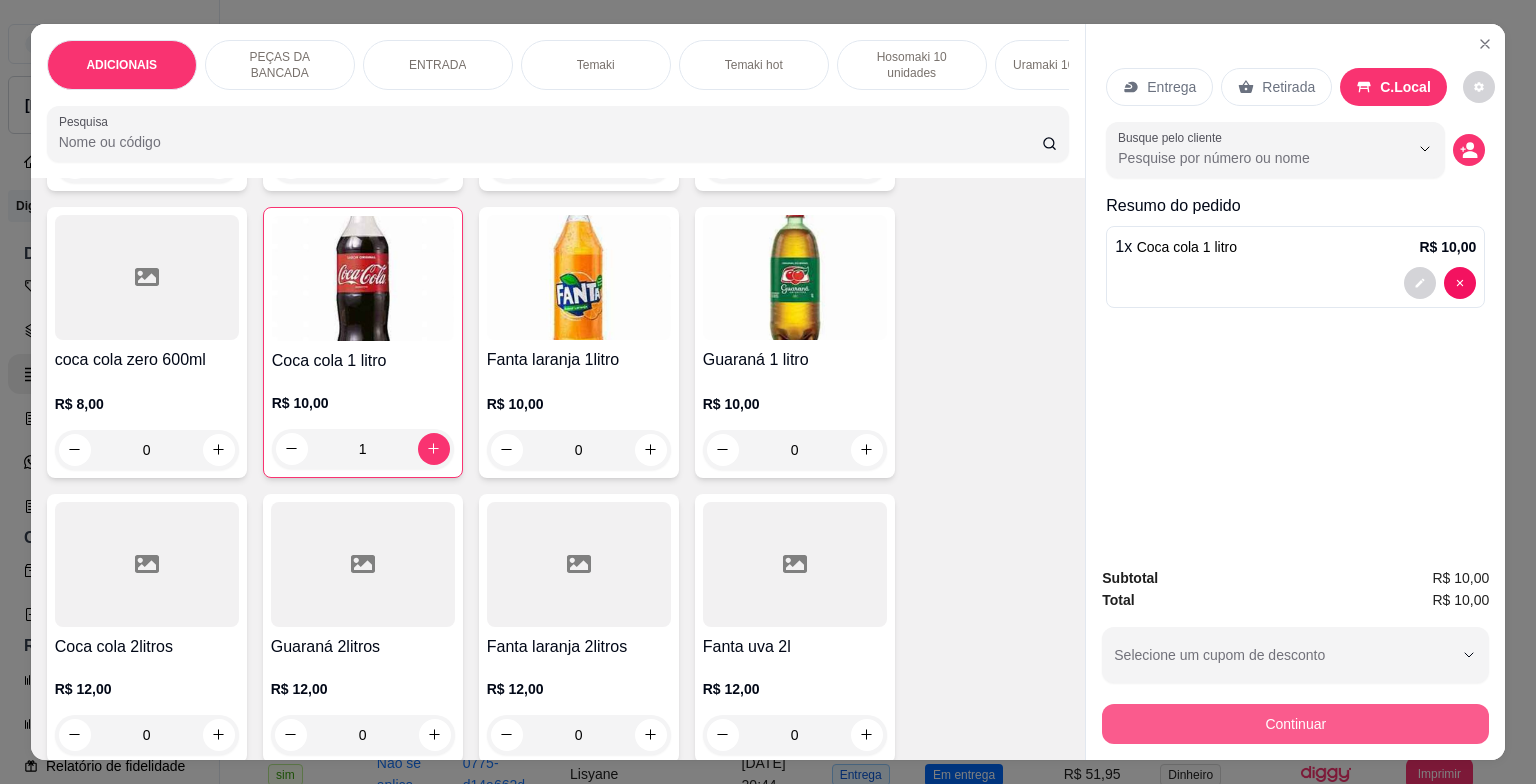 click on "Continuar" at bounding box center (1295, 724) 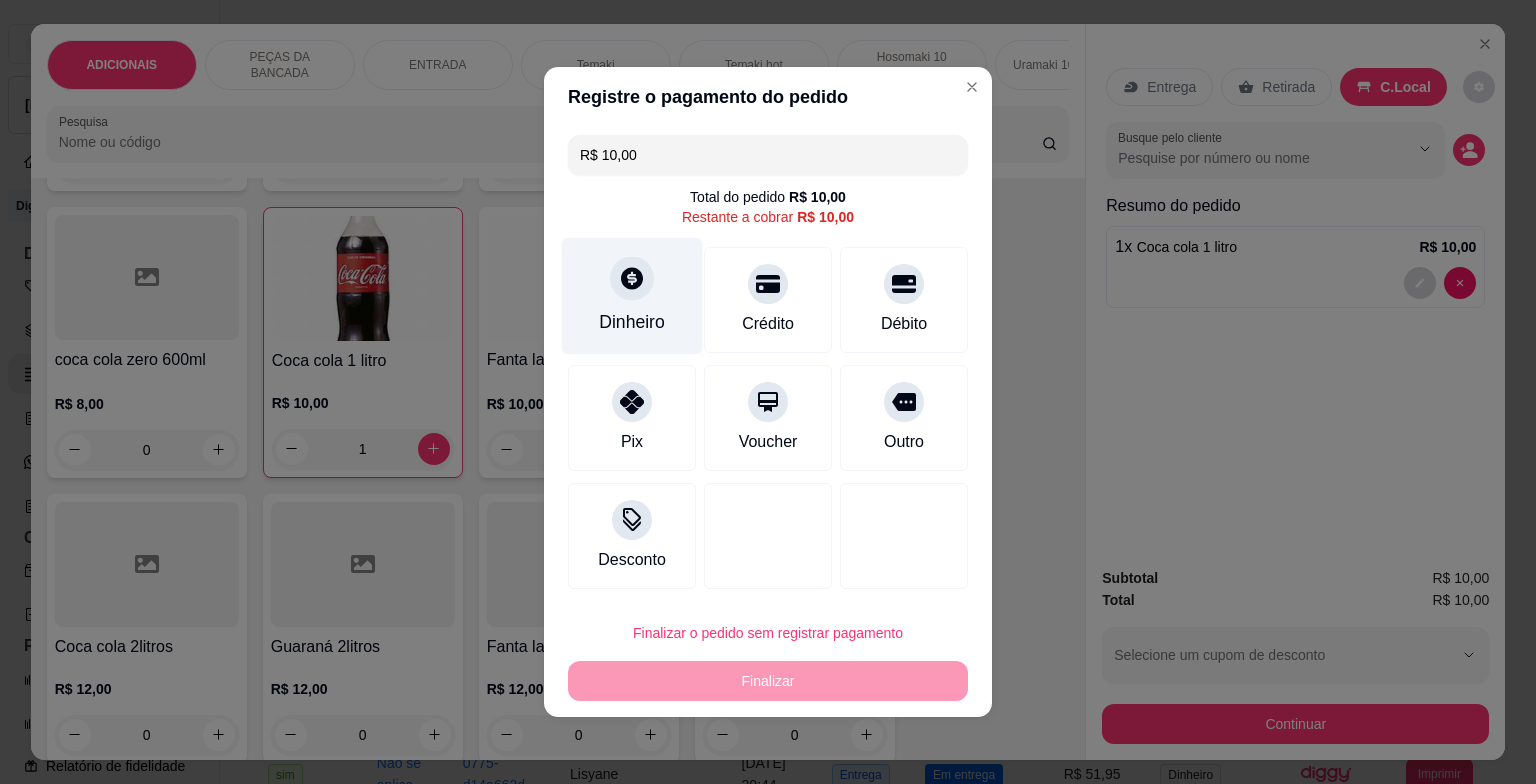 click at bounding box center [632, 278] 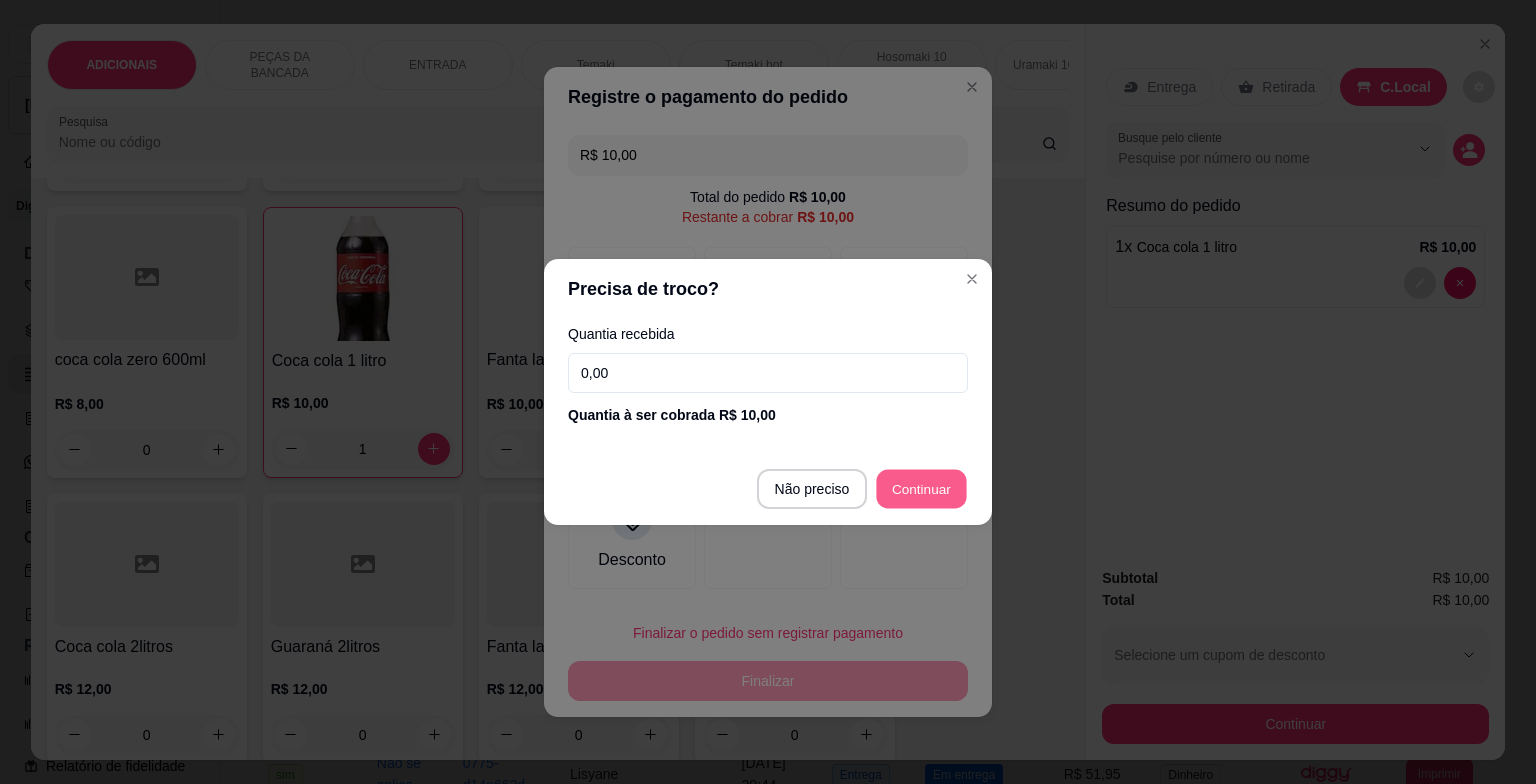 type on "R$ 0,00" 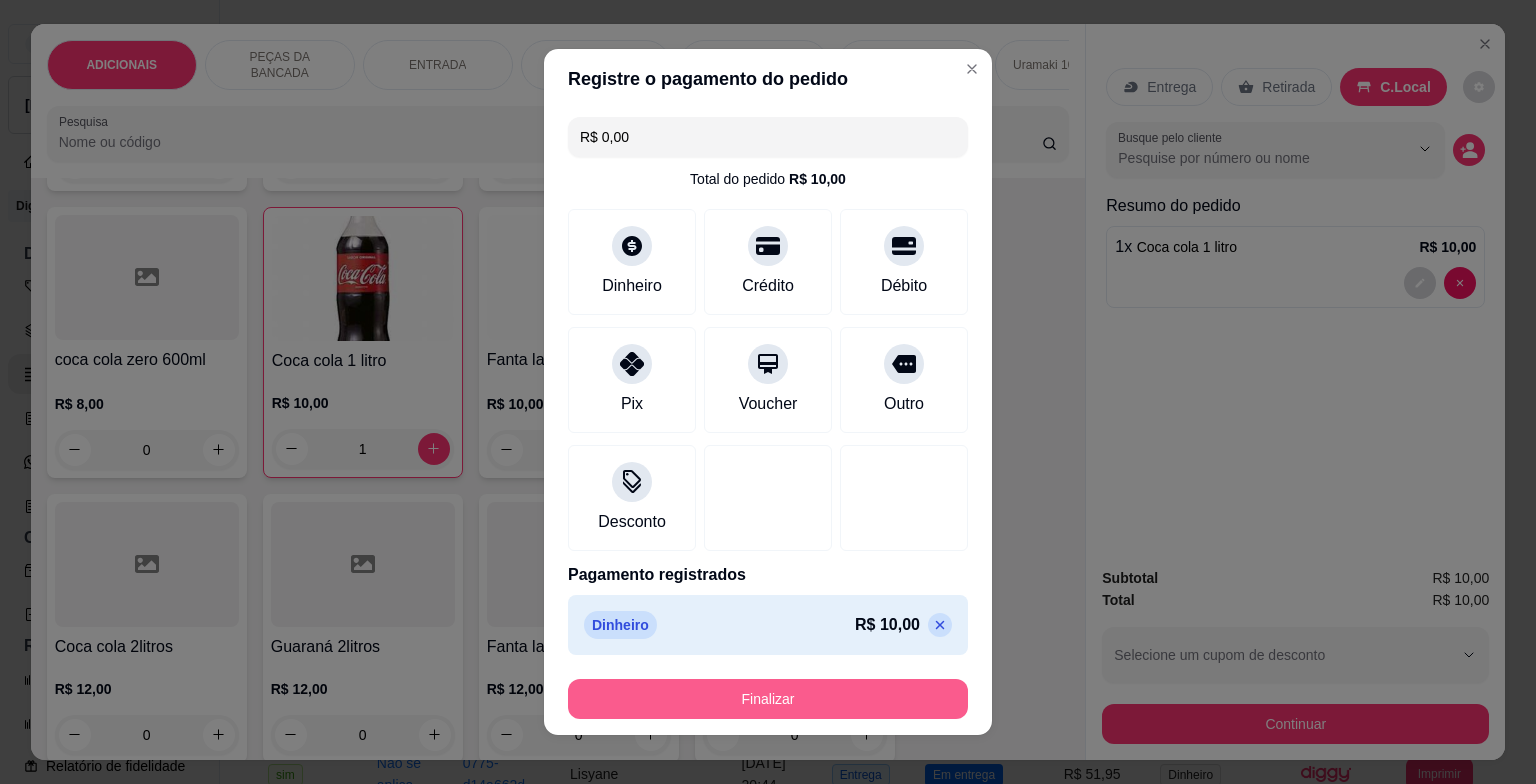 click on "Finalizar" at bounding box center [768, 699] 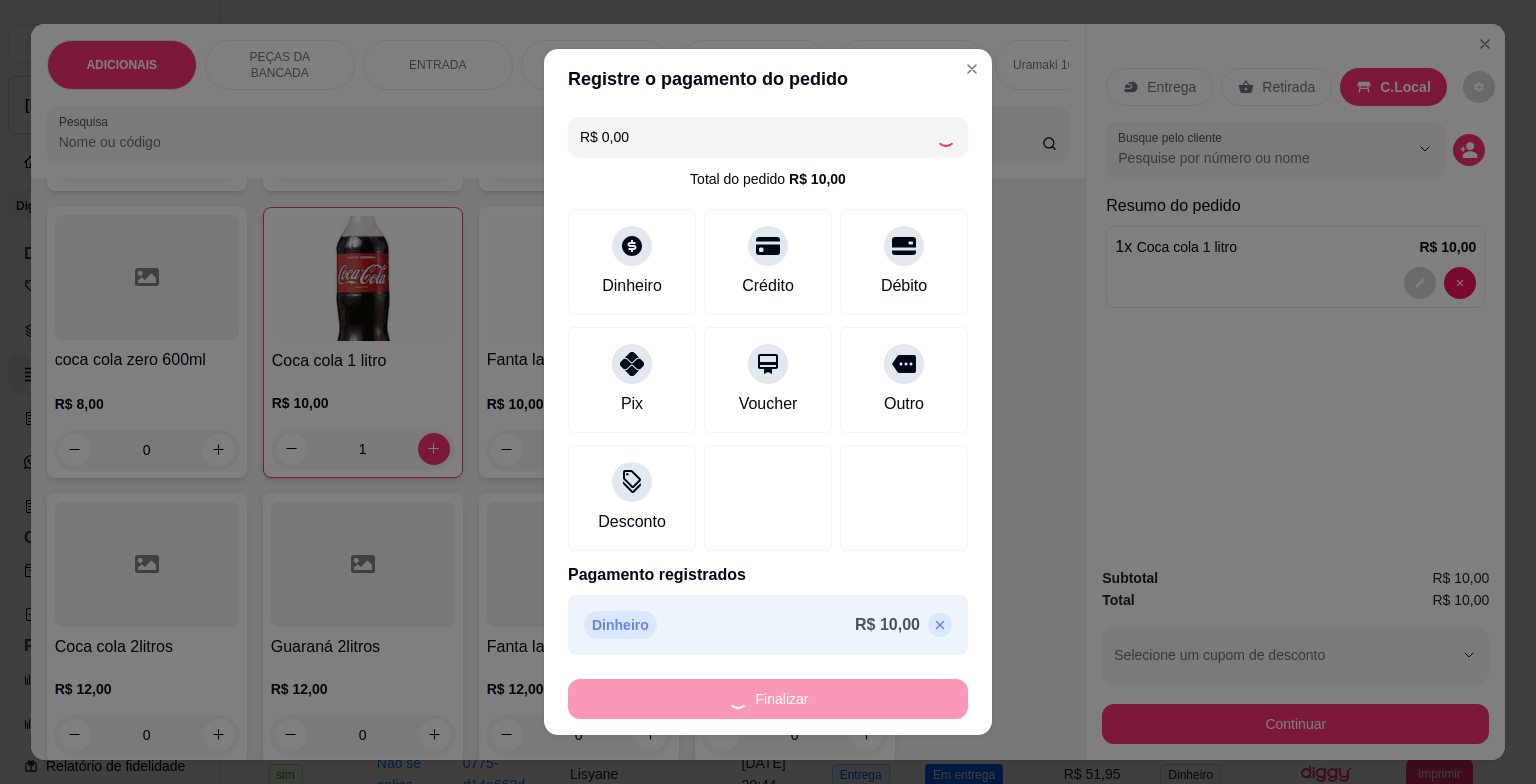 type on "0" 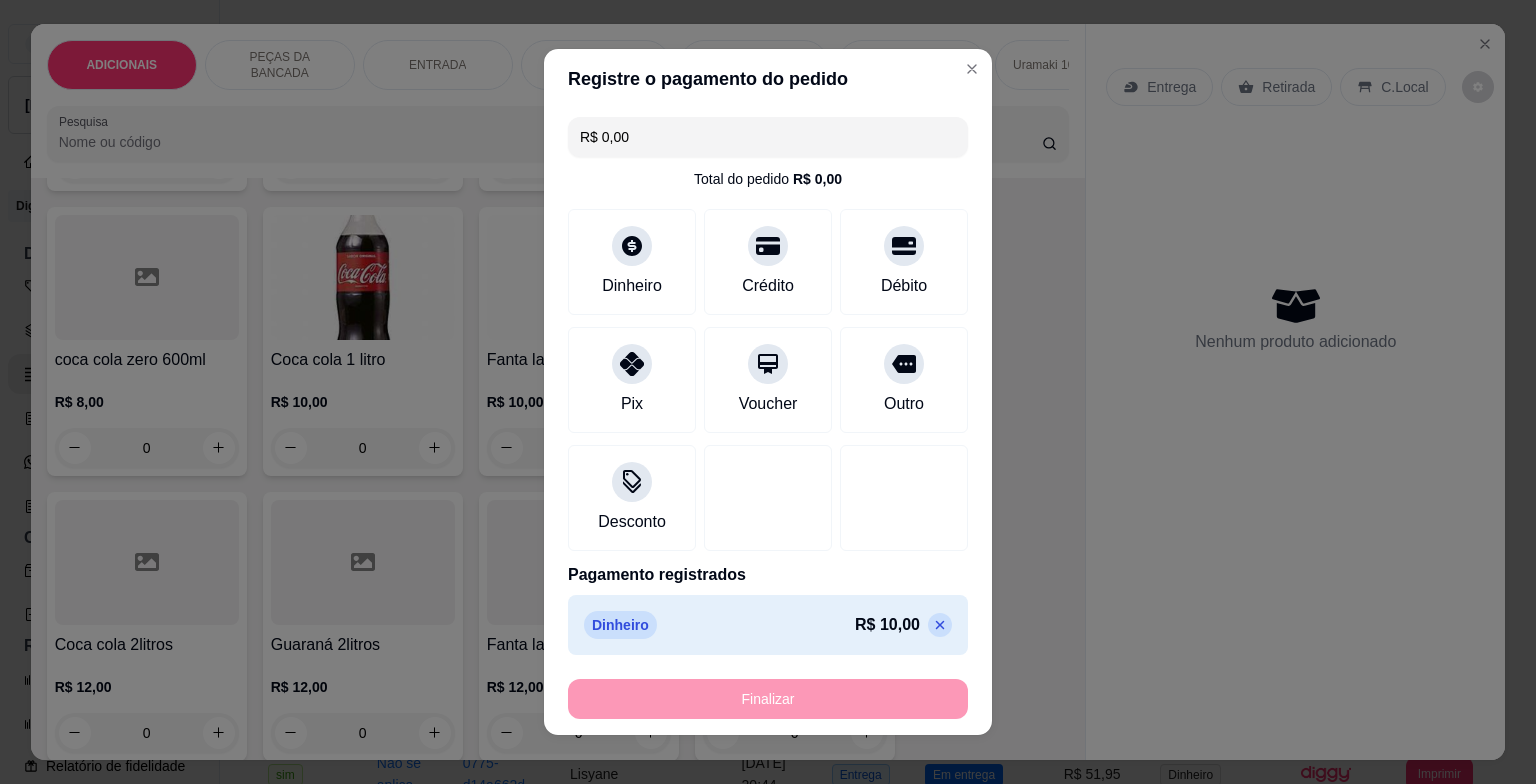 type on "-R$ 10,00" 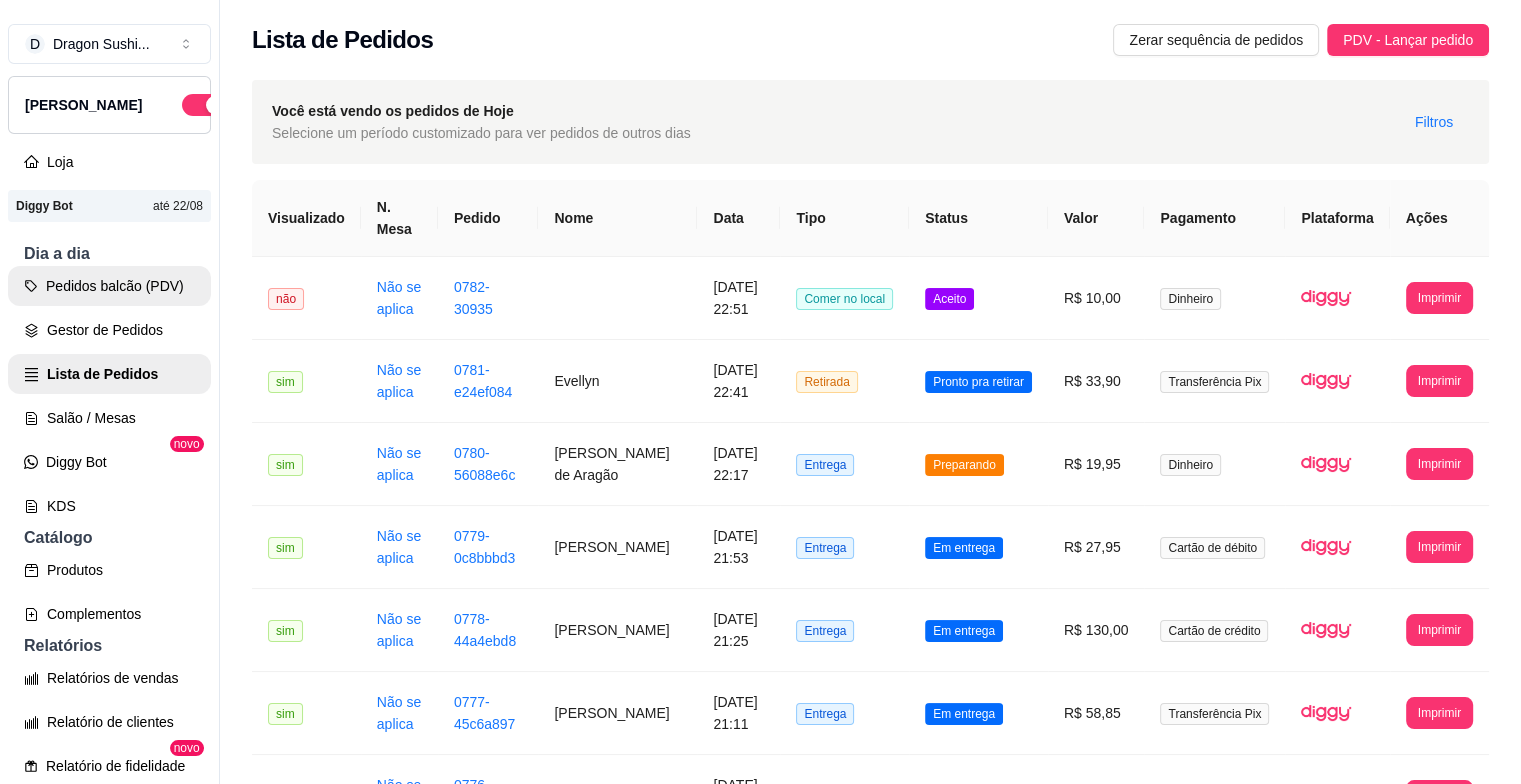 click on "Pedidos balcão (PDV)" at bounding box center (109, 286) 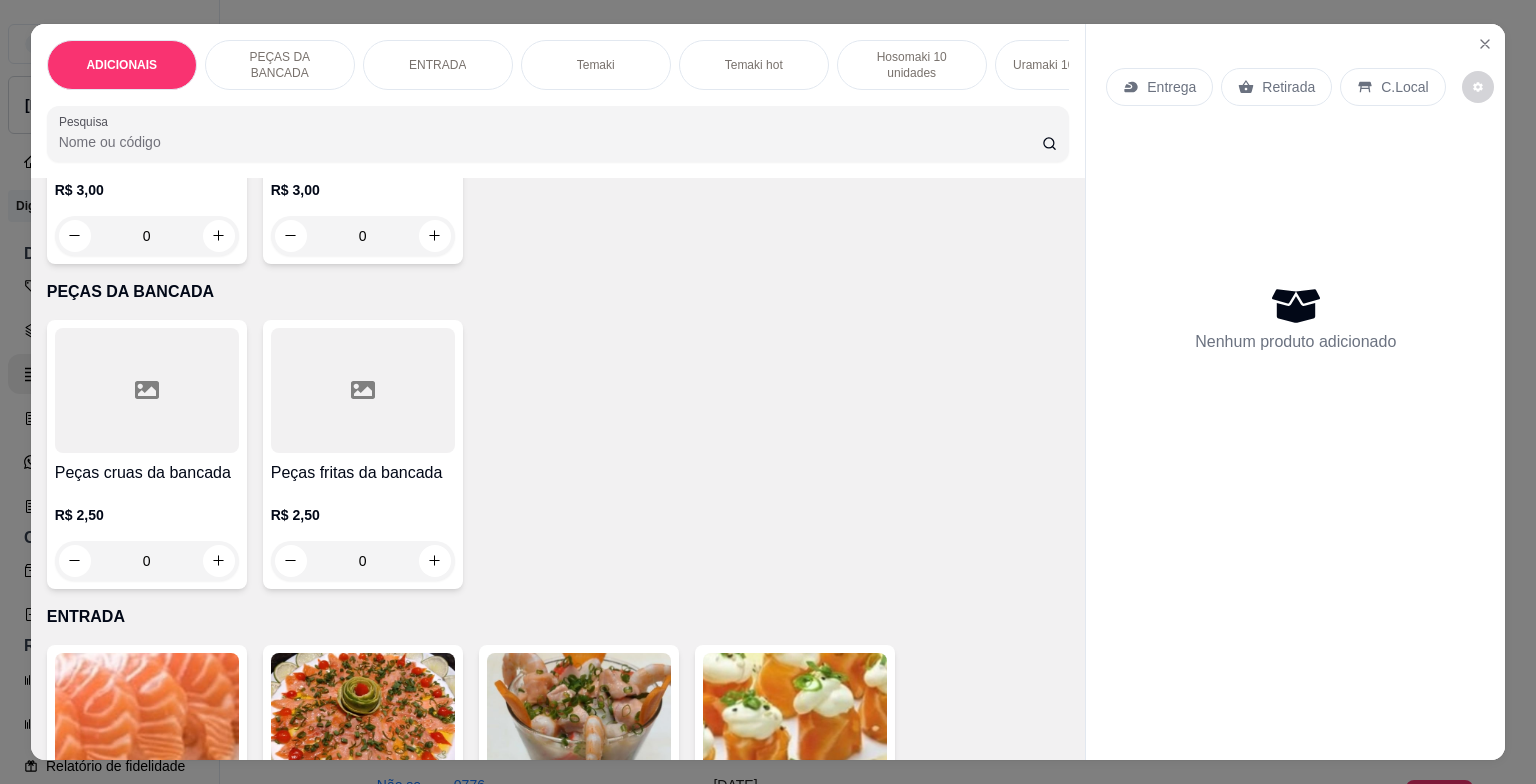 scroll, scrollTop: 600, scrollLeft: 0, axis: vertical 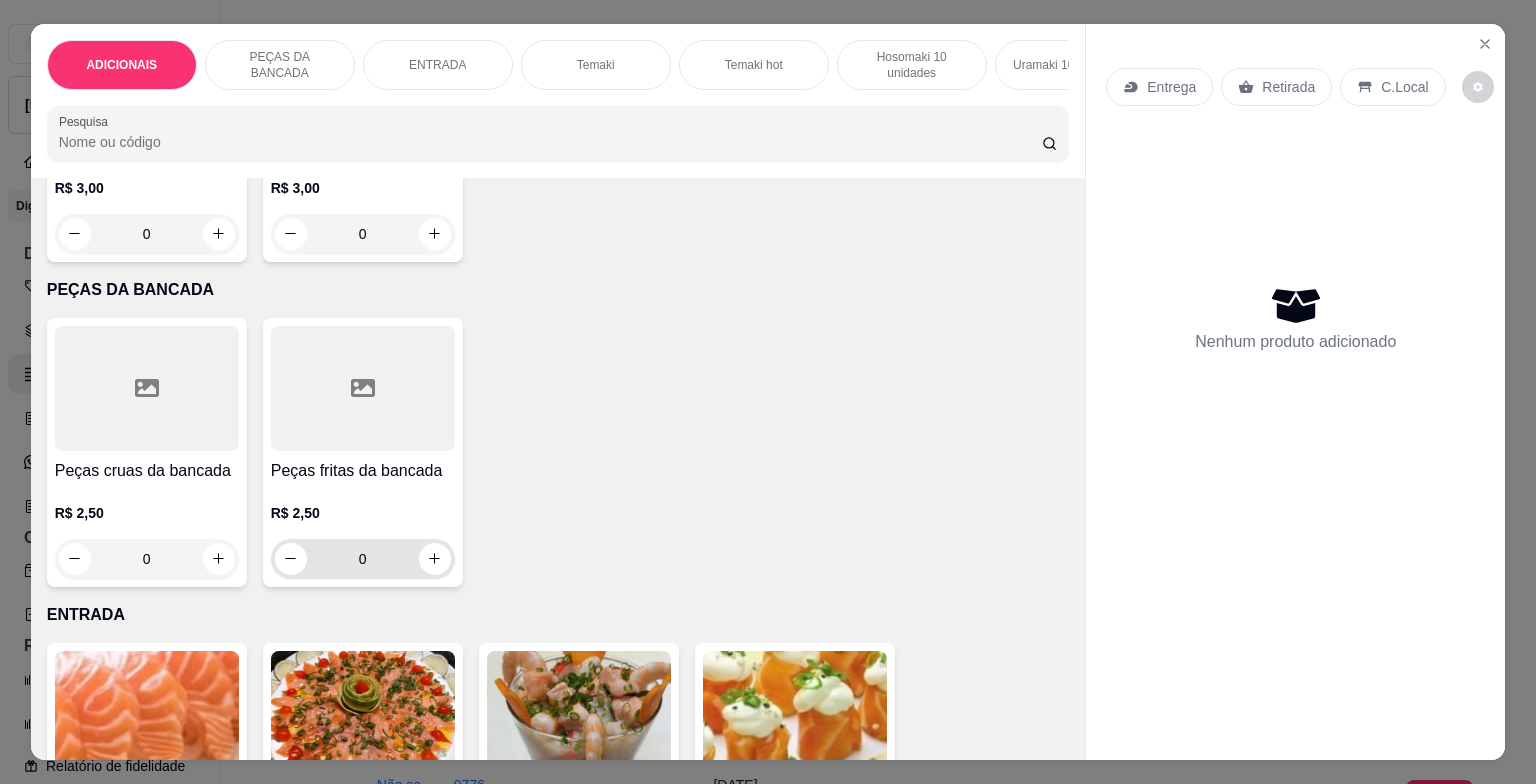 click on "0" at bounding box center [363, 559] 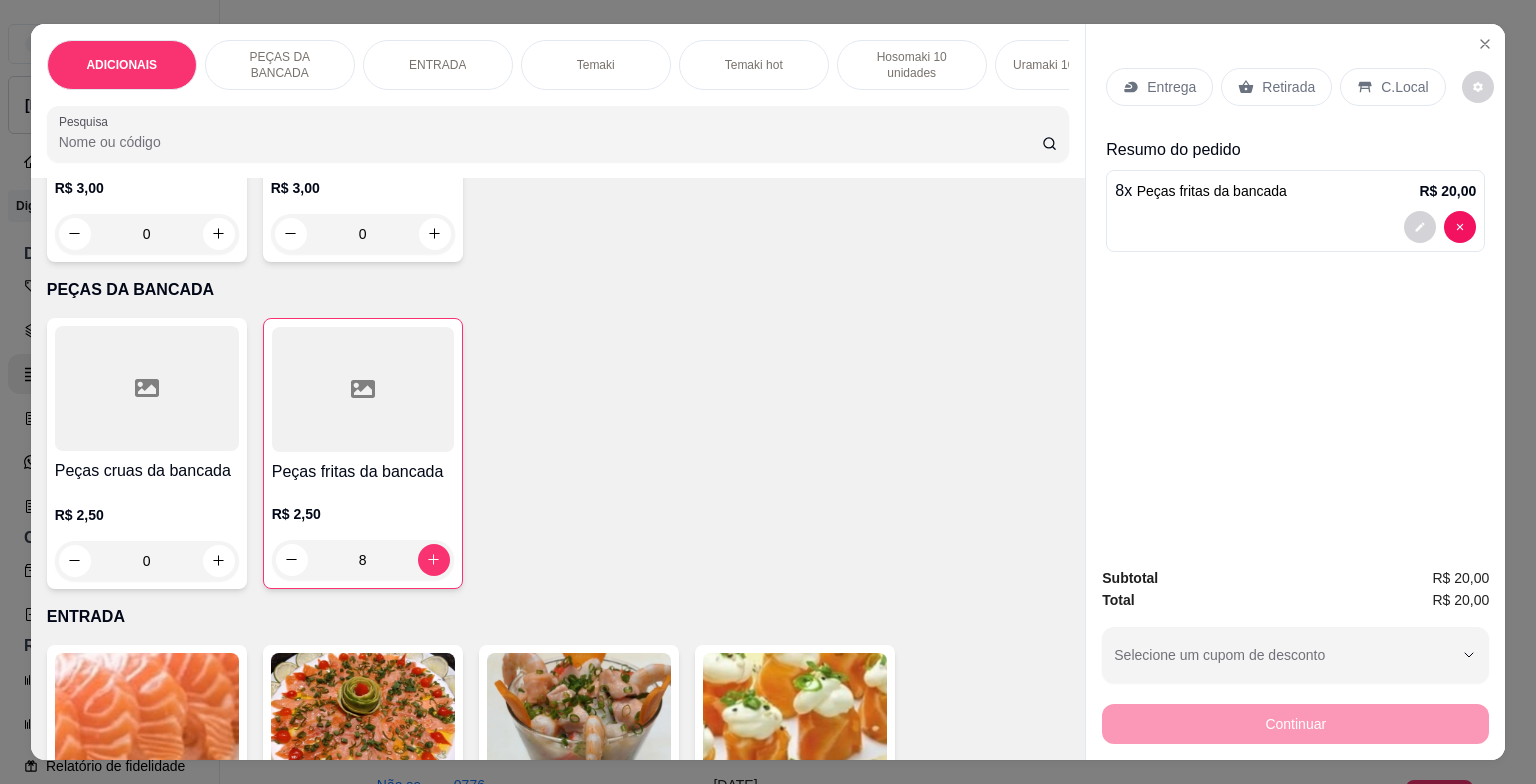 type on "8" 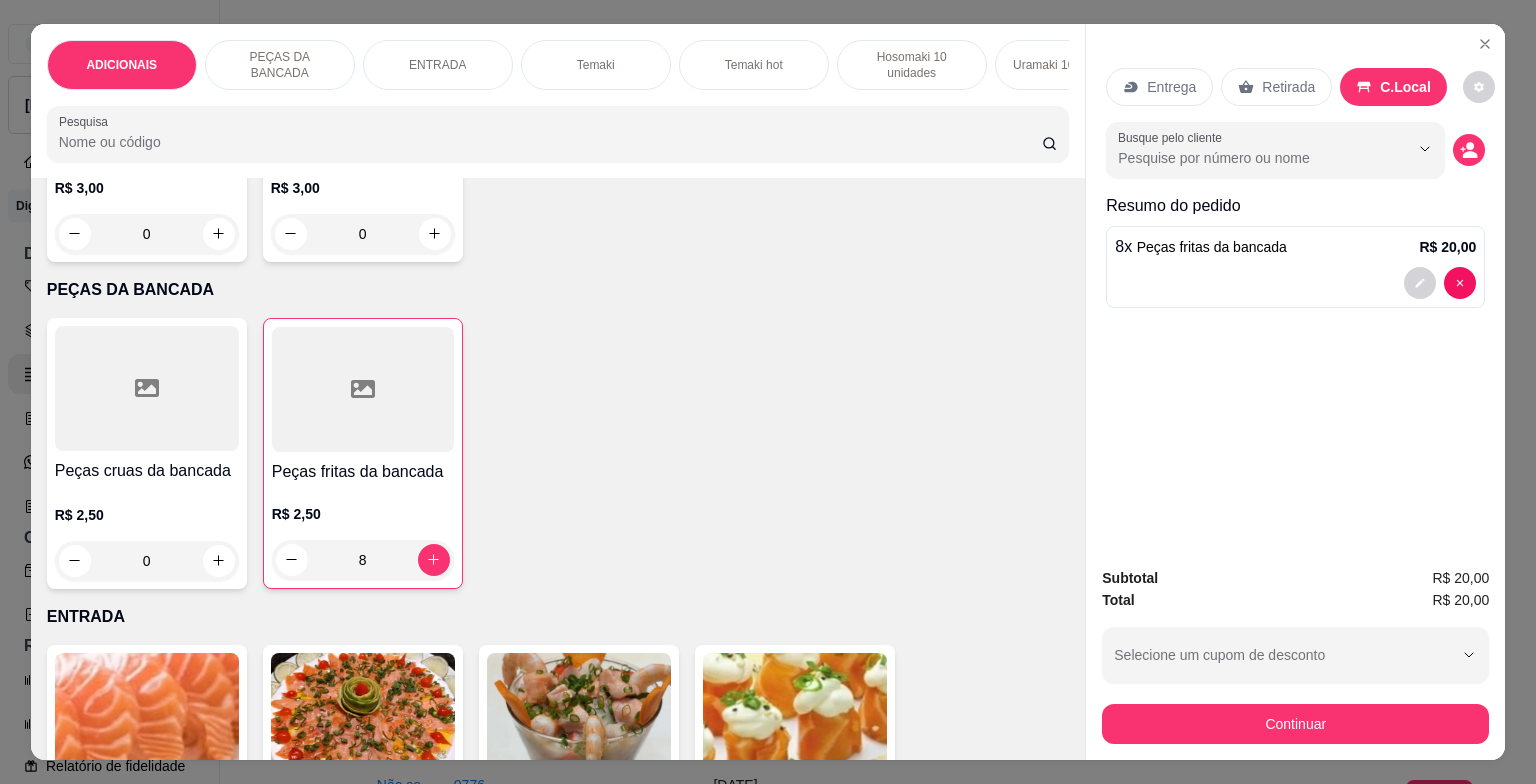 click on "Continuar" at bounding box center (1295, 724) 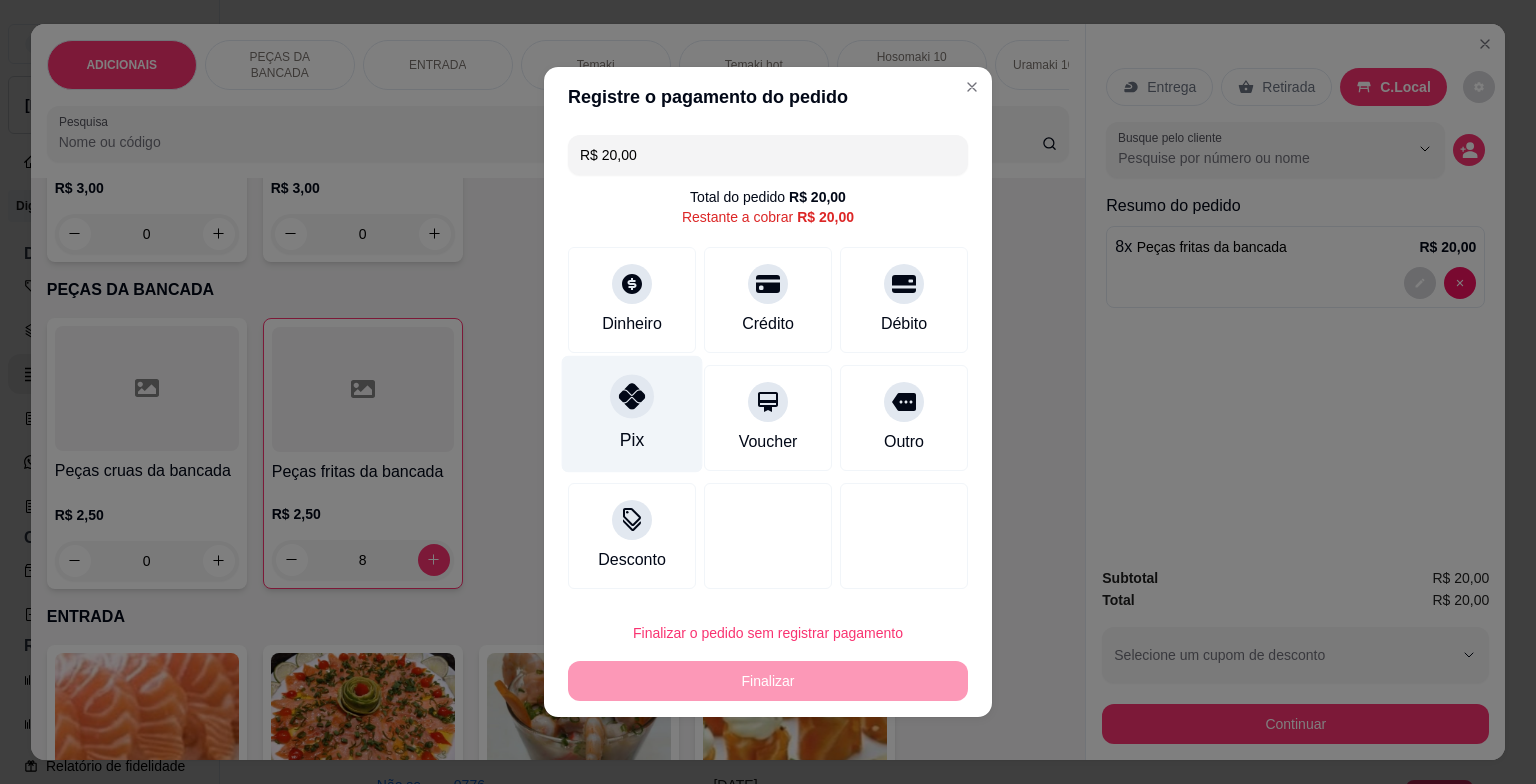 click on "Pix" at bounding box center [632, 414] 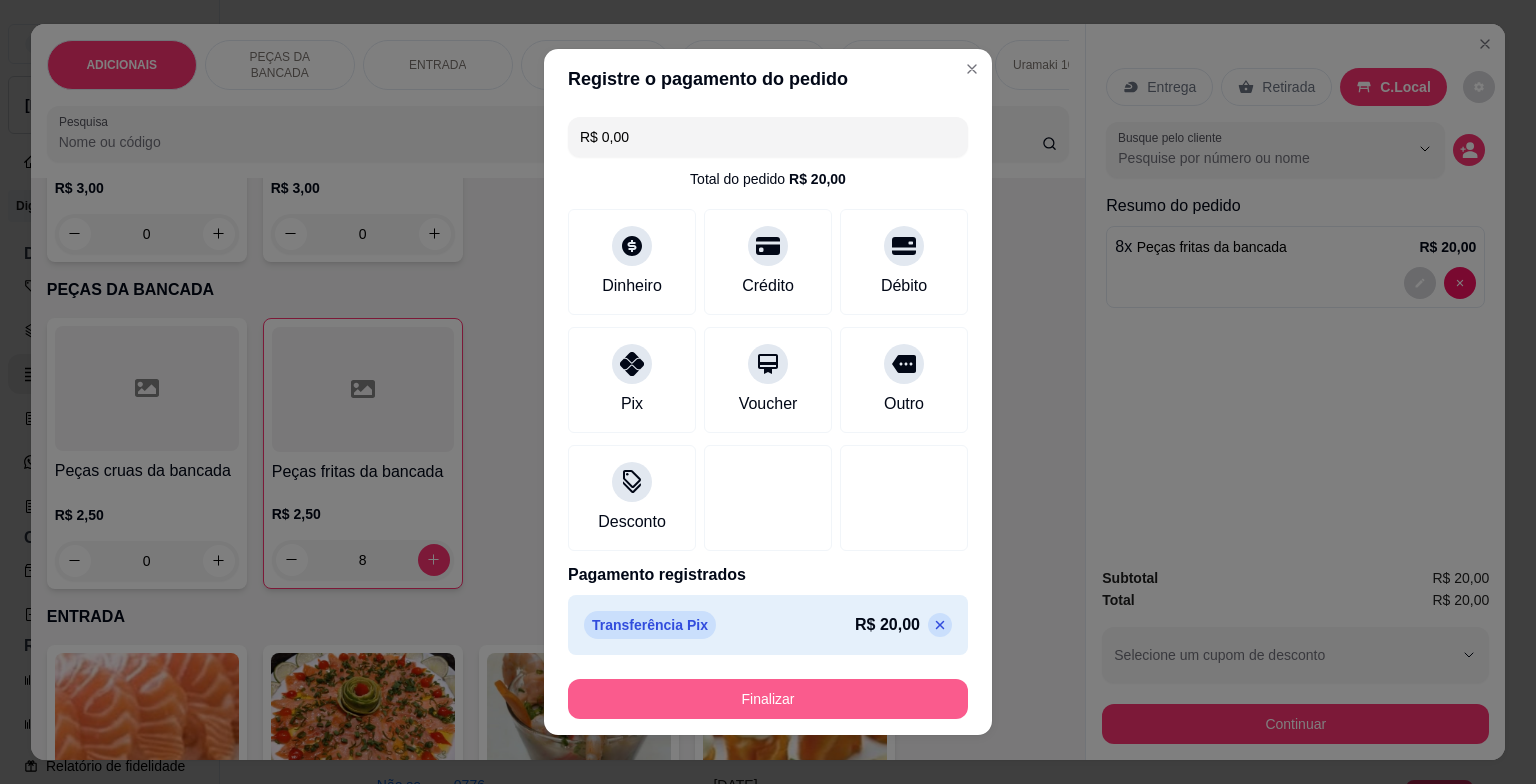 click on "Finalizar" at bounding box center [768, 699] 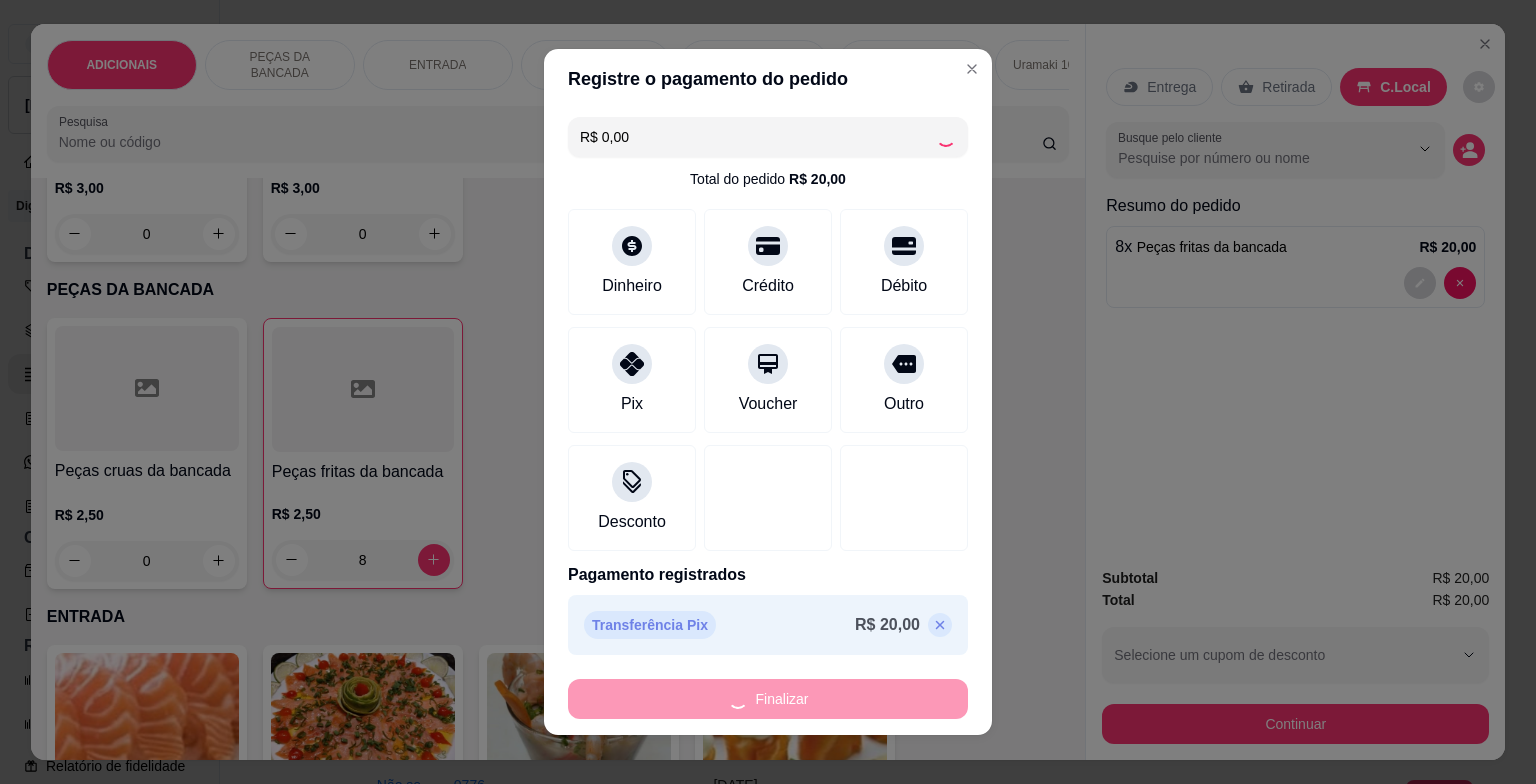 type on "0" 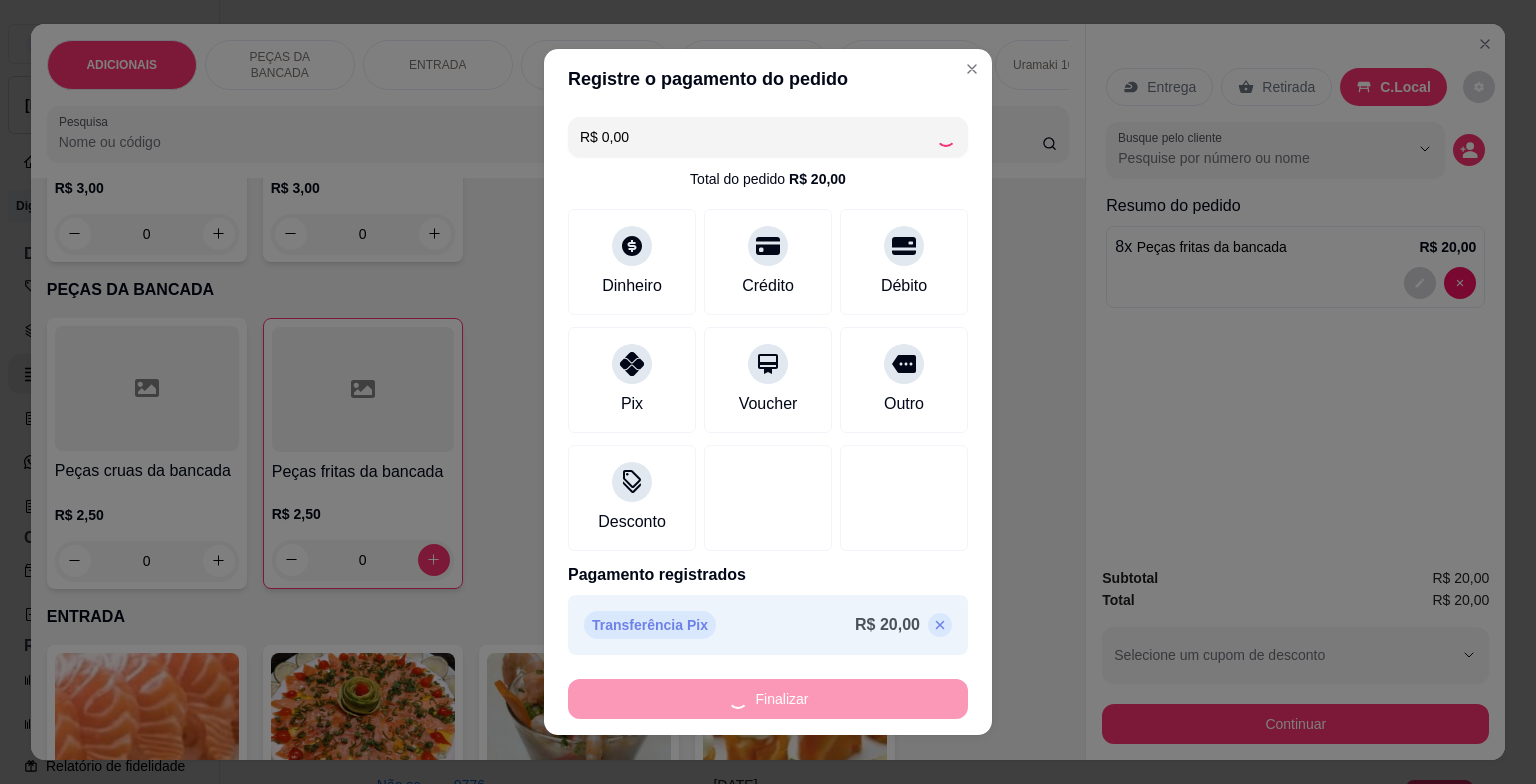 type on "-R$ 20,00" 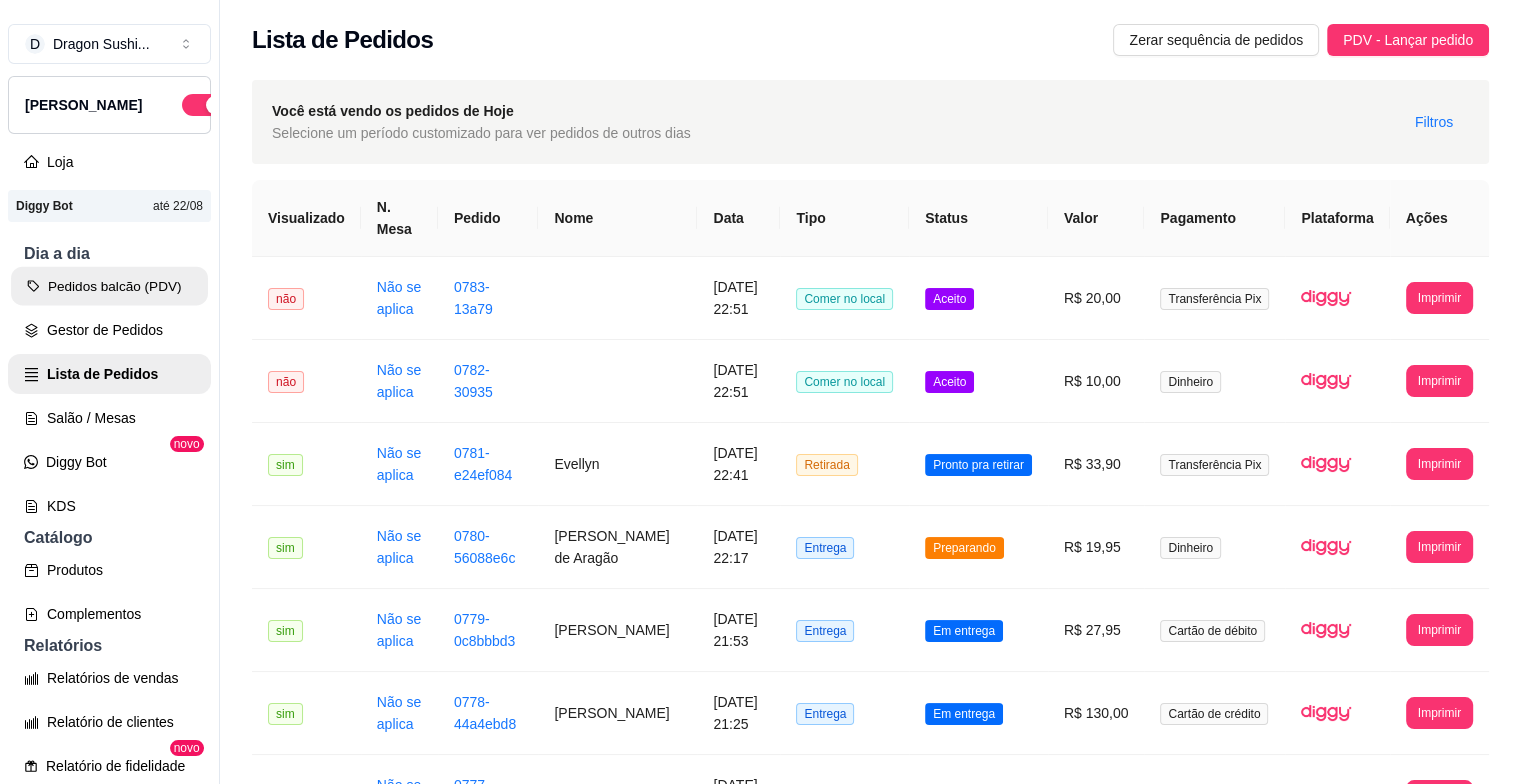 click on "Pedidos balcão (PDV)" at bounding box center [109, 286] 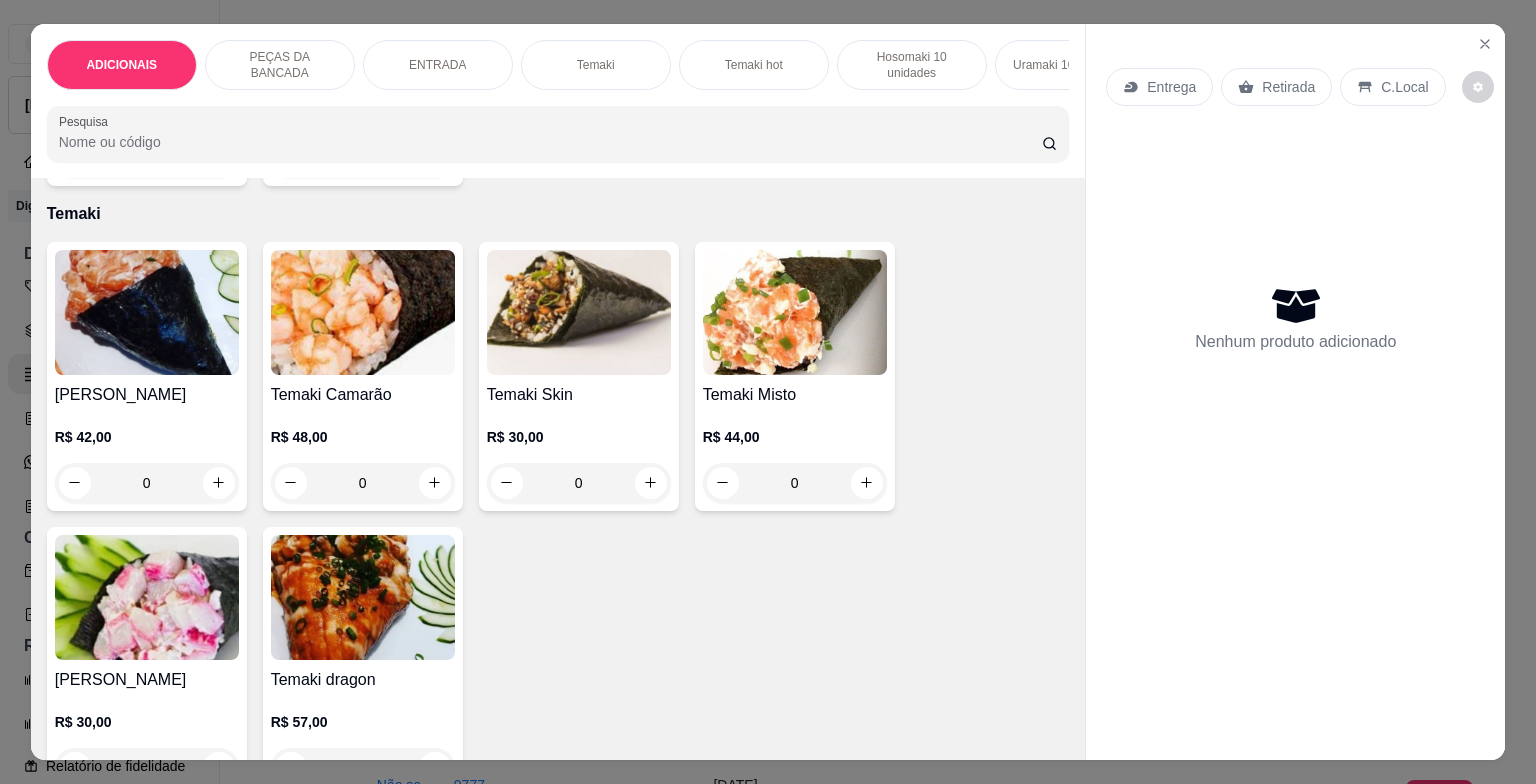 scroll, scrollTop: 1700, scrollLeft: 0, axis: vertical 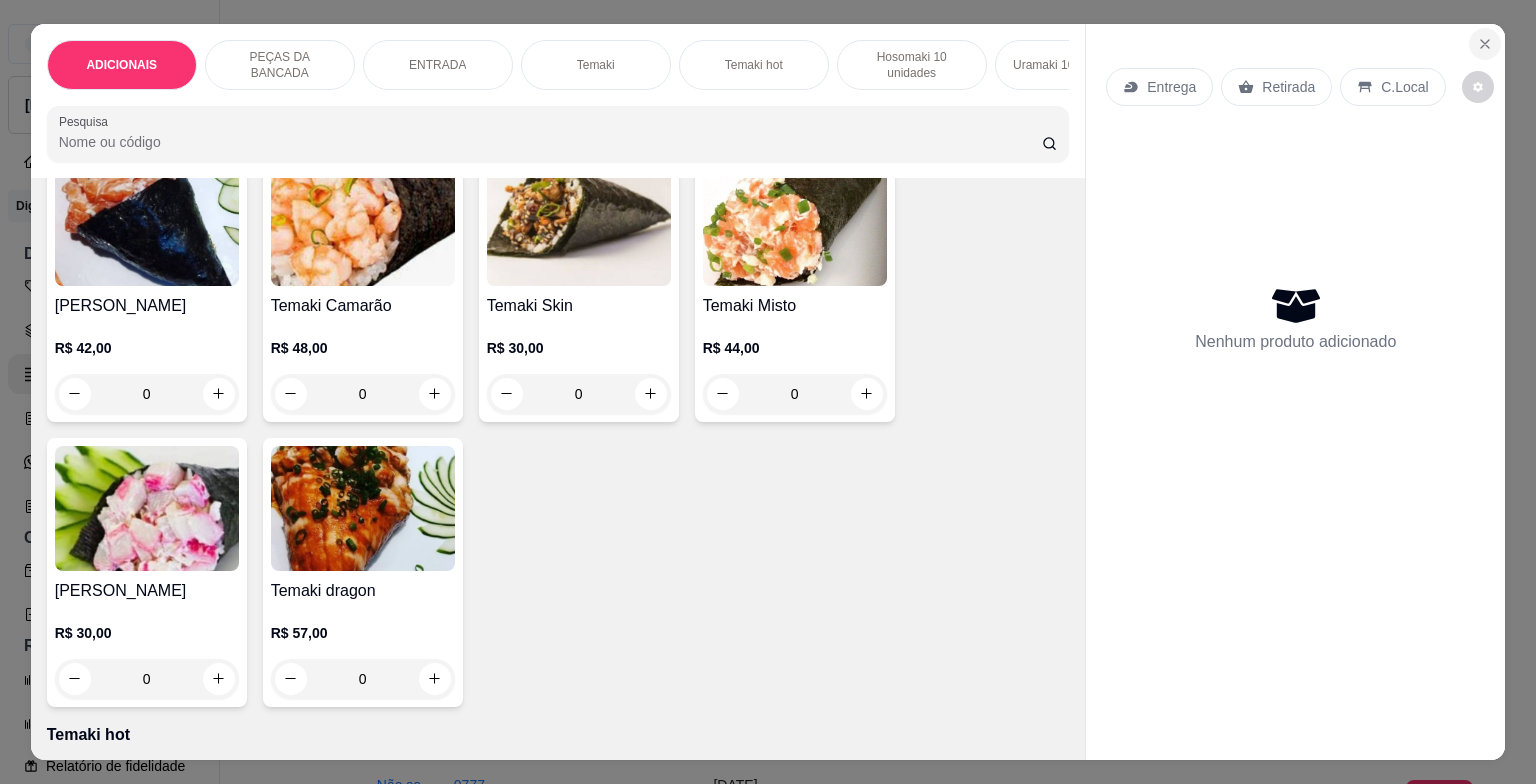 click 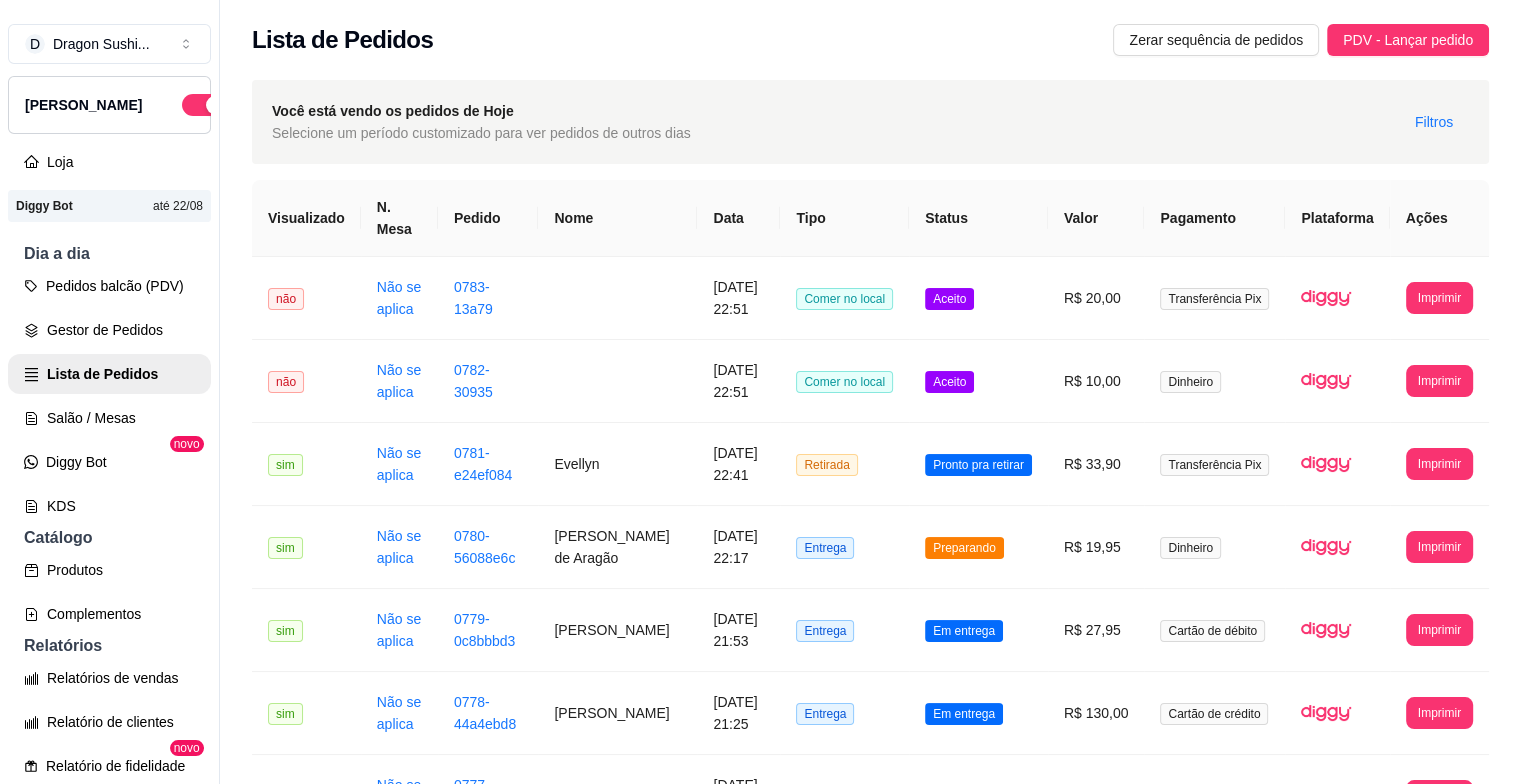 click on "[PERSON_NAME]" at bounding box center (109, 105) 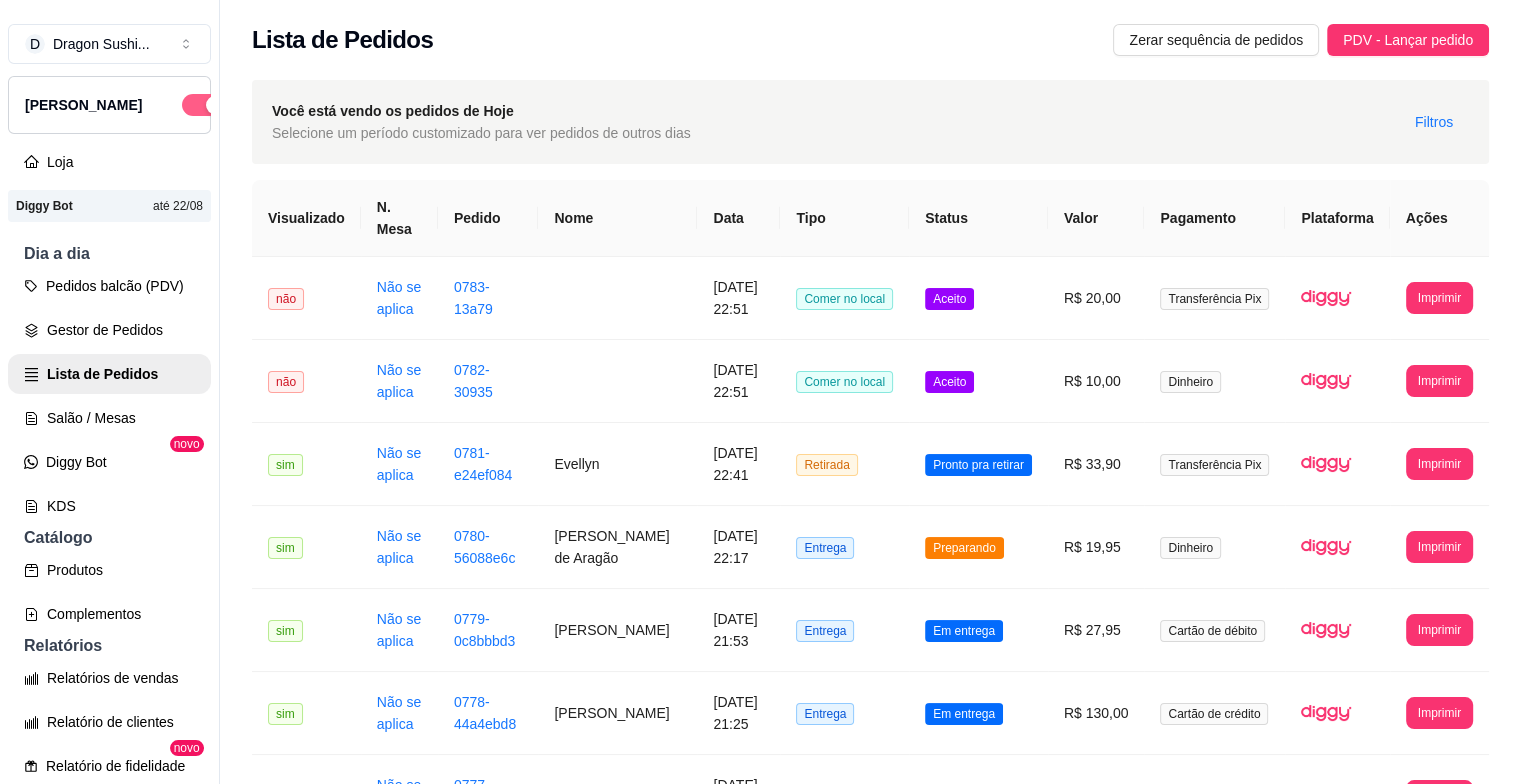 click at bounding box center [215, 105] 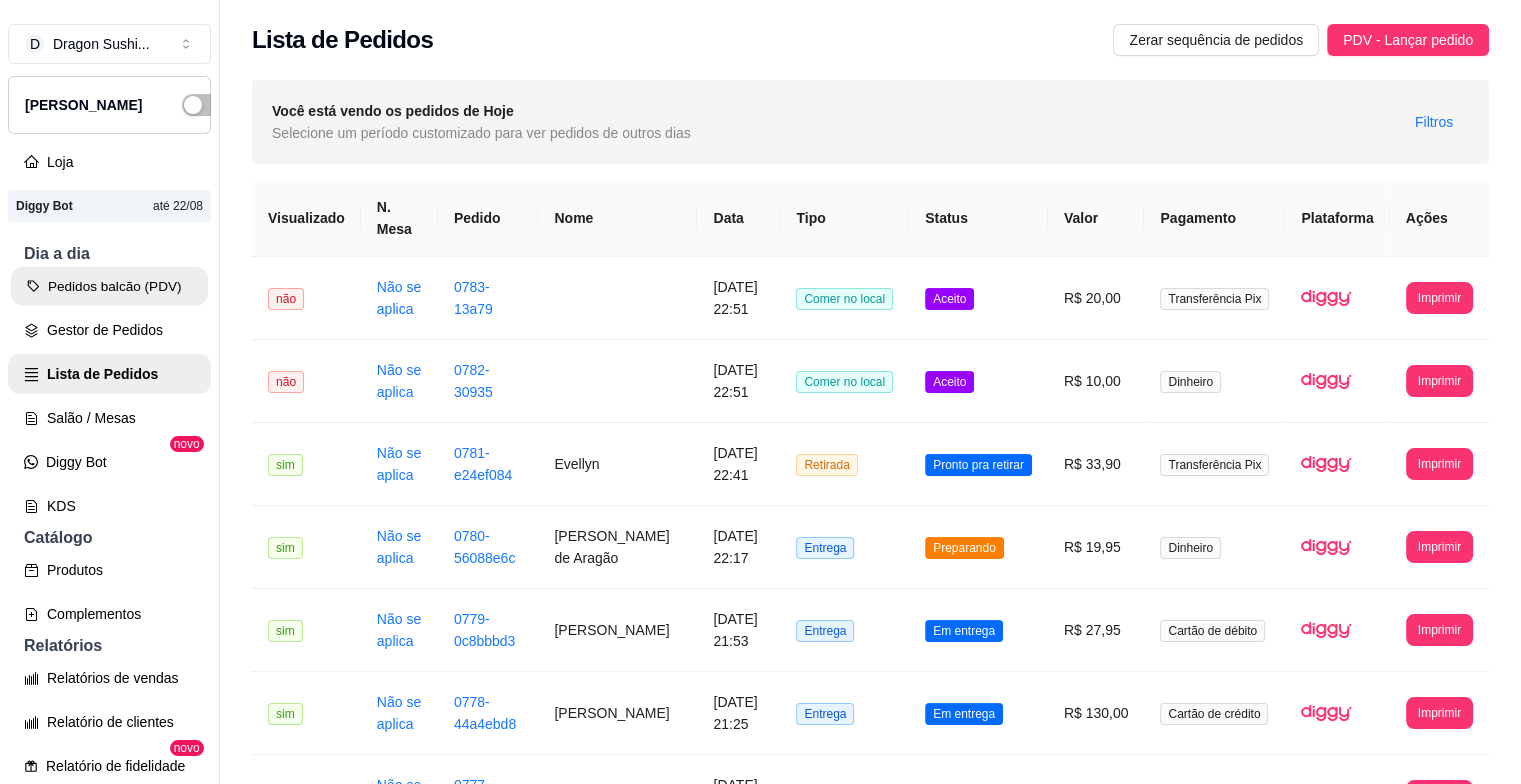 click on "Pedidos balcão (PDV)" at bounding box center (109, 286) 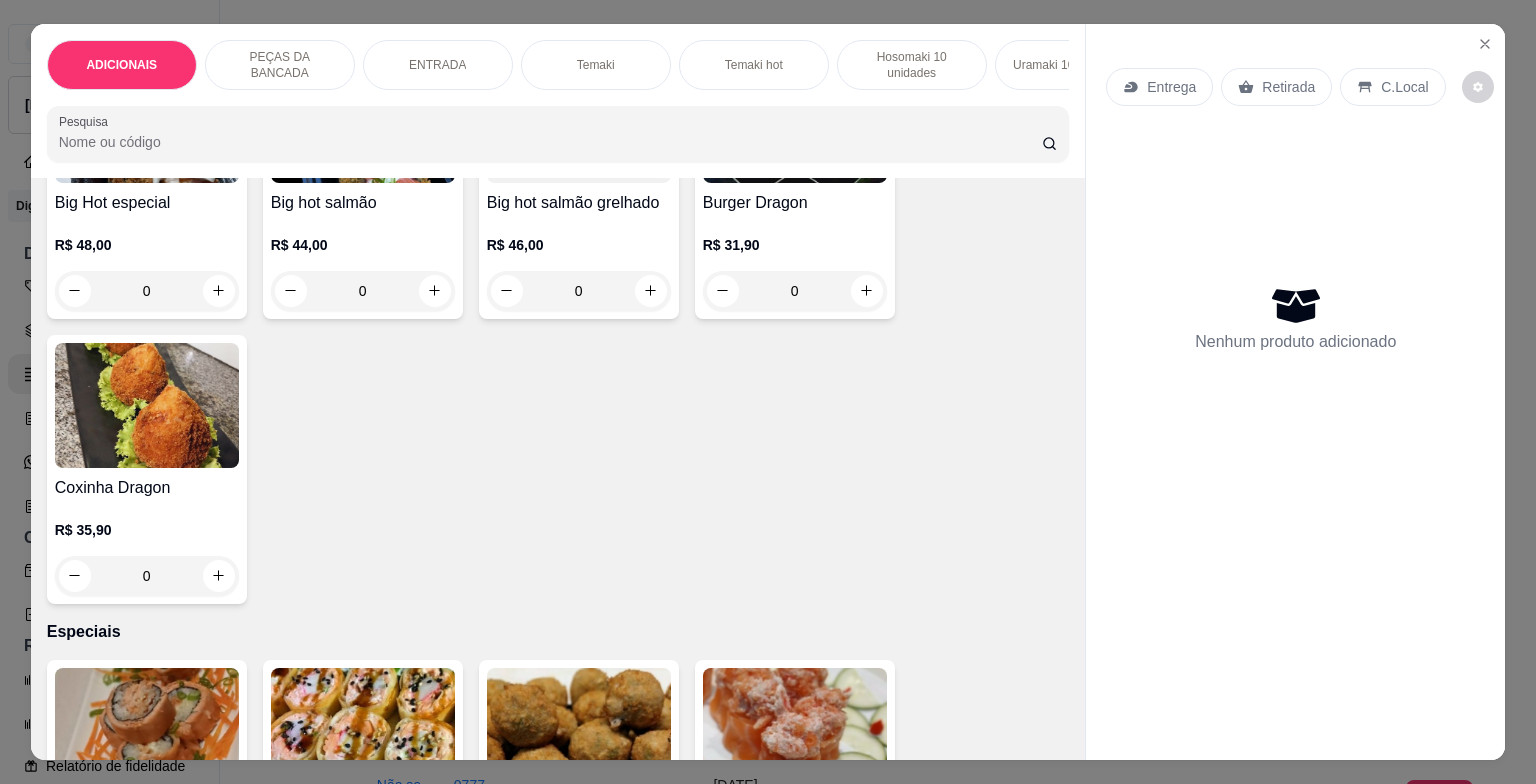 scroll, scrollTop: 3900, scrollLeft: 0, axis: vertical 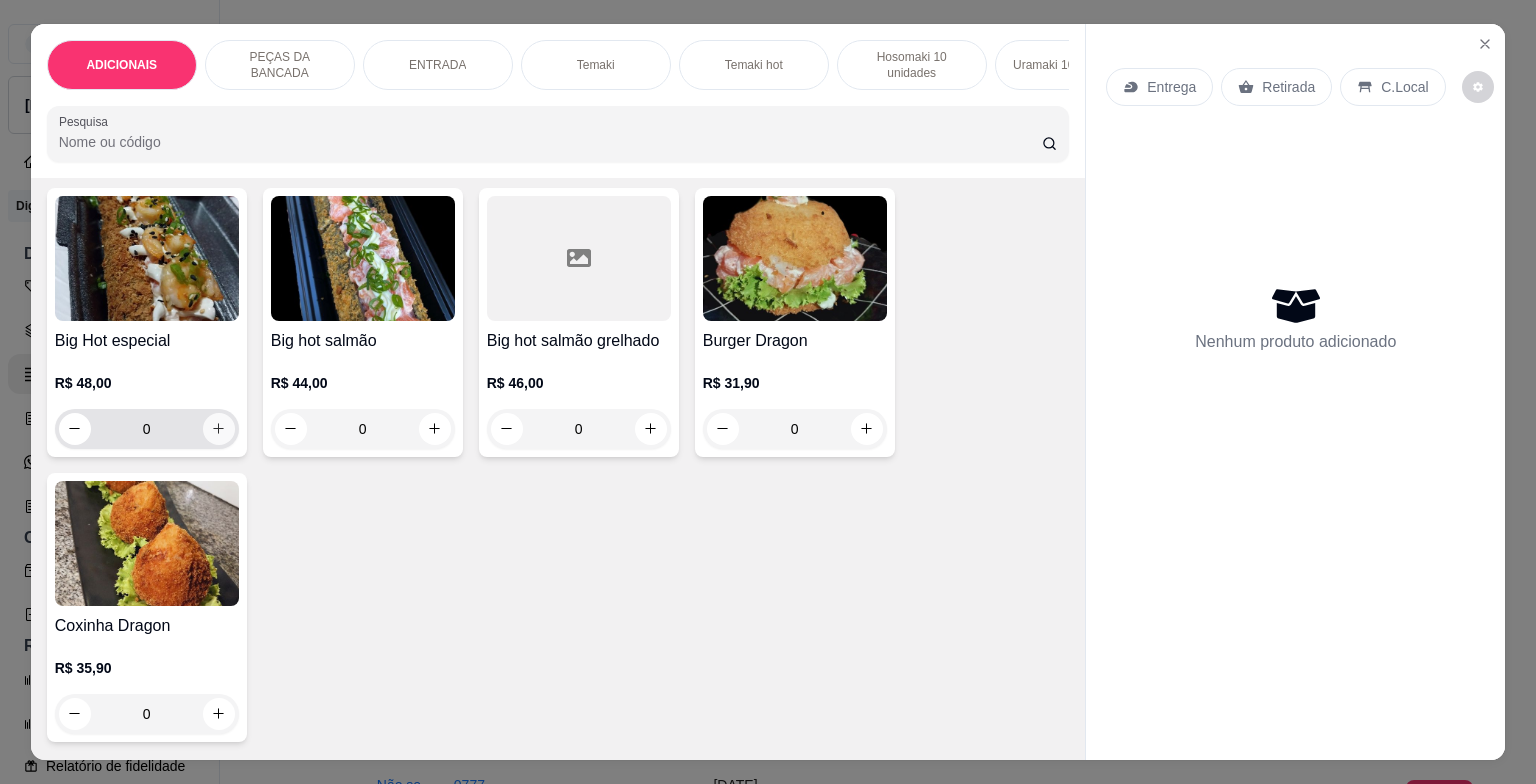 click at bounding box center [219, 429] 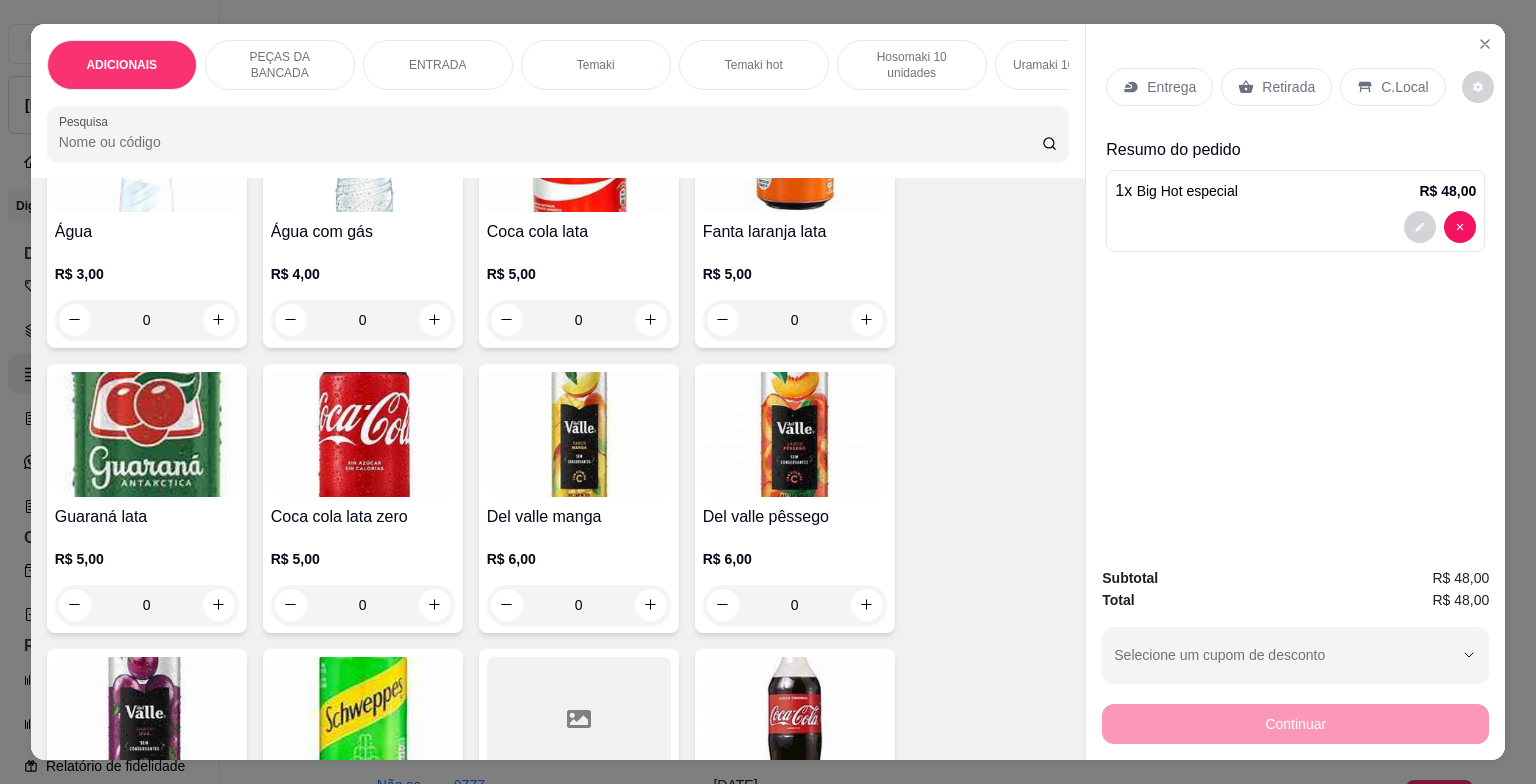 scroll, scrollTop: 6400, scrollLeft: 0, axis: vertical 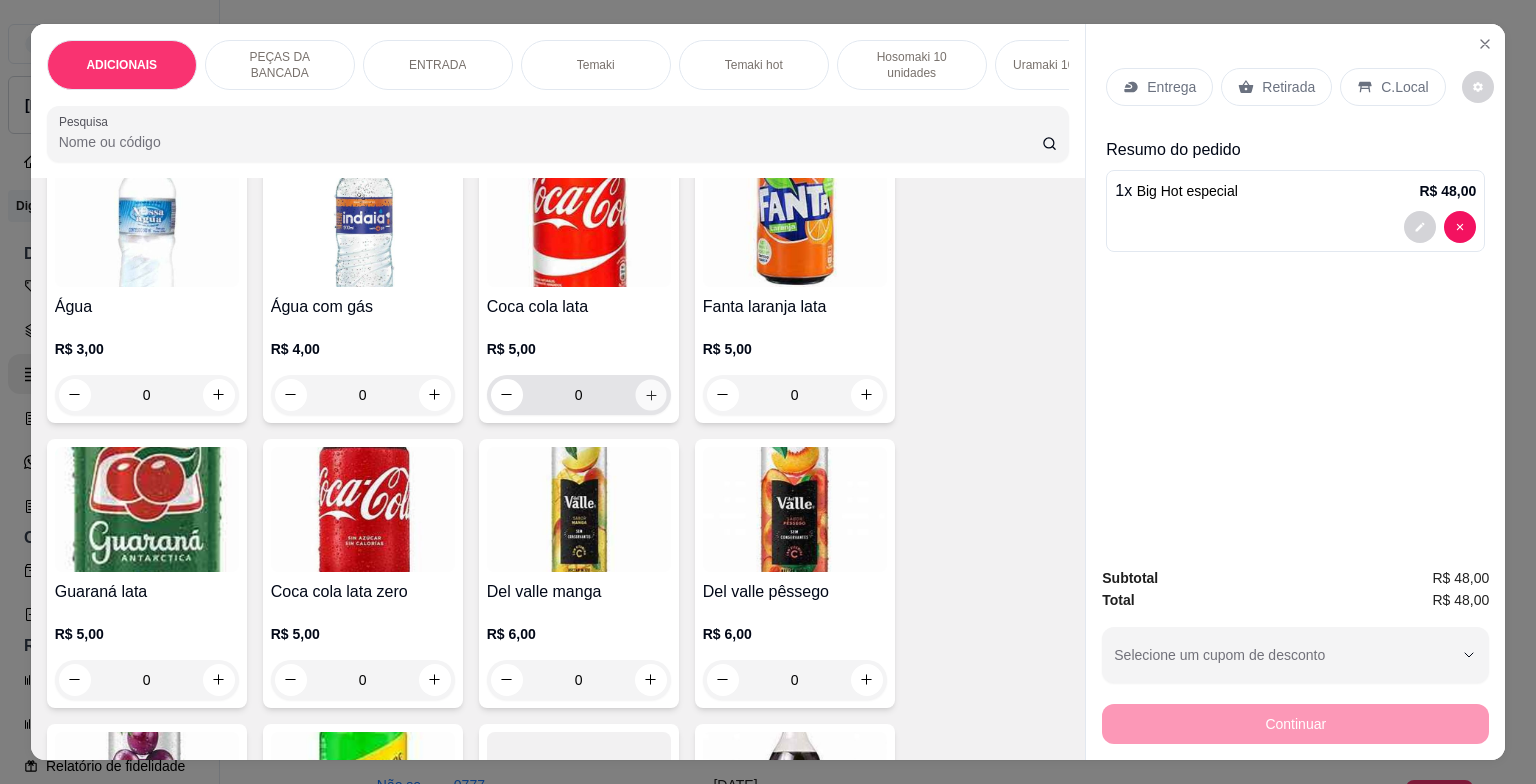 click 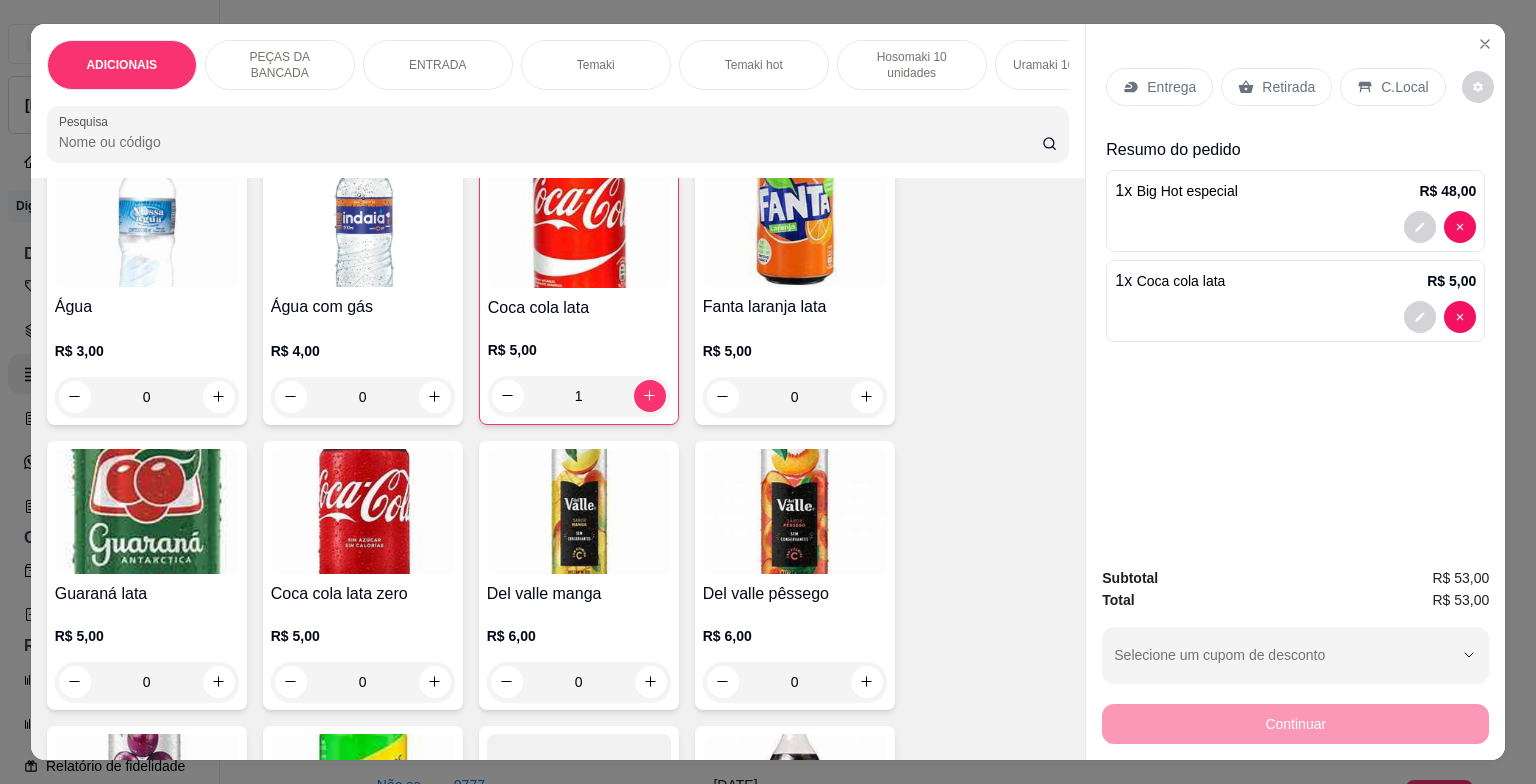 click on "C.Local" at bounding box center (1404, 87) 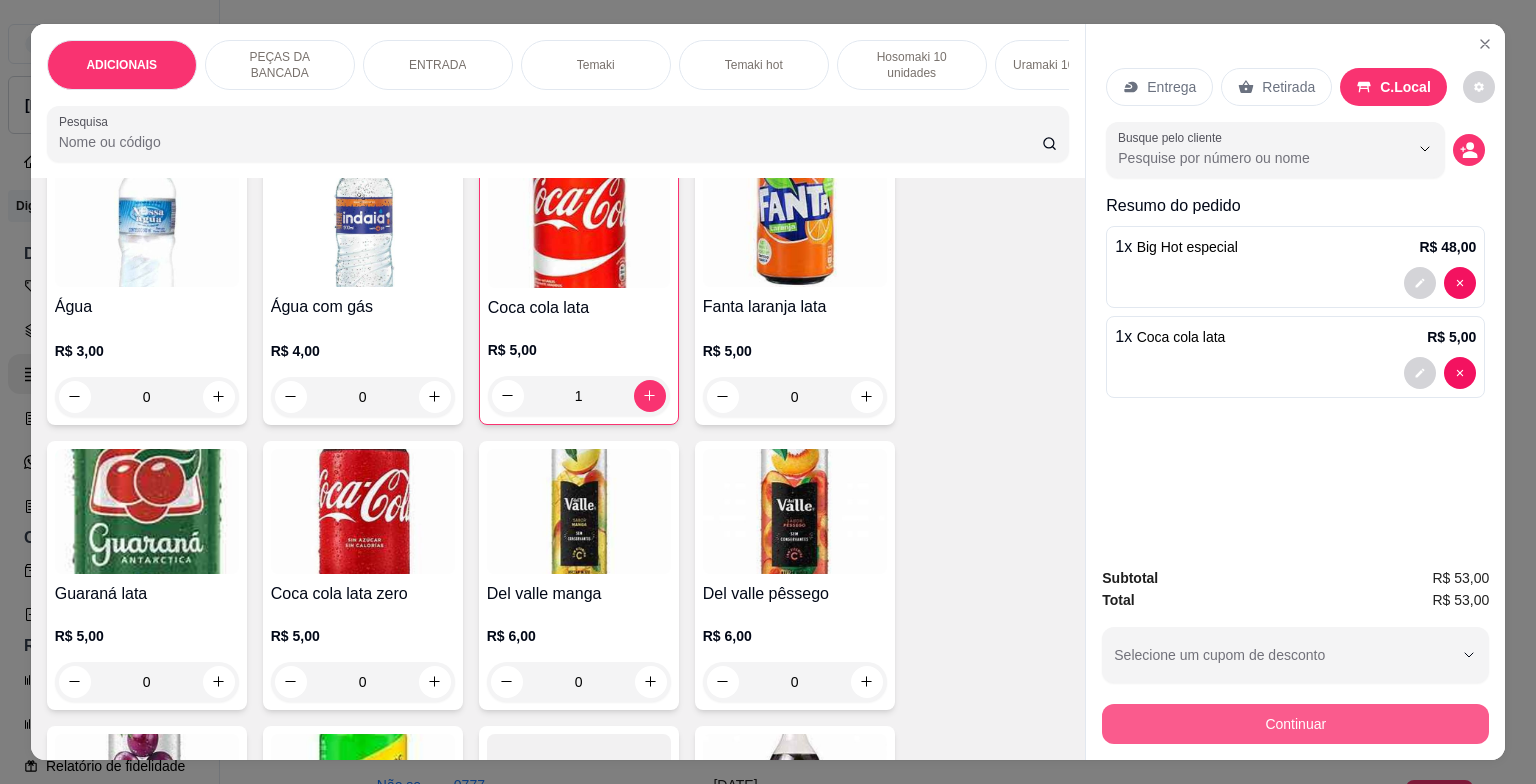 click on "Continuar" at bounding box center (1295, 724) 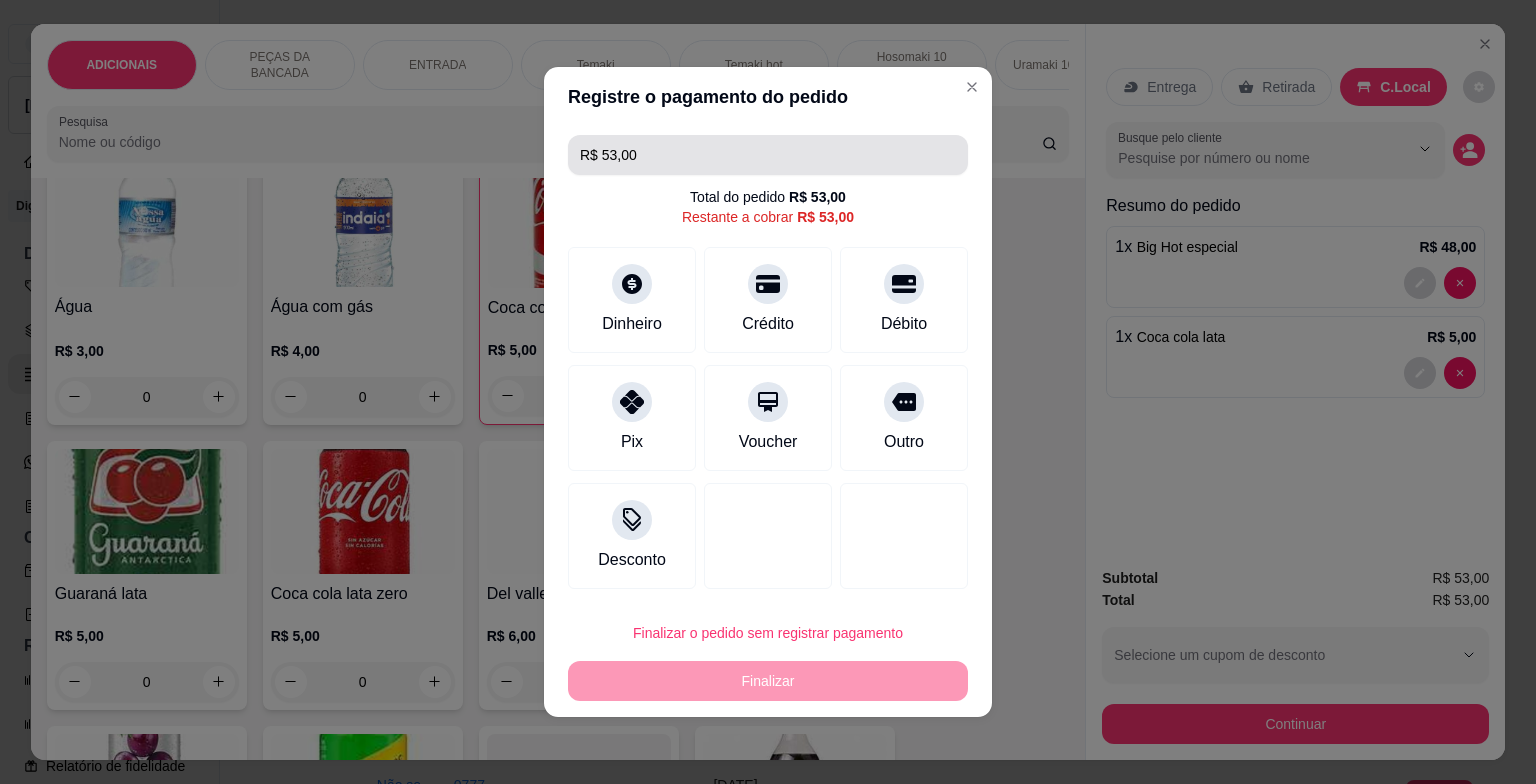 click on "R$ 53,00" at bounding box center (768, 155) 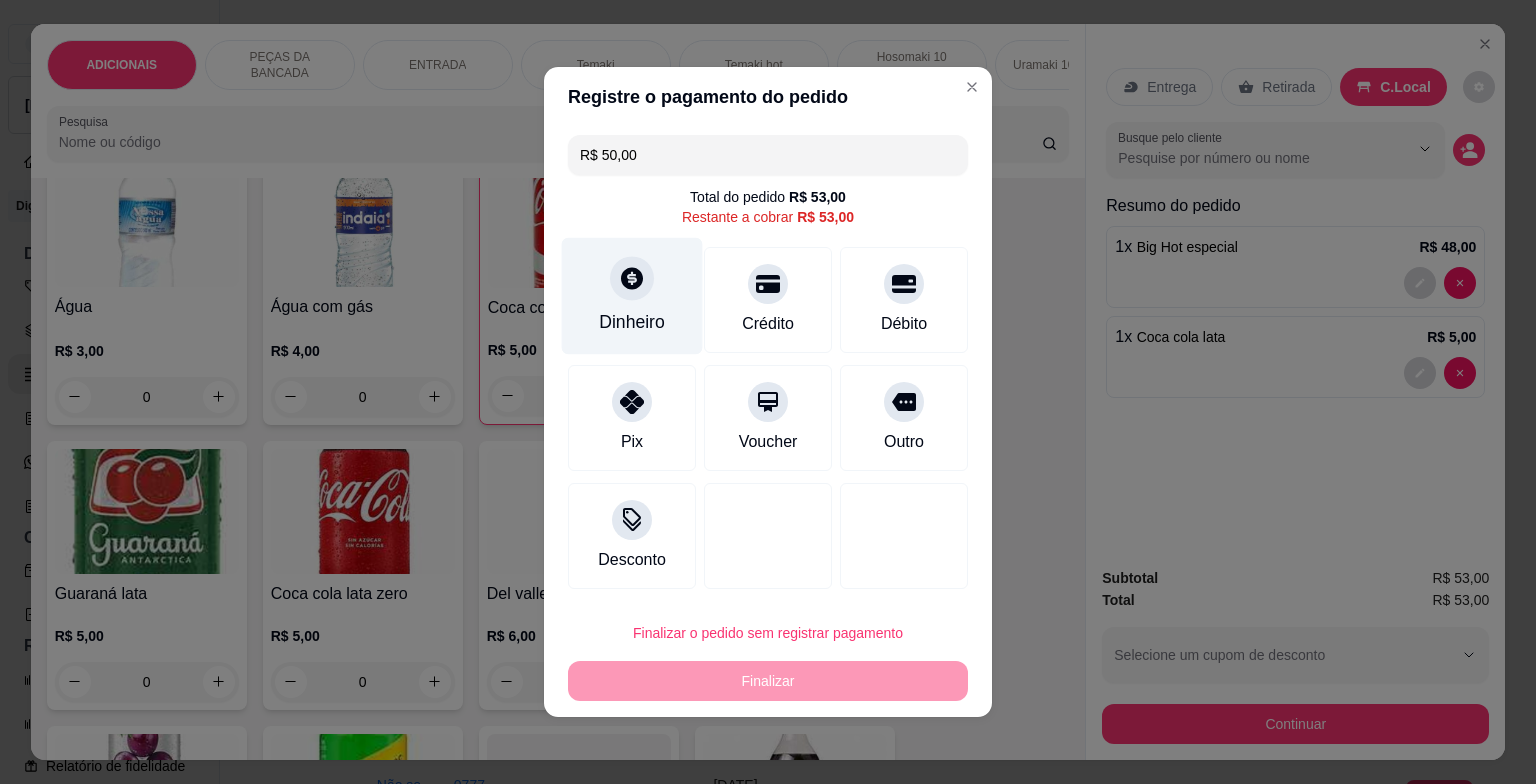 click on "Dinheiro" at bounding box center (632, 296) 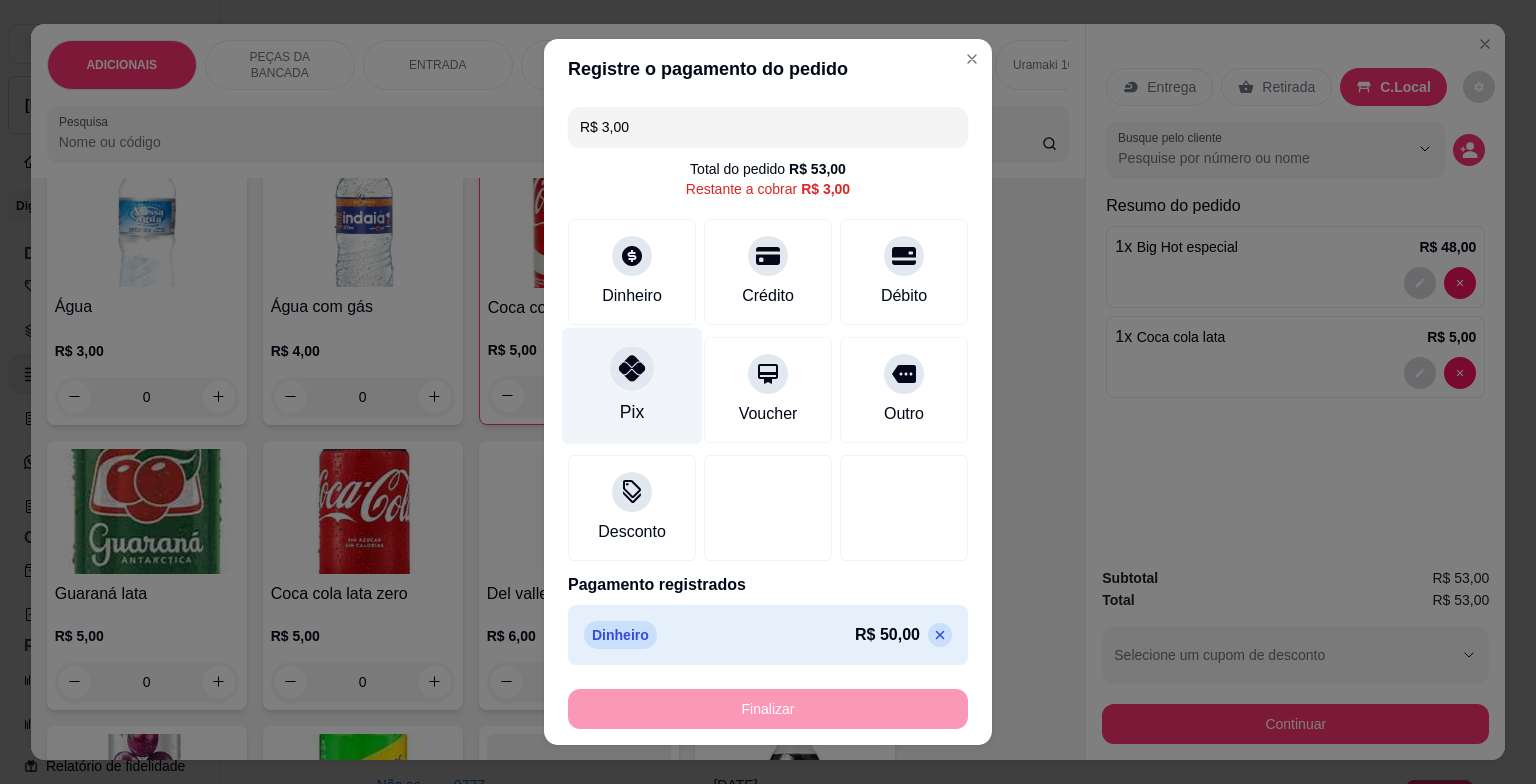 click 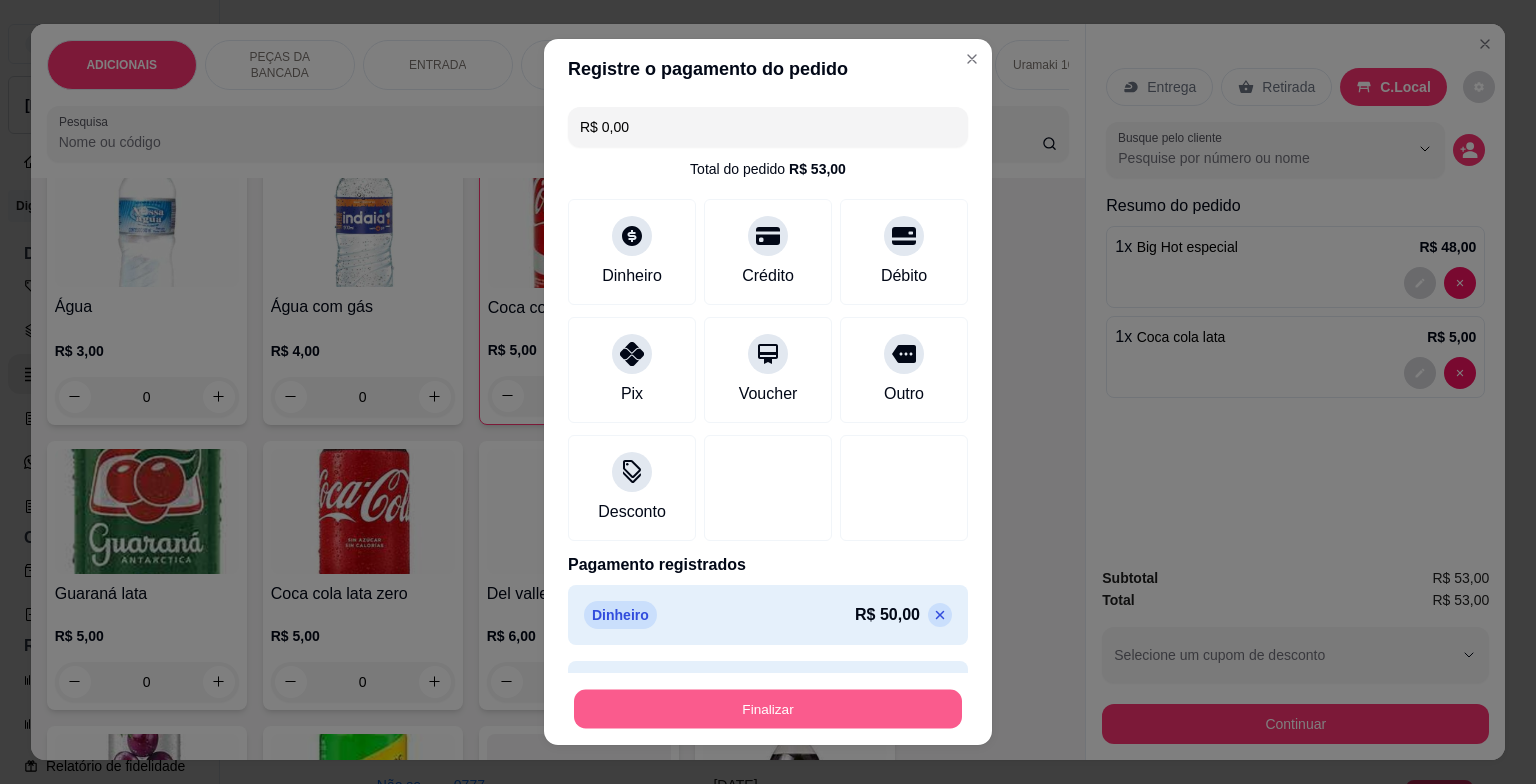 click on "Finalizar" at bounding box center [768, 708] 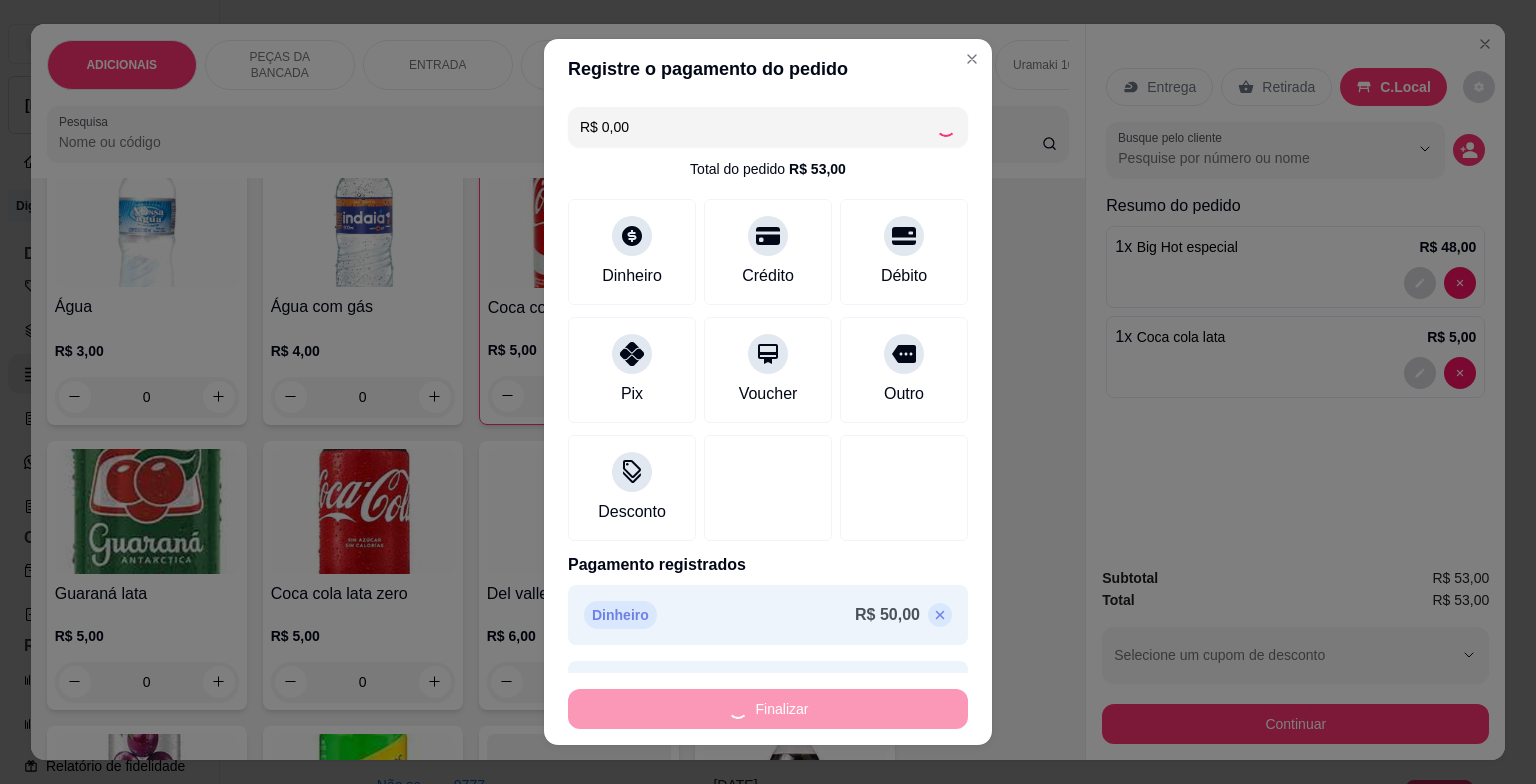 type on "0" 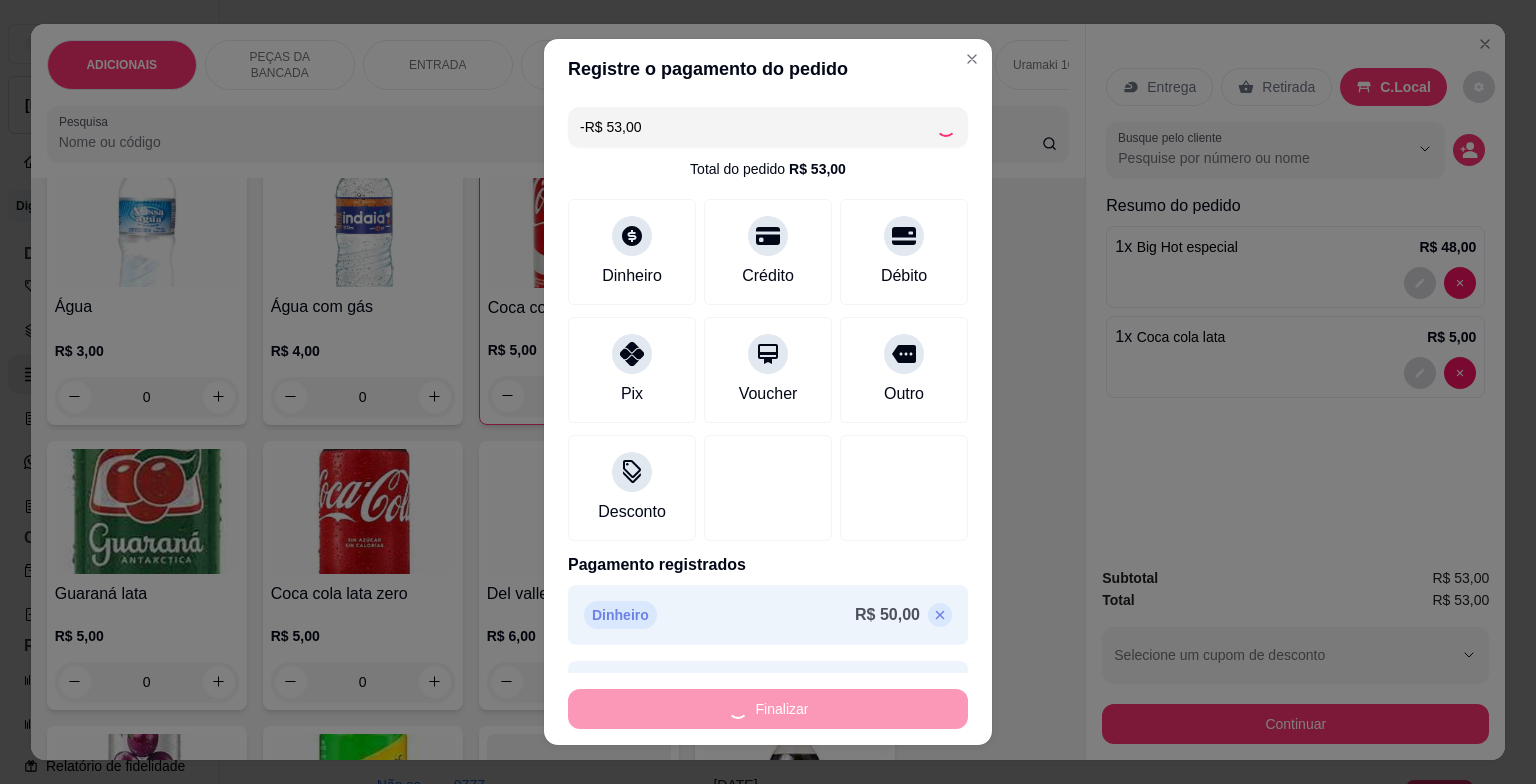 scroll, scrollTop: 6398, scrollLeft: 0, axis: vertical 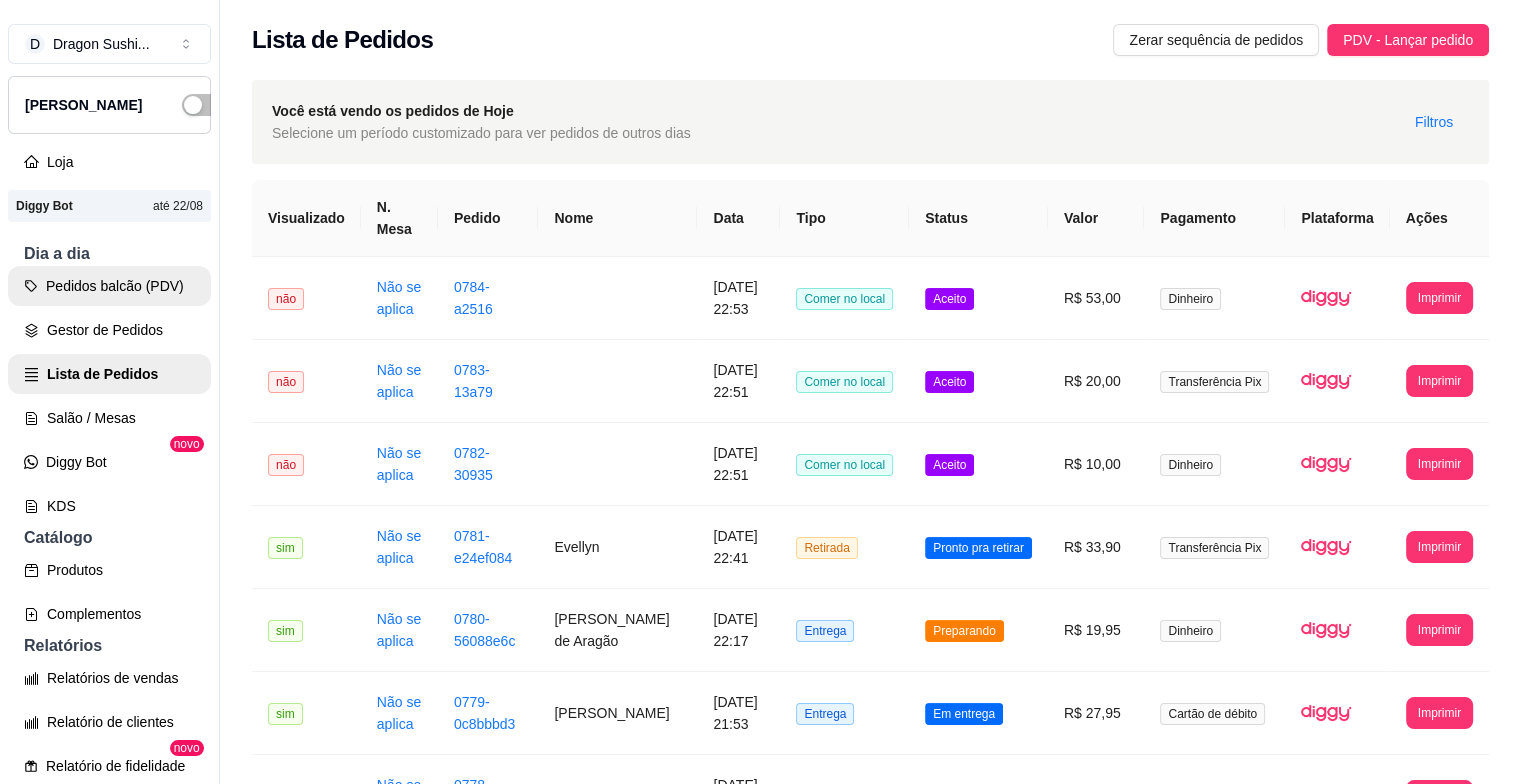 click on "Pedidos balcão (PDV)" at bounding box center (109, 286) 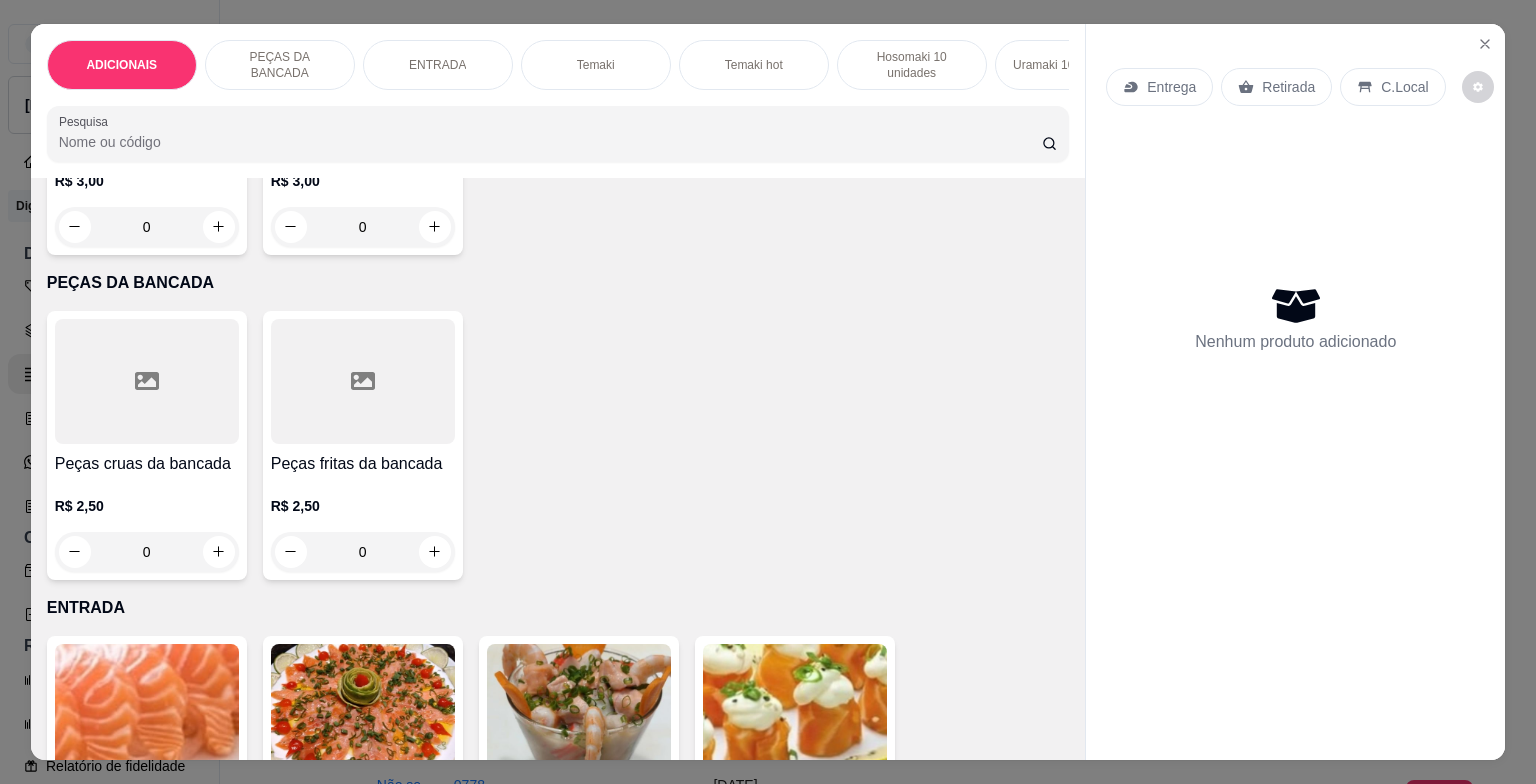 scroll, scrollTop: 700, scrollLeft: 0, axis: vertical 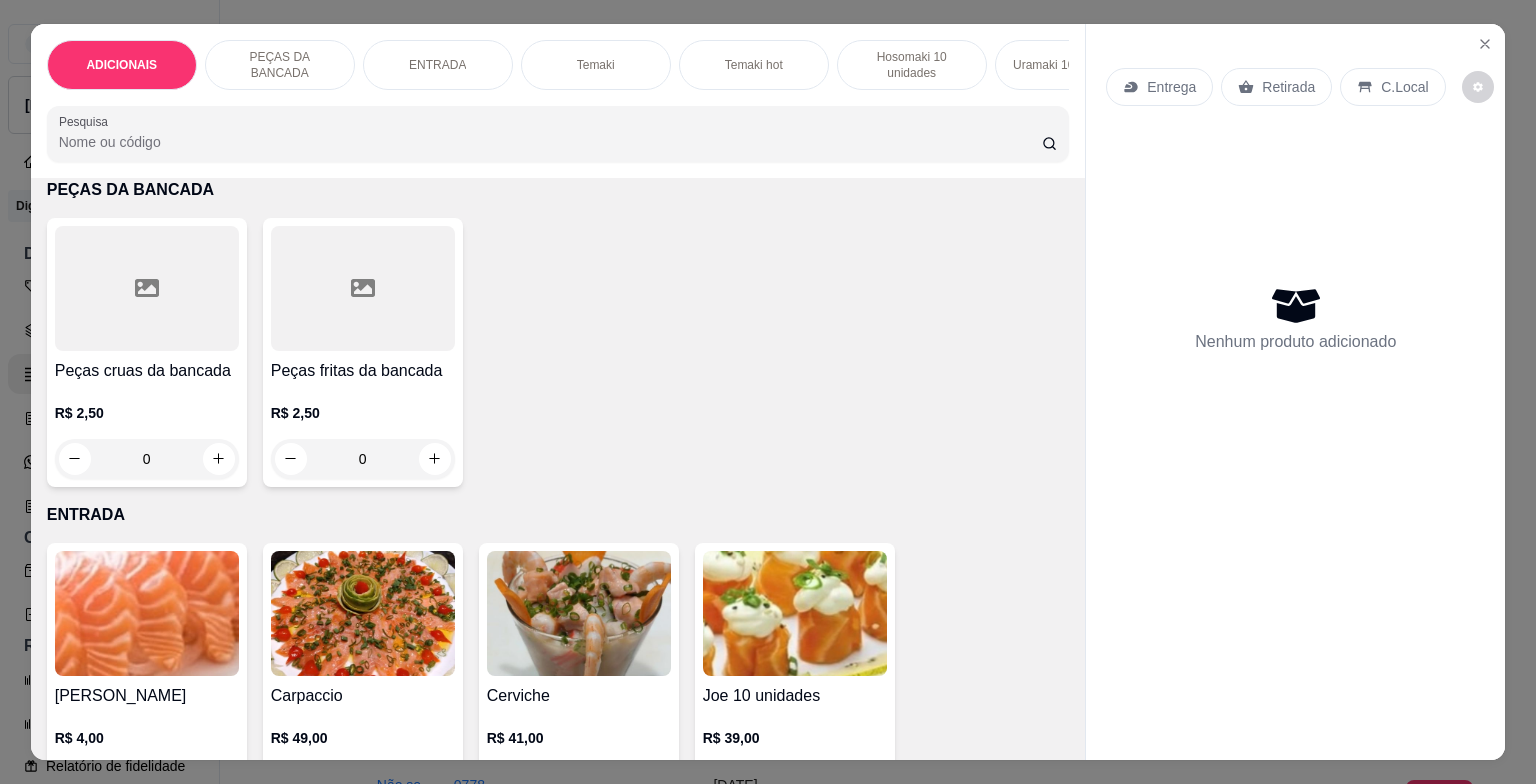 click on "0" at bounding box center (363, 459) 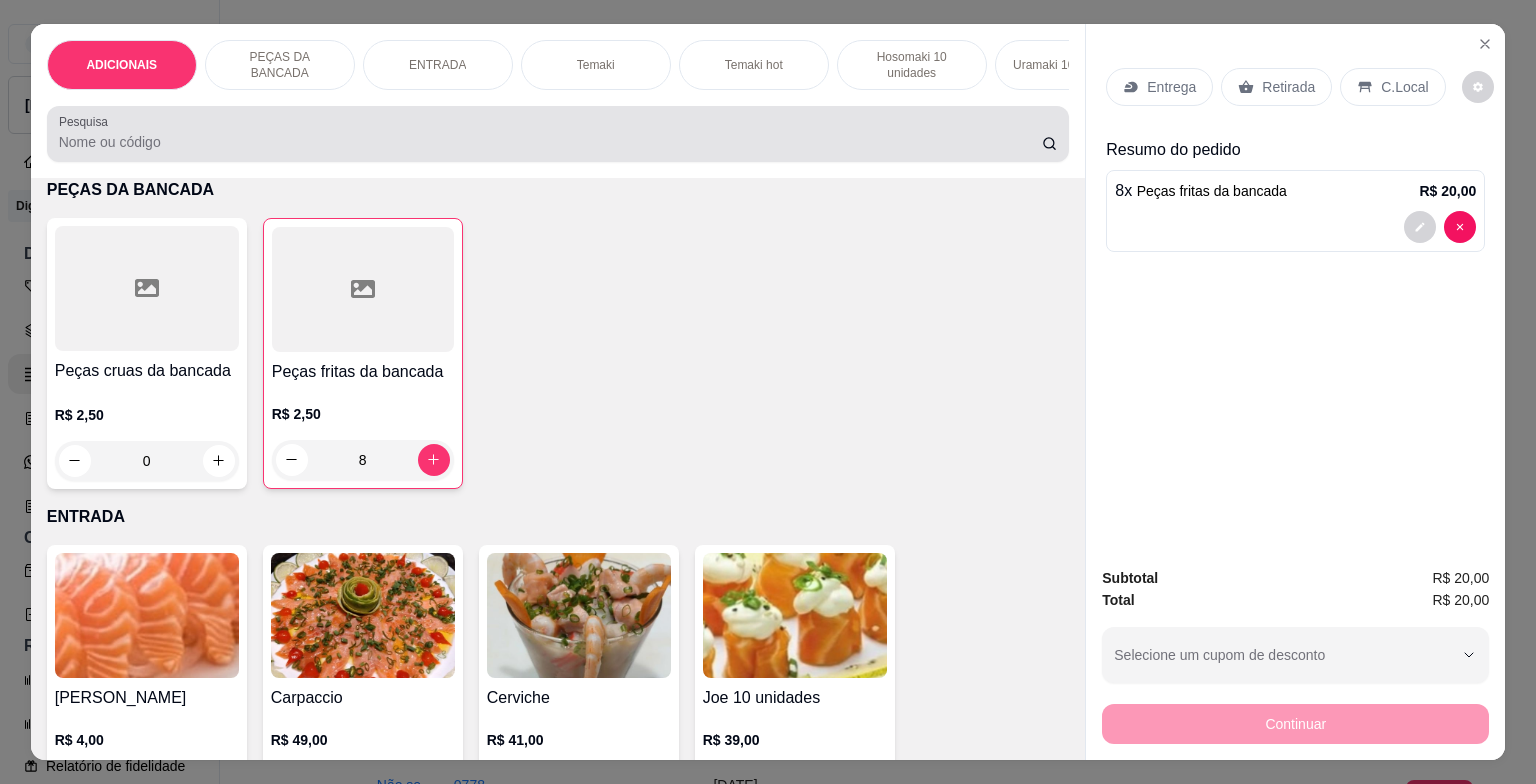 scroll, scrollTop: 48, scrollLeft: 0, axis: vertical 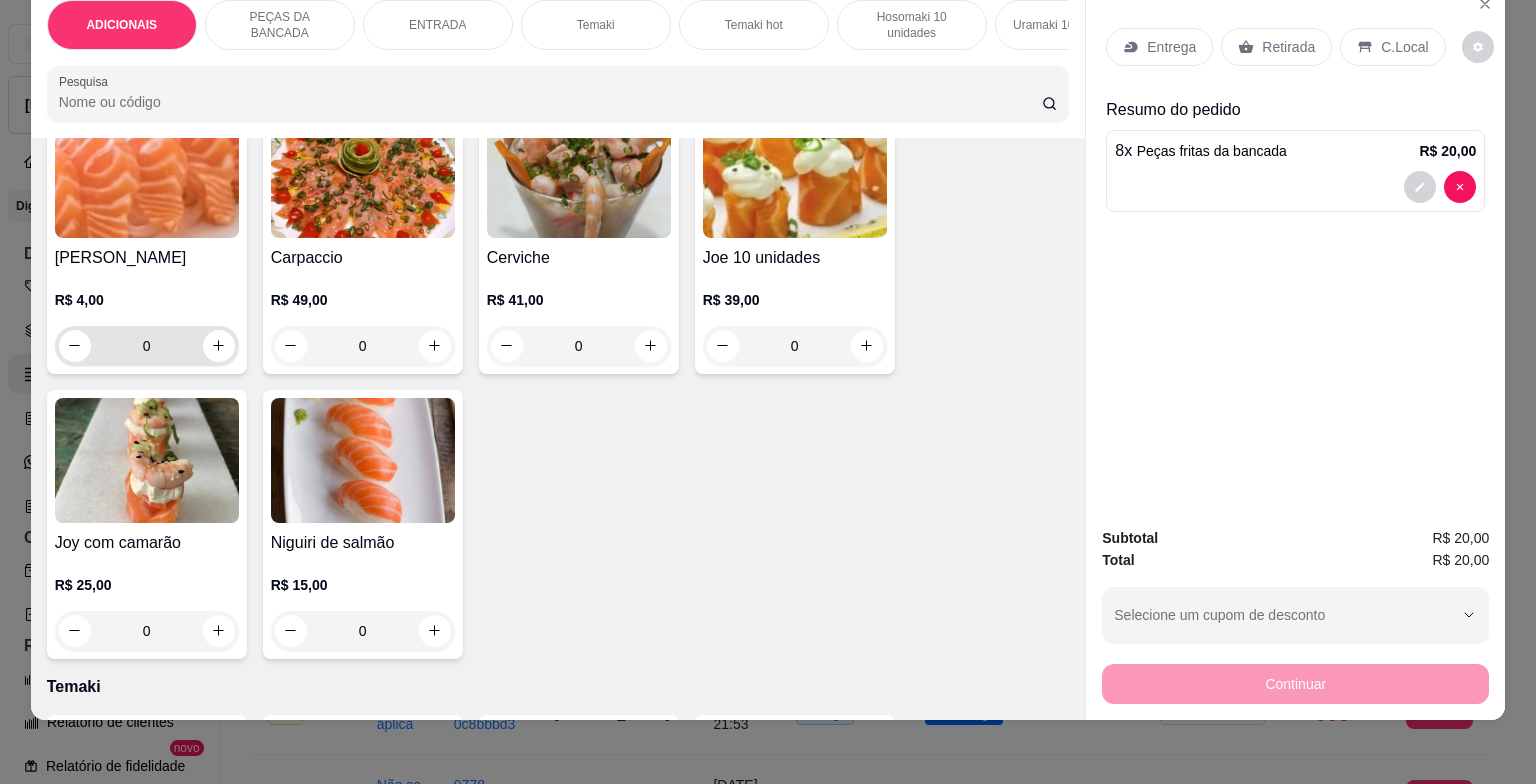 type on "8" 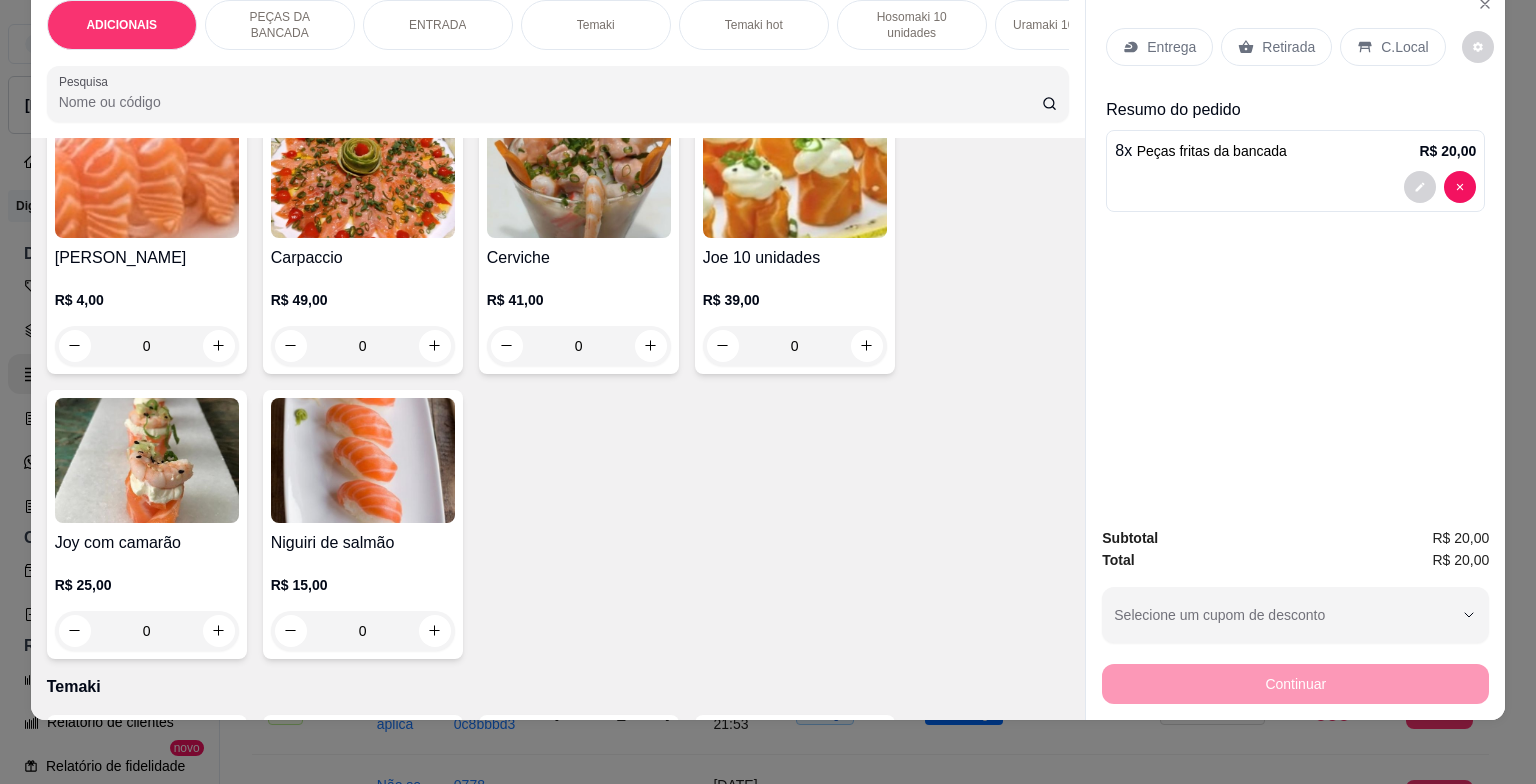 click on "0" at bounding box center (147, 346) 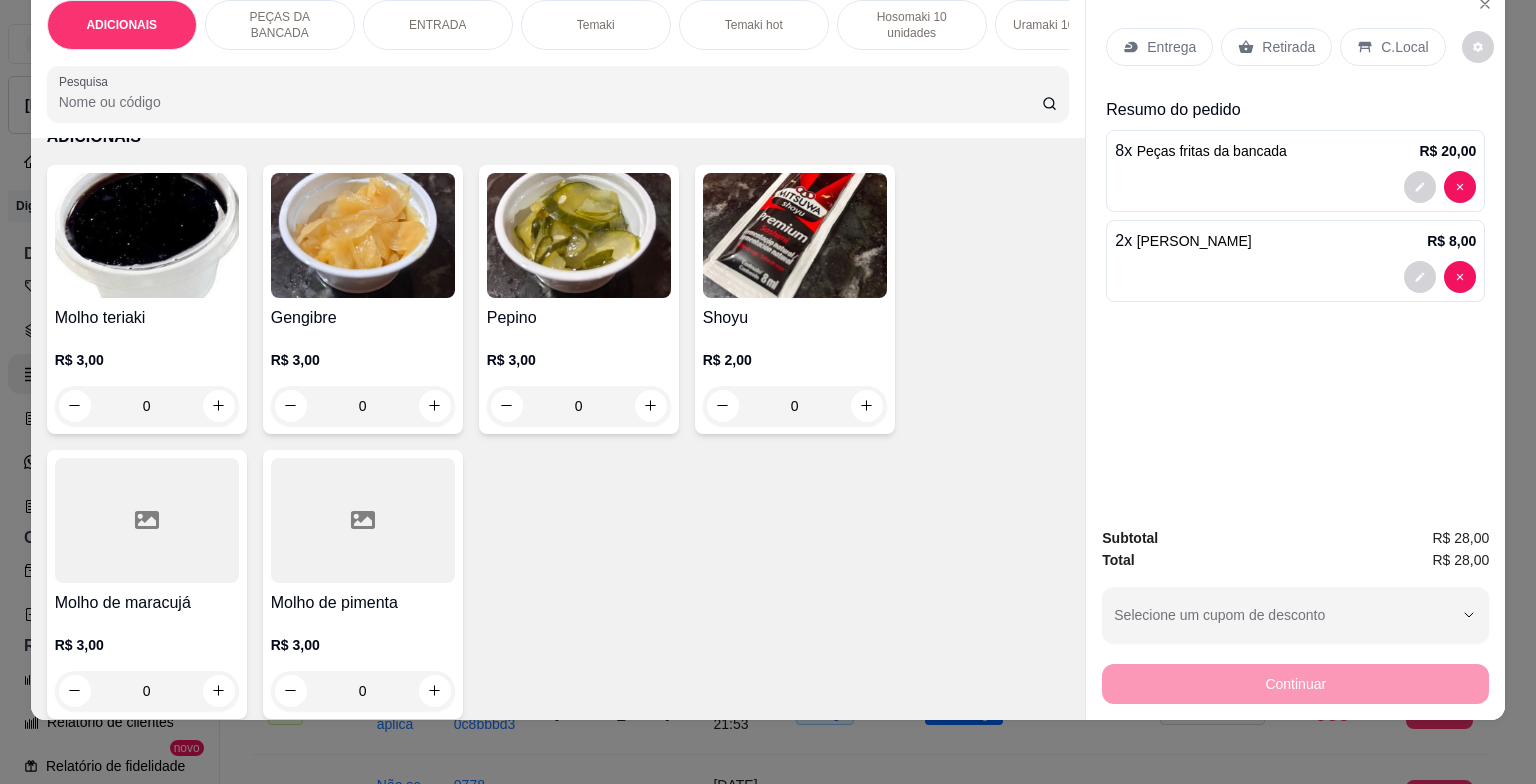 scroll, scrollTop: 0, scrollLeft: 0, axis: both 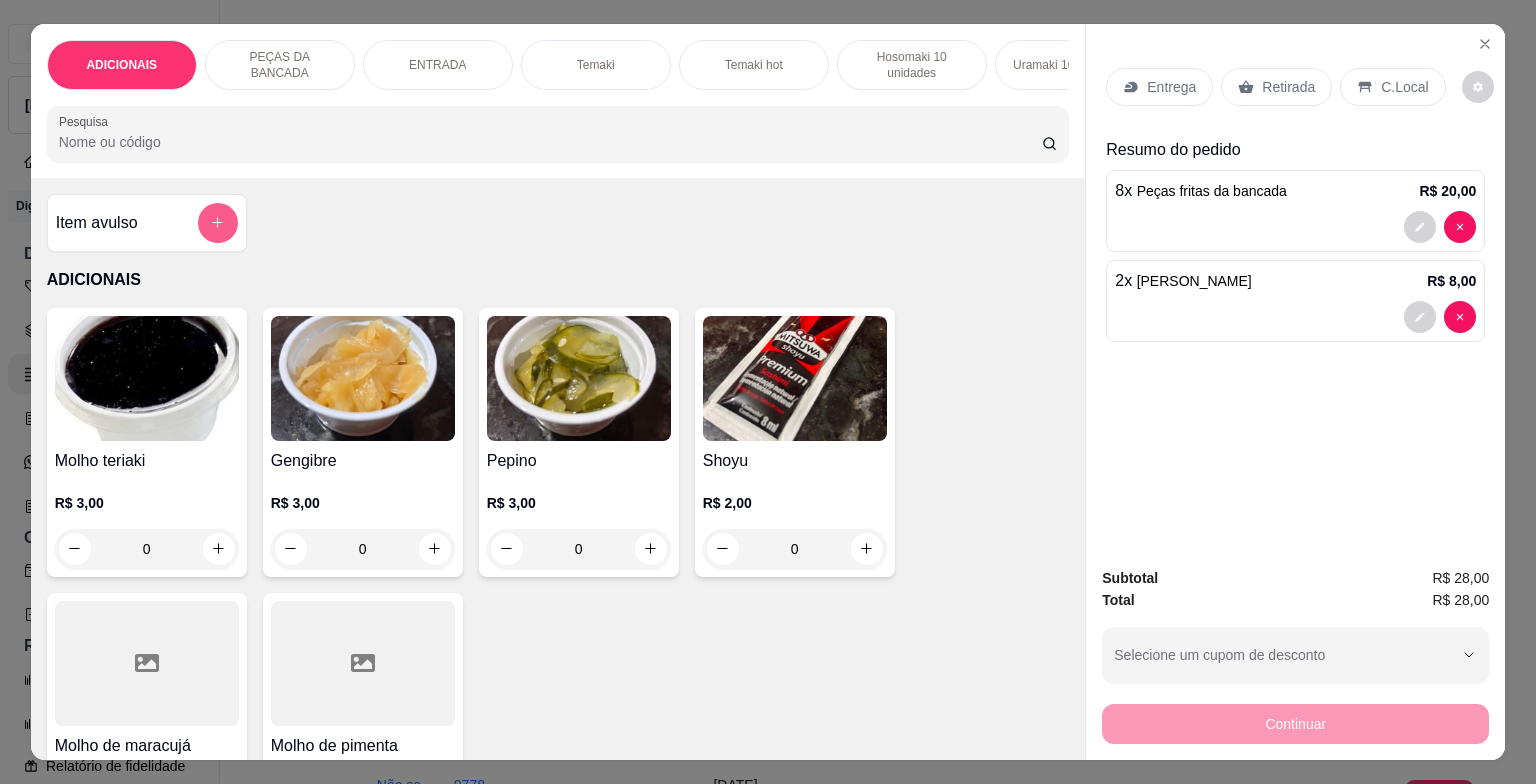 type on "2" 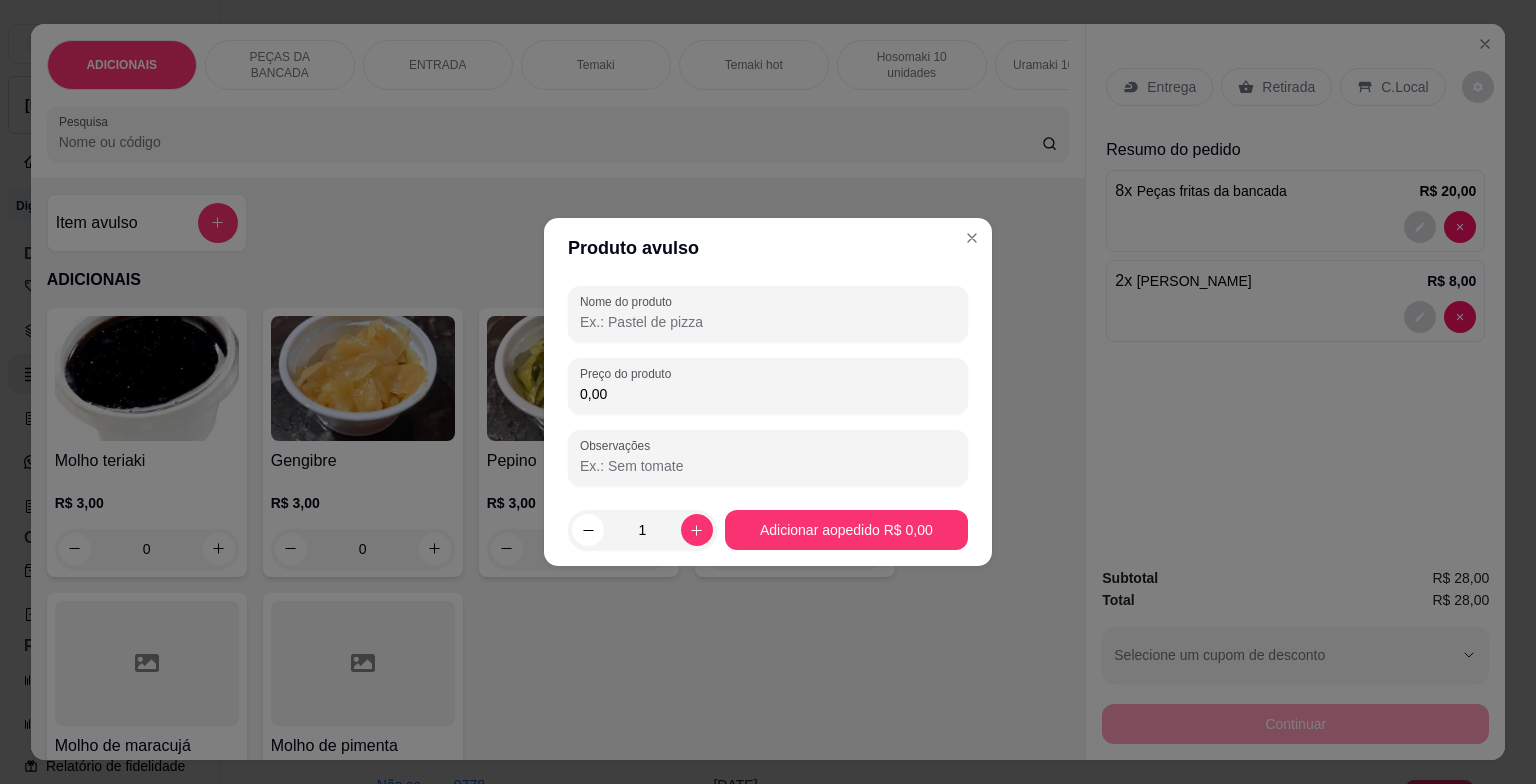 click on "Preço do produto 0,00" at bounding box center (768, 386) 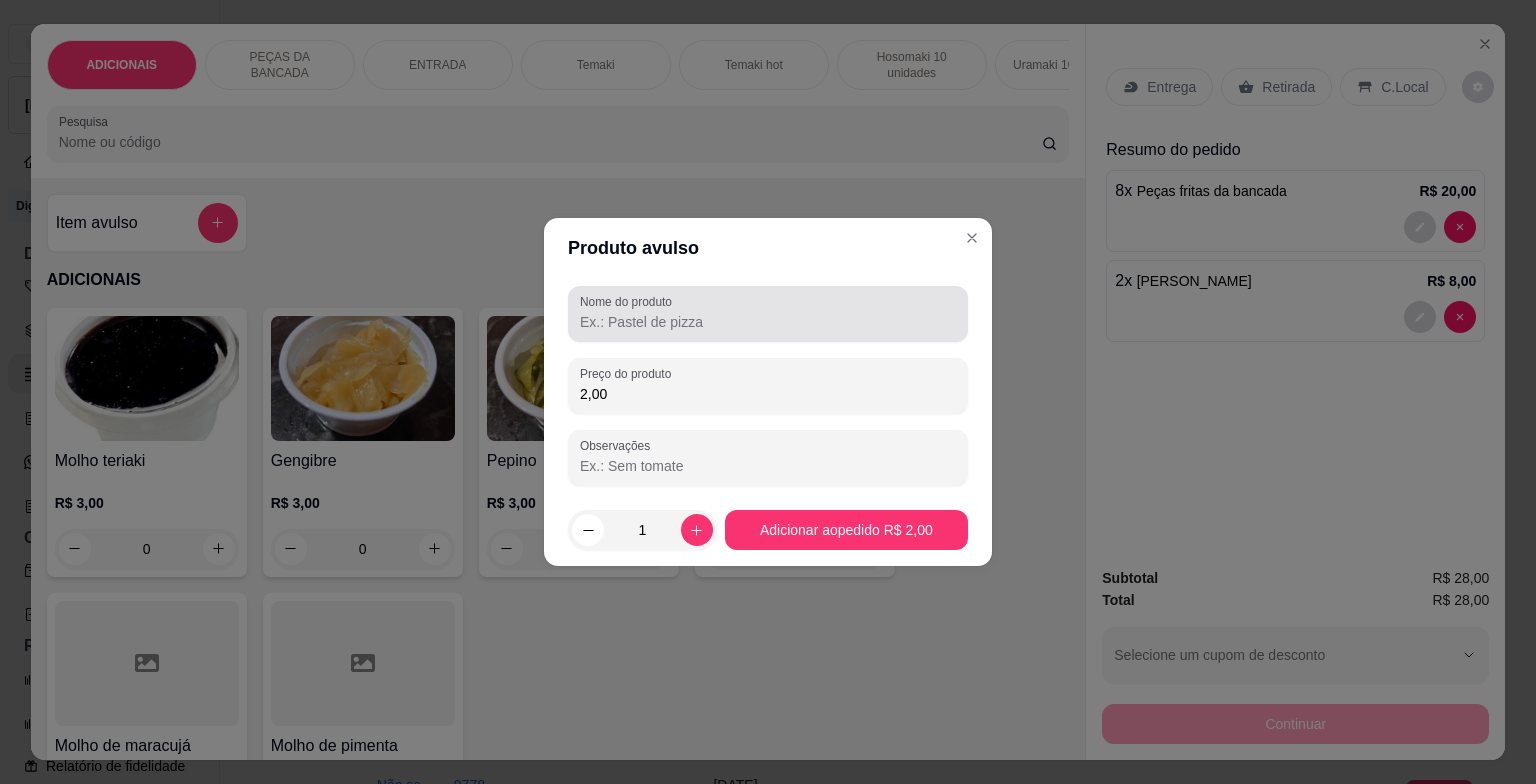 type on "2,00" 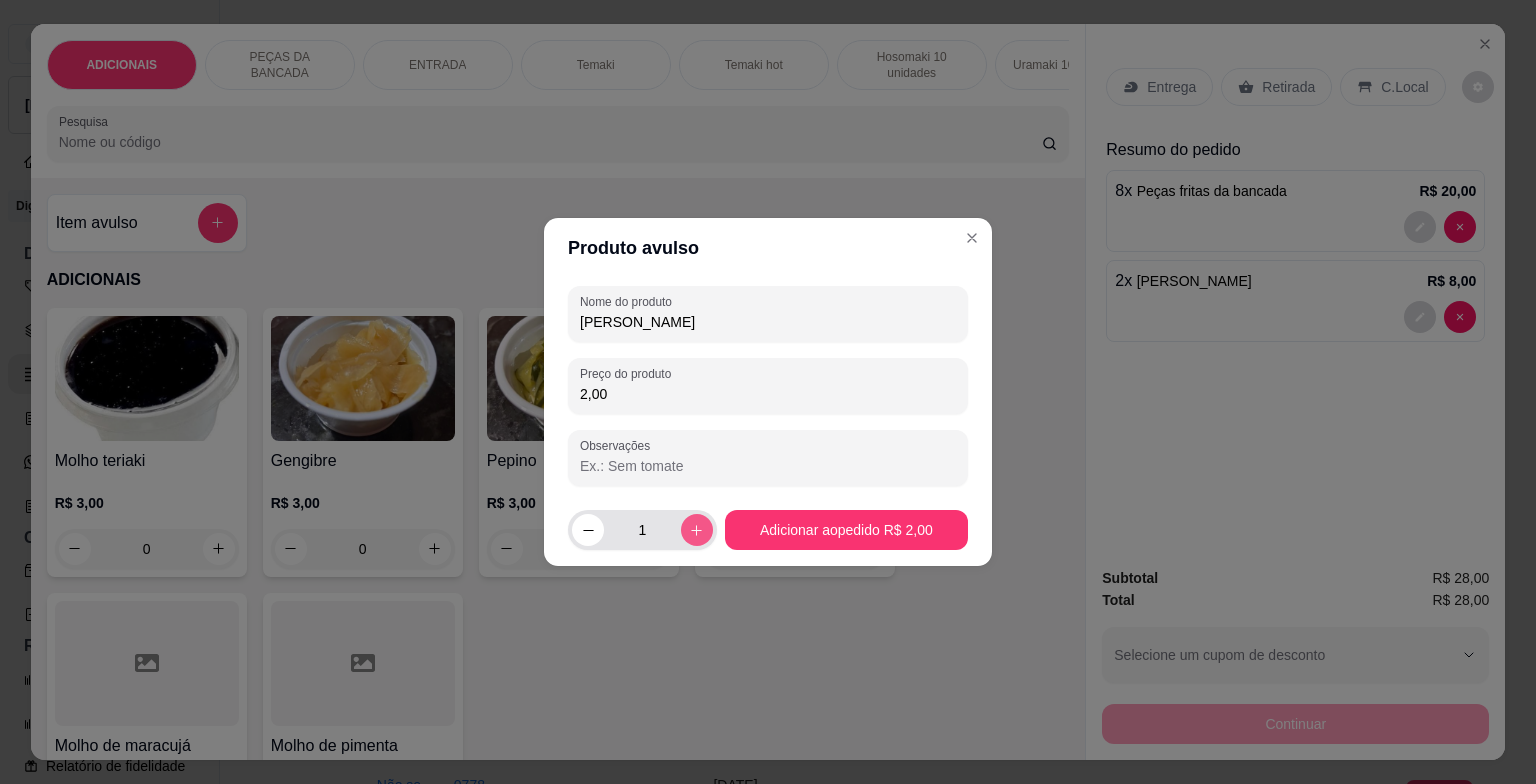 type on "[PERSON_NAME]" 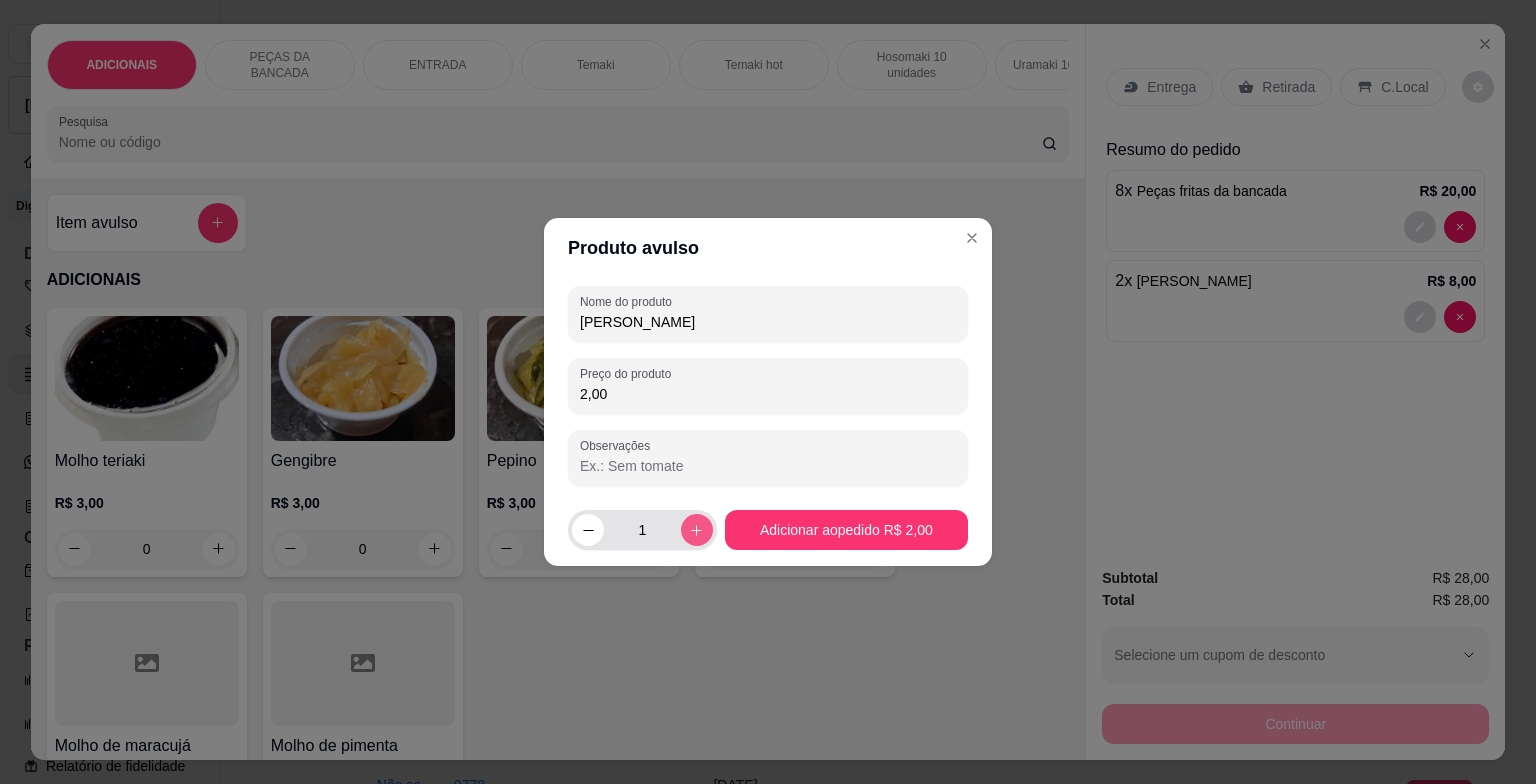 click at bounding box center (697, 530) 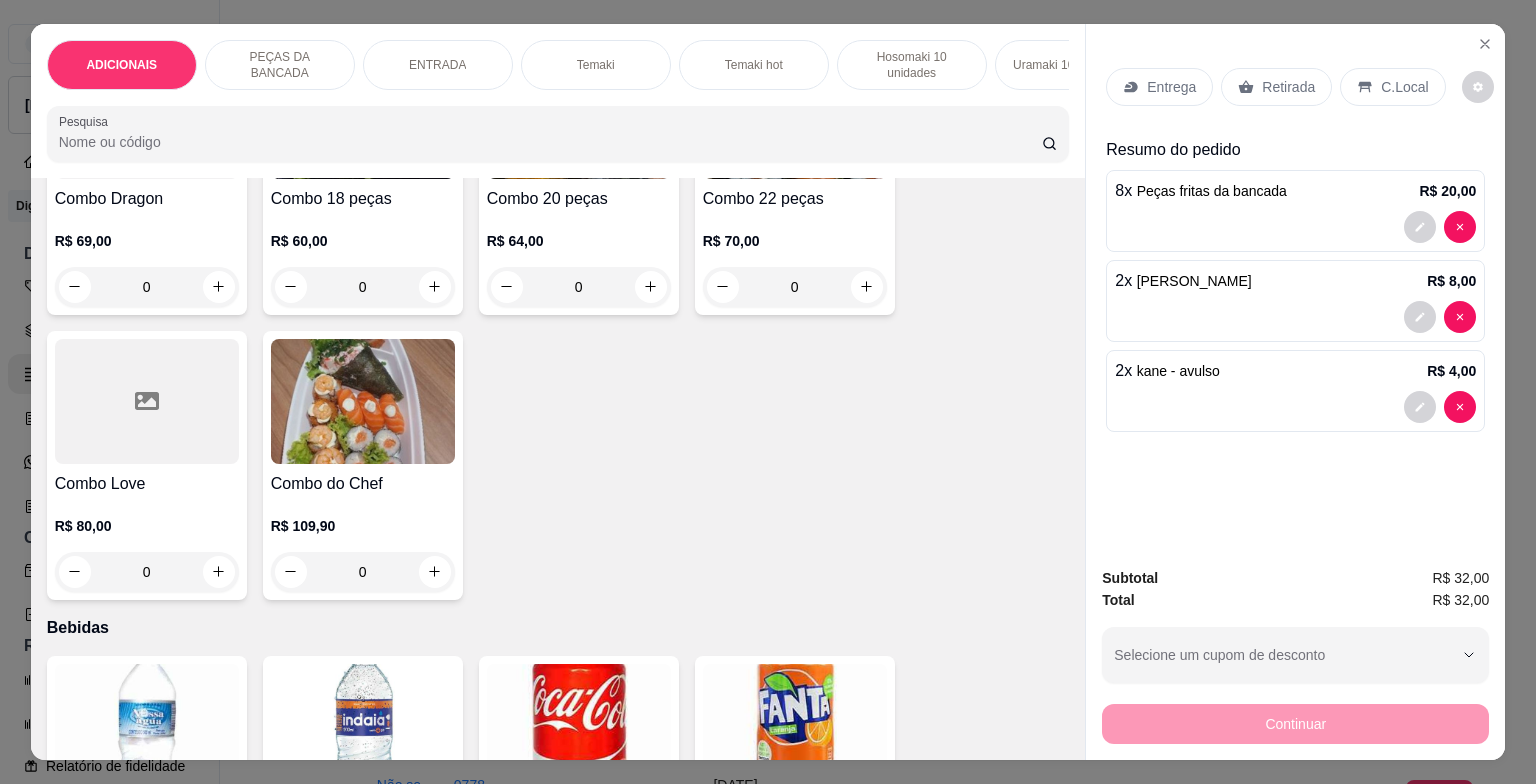 scroll, scrollTop: 6200, scrollLeft: 0, axis: vertical 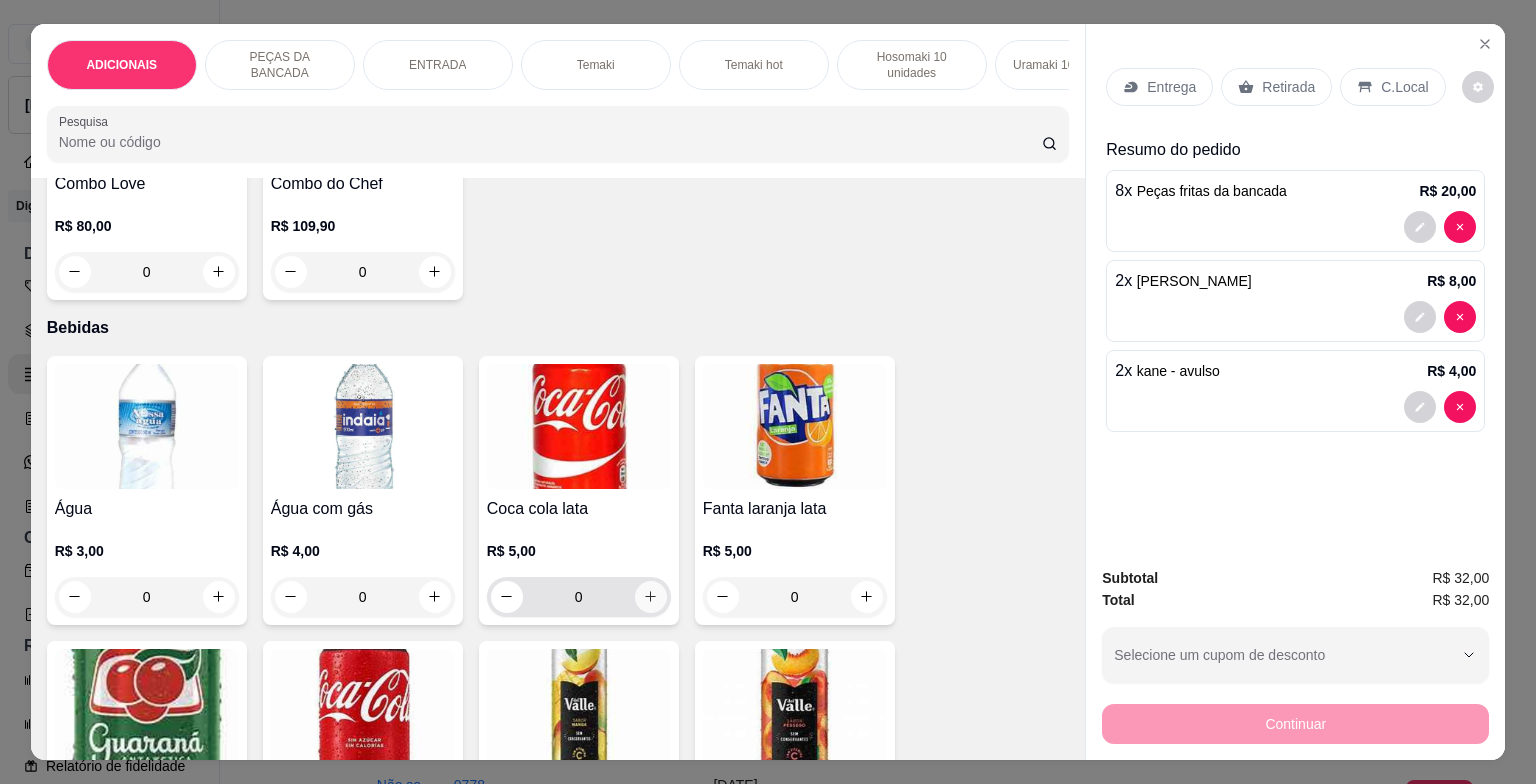 click 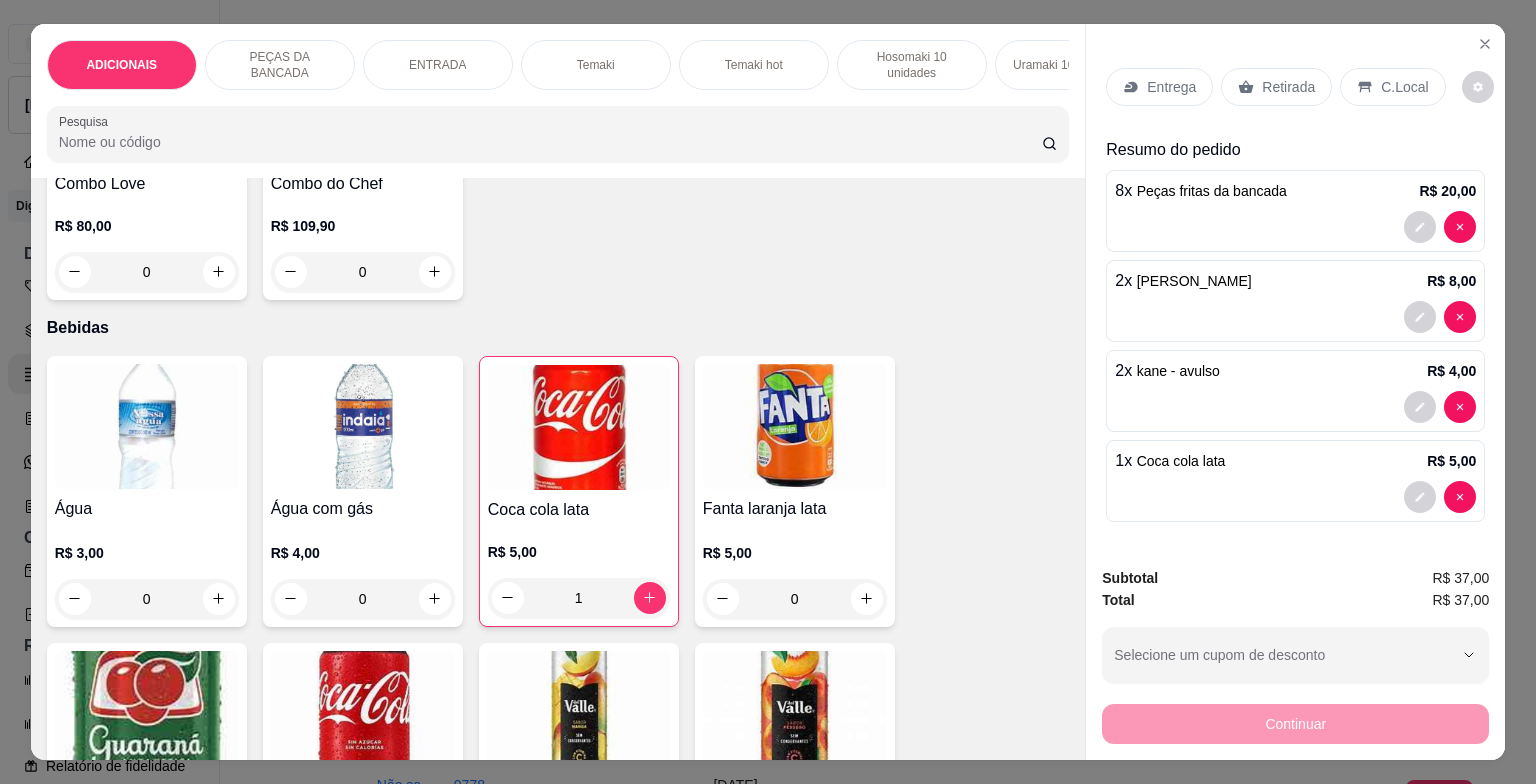 click on "C.Local" at bounding box center [1392, 87] 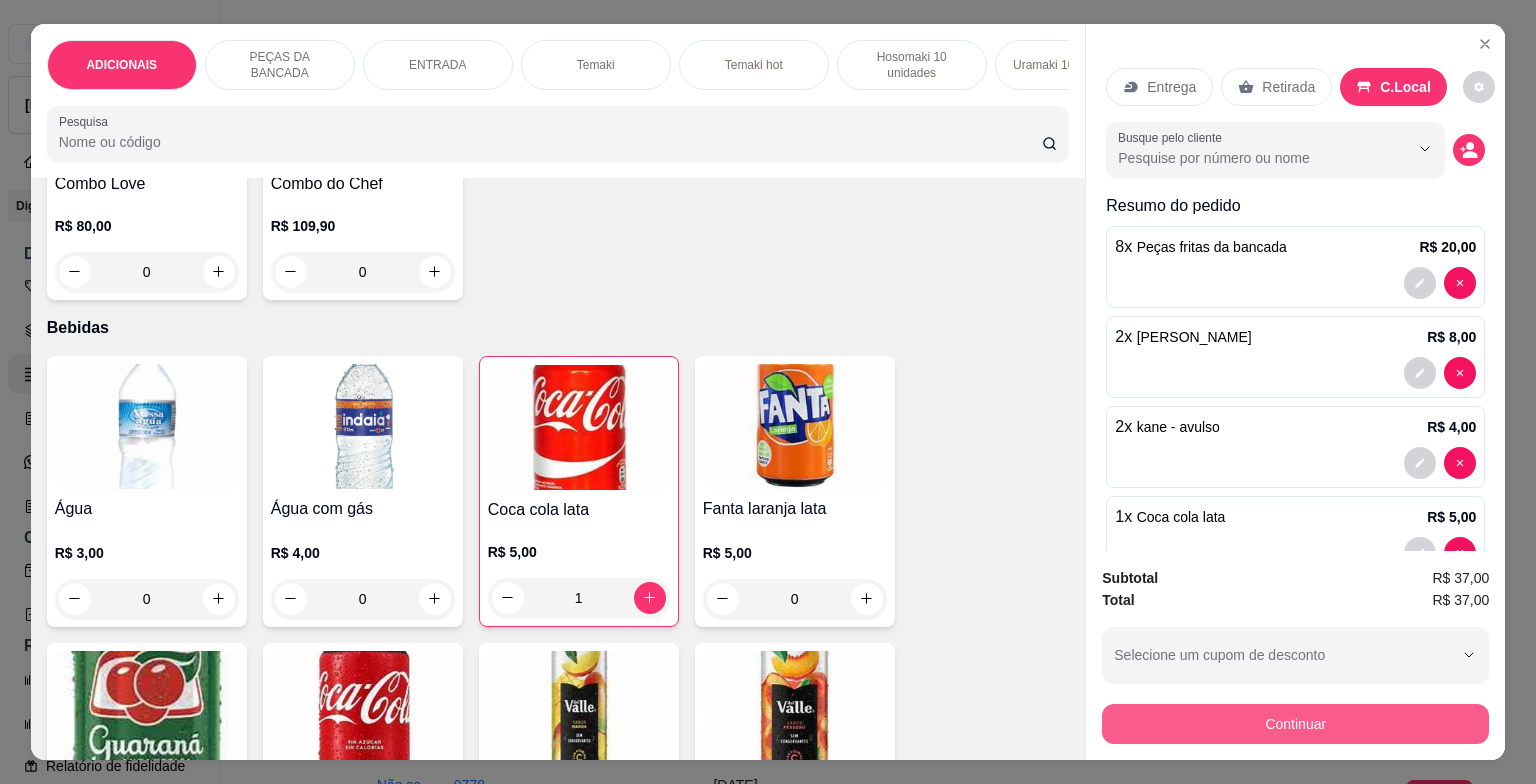 click on "Continuar" at bounding box center (1295, 724) 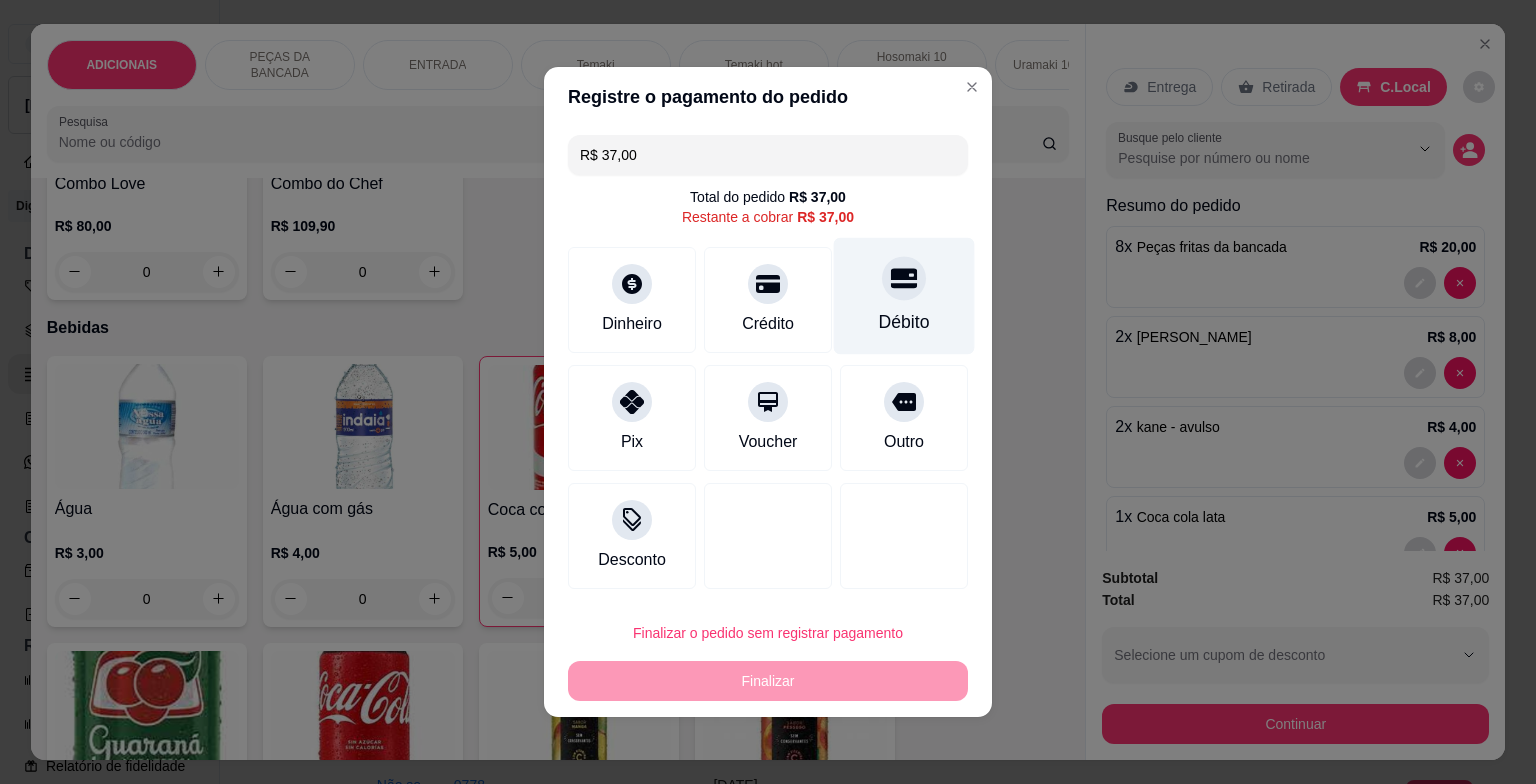 click on "Débito" at bounding box center (904, 322) 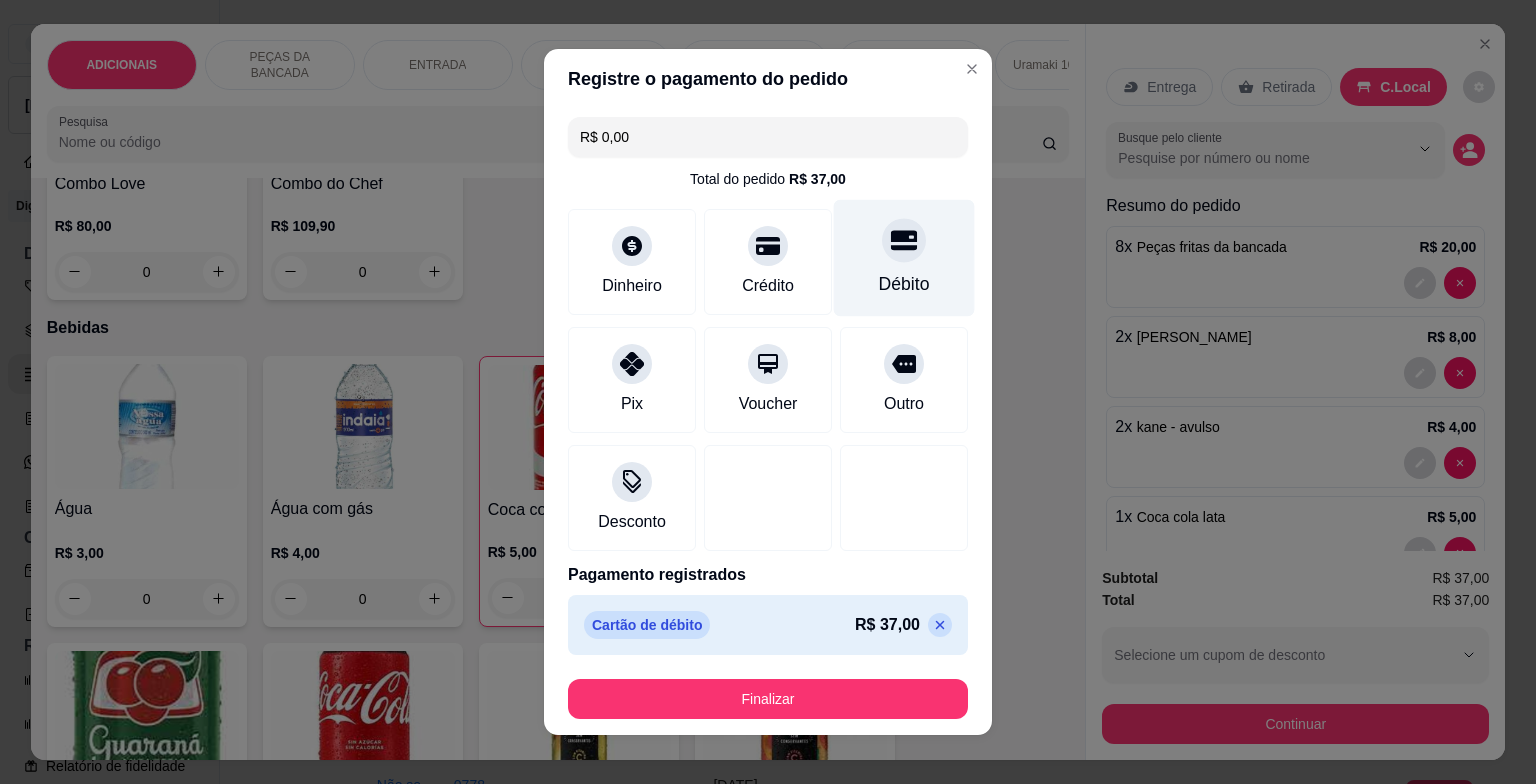type on "R$ 0,00" 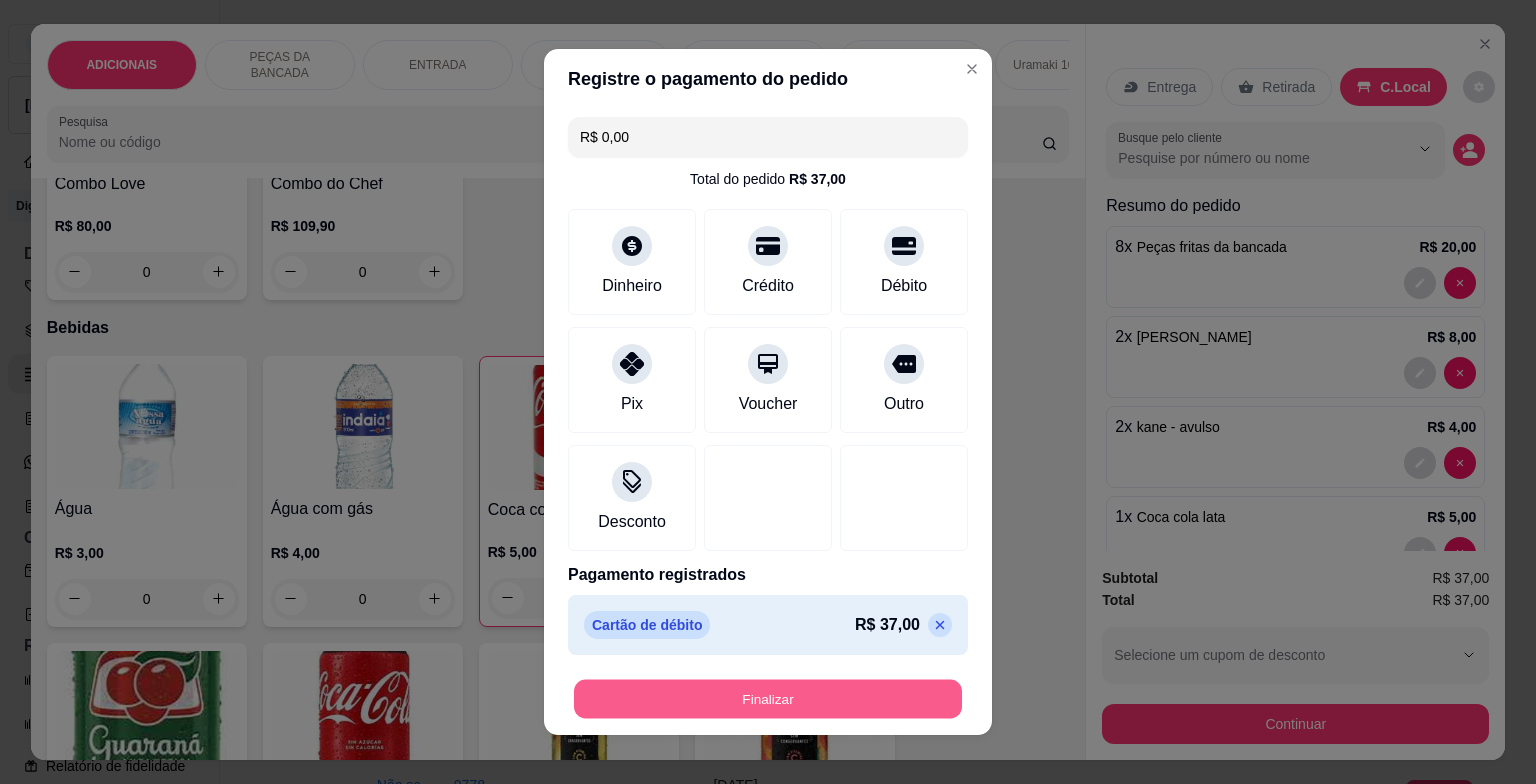 click on "Finalizar" at bounding box center (768, 699) 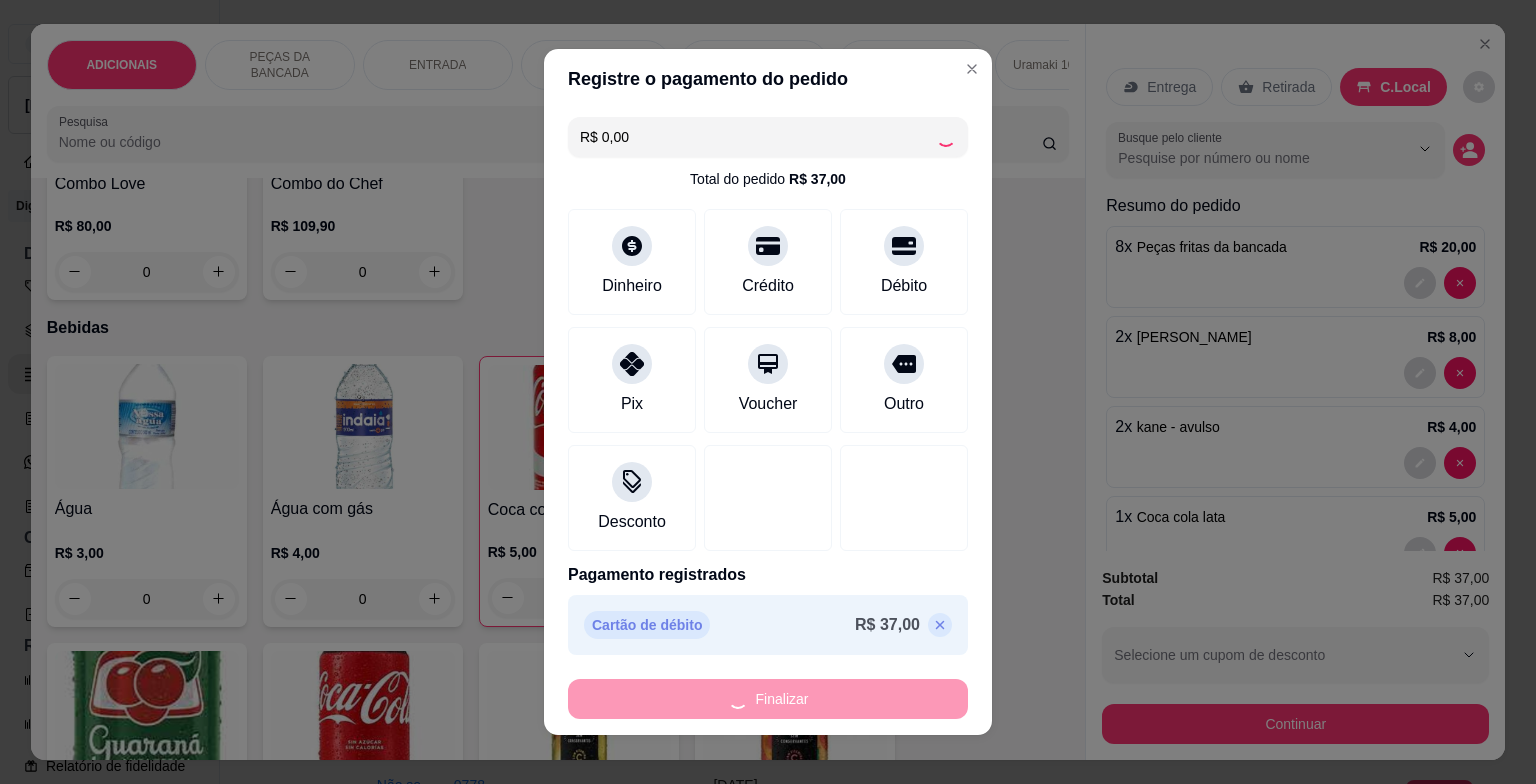 type on "0" 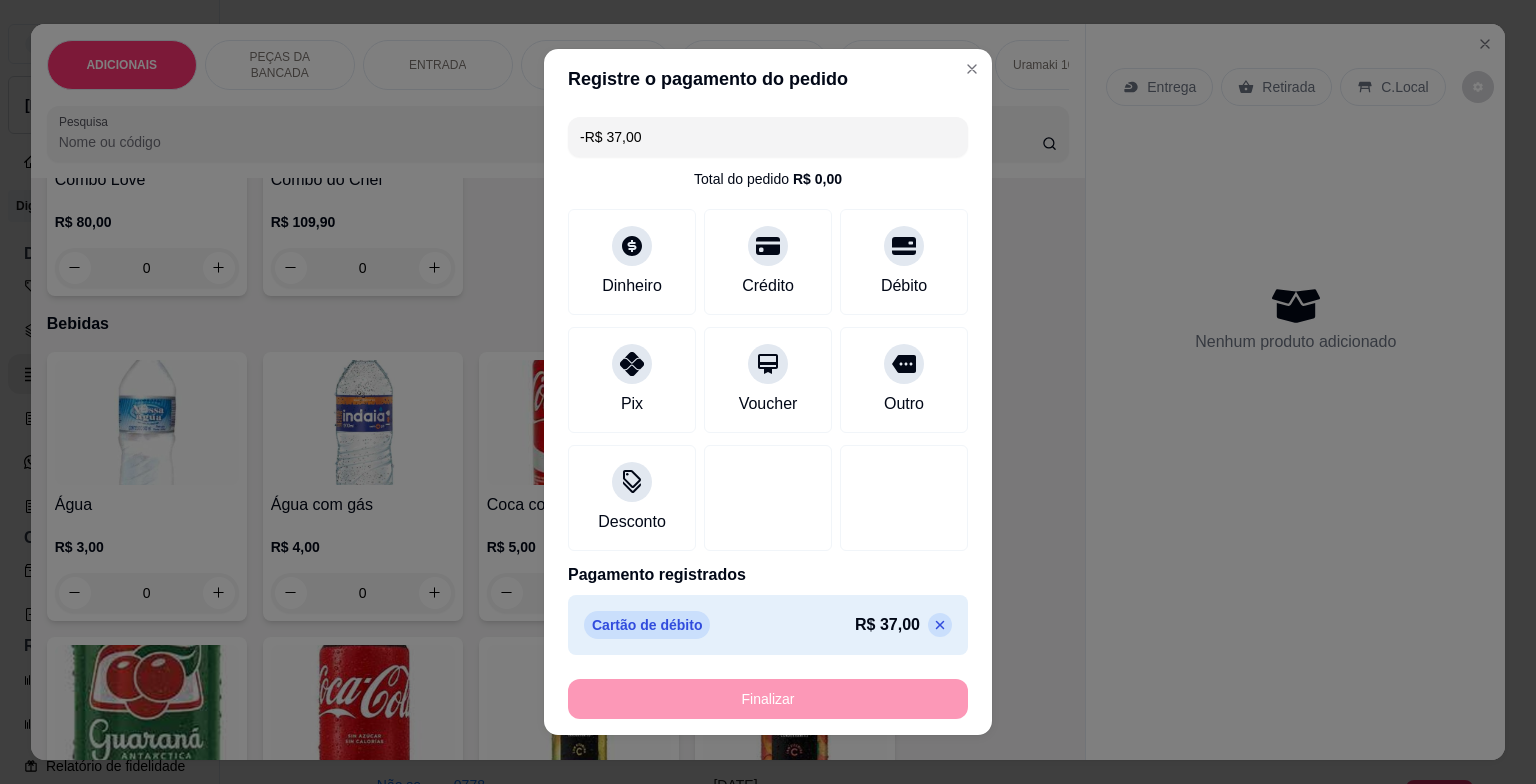 scroll, scrollTop: 6196, scrollLeft: 0, axis: vertical 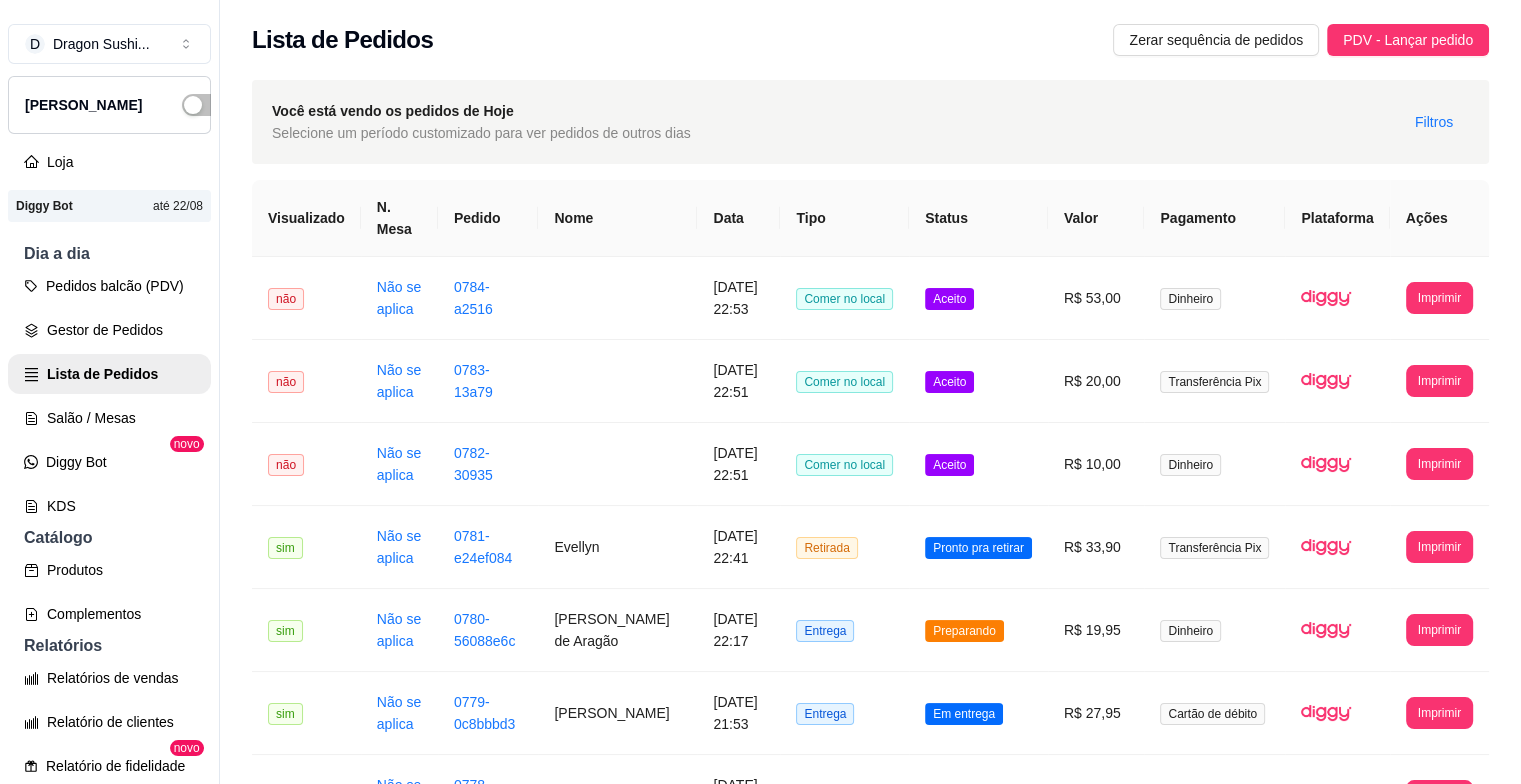 click on "Dia a dia" at bounding box center [109, 254] 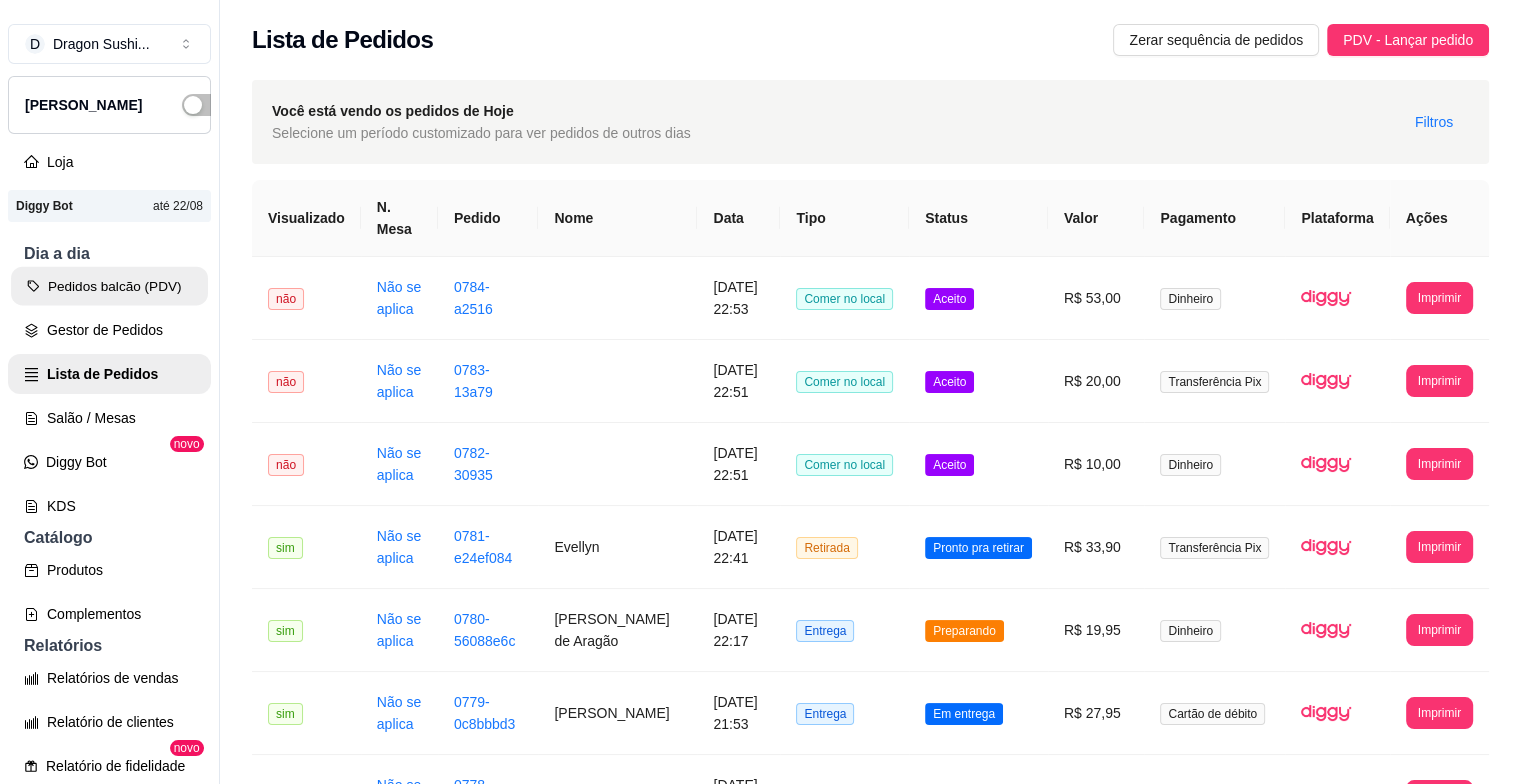 click on "Pedidos balcão (PDV)" at bounding box center (109, 286) 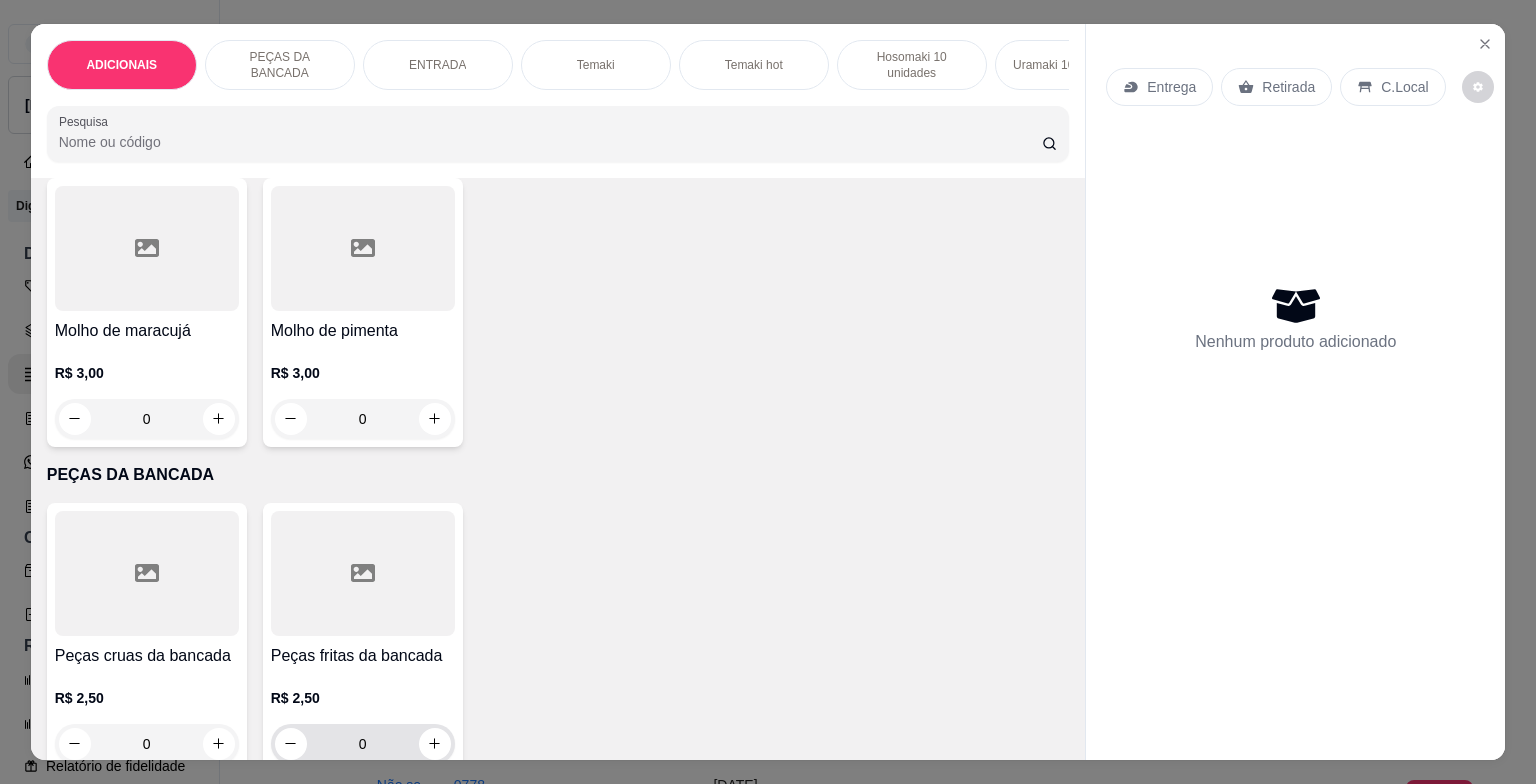 scroll, scrollTop: 700, scrollLeft: 0, axis: vertical 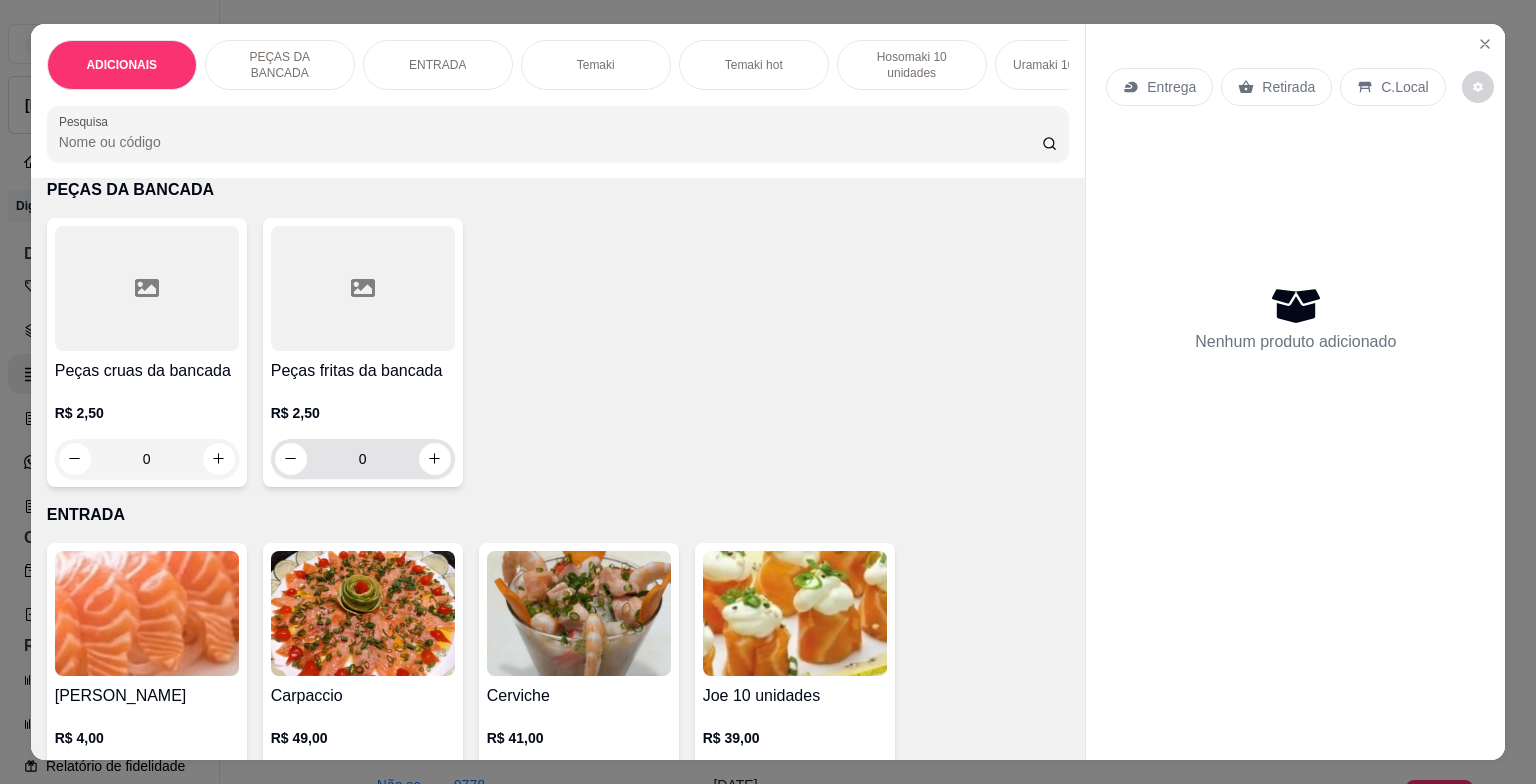 click on "0" at bounding box center [363, 459] 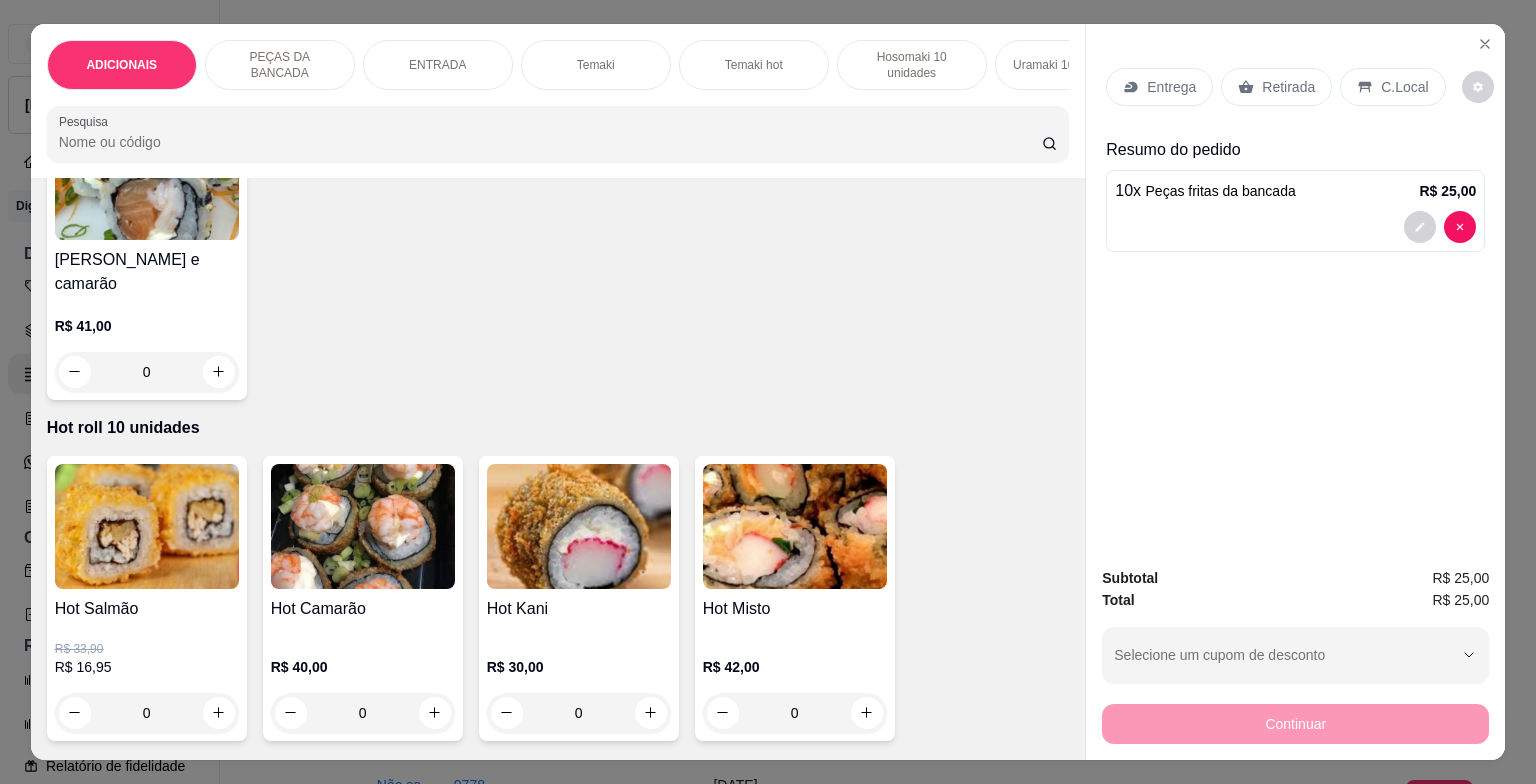 scroll, scrollTop: 3300, scrollLeft: 0, axis: vertical 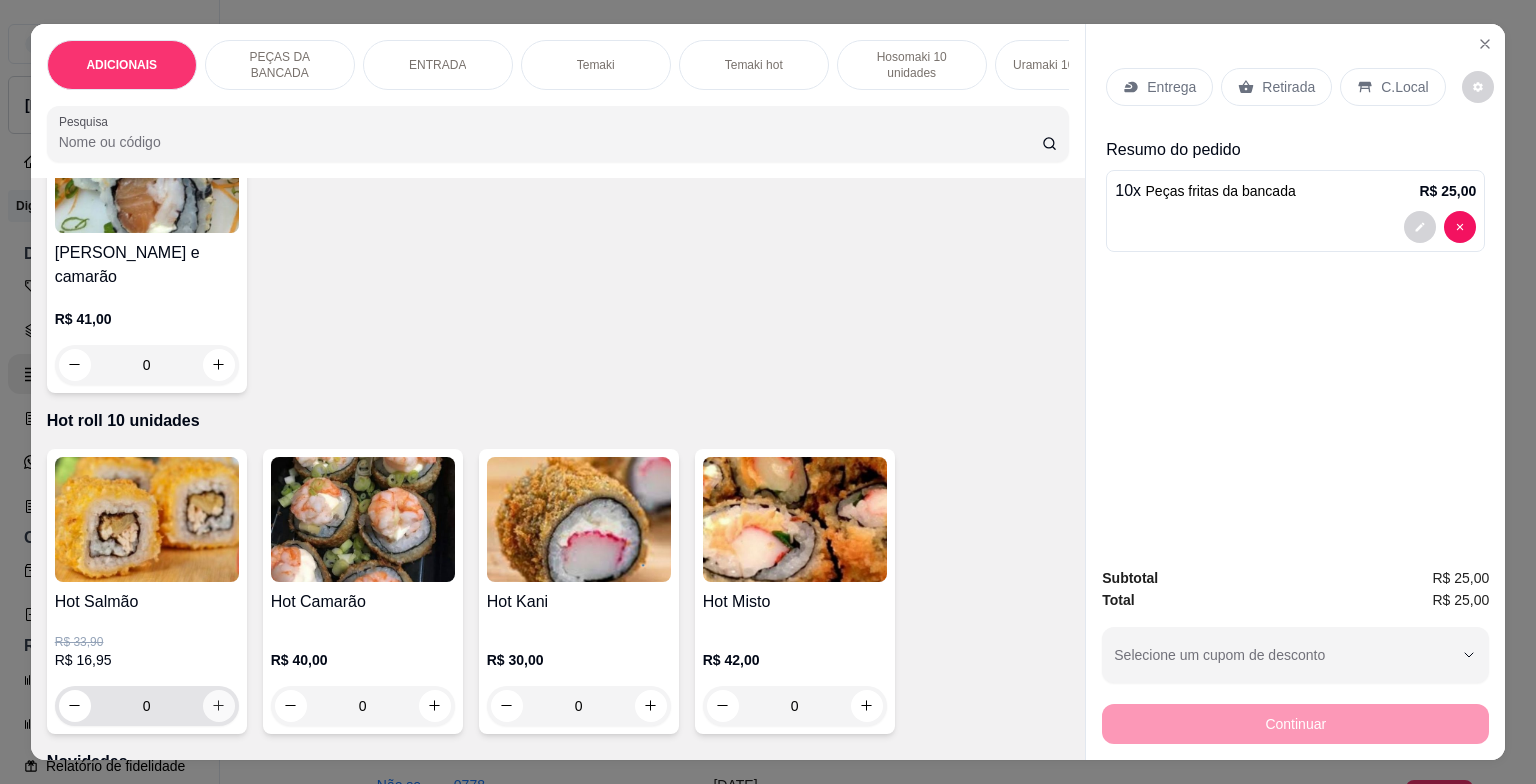type on "10" 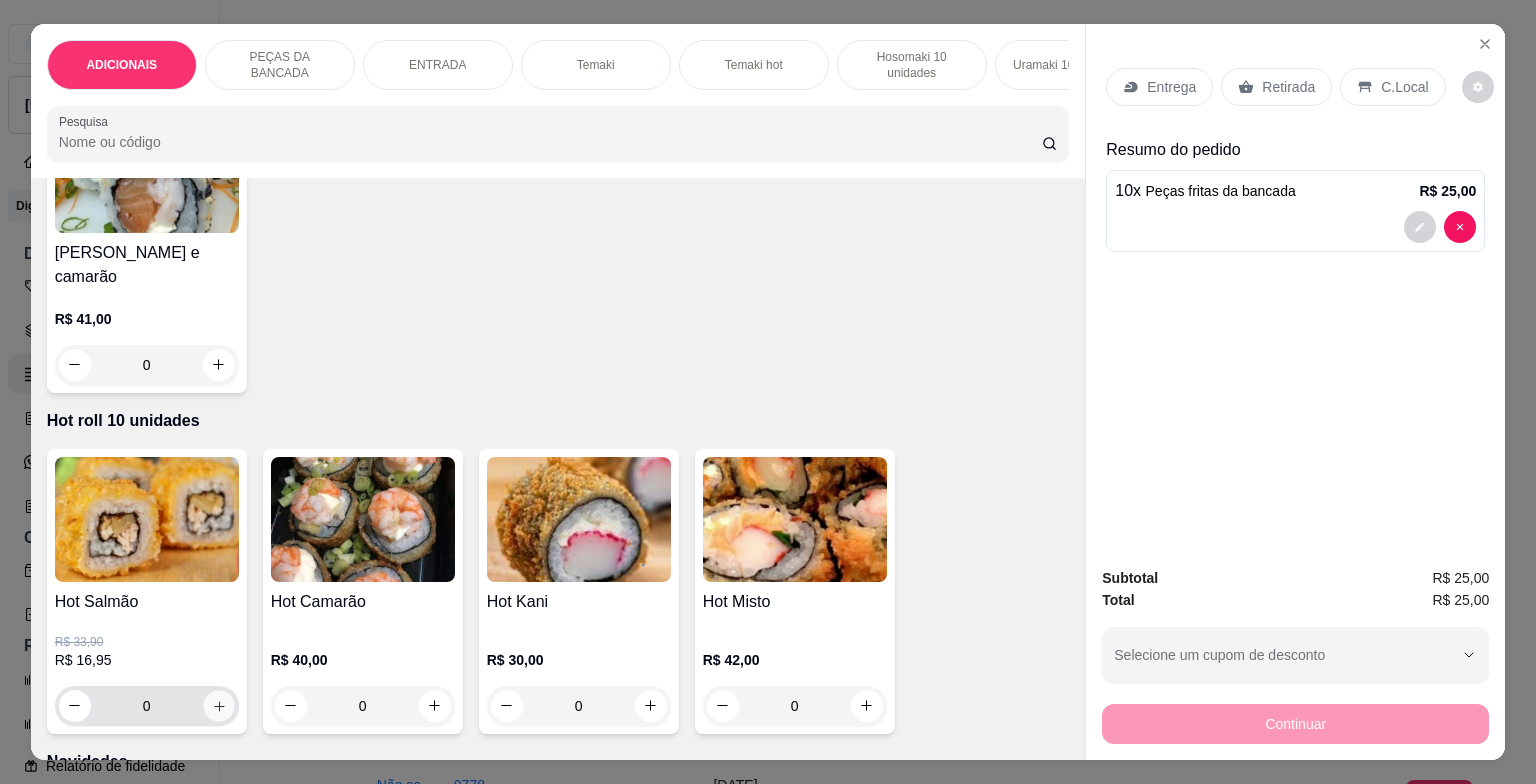 click at bounding box center (218, 705) 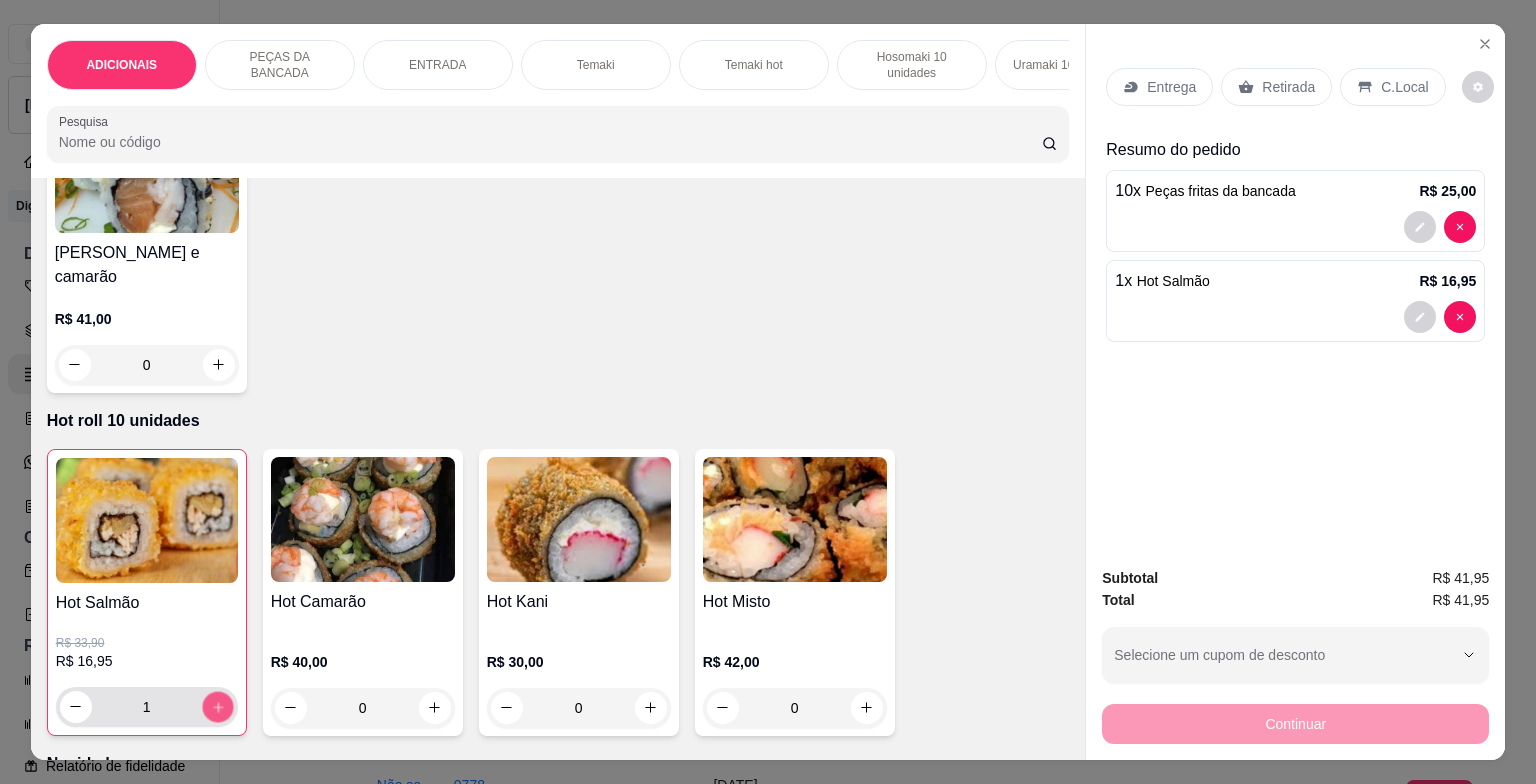 click at bounding box center (217, 706) 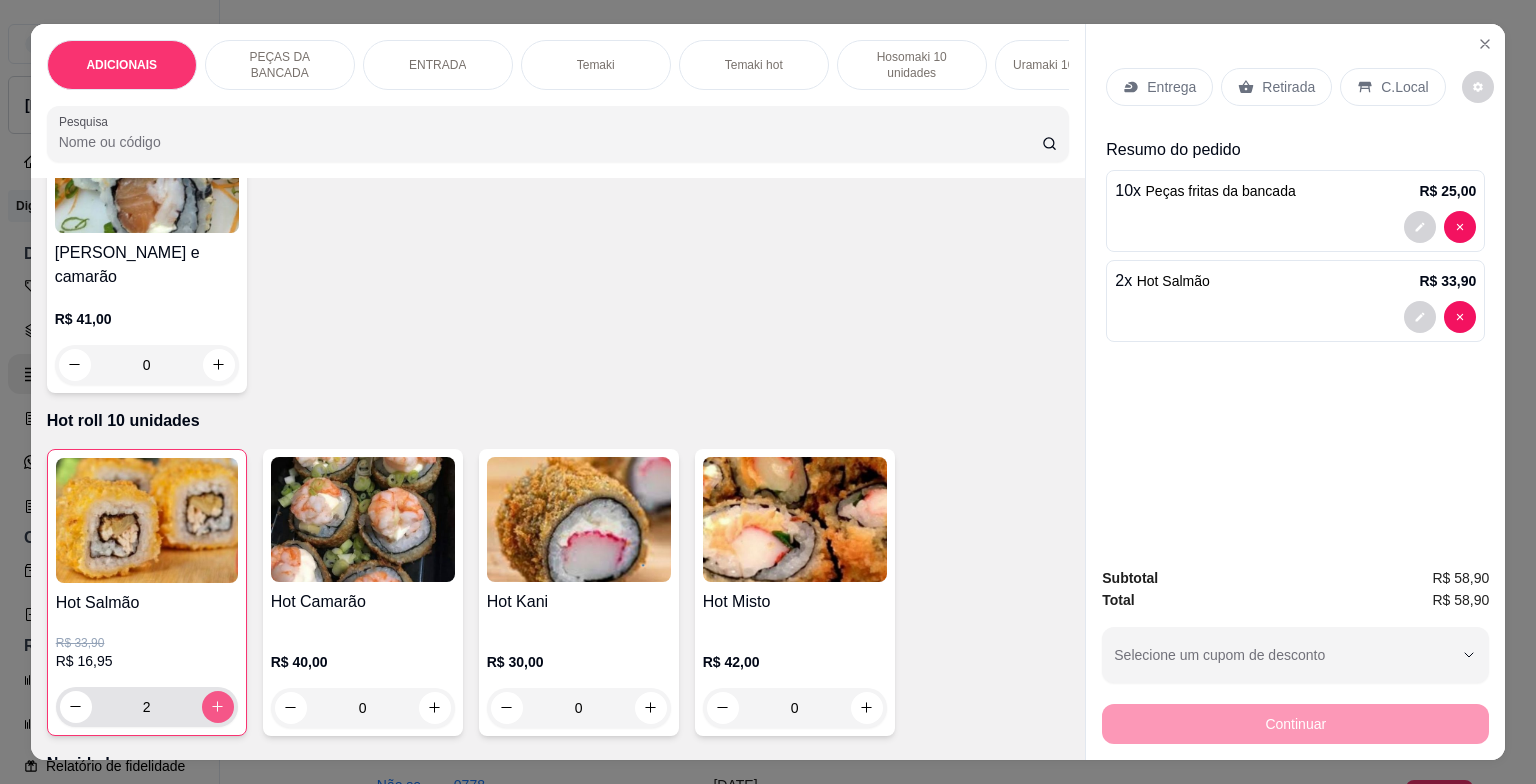 click at bounding box center [218, 707] 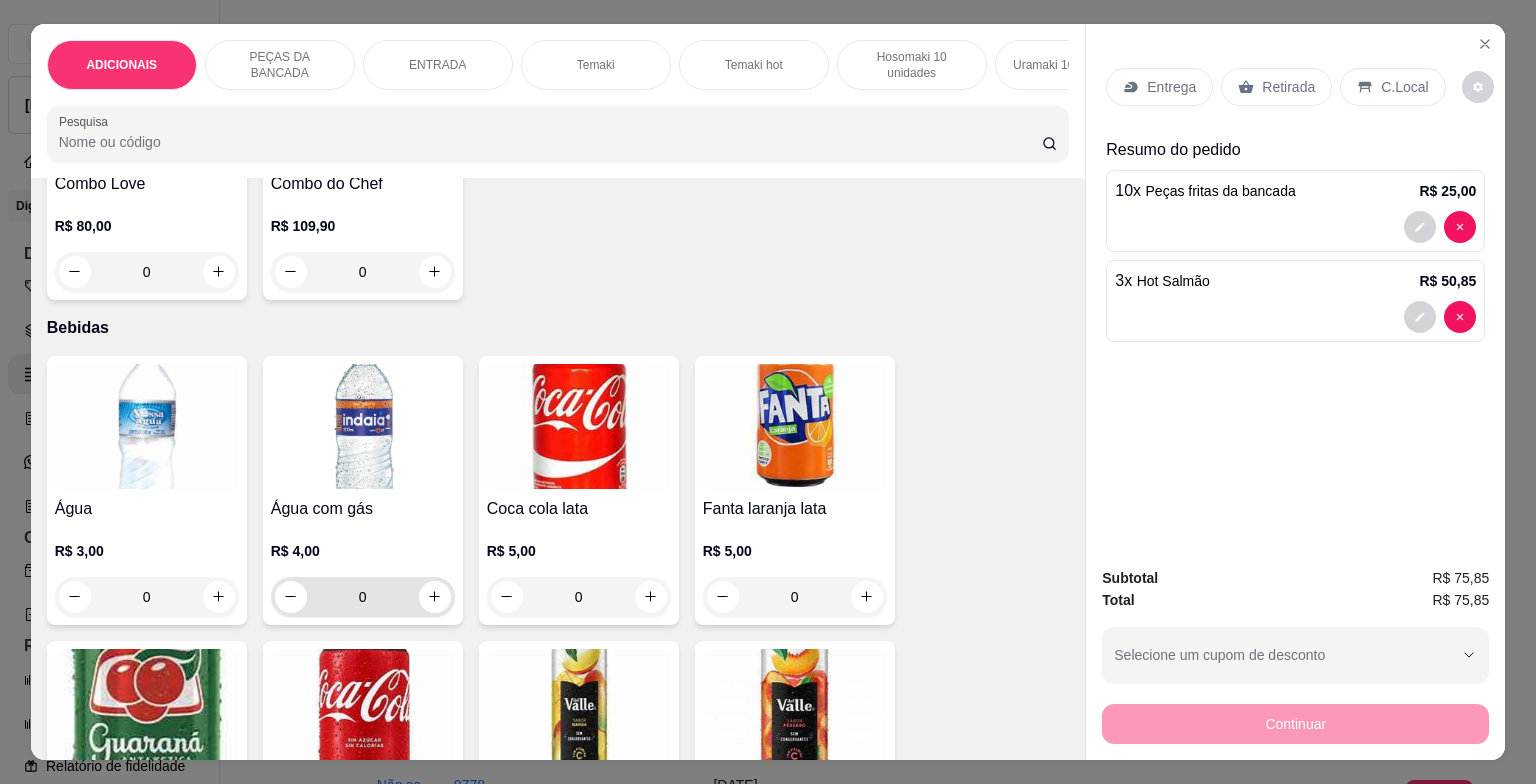 scroll, scrollTop: 6800, scrollLeft: 0, axis: vertical 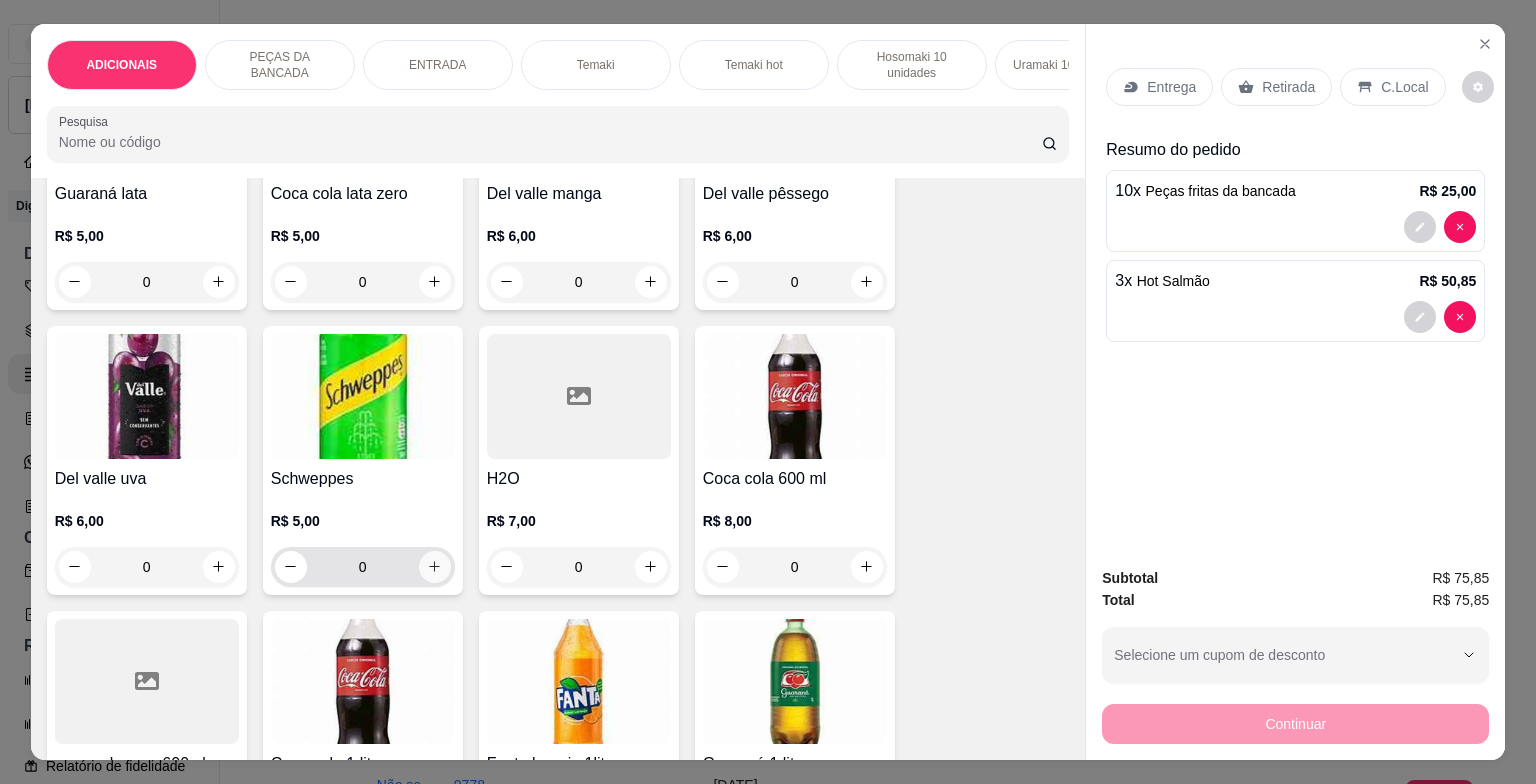 click 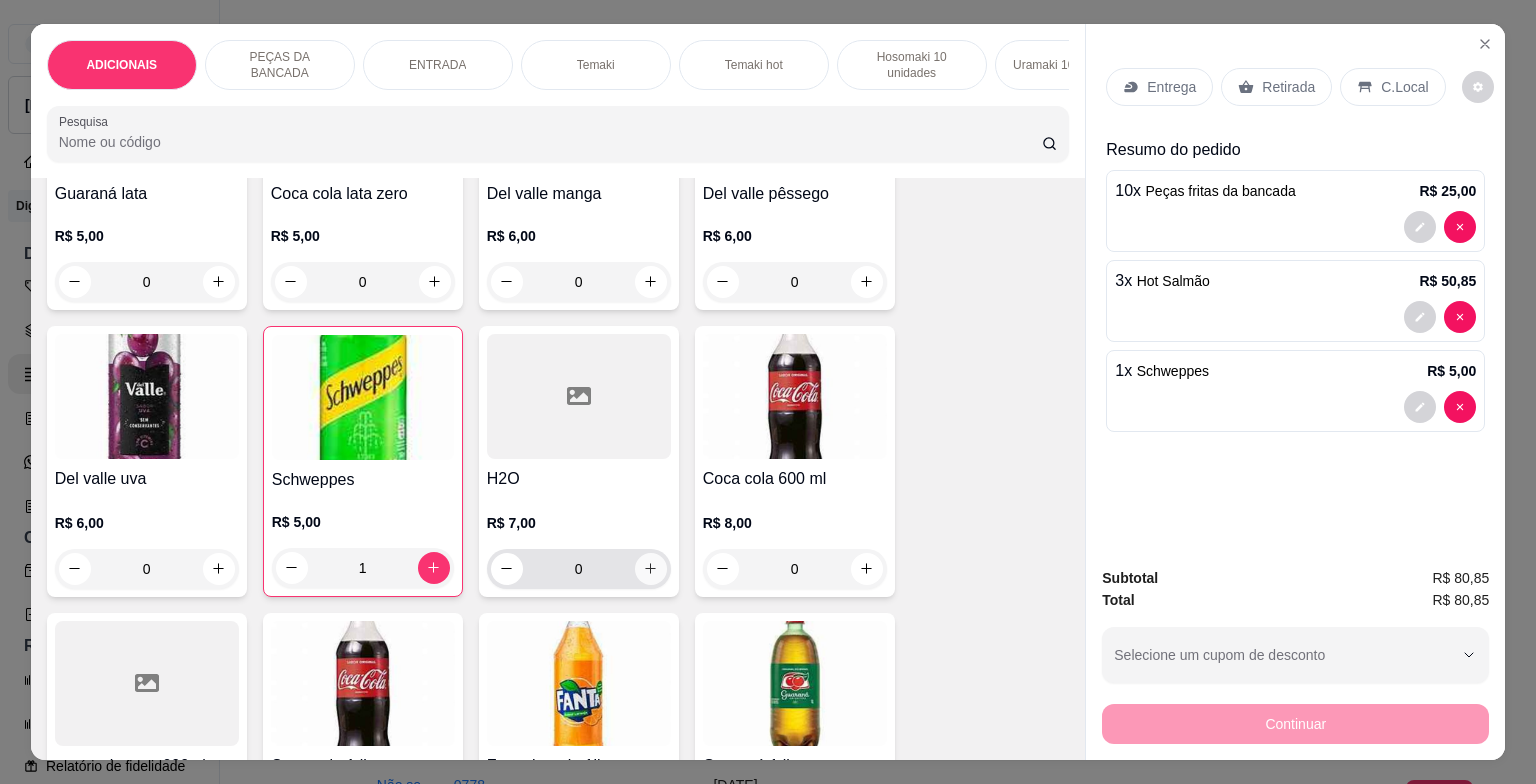 click at bounding box center [651, 569] 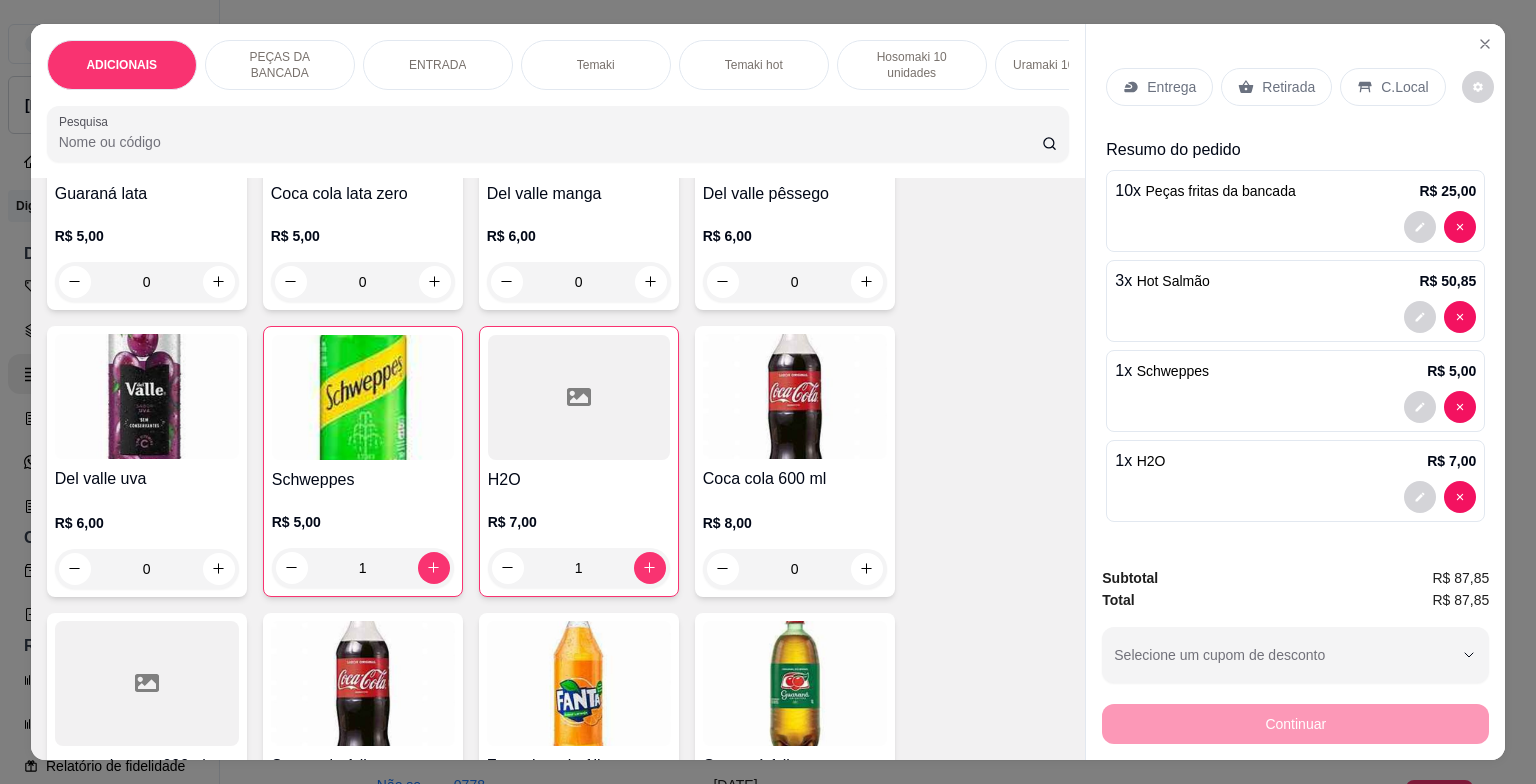 click on "C.Local" at bounding box center [1392, 87] 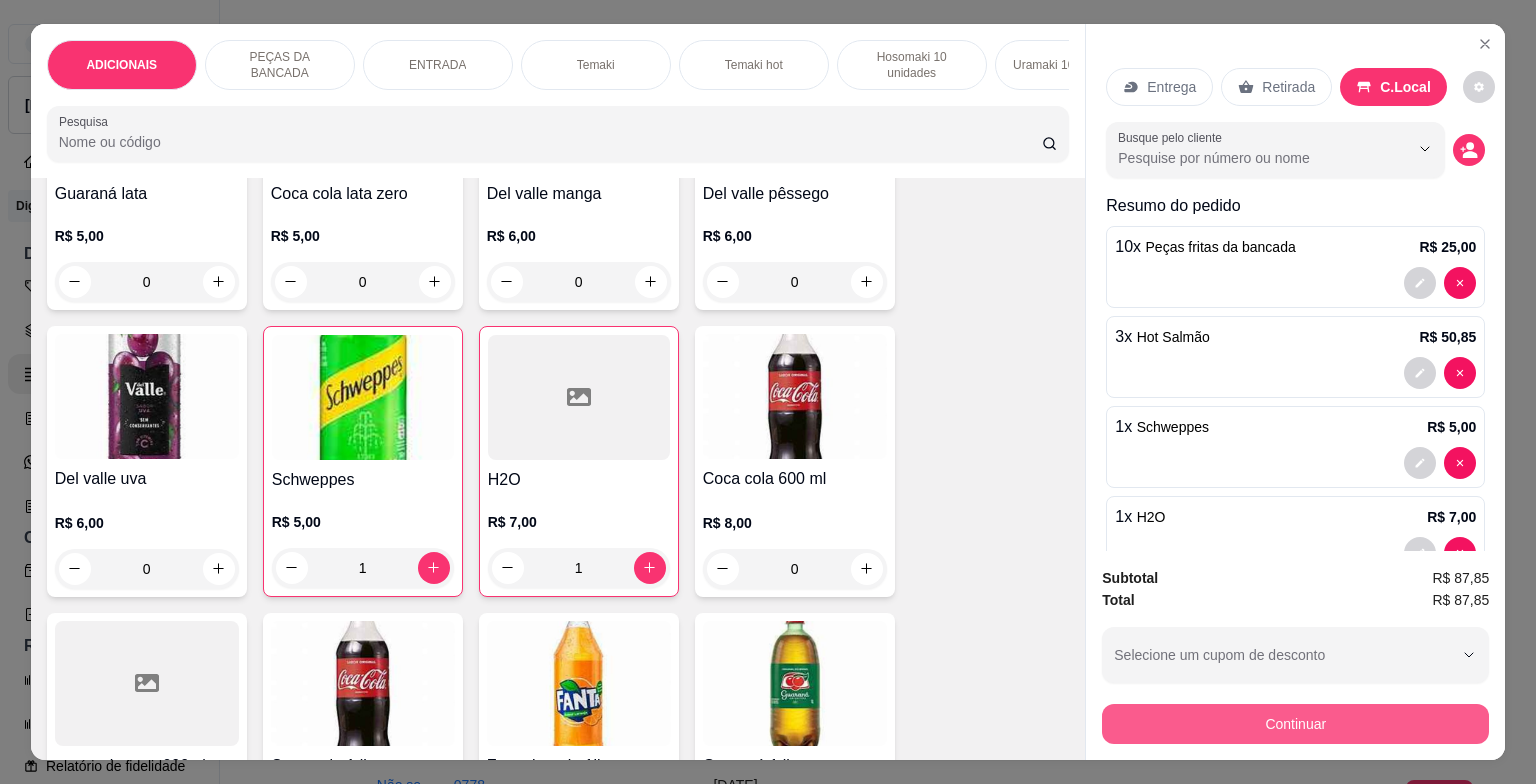click on "Continuar" at bounding box center (1295, 724) 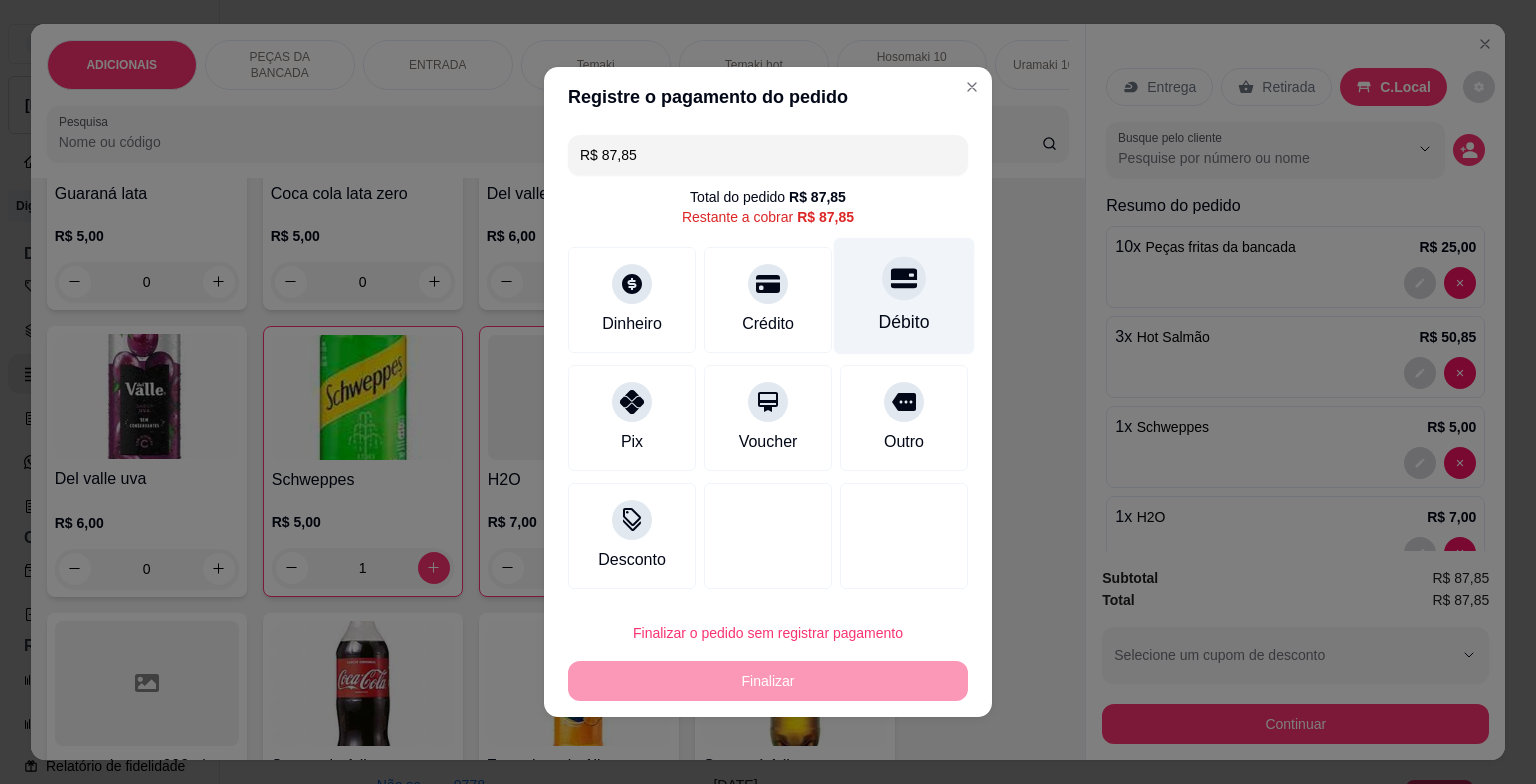 click 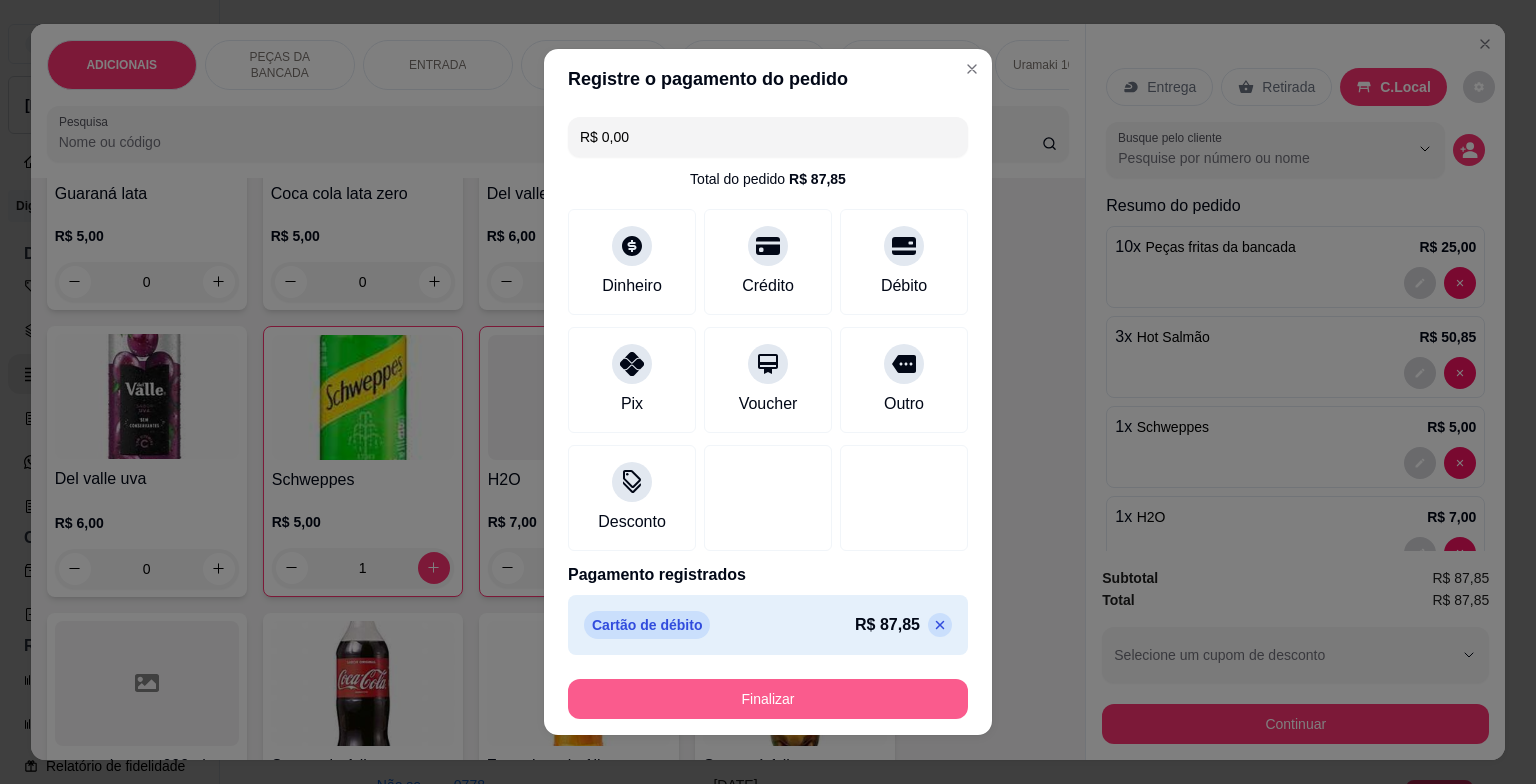 click on "Finalizar" at bounding box center [768, 699] 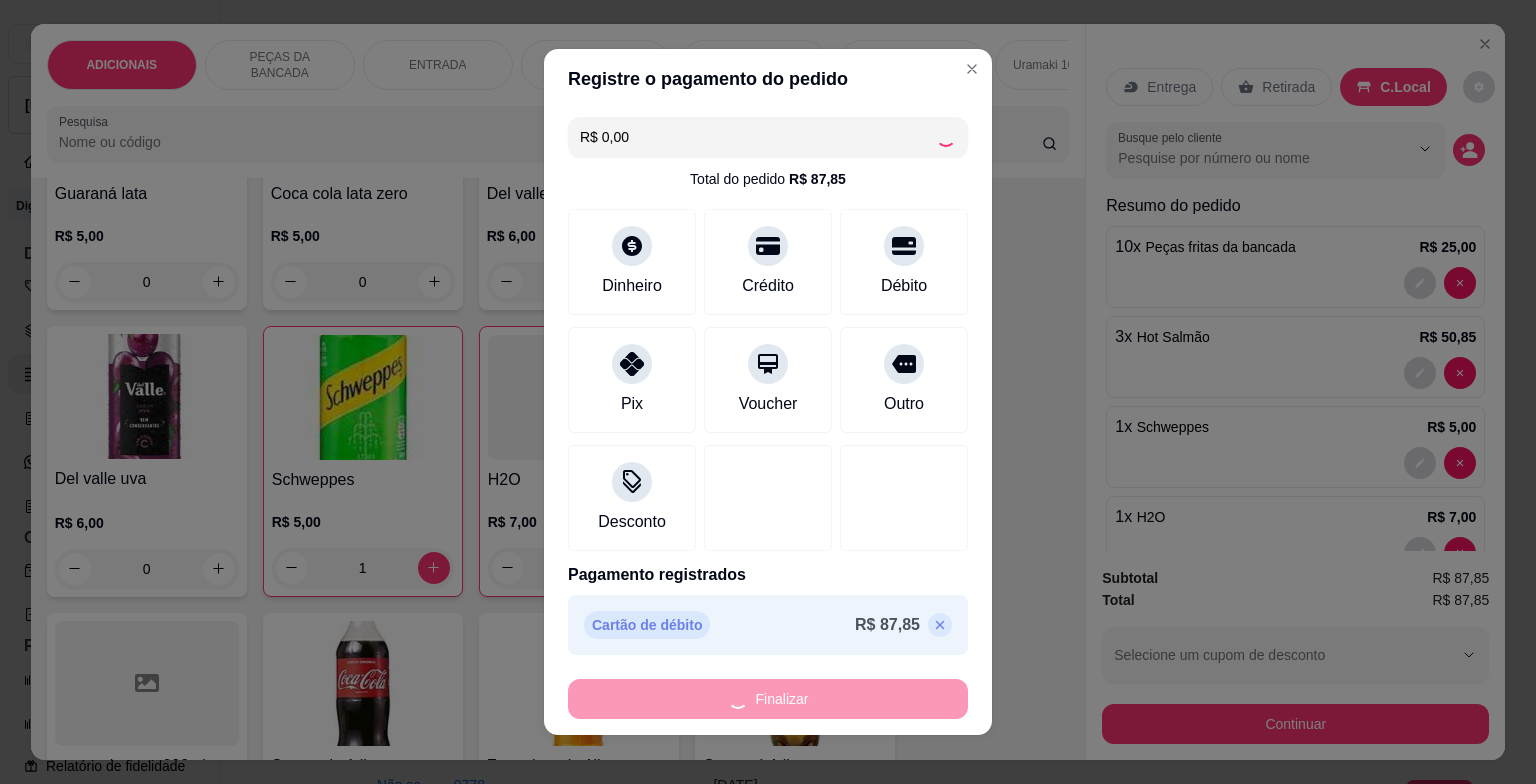 type on "0" 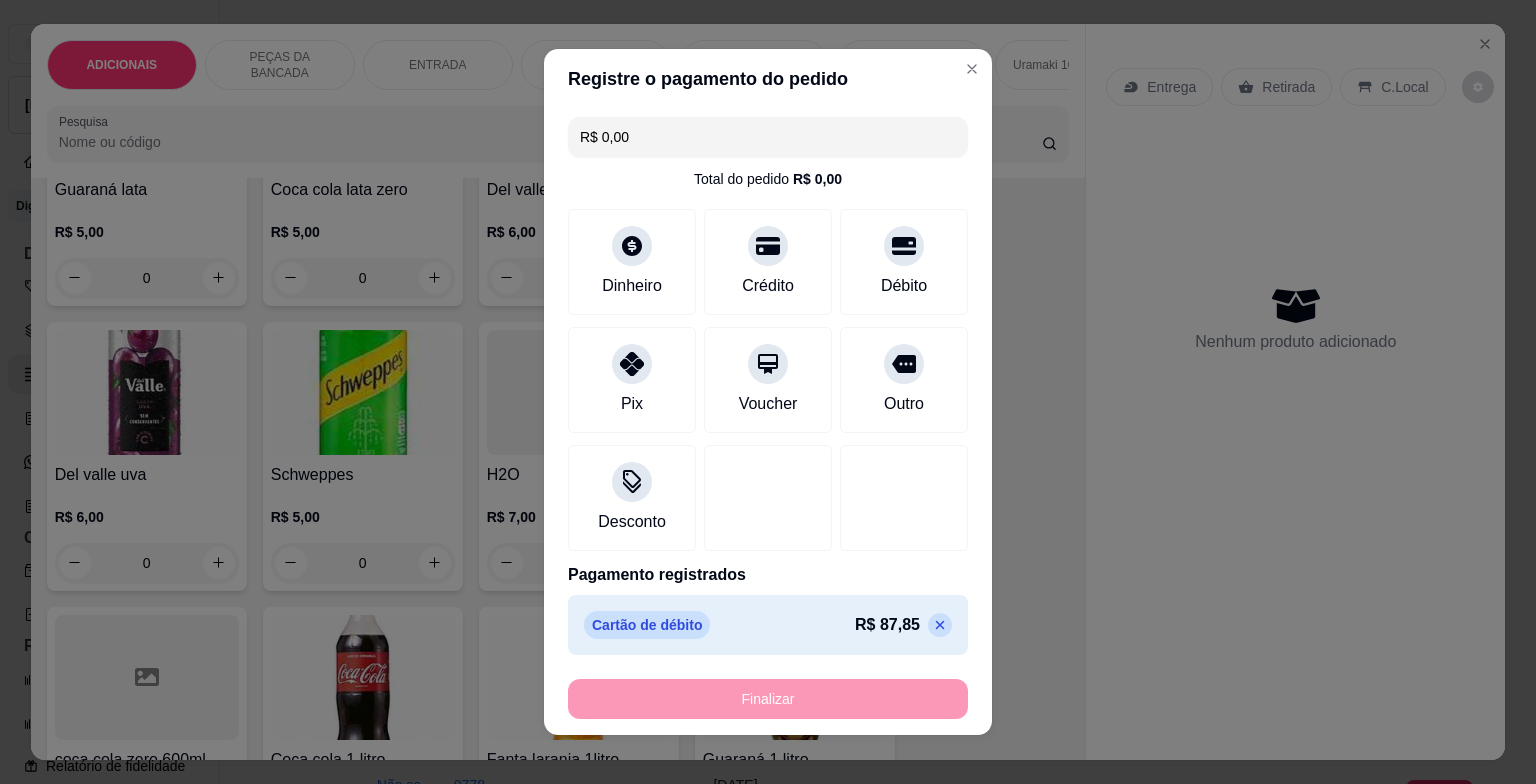 type on "-R$ 87,85" 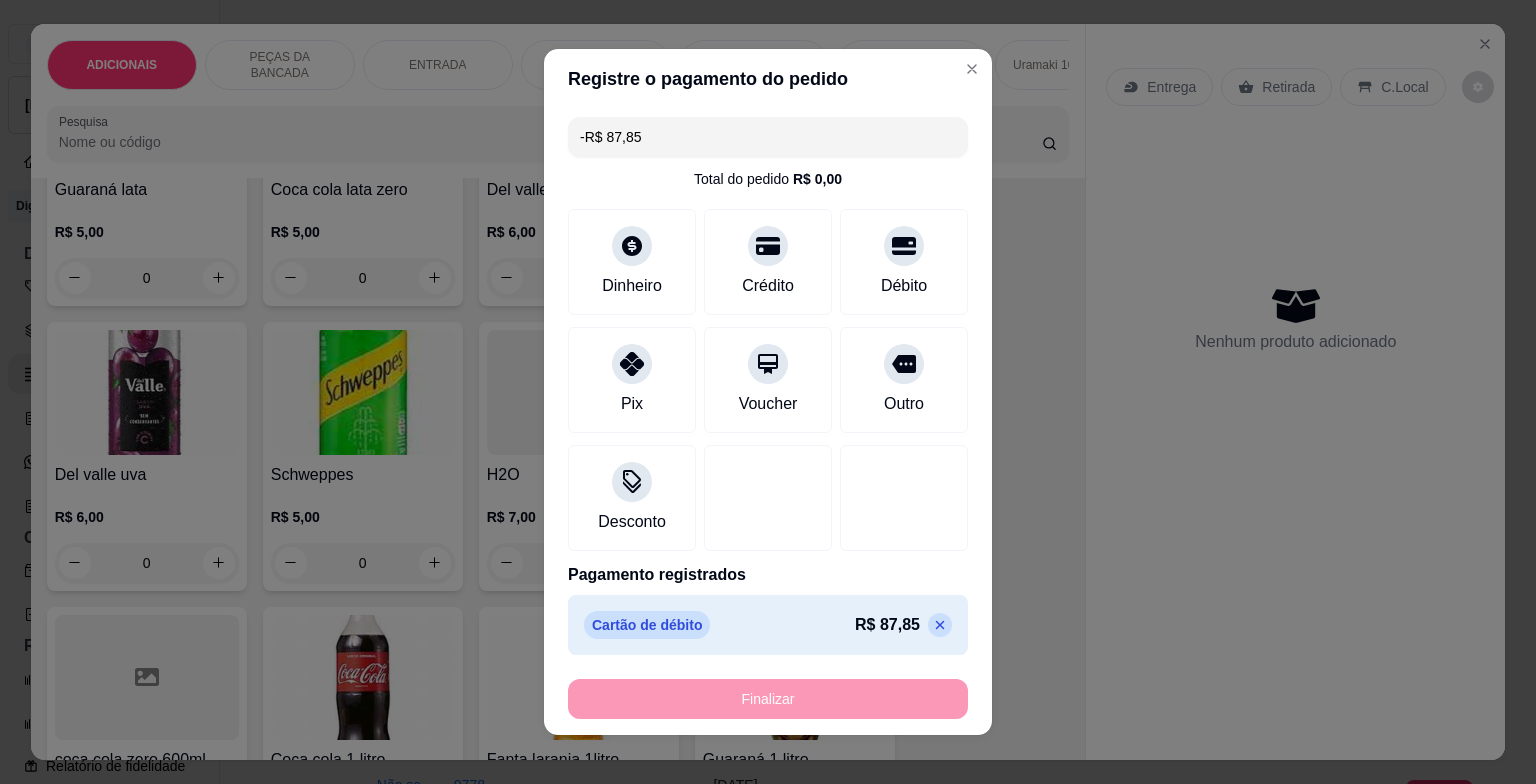 scroll, scrollTop: 6796, scrollLeft: 0, axis: vertical 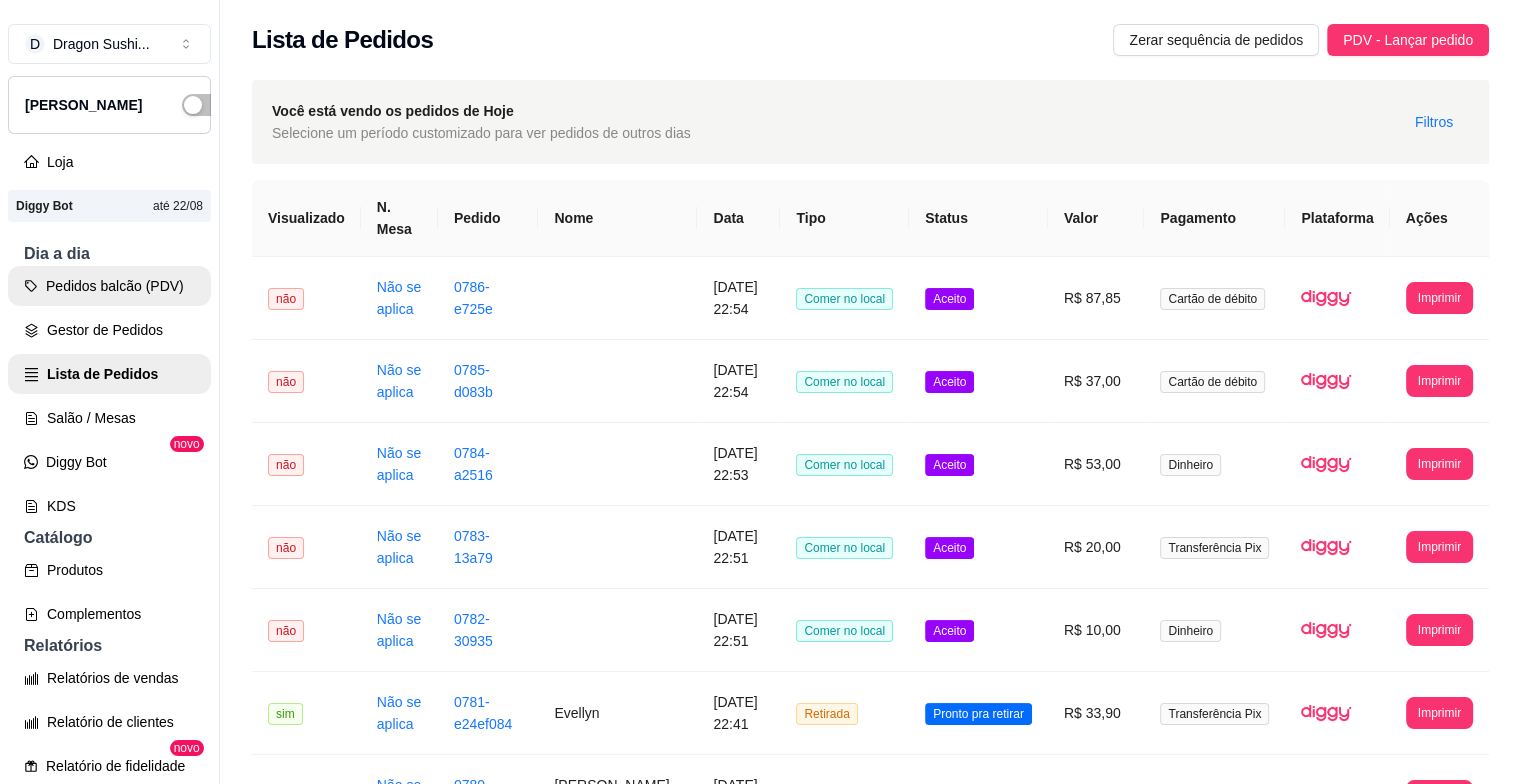 click on "Pedidos balcão (PDV)" at bounding box center (109, 286) 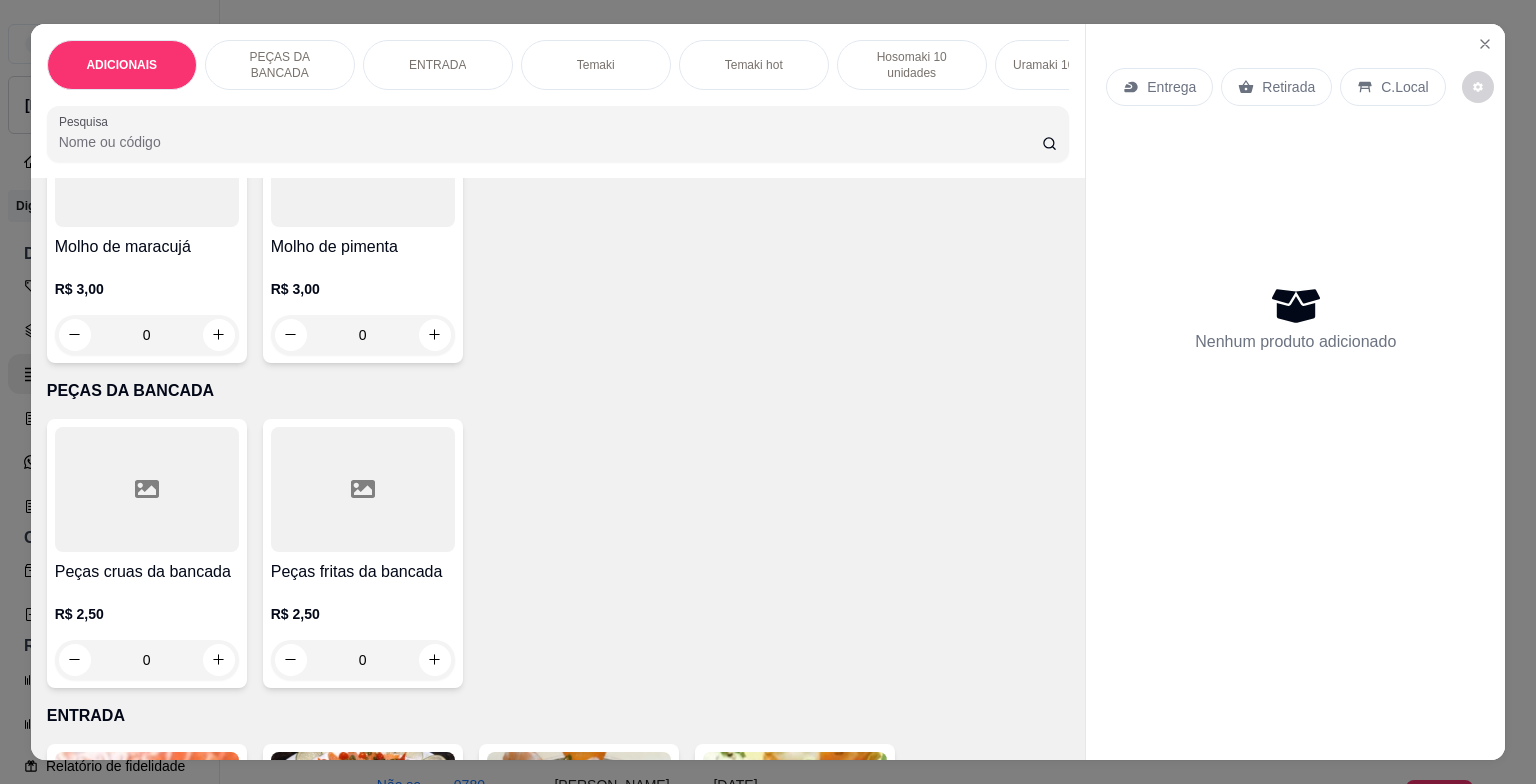 scroll, scrollTop: 500, scrollLeft: 0, axis: vertical 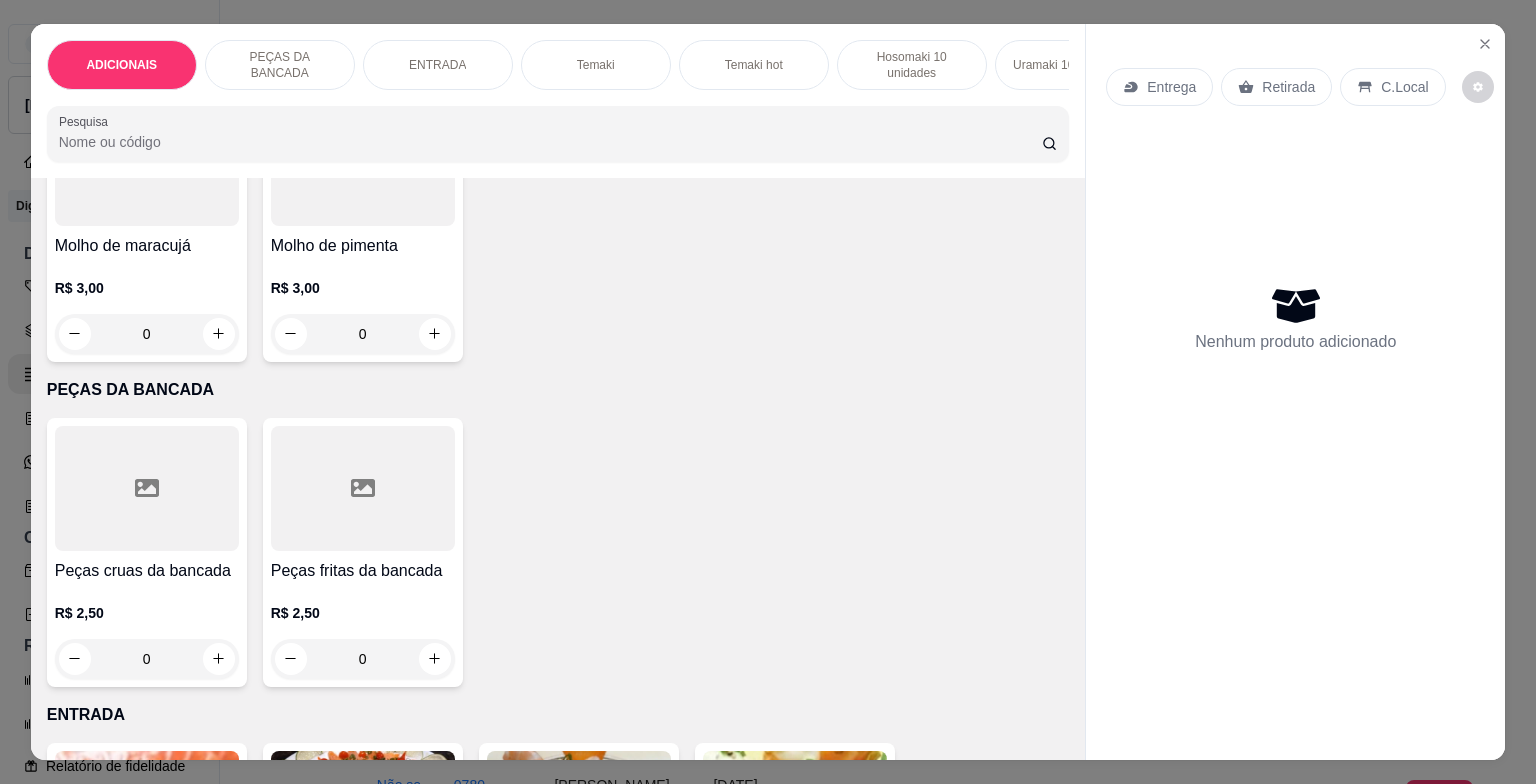 click on "0" at bounding box center (363, 659) 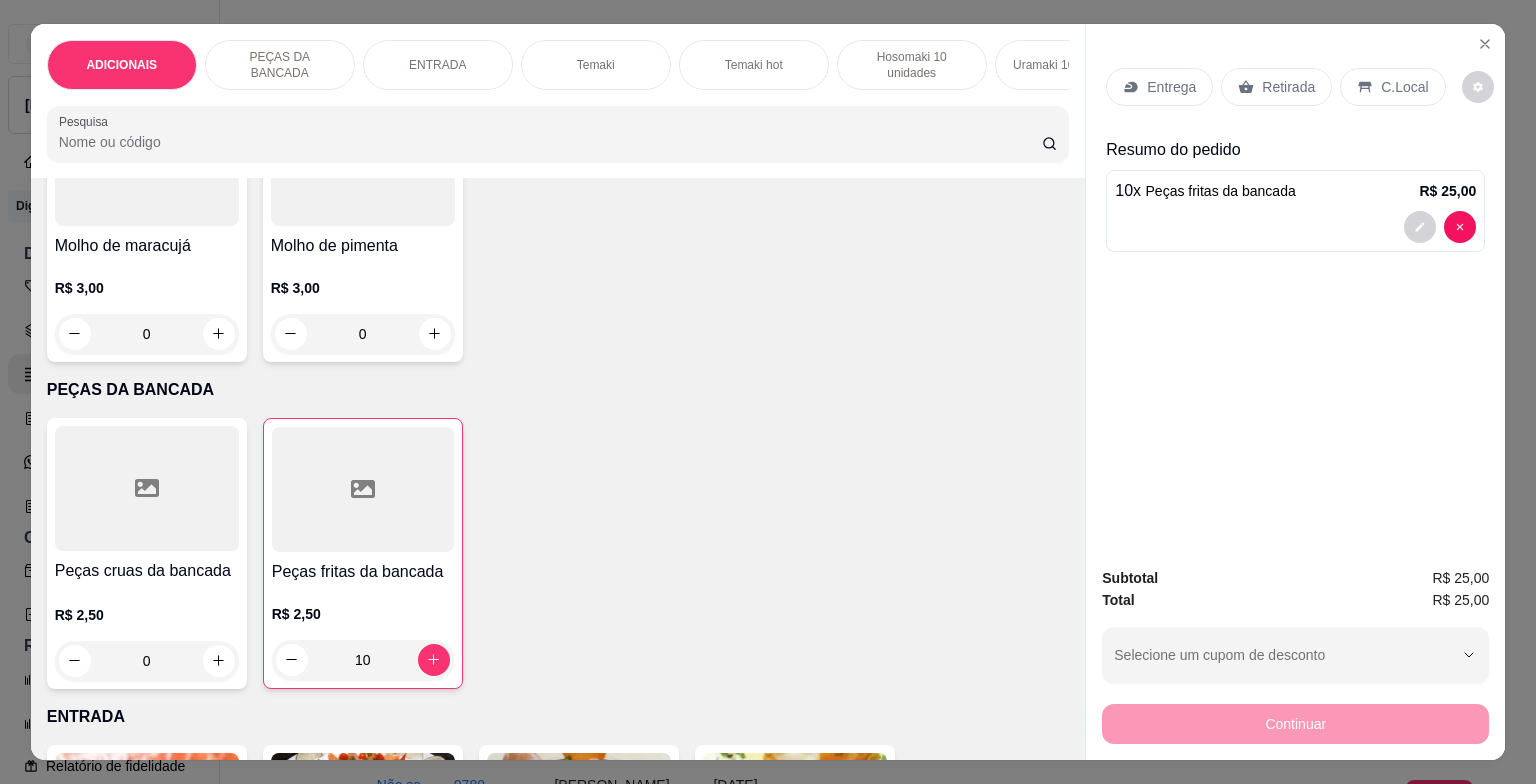 type on "10" 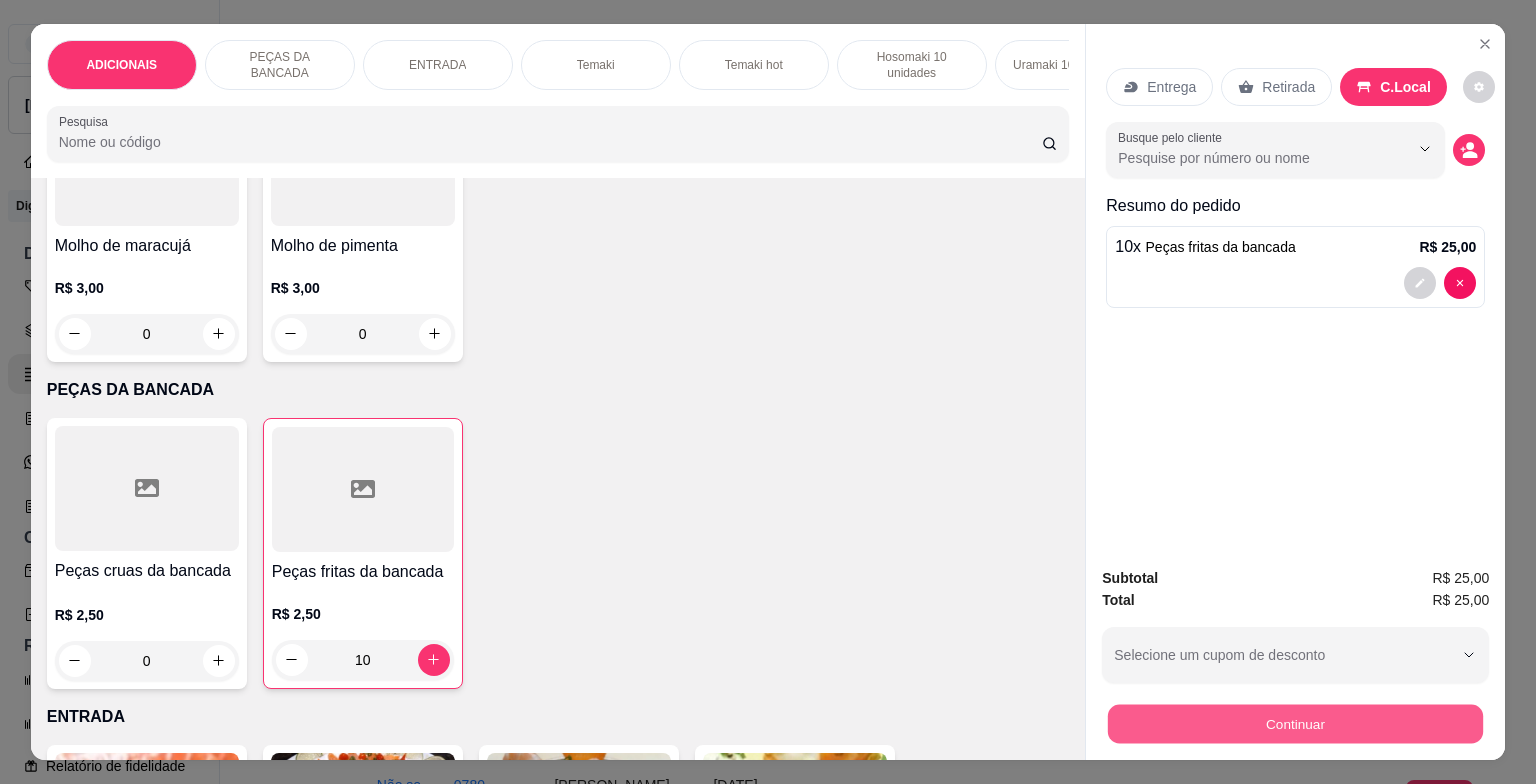 click on "Continuar" at bounding box center (1295, 724) 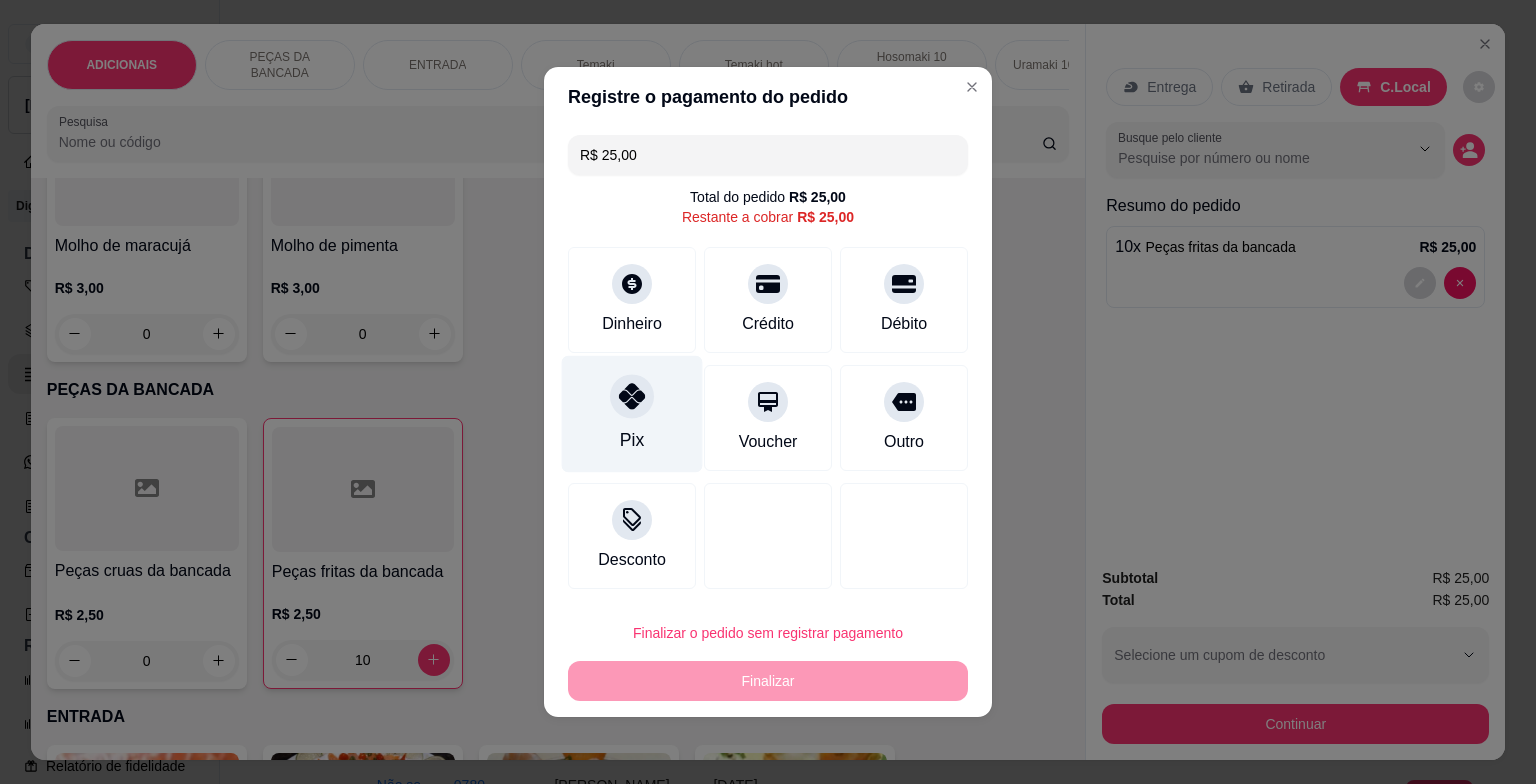 click on "Pix" at bounding box center [632, 414] 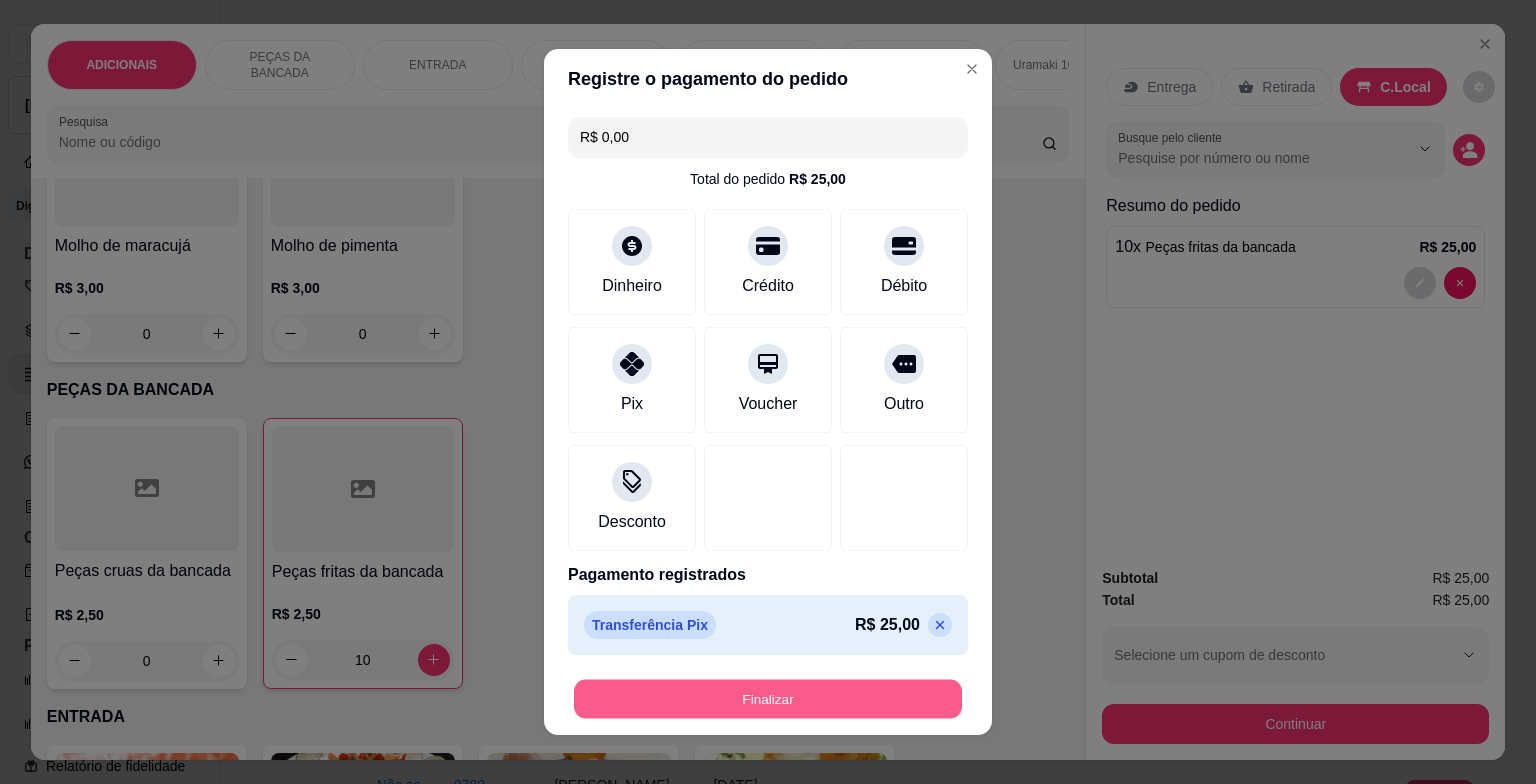 click on "Finalizar" at bounding box center (768, 699) 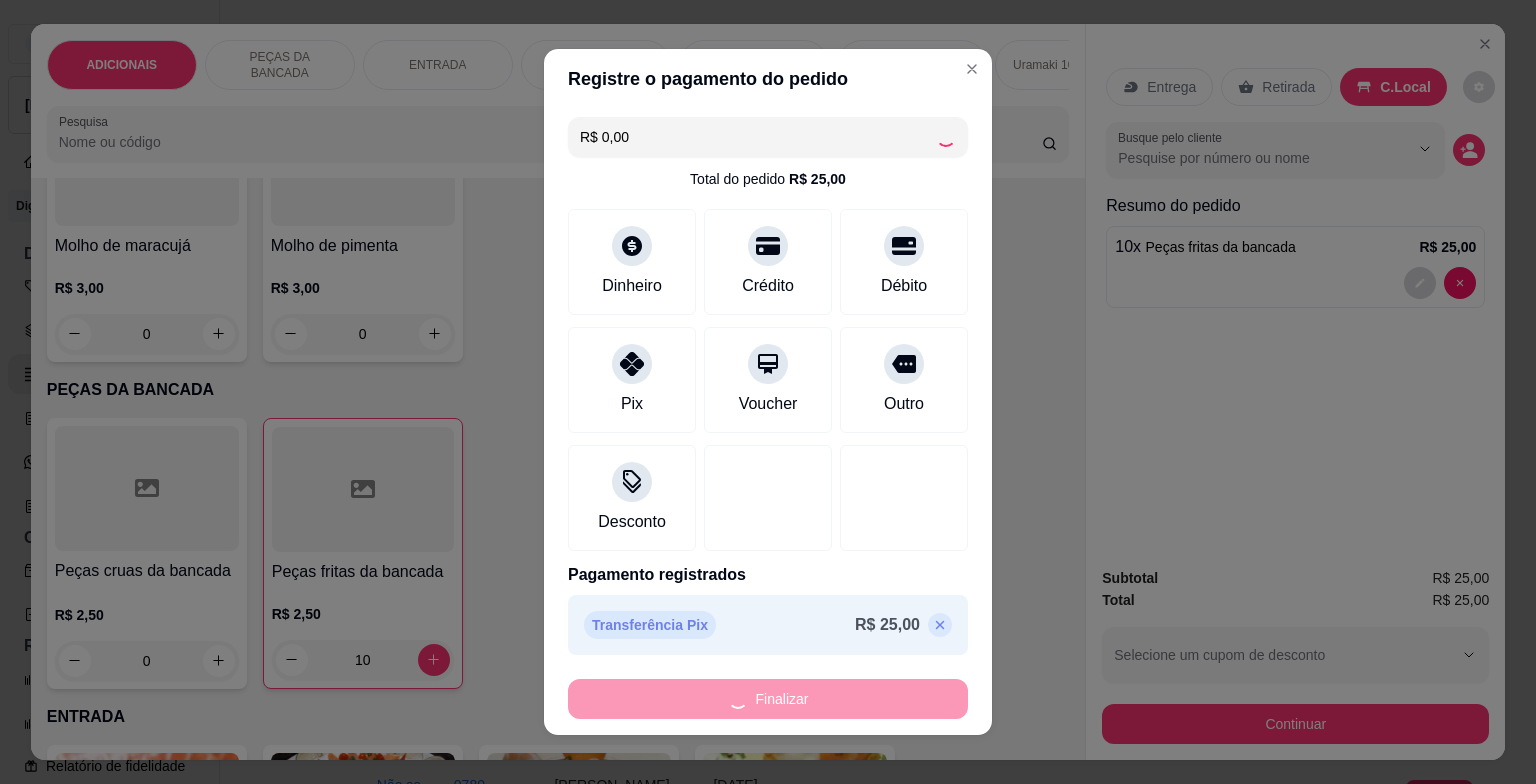 type on "0" 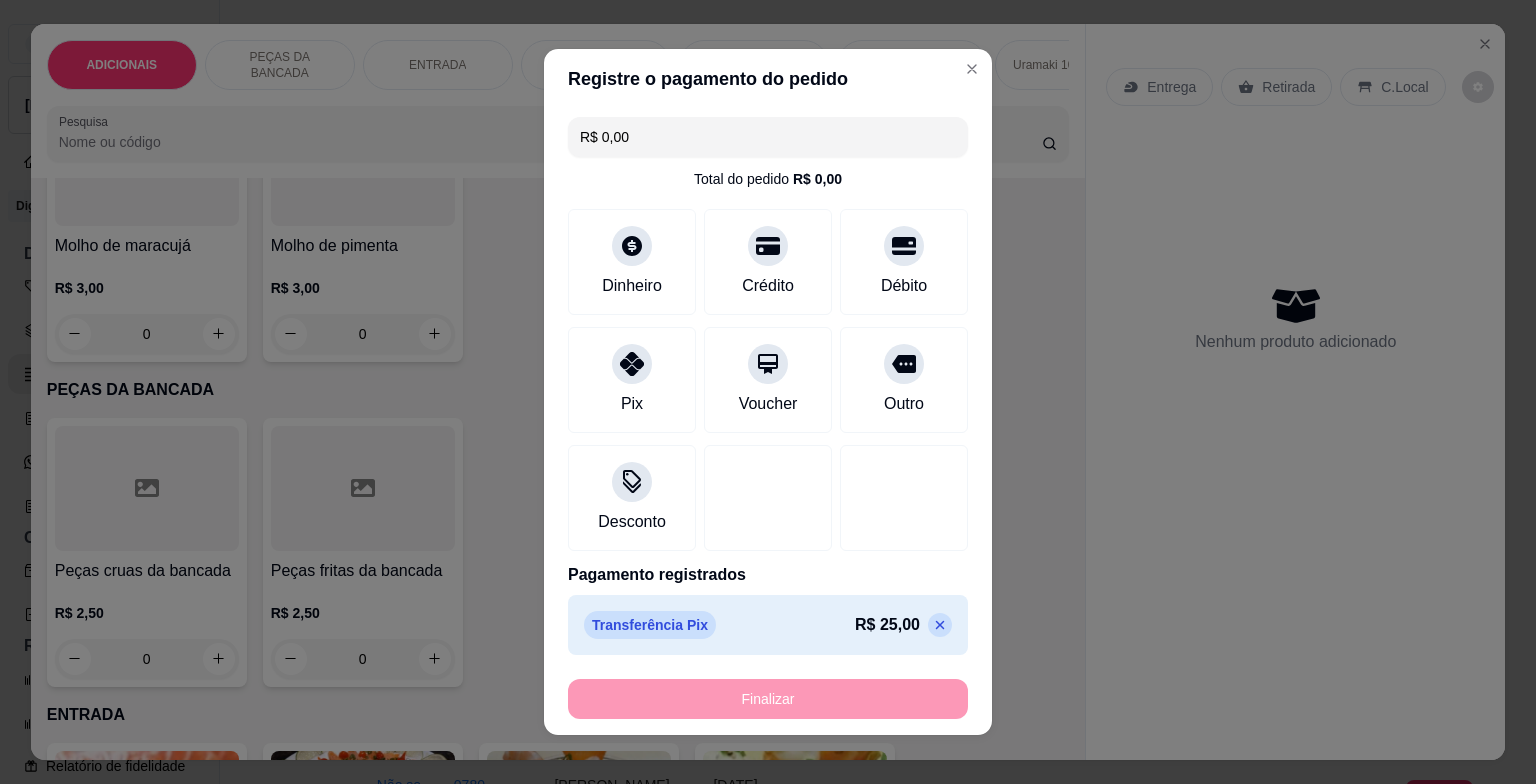 type on "-R$ 25,00" 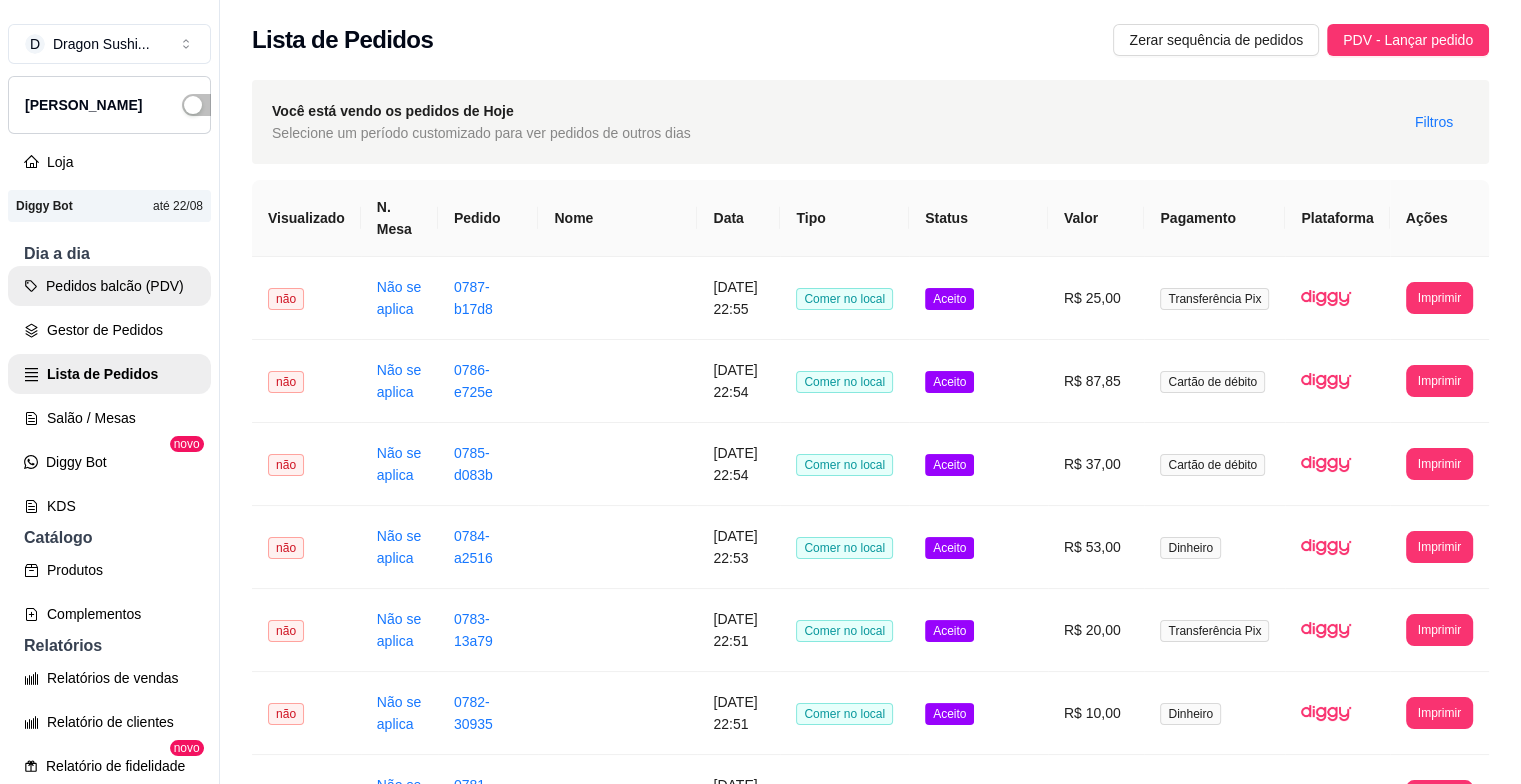 click on "Pedidos balcão (PDV)" at bounding box center (109, 286) 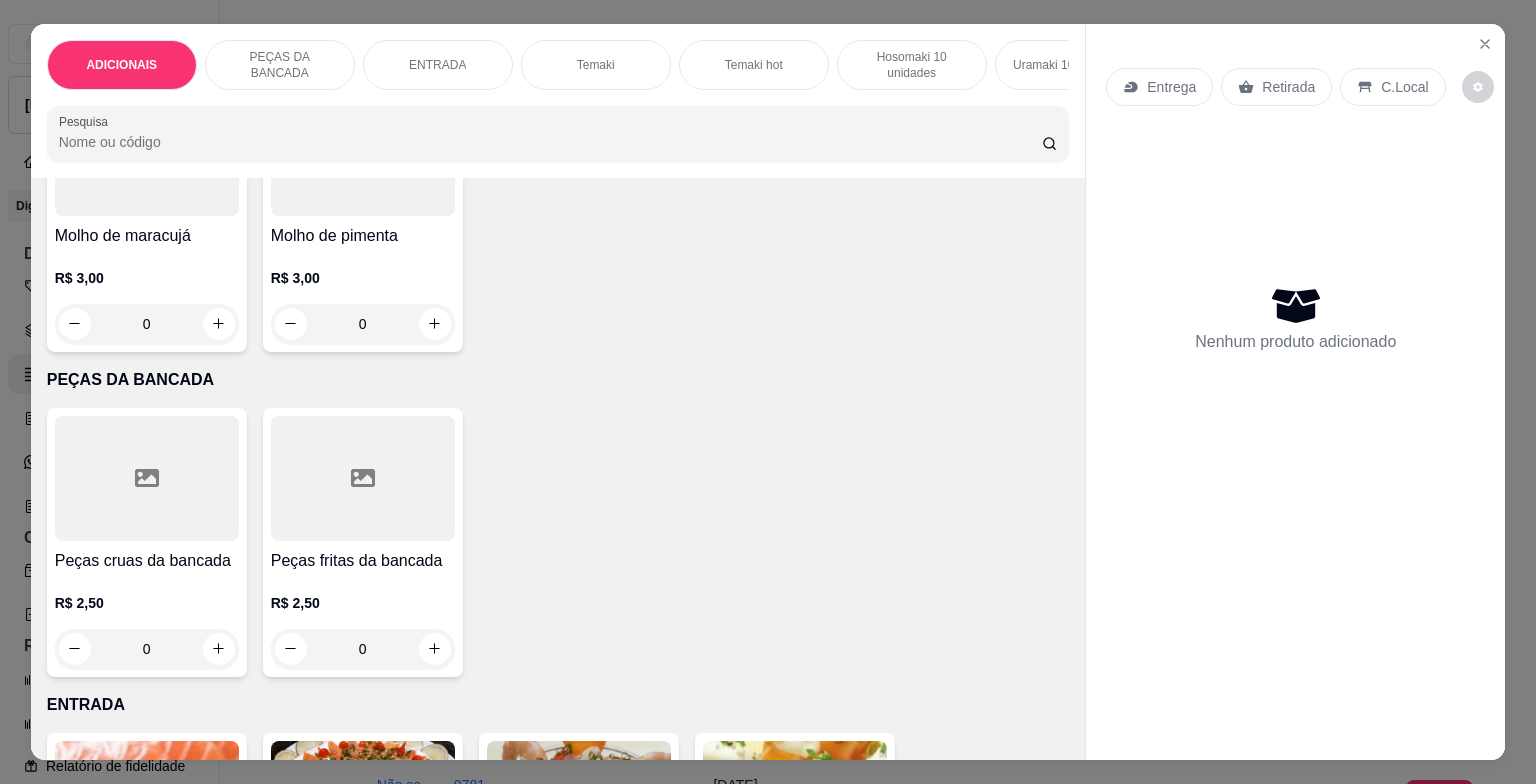 scroll, scrollTop: 600, scrollLeft: 0, axis: vertical 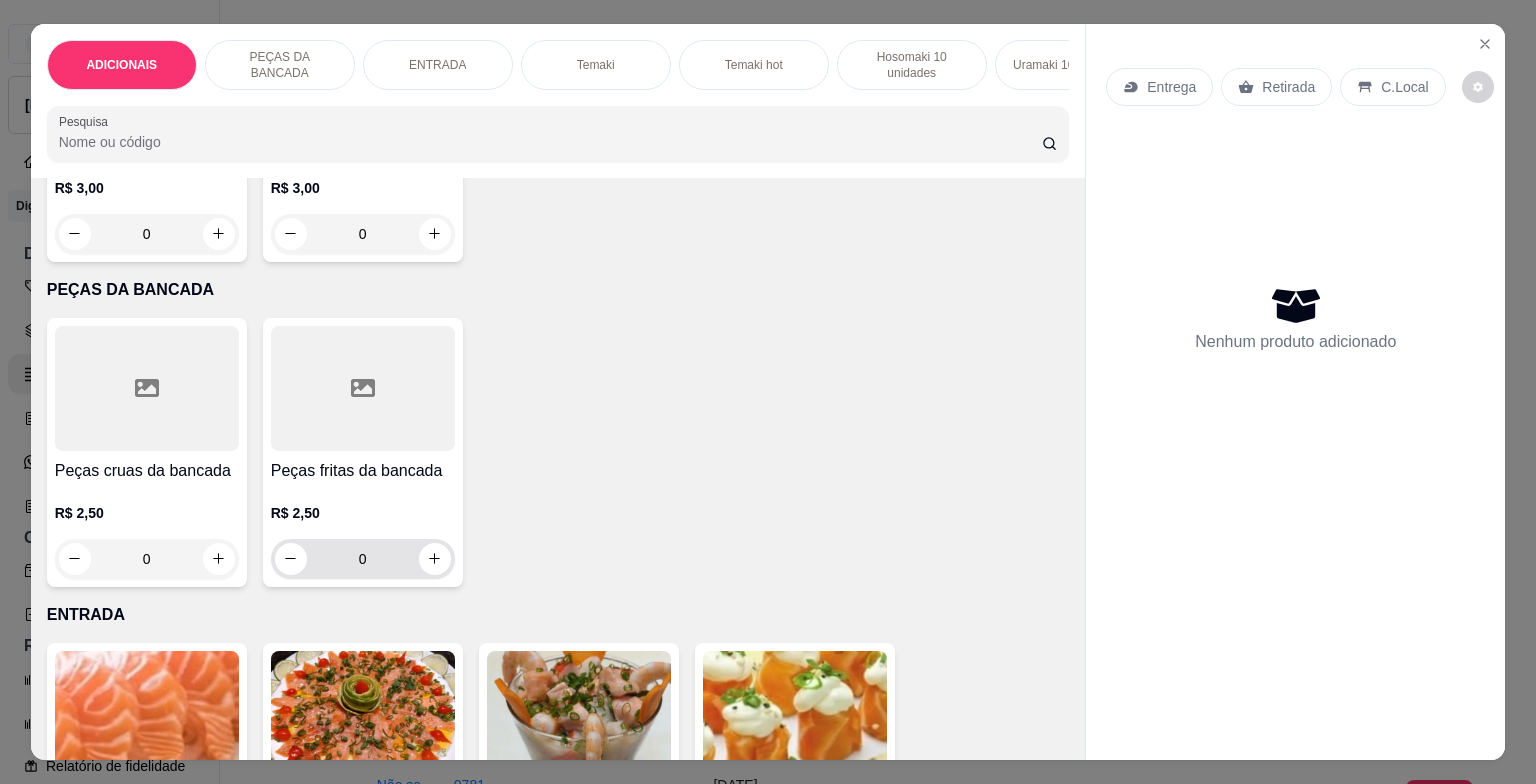 click on "0" at bounding box center (363, 559) 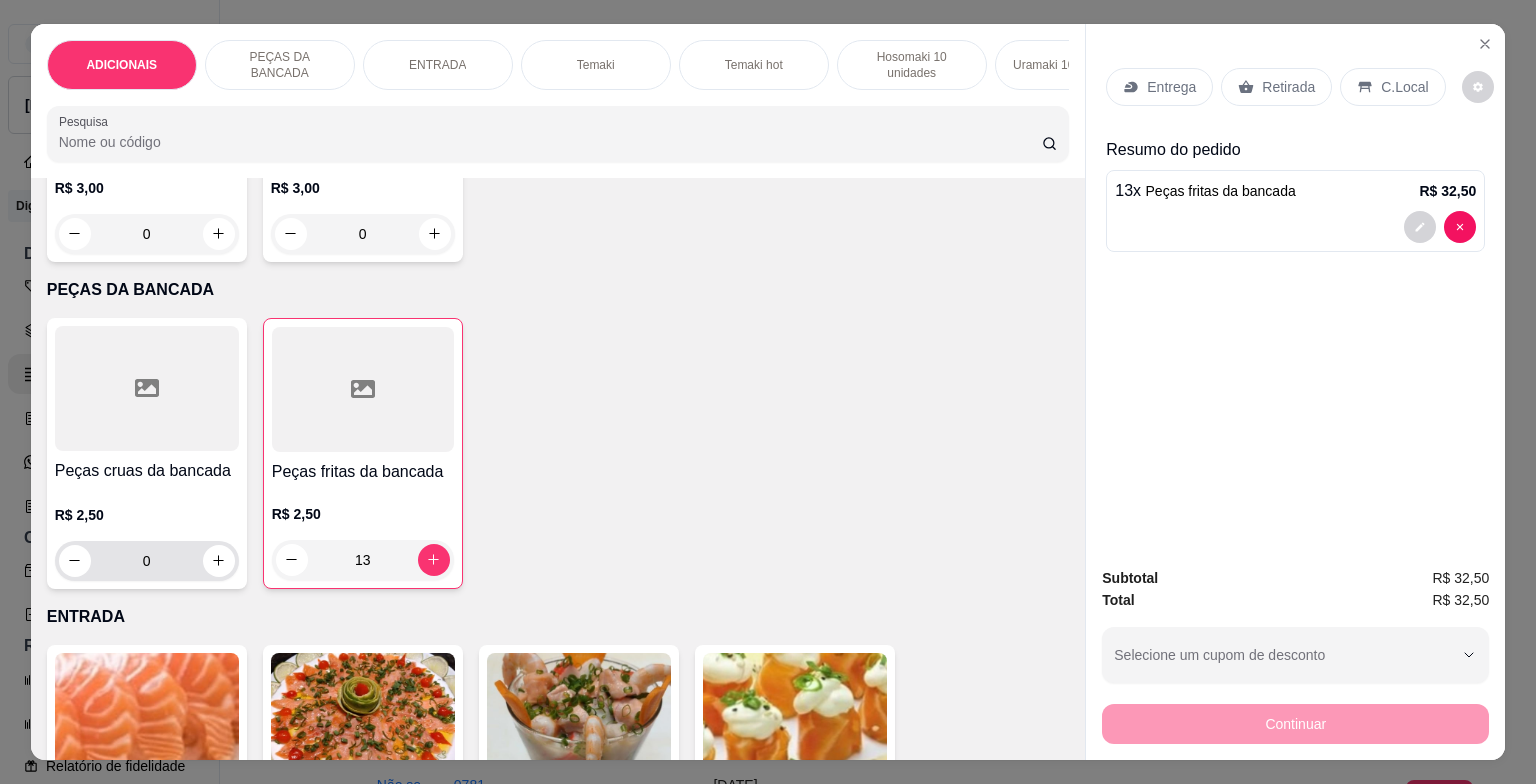 type on "13" 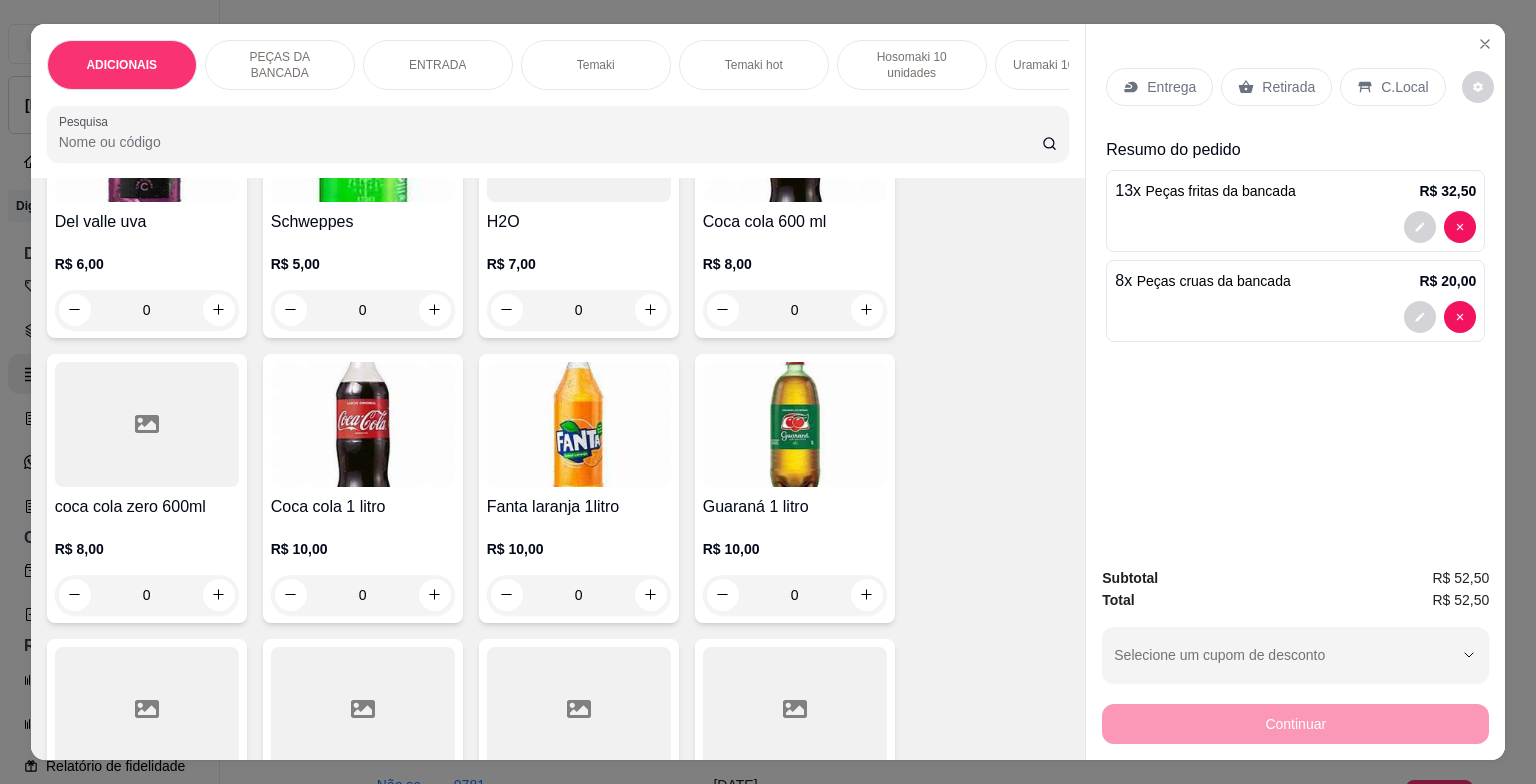 scroll, scrollTop: 7032, scrollLeft: 0, axis: vertical 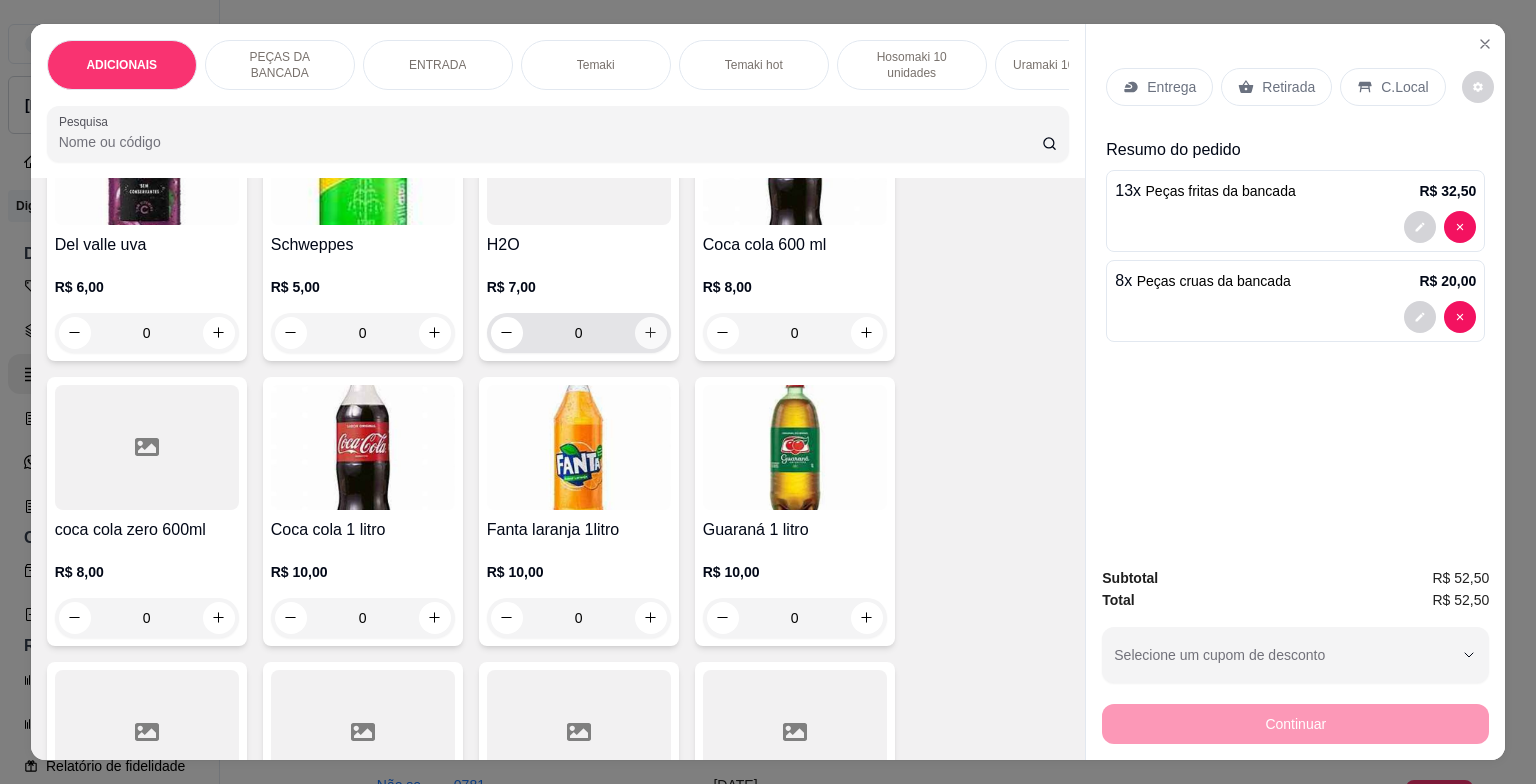 type on "8" 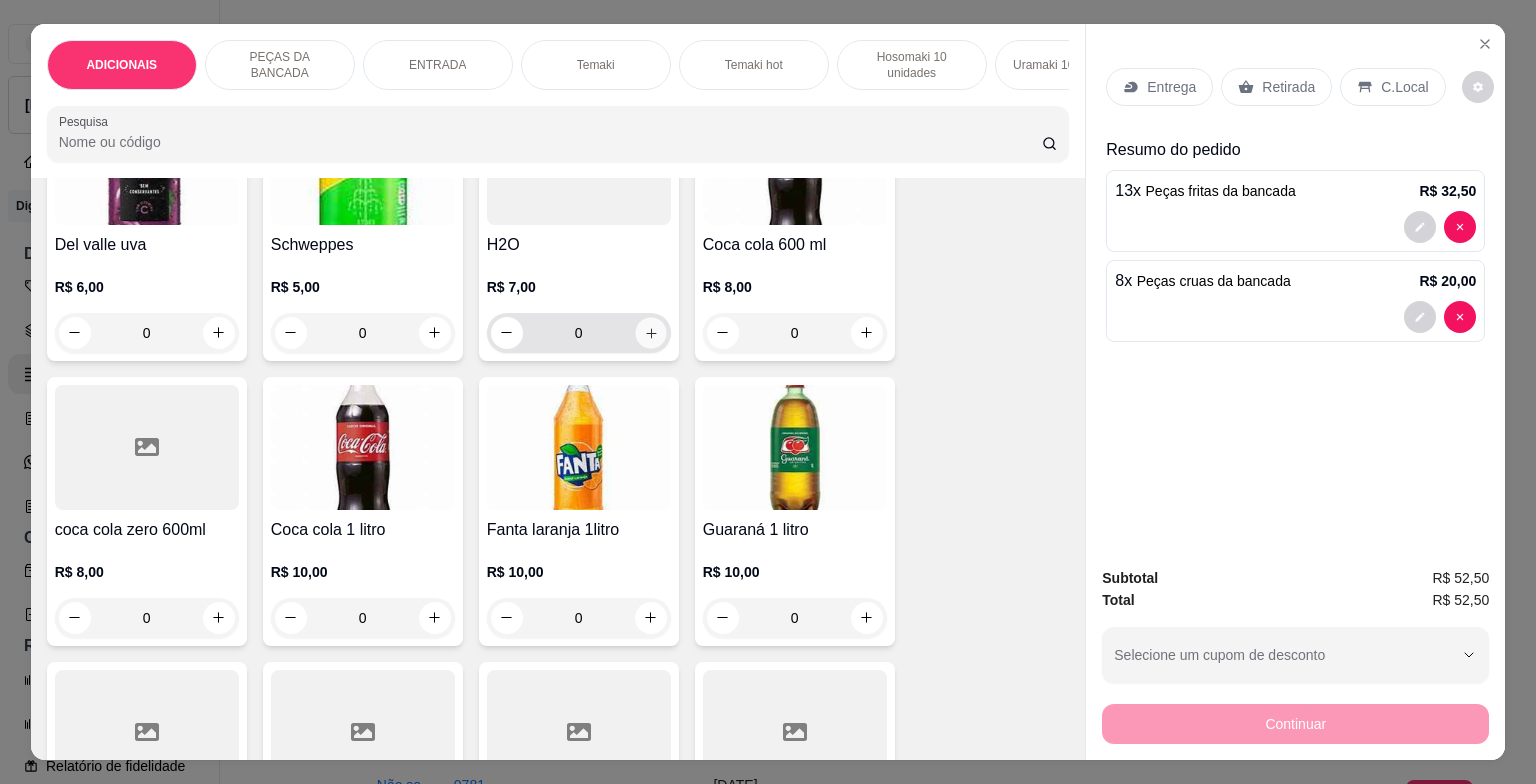 click 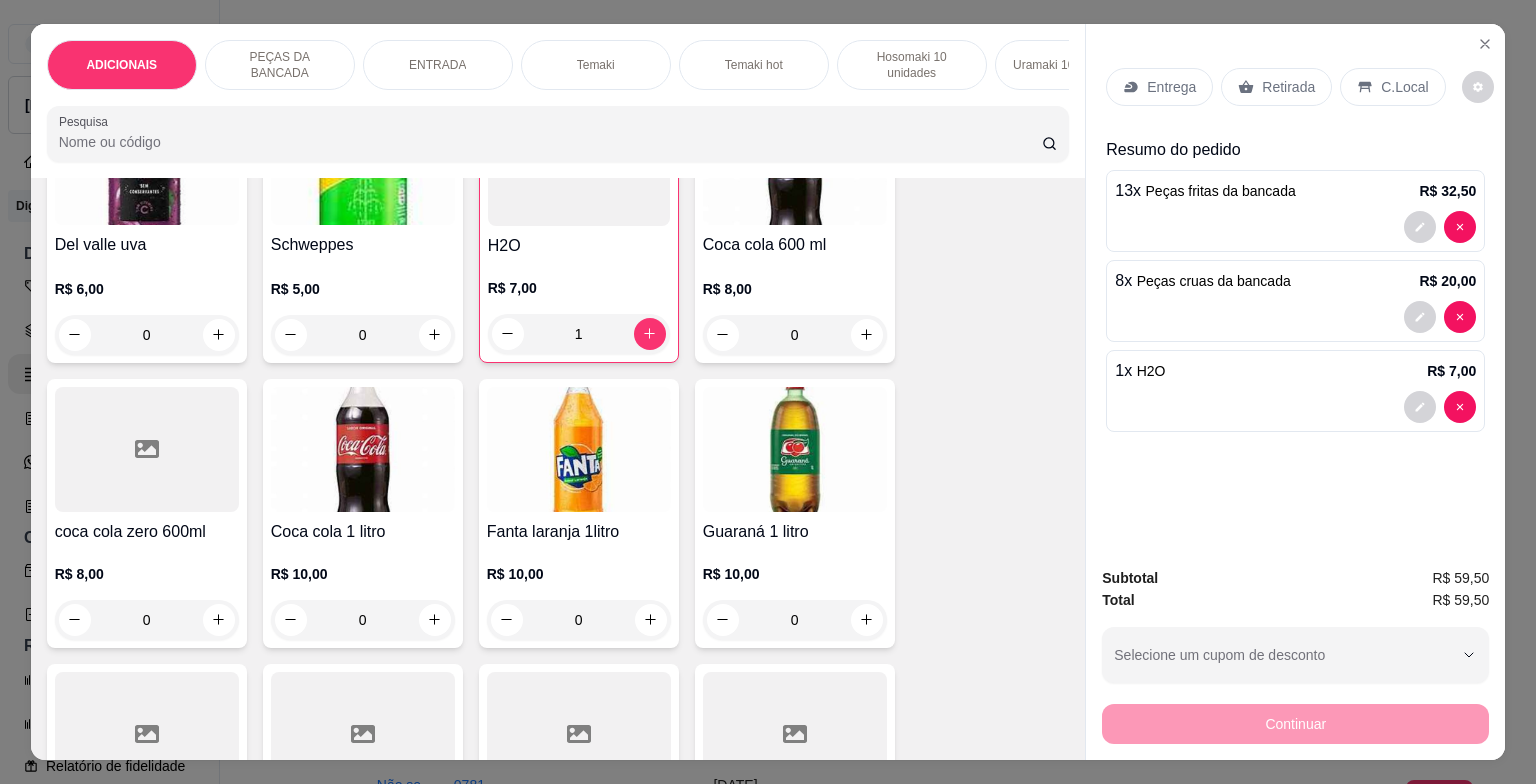 click on "C.Local" at bounding box center (1404, 87) 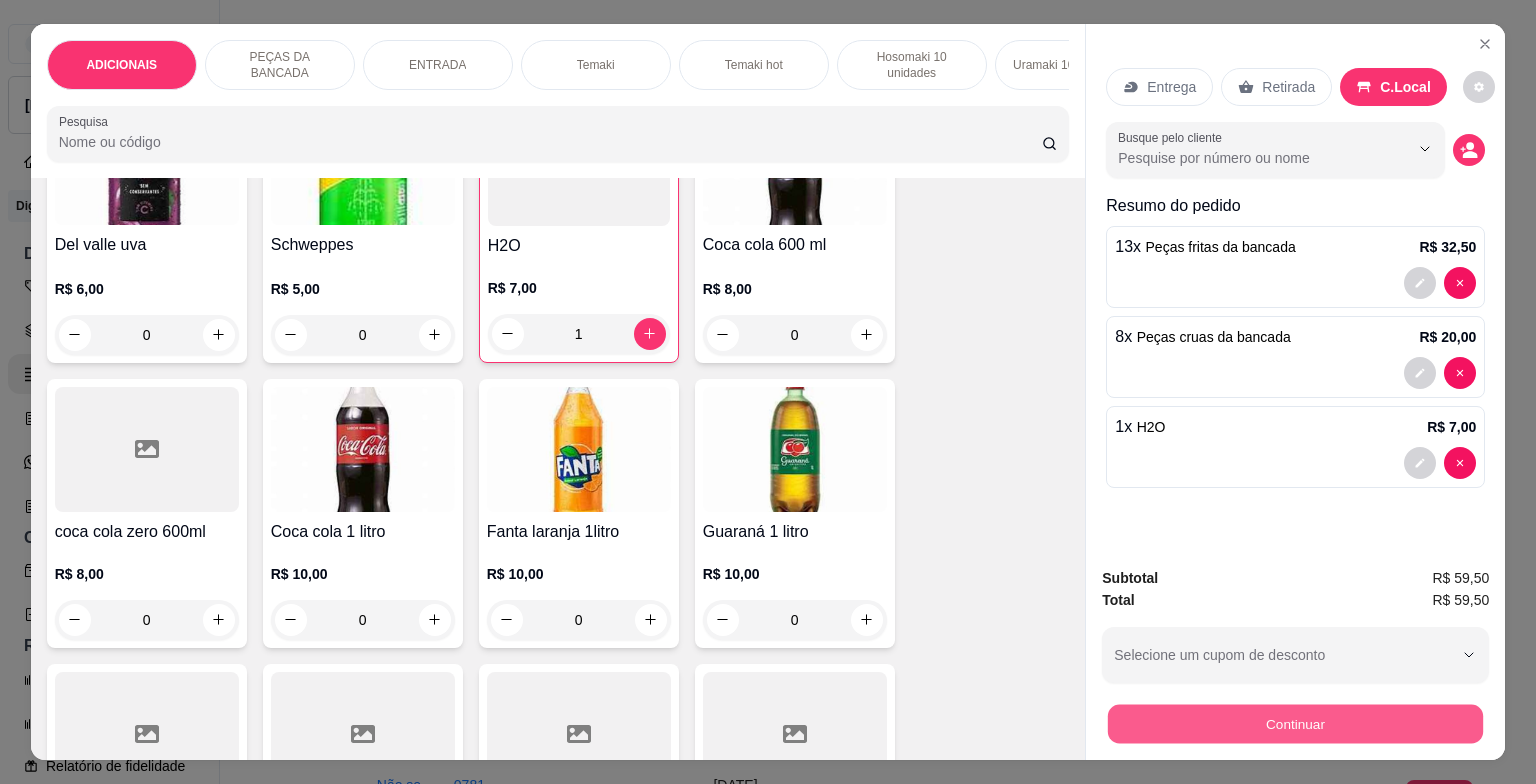 click on "Continuar" at bounding box center (1295, 724) 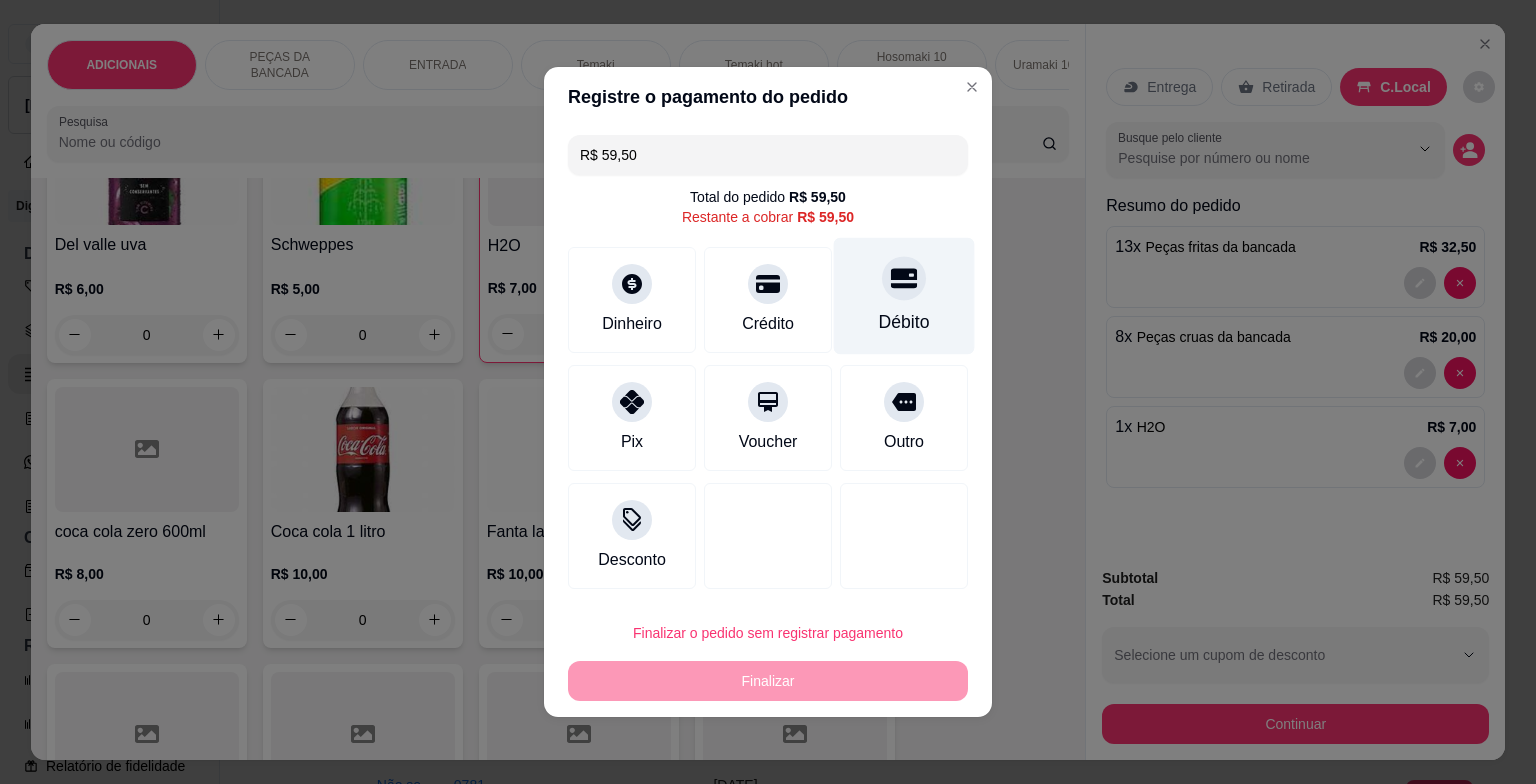 click on "Débito" at bounding box center (904, 296) 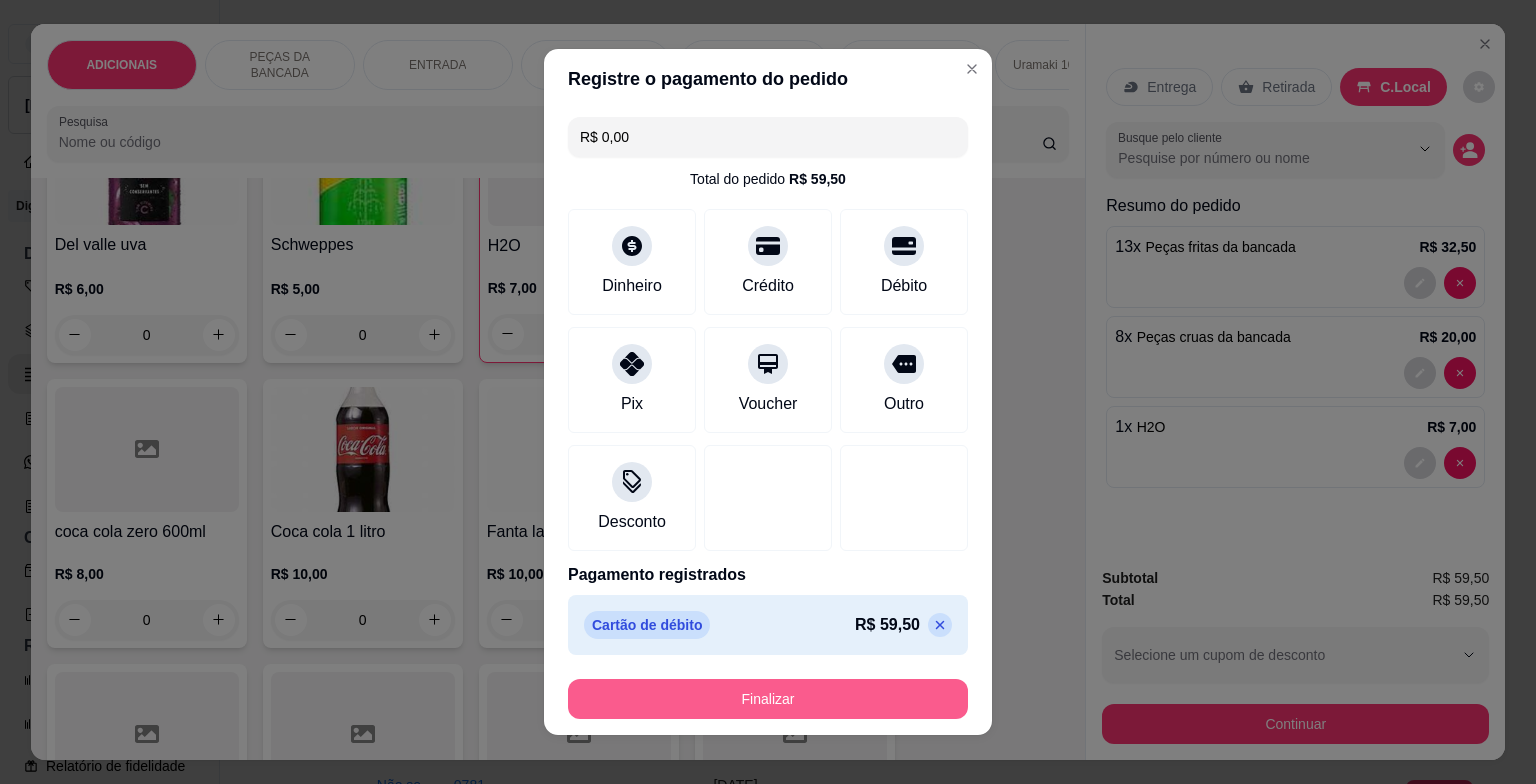 click on "Finalizar" at bounding box center [768, 699] 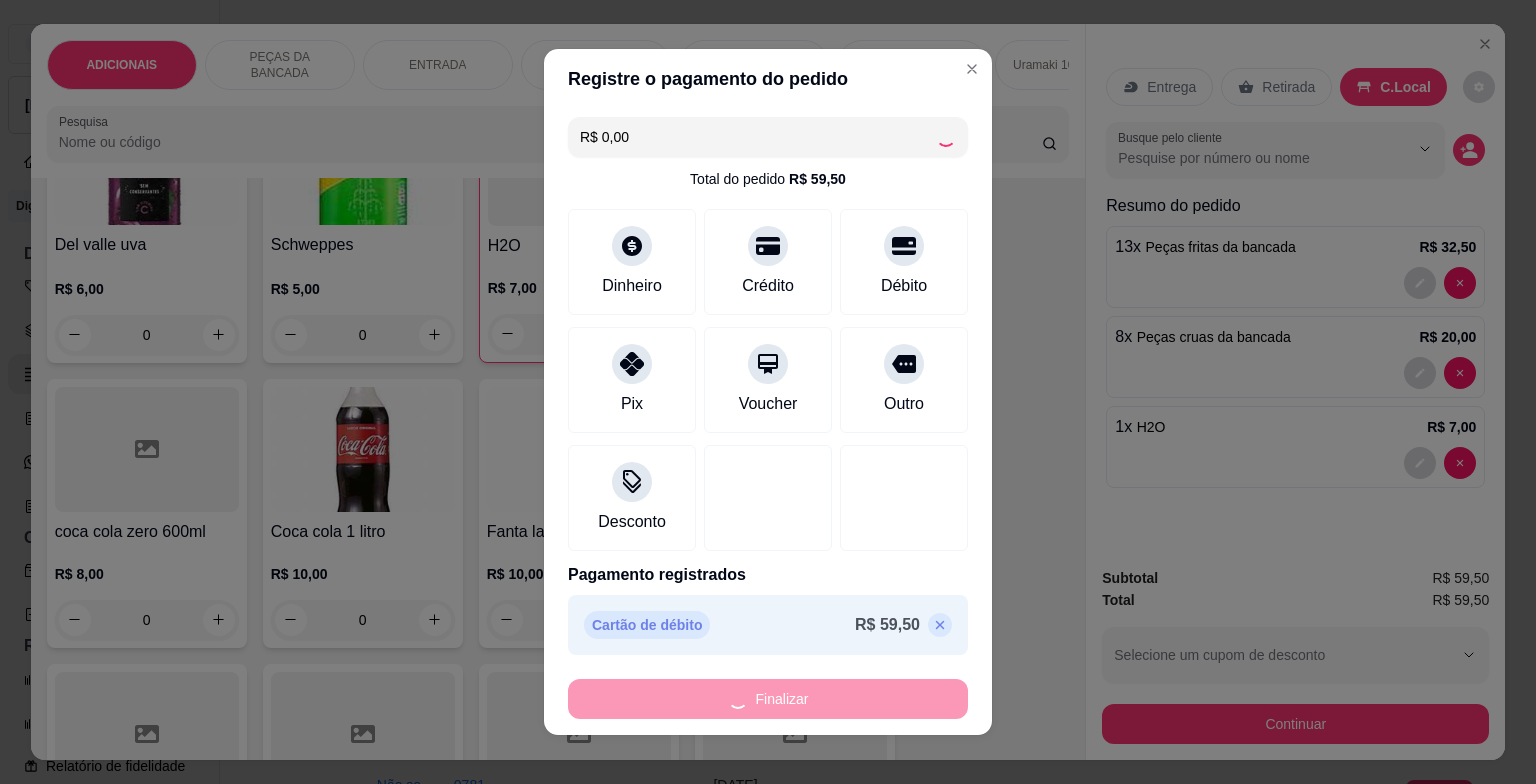 type on "0" 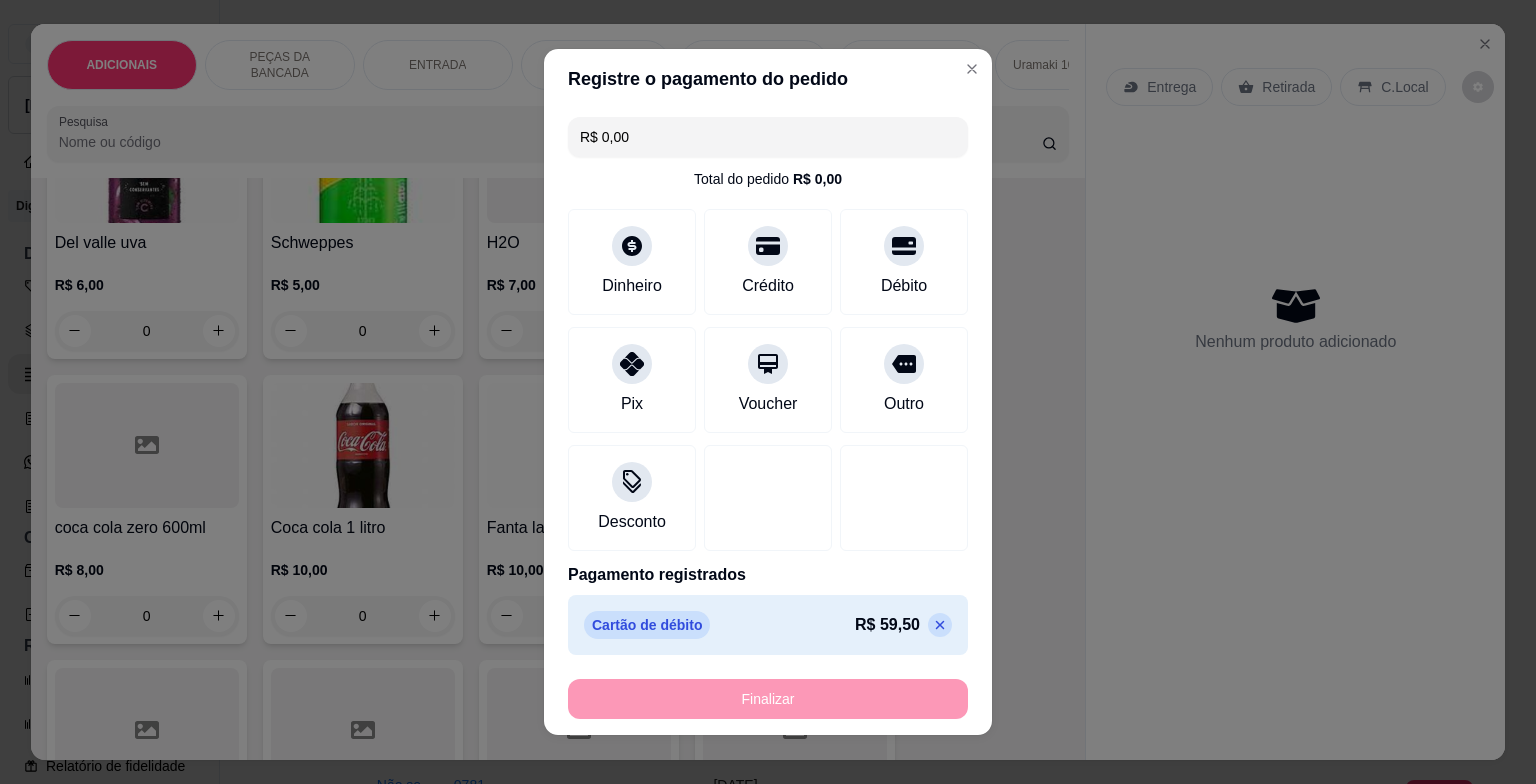 type on "-R$ 59,50" 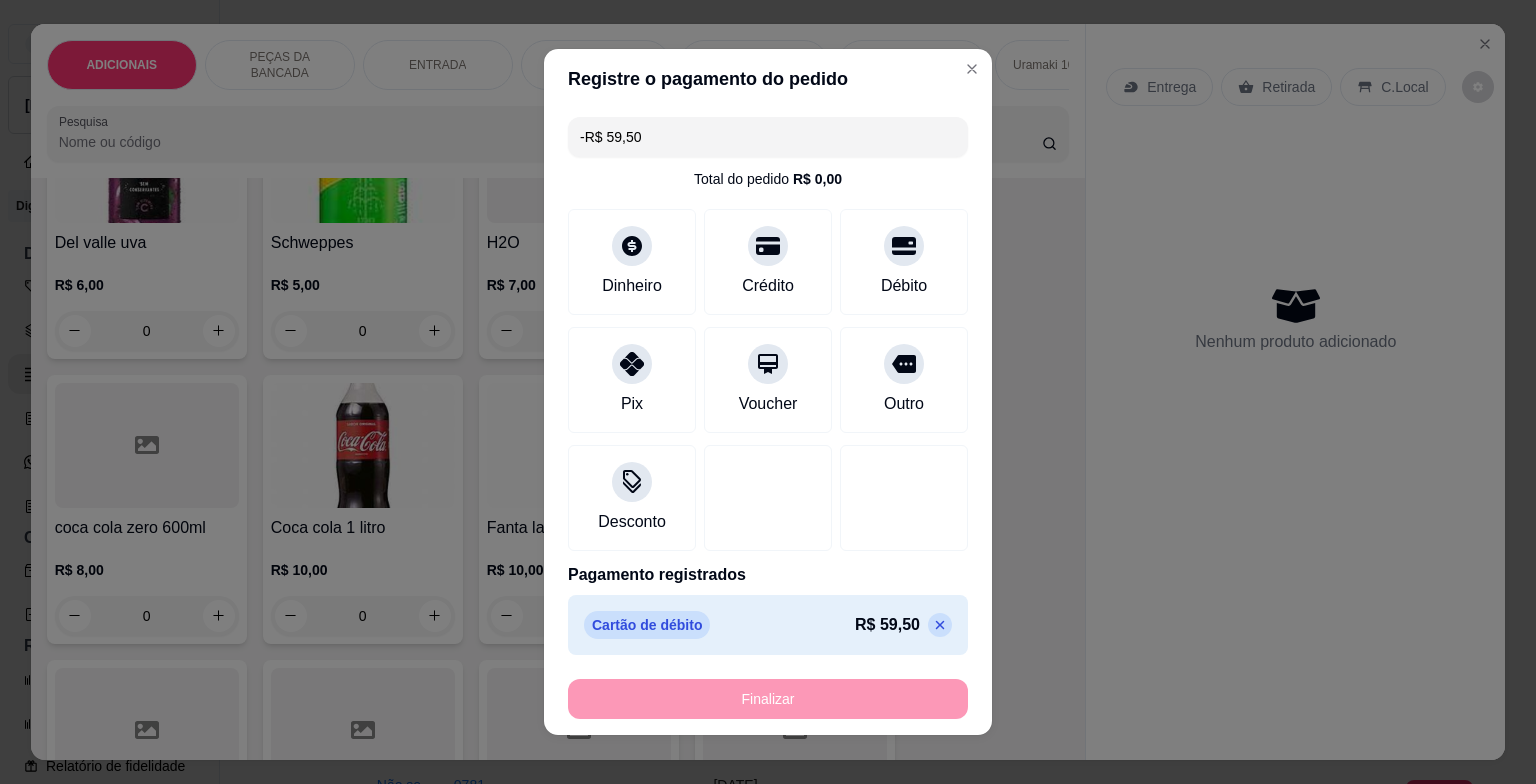 scroll, scrollTop: 7030, scrollLeft: 0, axis: vertical 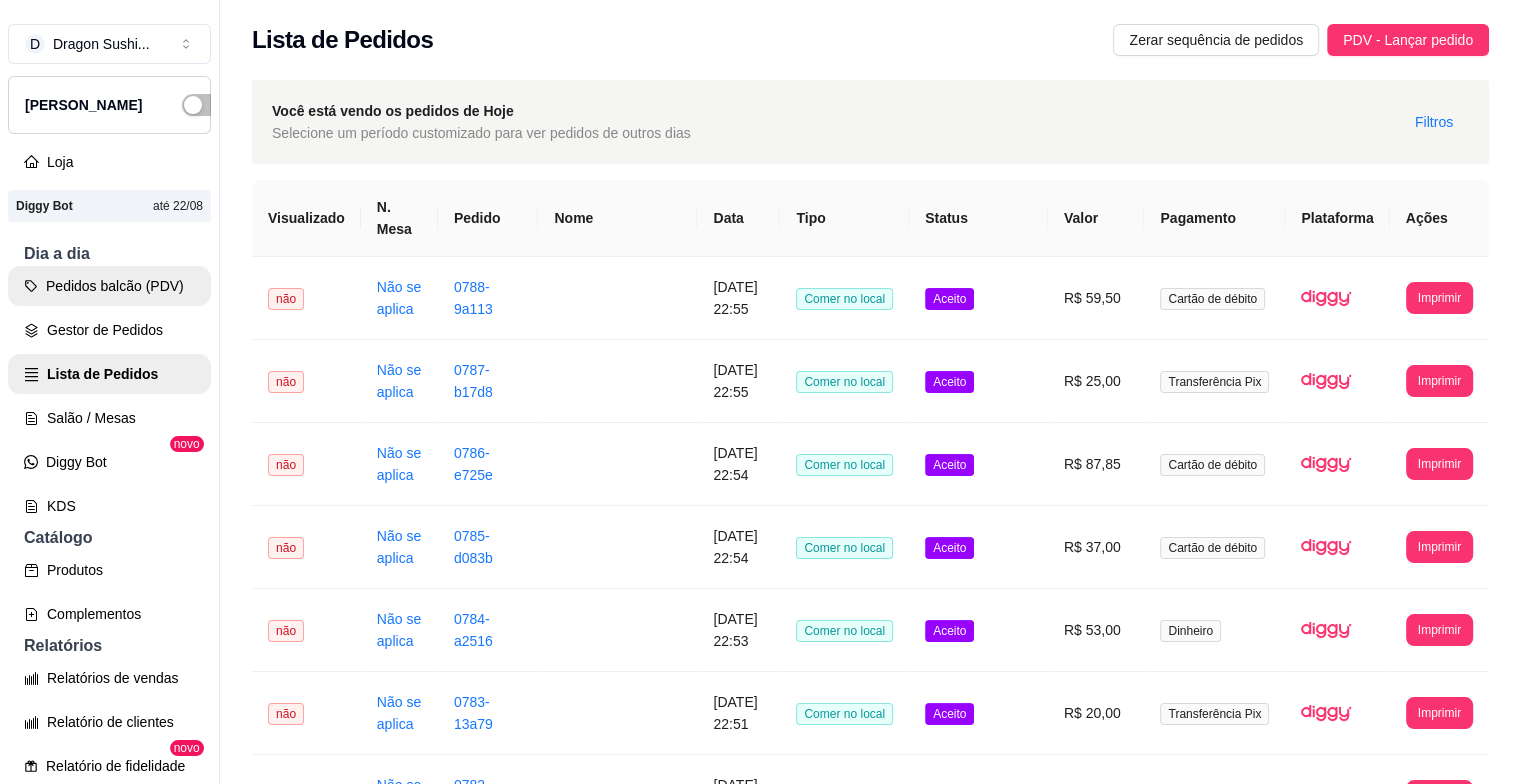 click on "Dia a dia" at bounding box center (109, 254) 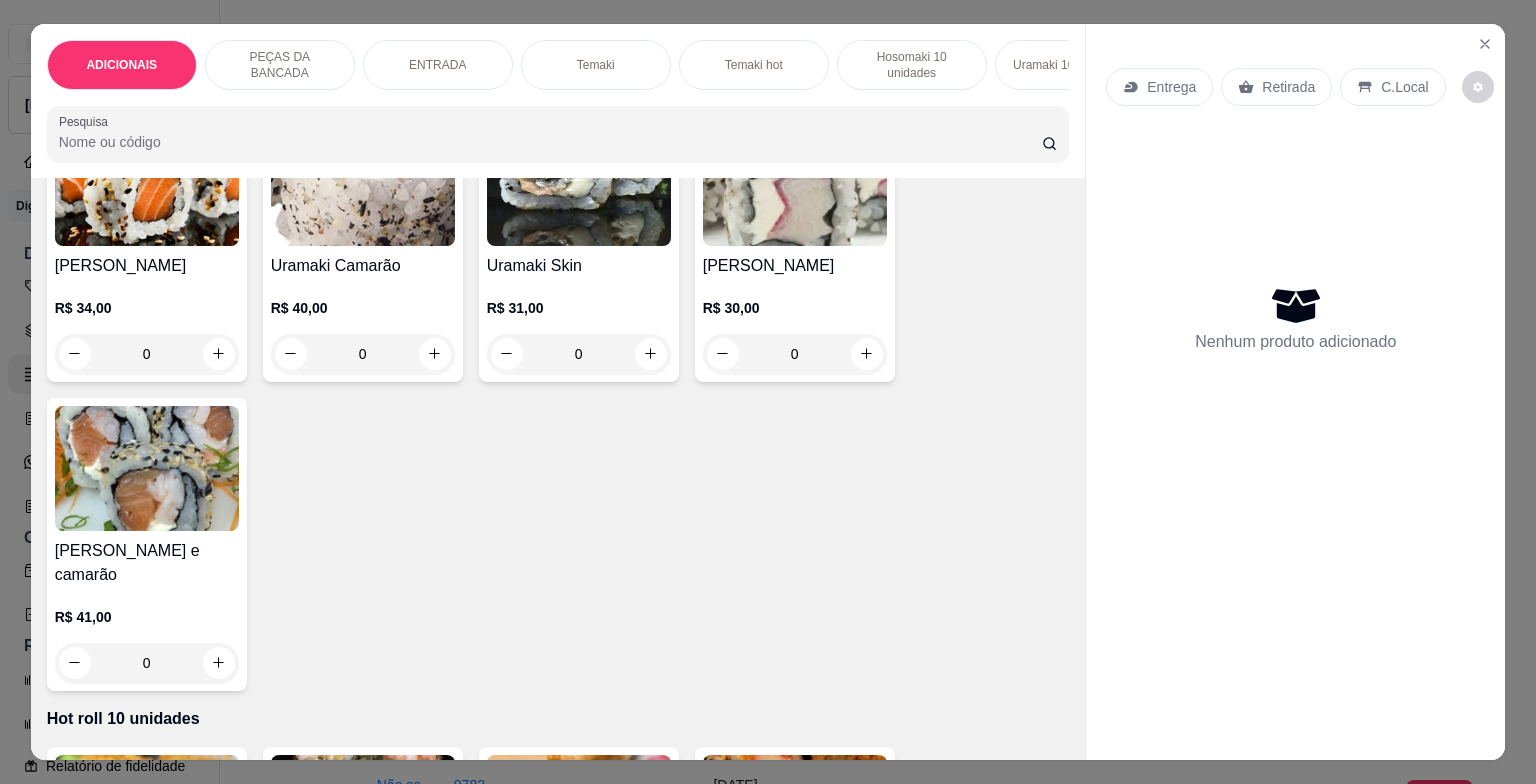 scroll, scrollTop: 3400, scrollLeft: 0, axis: vertical 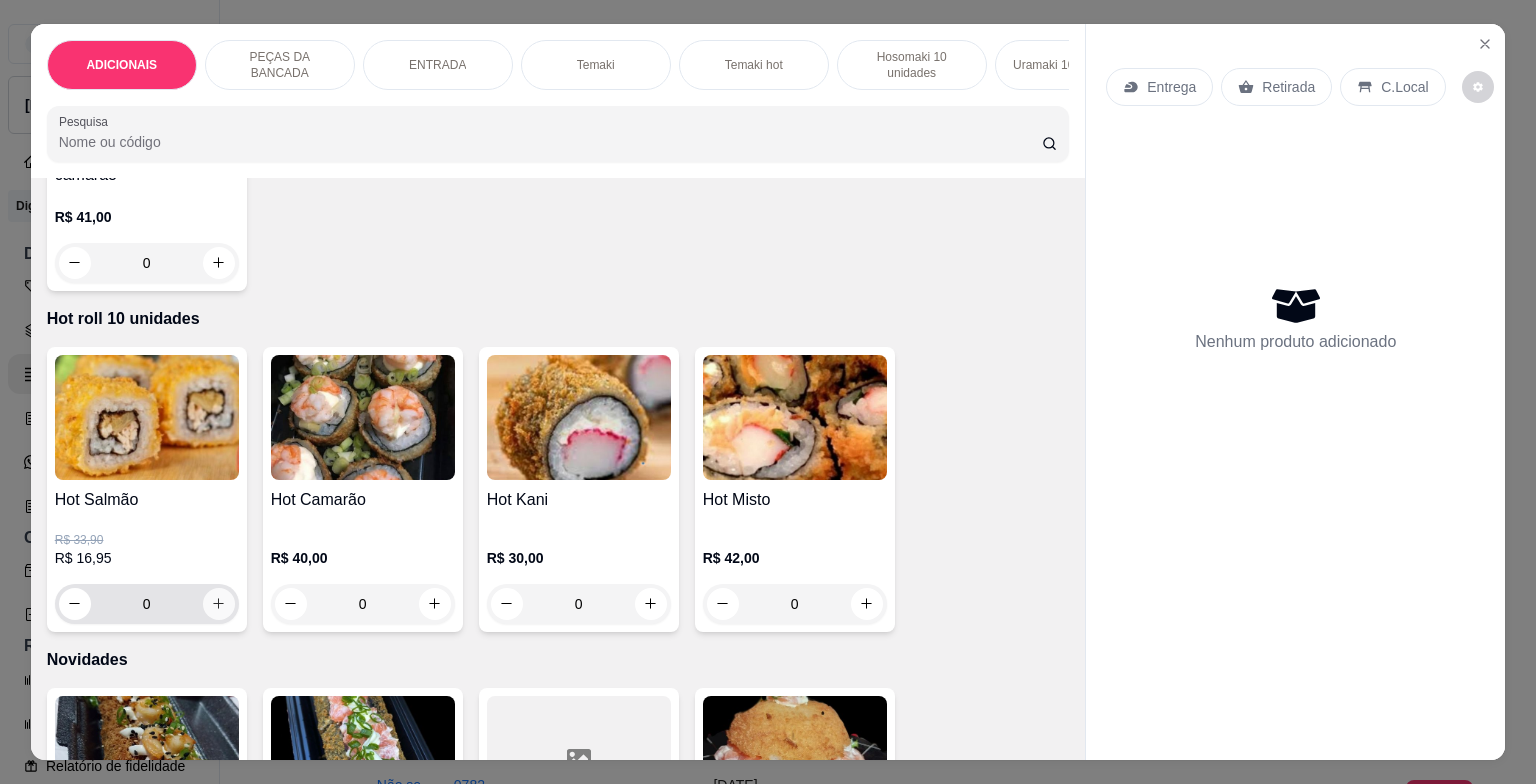 click 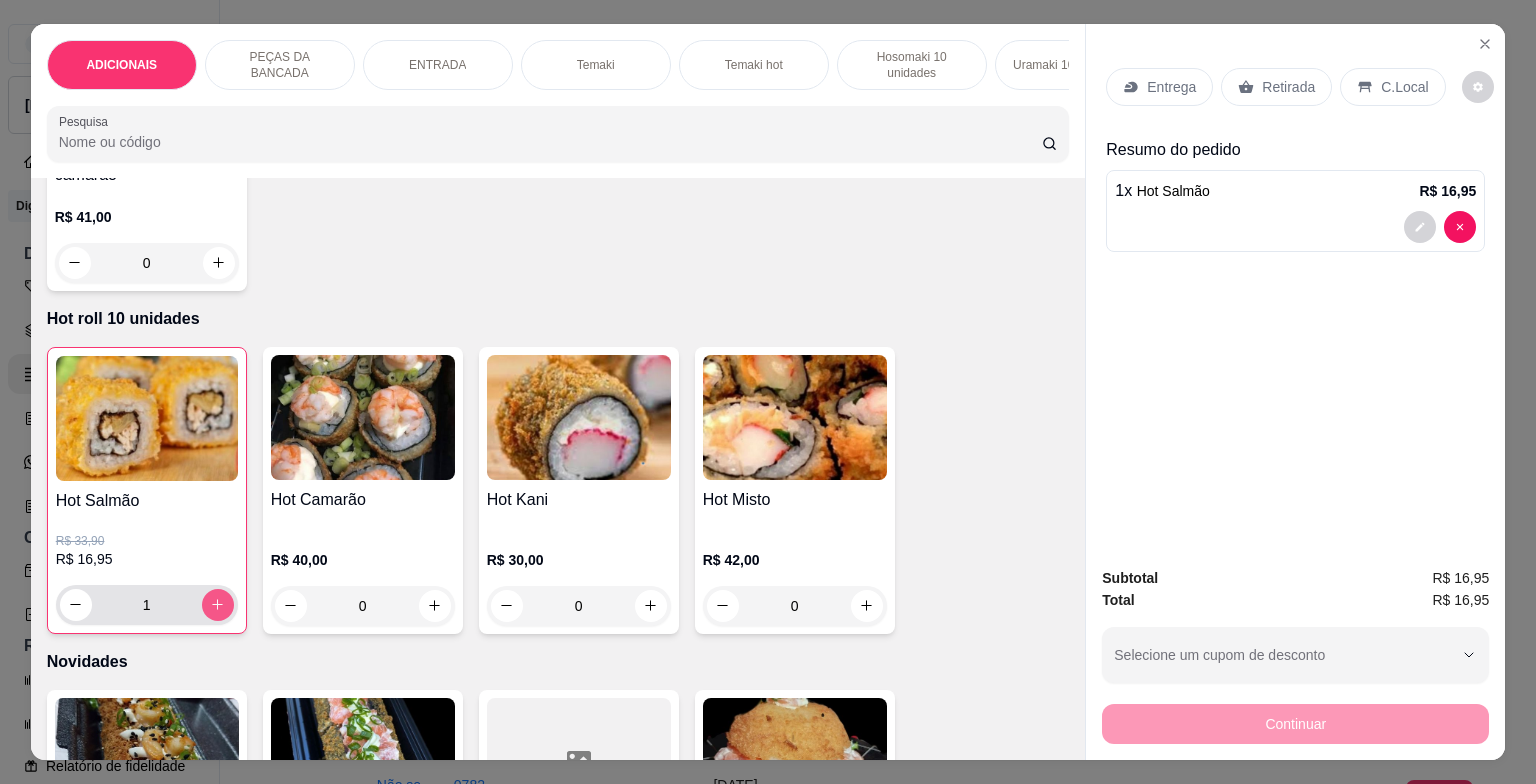 click 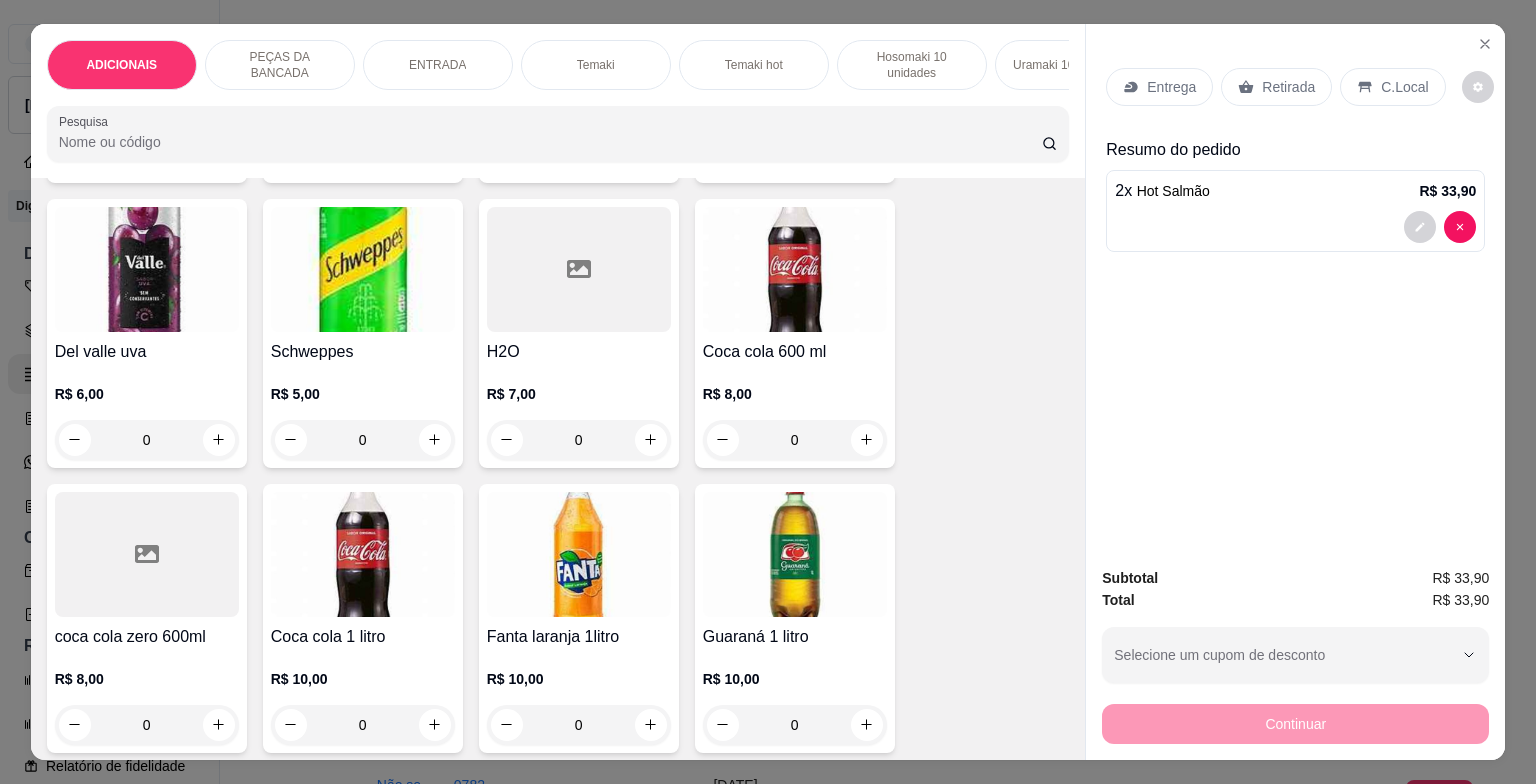 scroll, scrollTop: 6832, scrollLeft: 0, axis: vertical 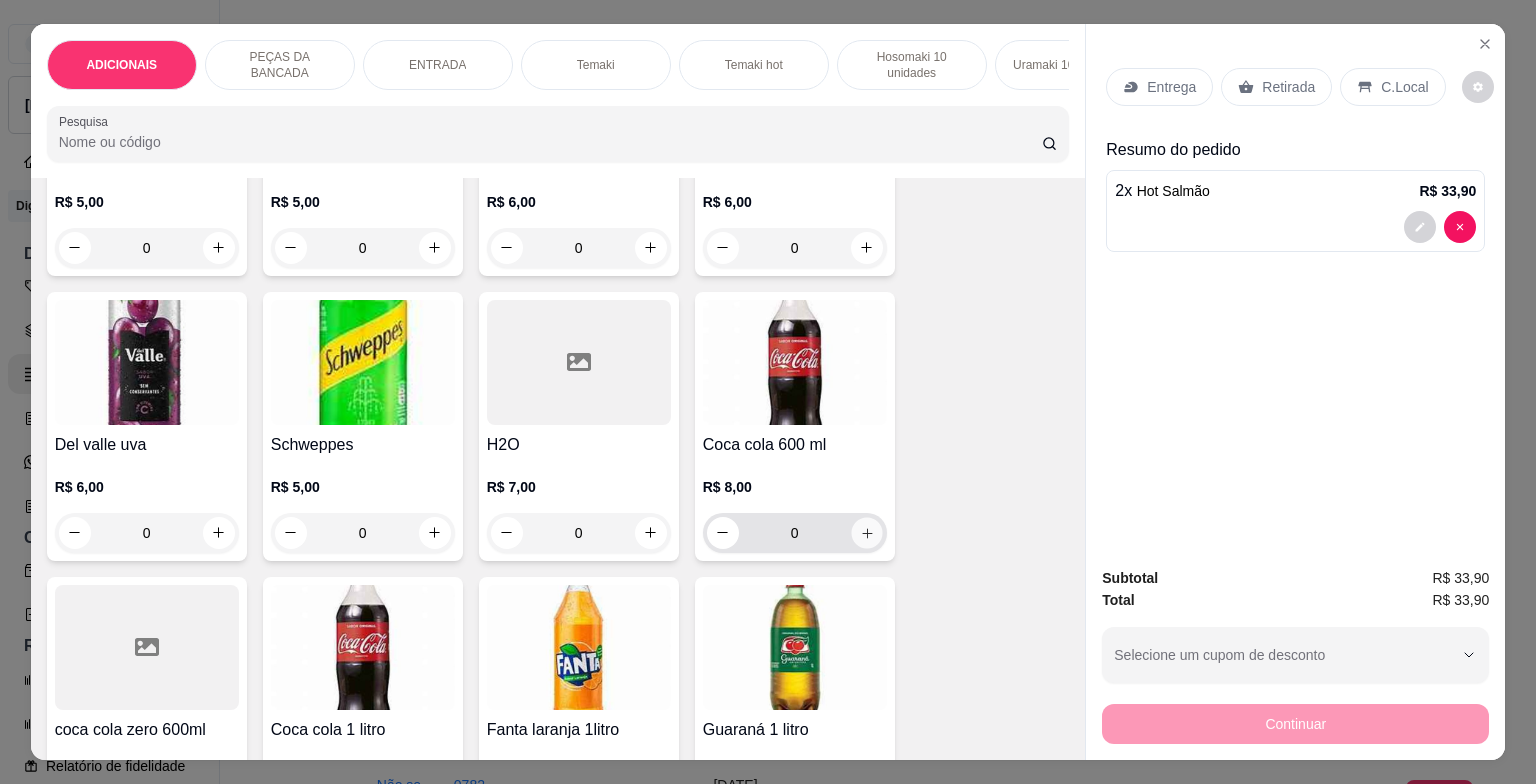 click 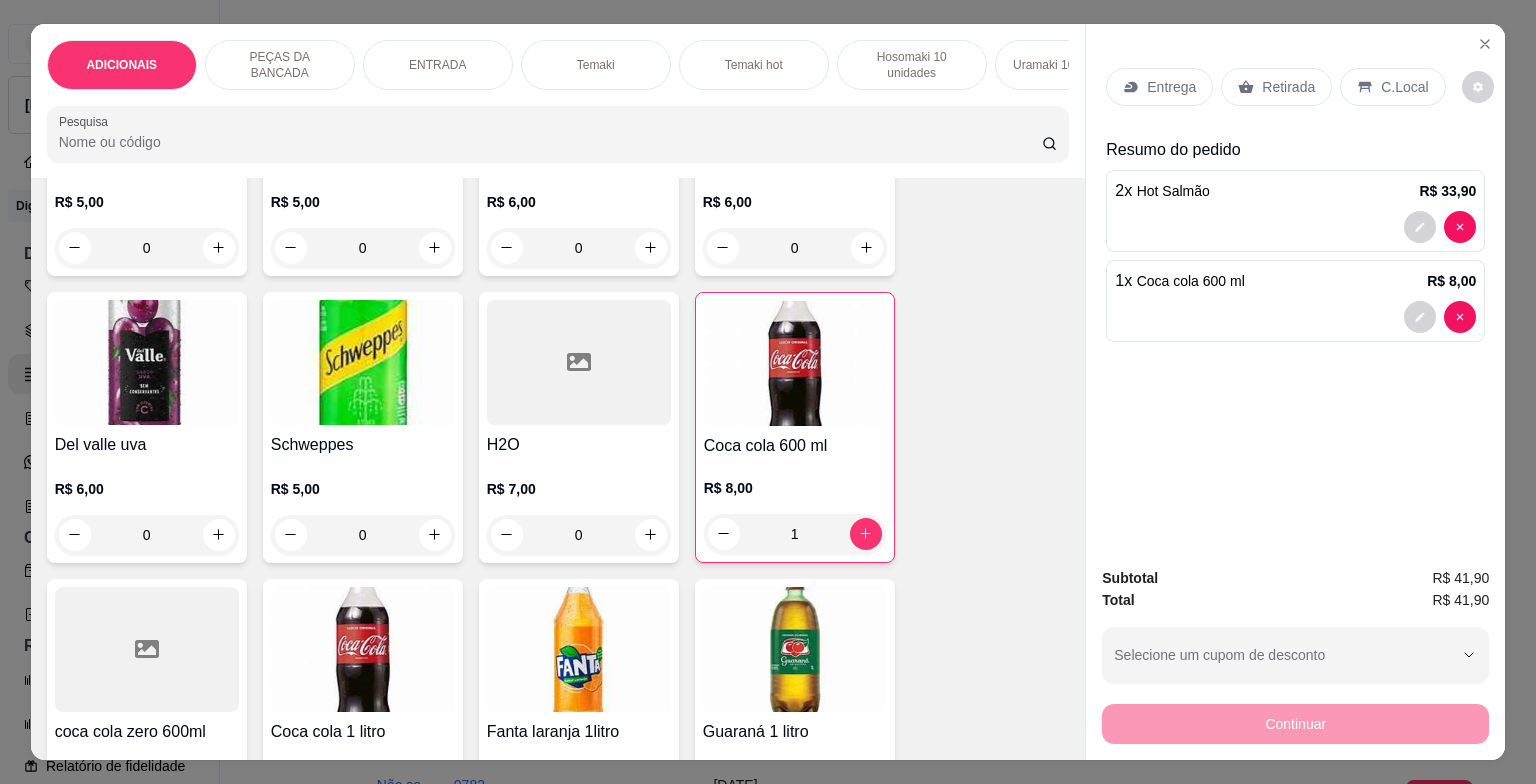 click on "C.Local" at bounding box center [1404, 87] 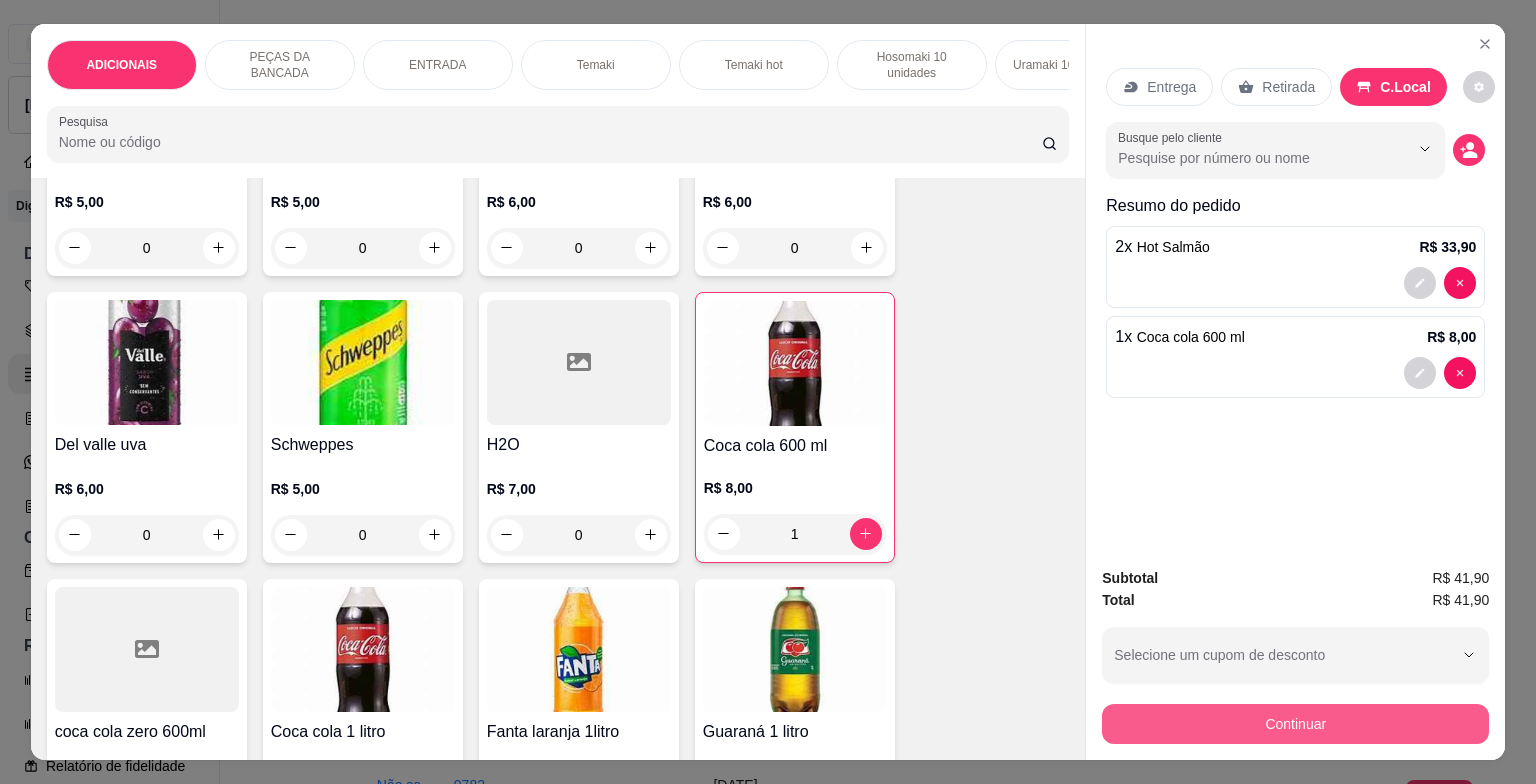 click on "Continuar" at bounding box center [1295, 724] 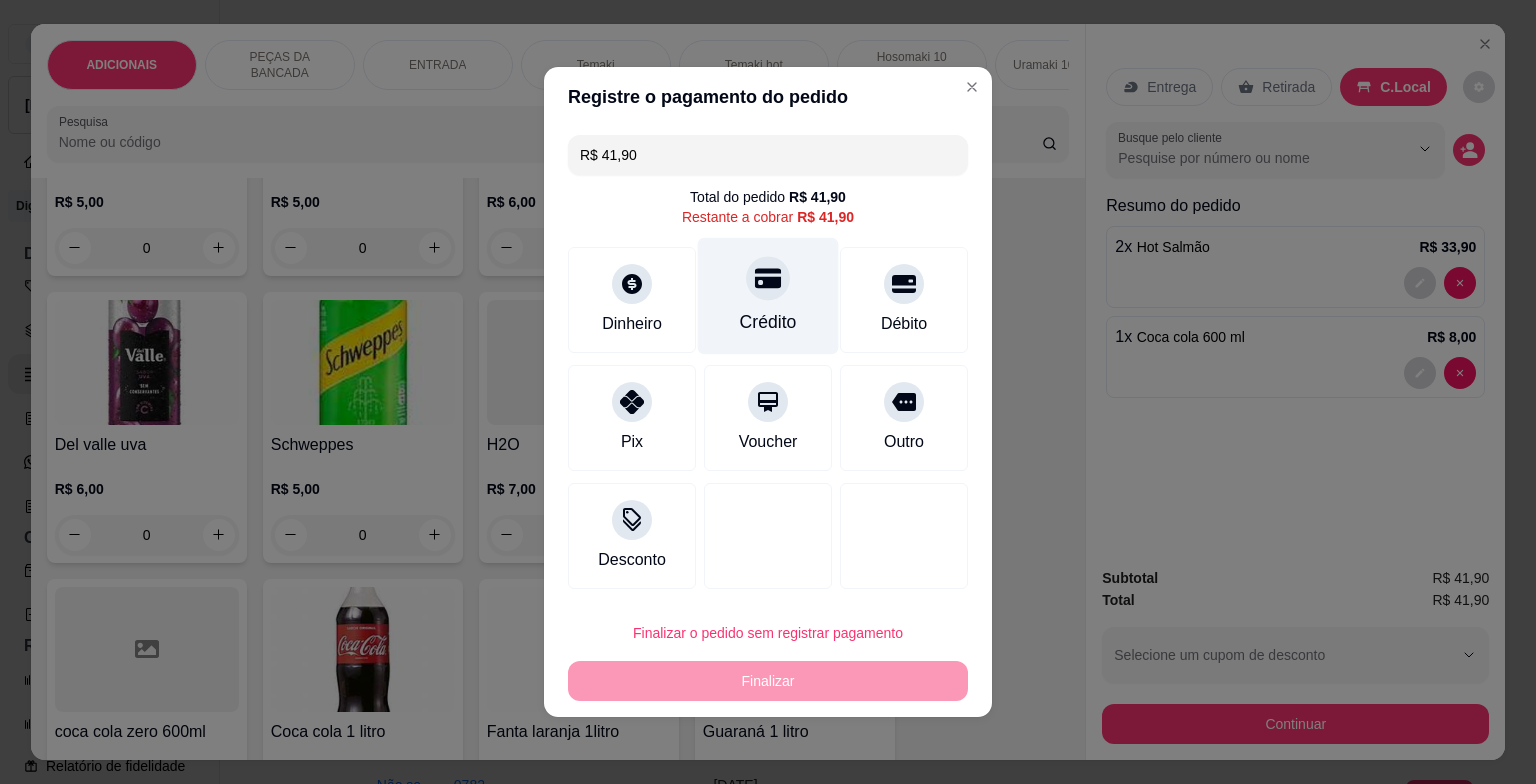 click on "Crédito" at bounding box center [768, 296] 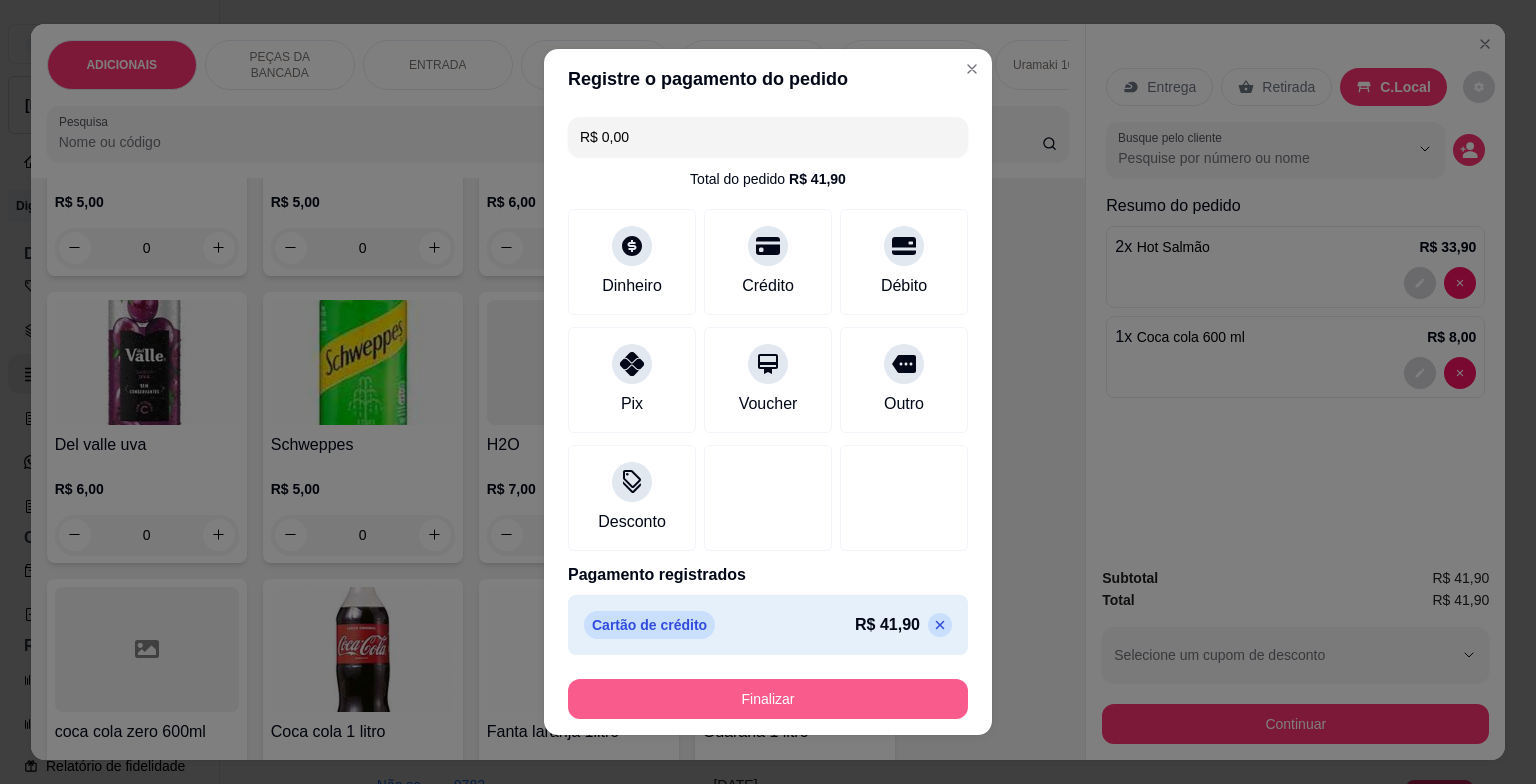 click on "Finalizar" at bounding box center (768, 699) 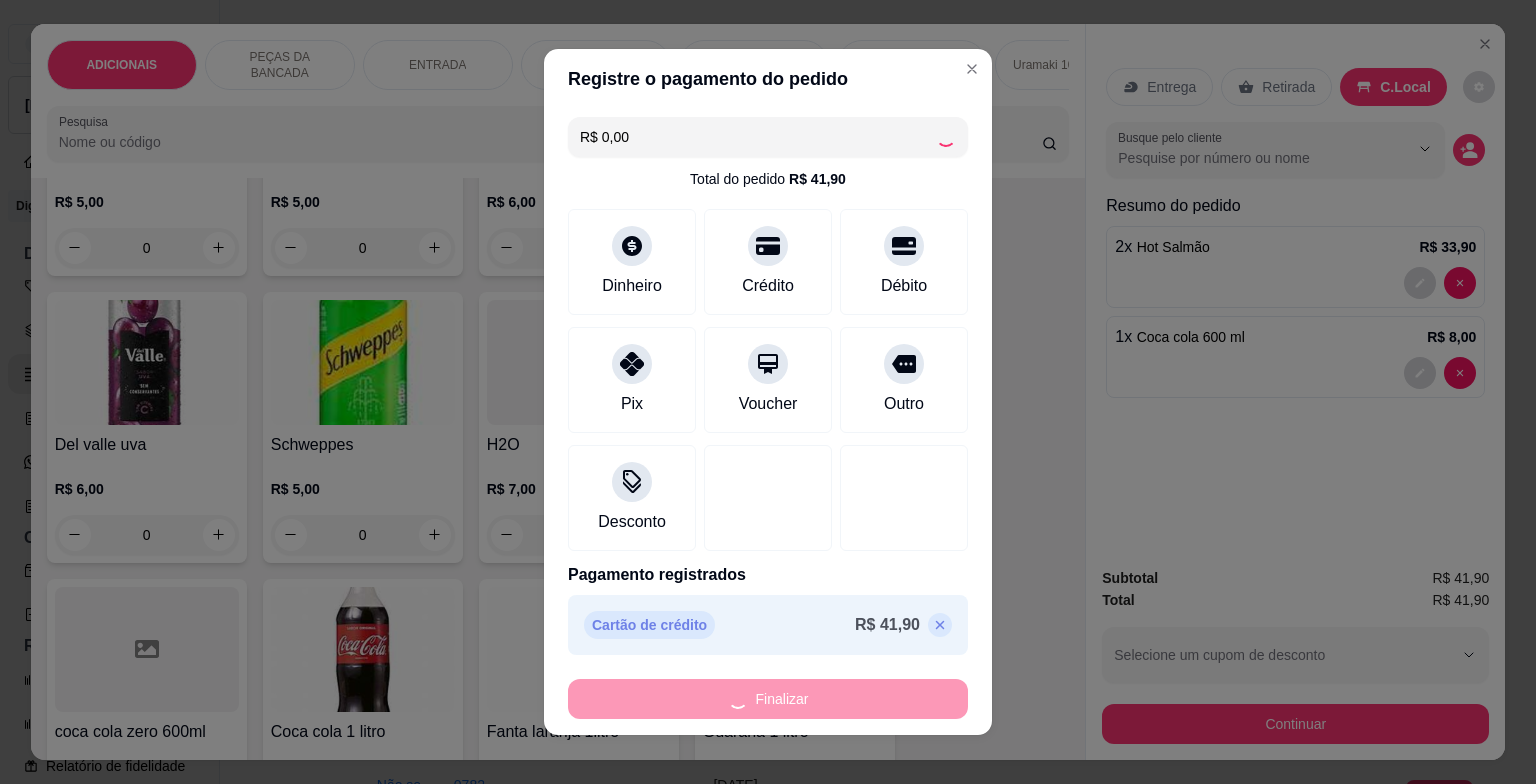 type on "0" 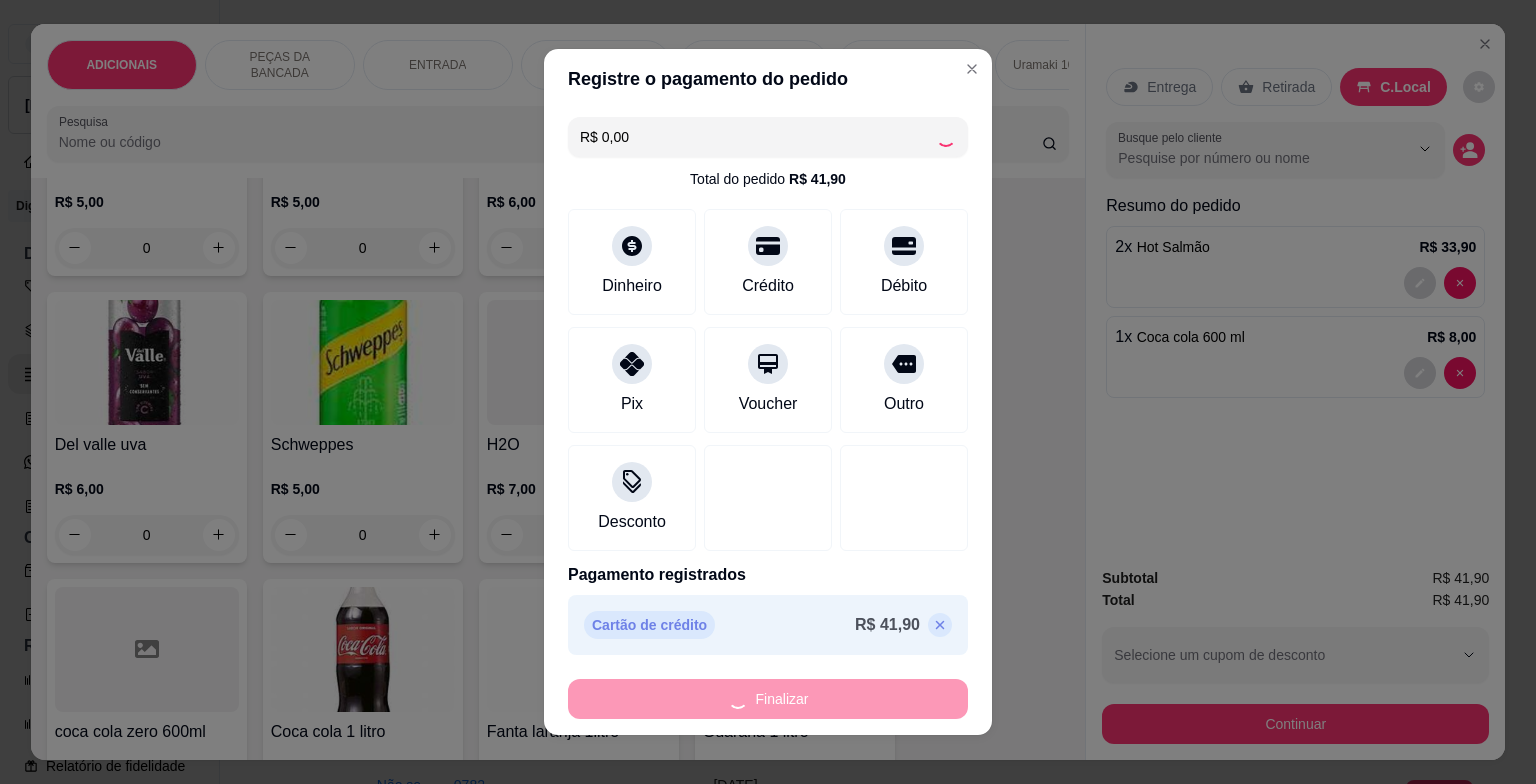 type on "0" 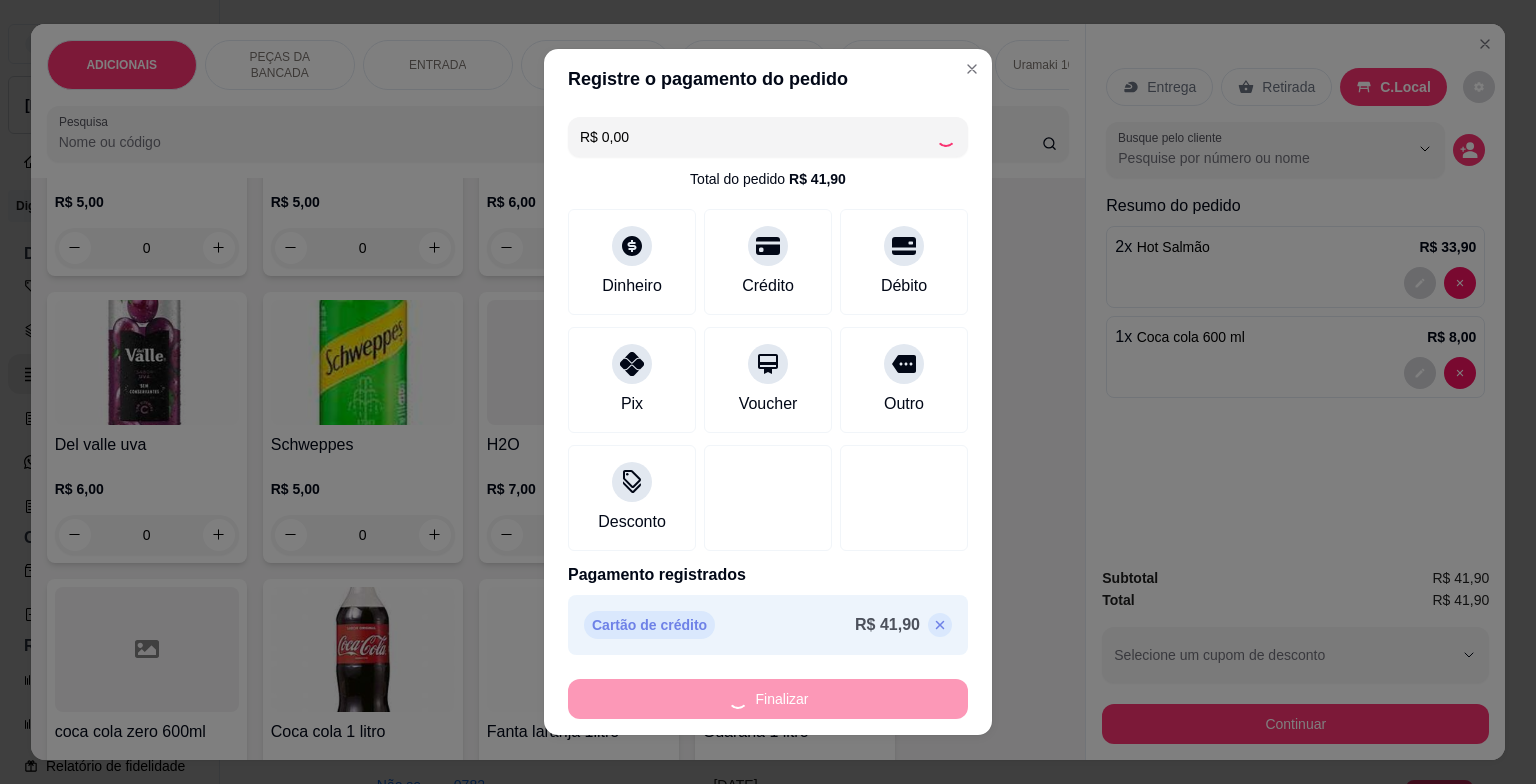 type on "-R$ 41,90" 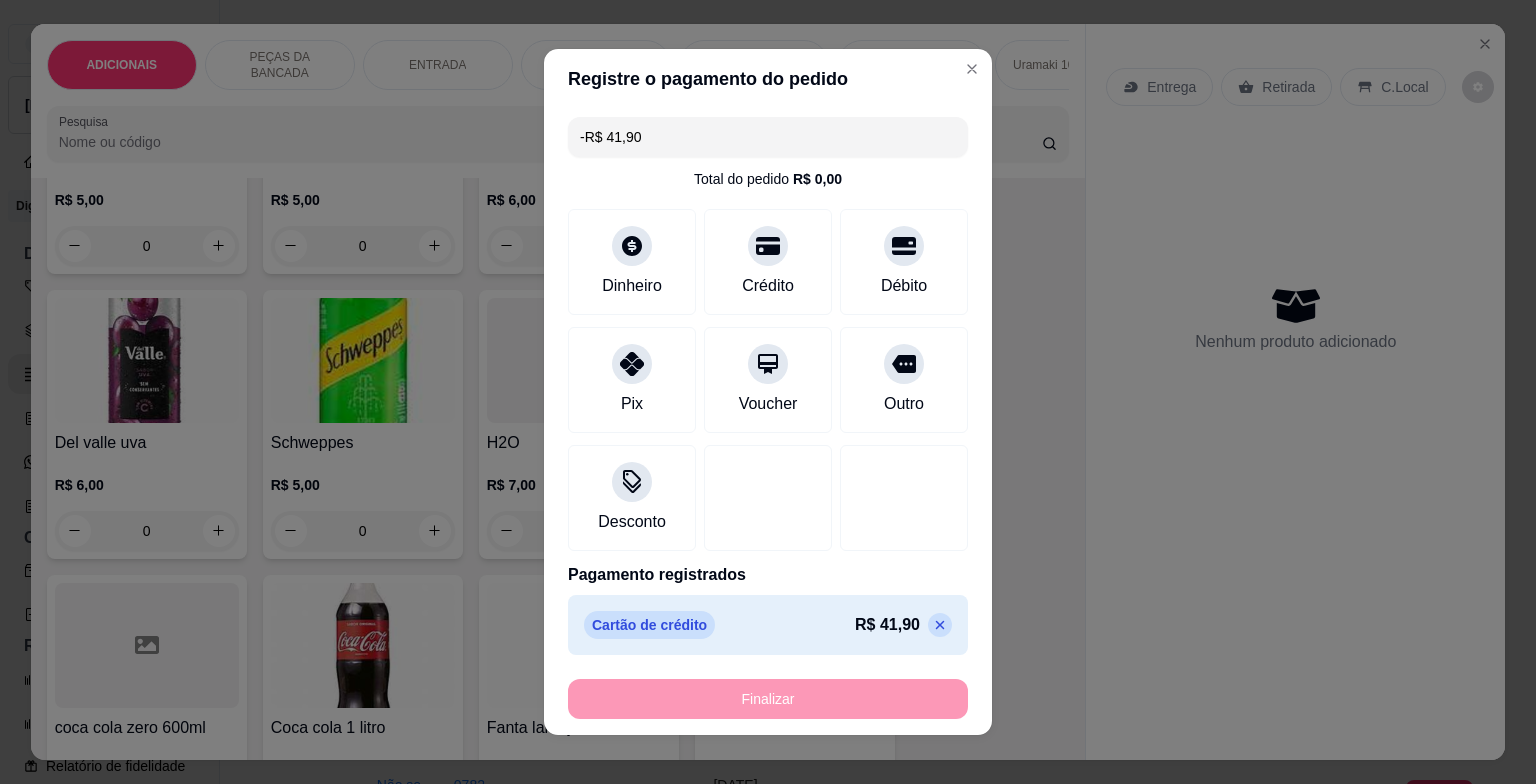 scroll, scrollTop: 6830, scrollLeft: 0, axis: vertical 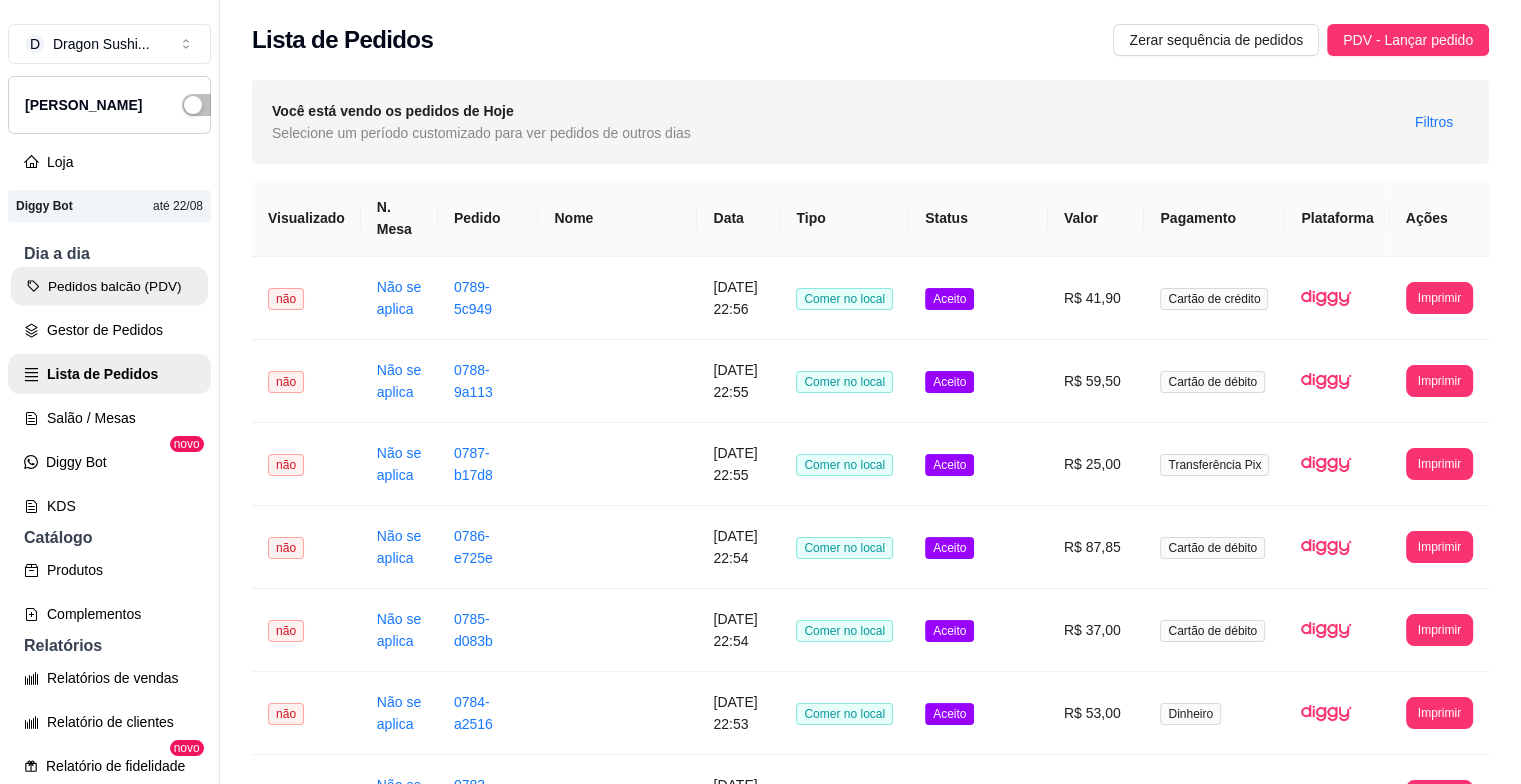 click on "Pedidos balcão (PDV)" at bounding box center [109, 286] 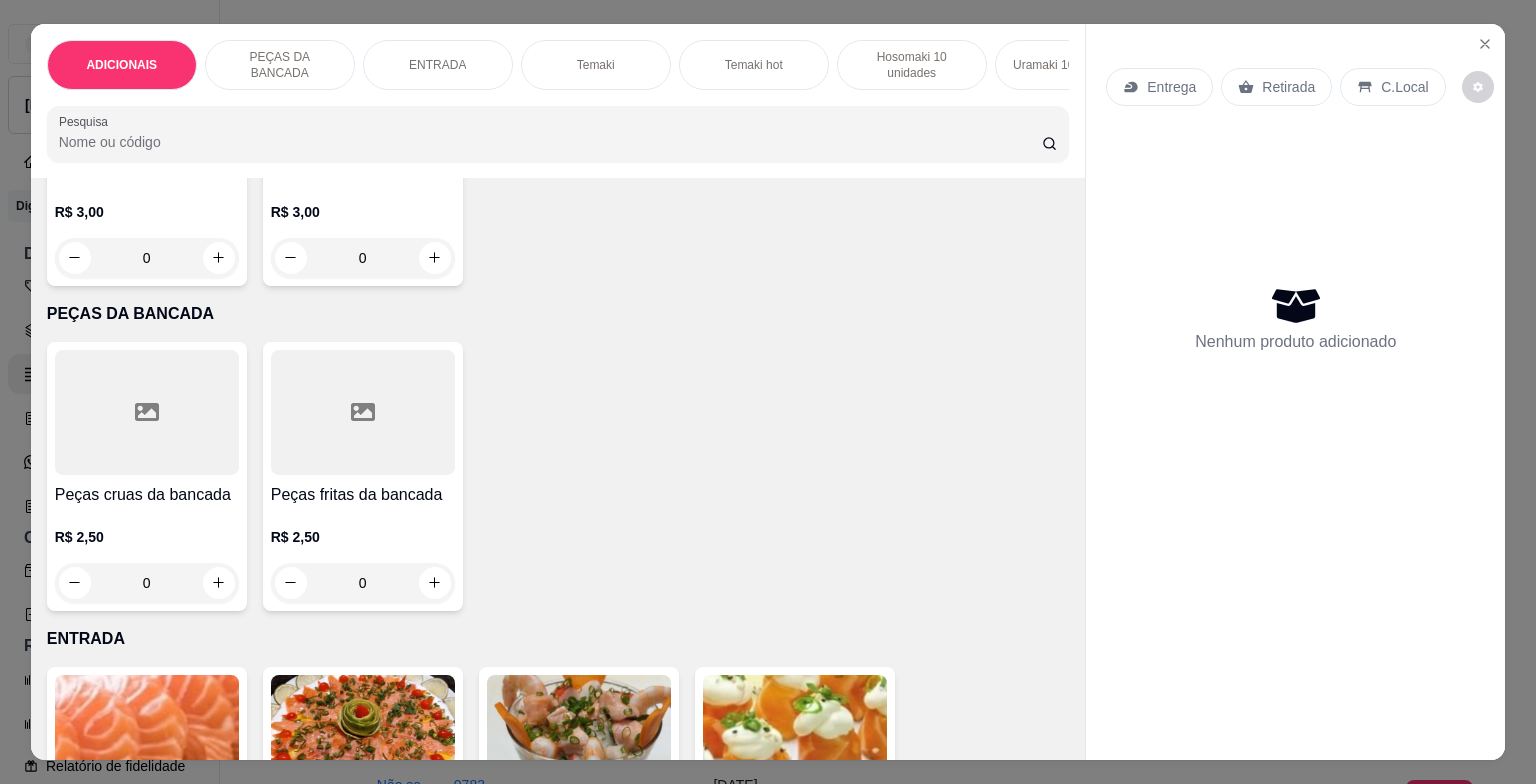 scroll, scrollTop: 600, scrollLeft: 0, axis: vertical 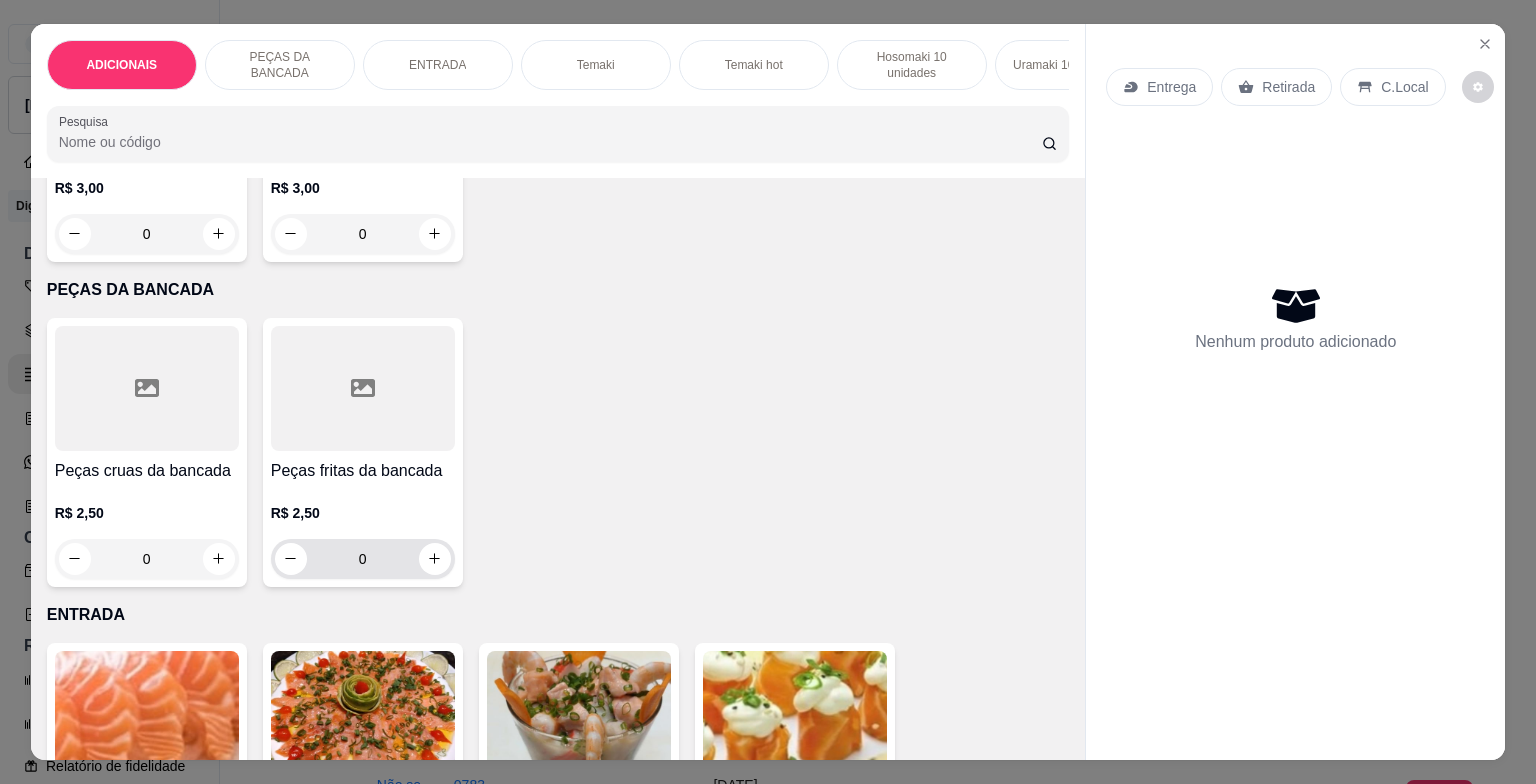 click on "0" at bounding box center (363, 559) 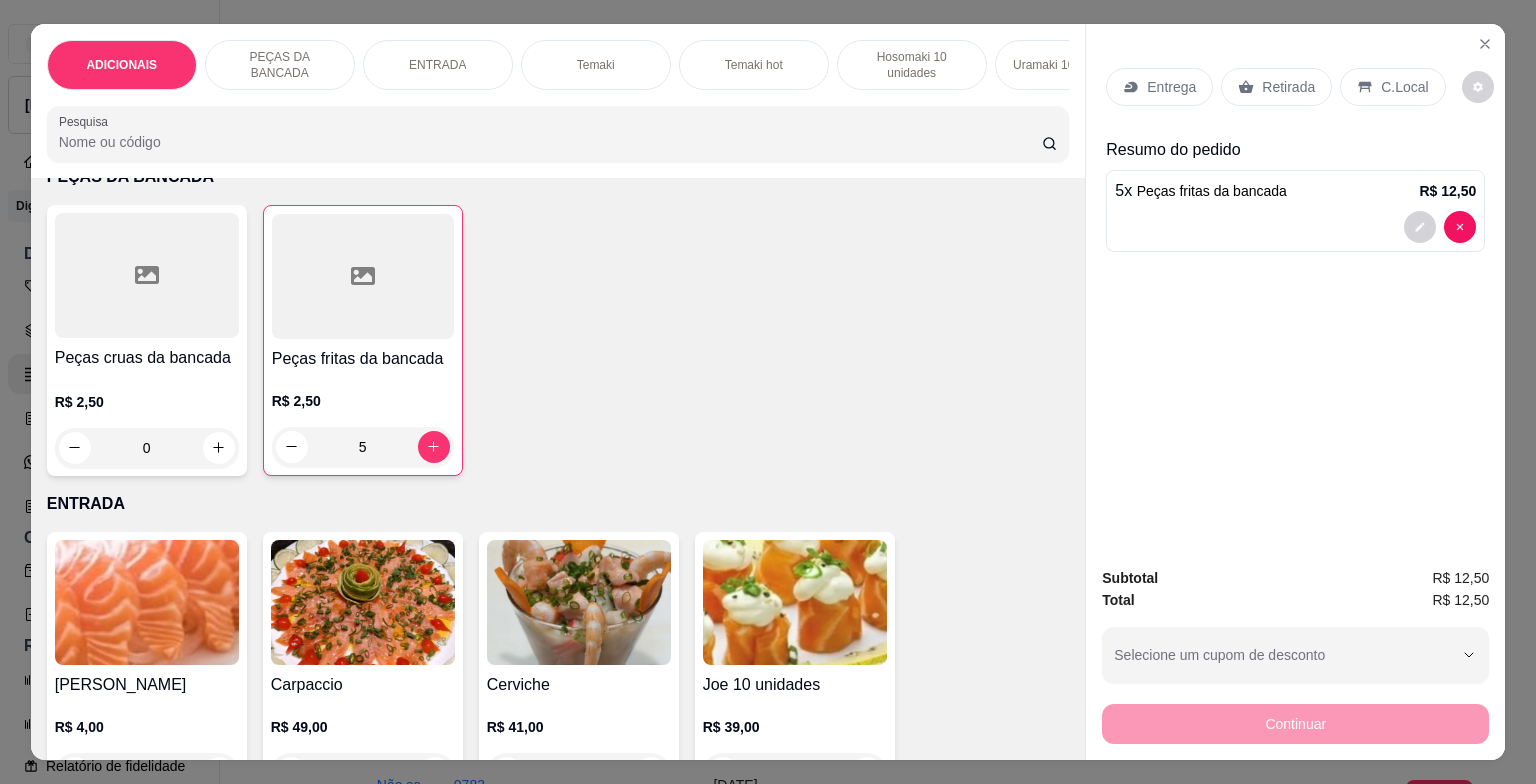scroll, scrollTop: 900, scrollLeft: 0, axis: vertical 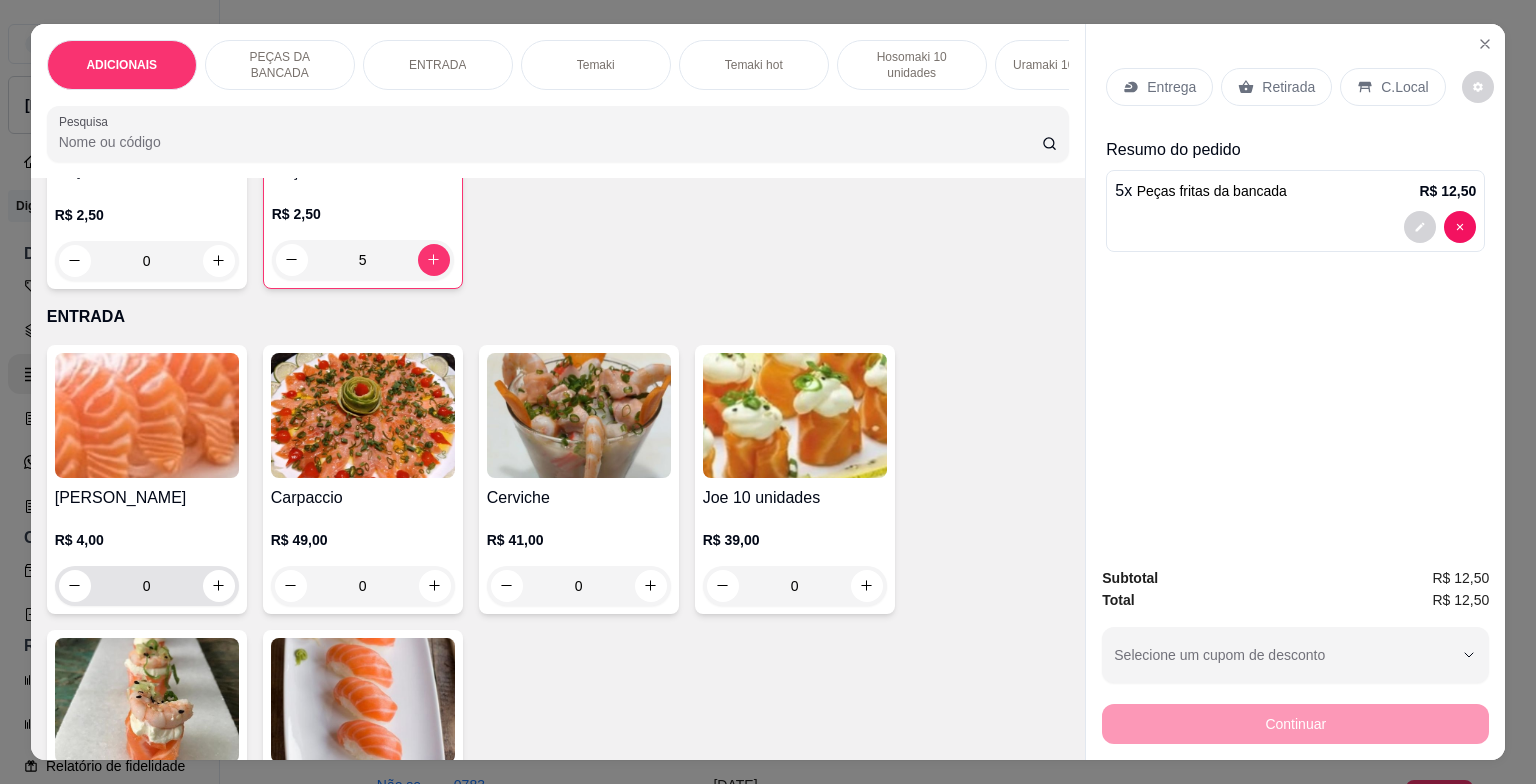 type on "5" 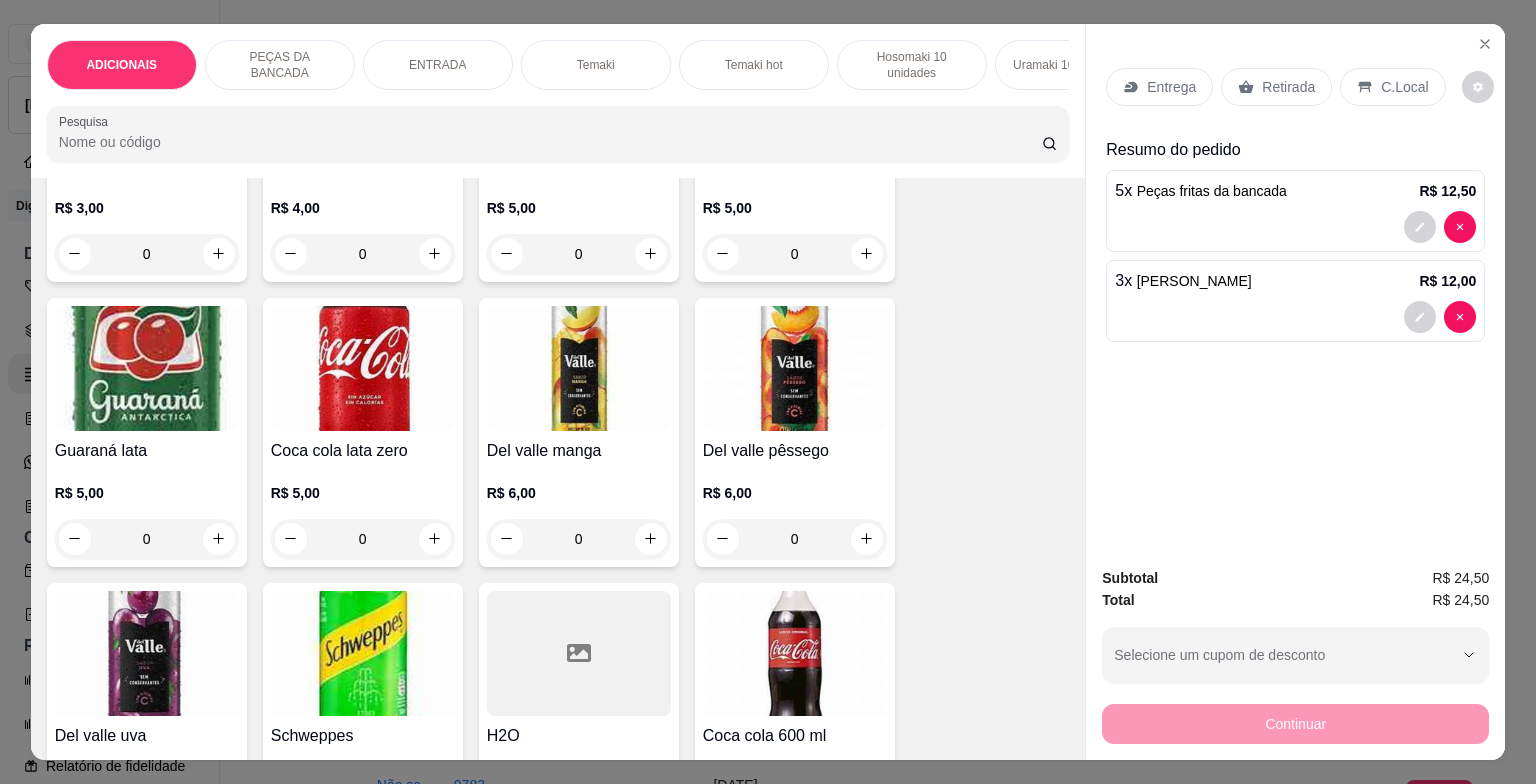 scroll, scrollTop: 6400, scrollLeft: 0, axis: vertical 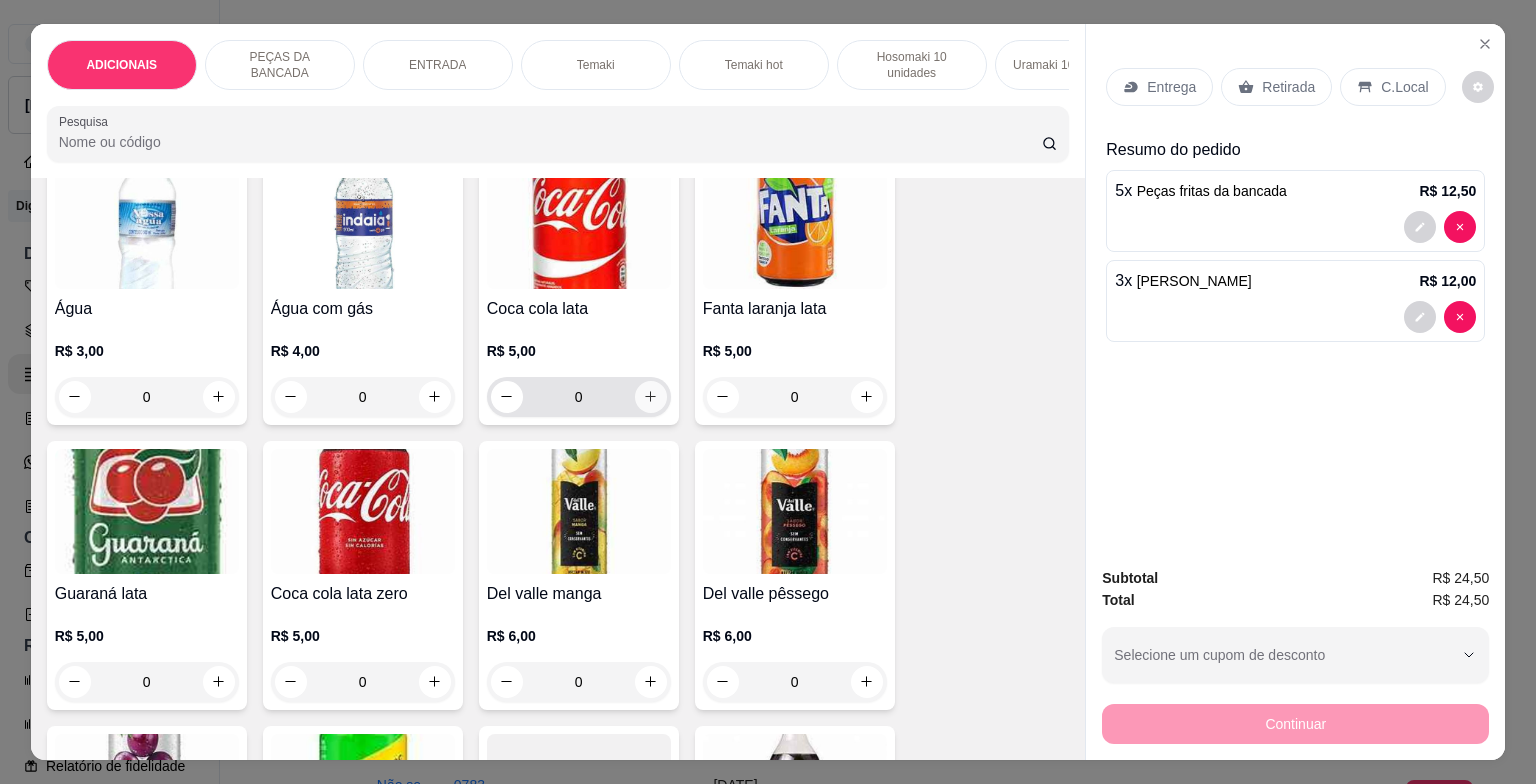 type on "3" 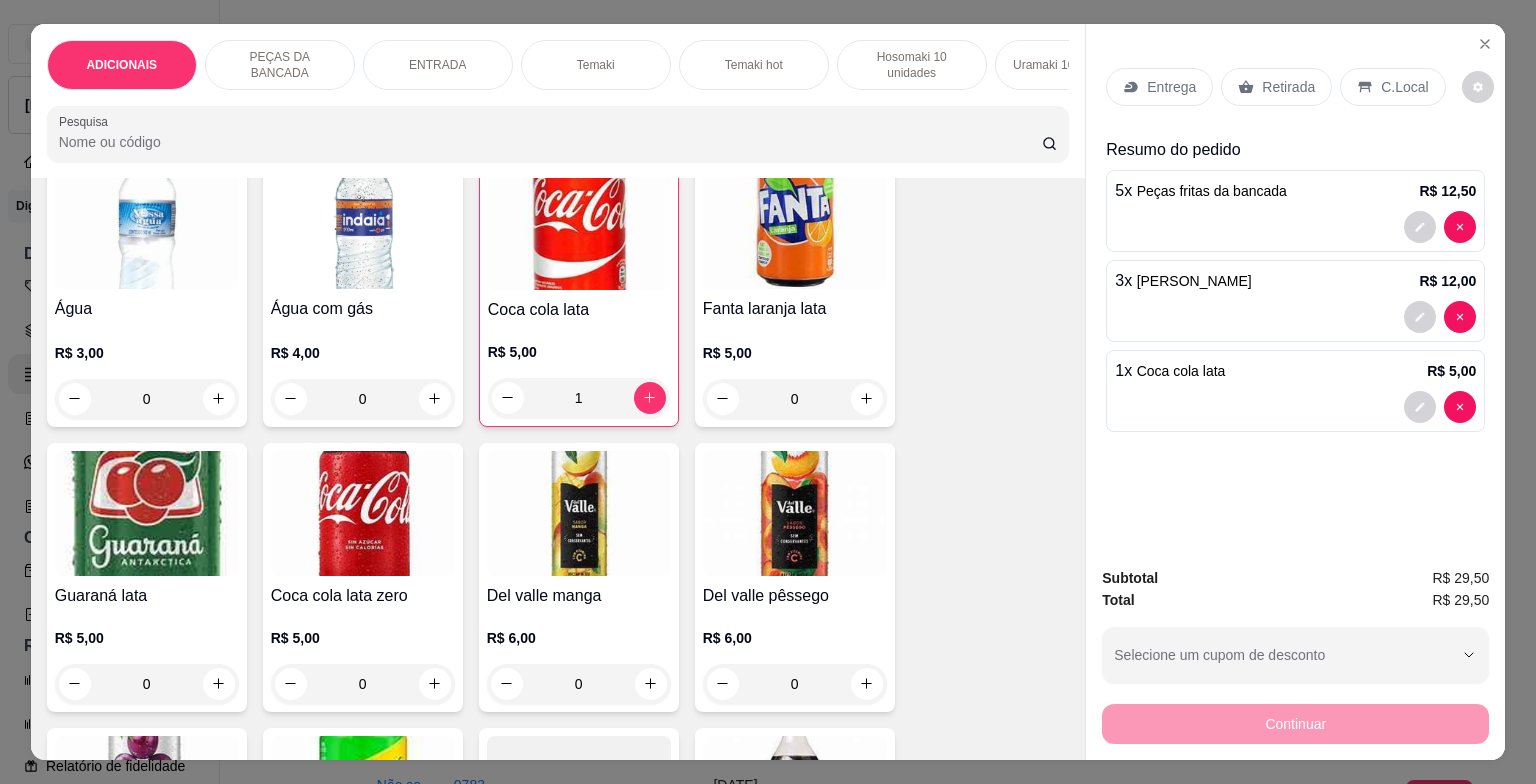 click on "C.Local" at bounding box center (1392, 87) 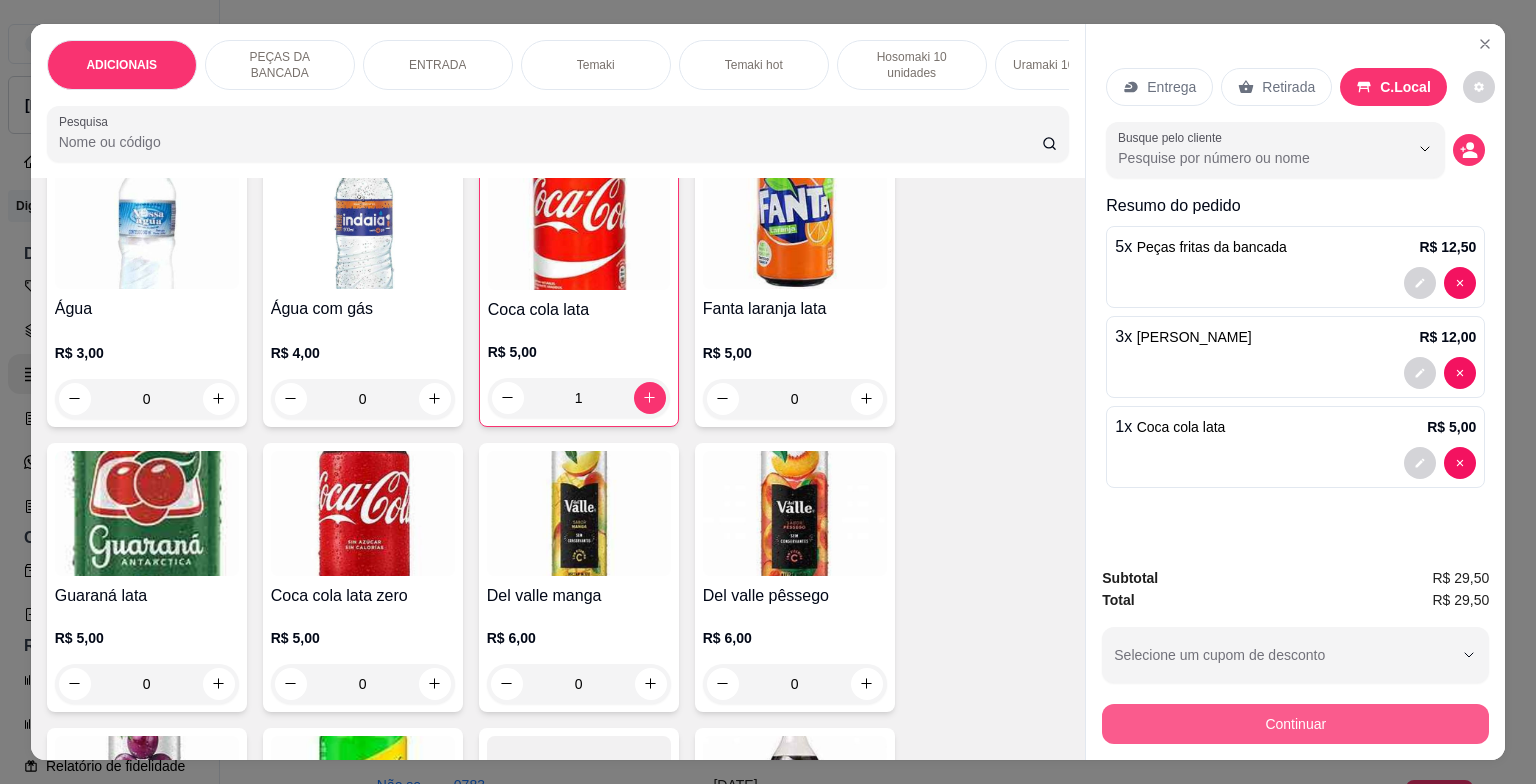 click on "Continuar" at bounding box center (1295, 724) 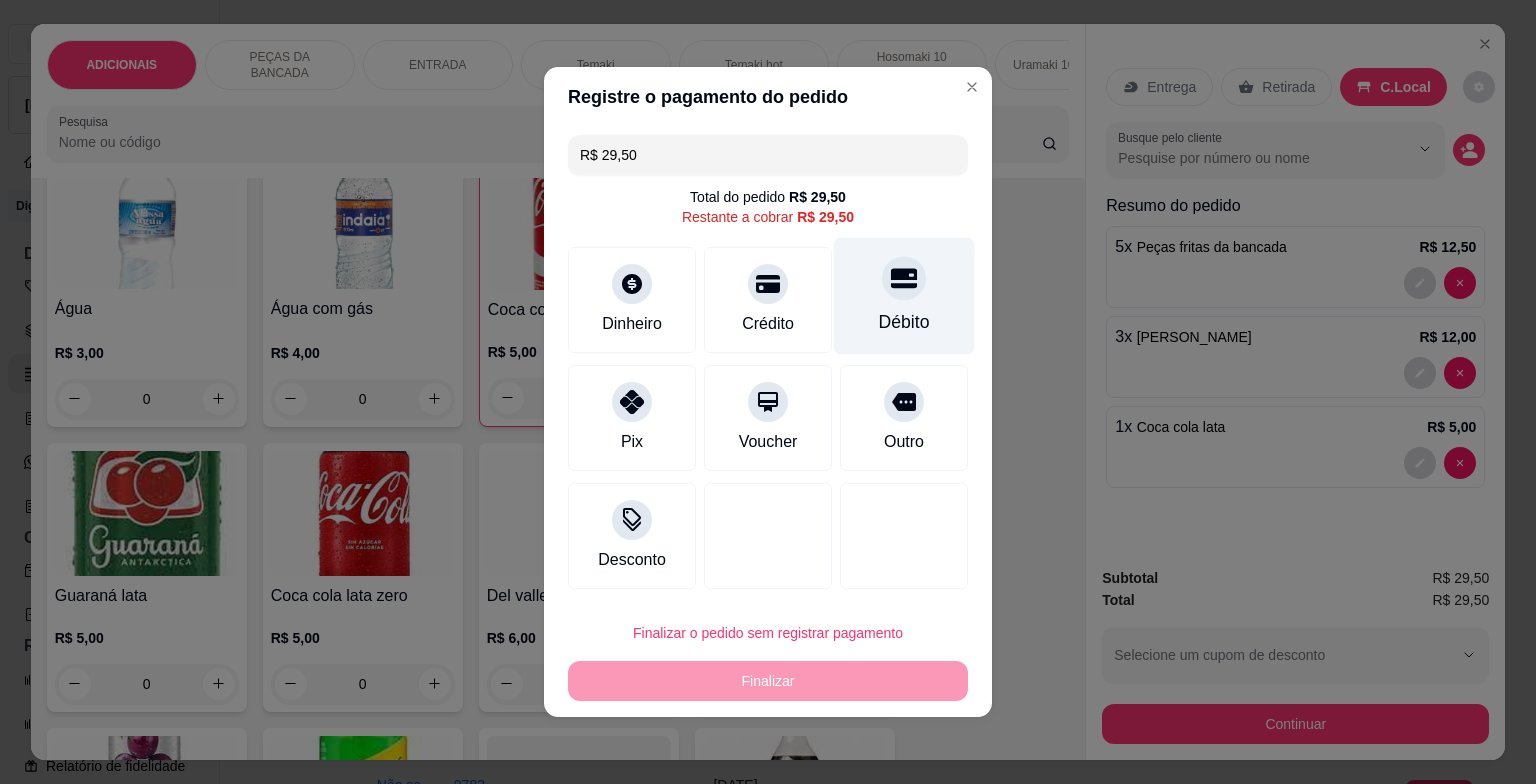 click on "Débito" at bounding box center (904, 296) 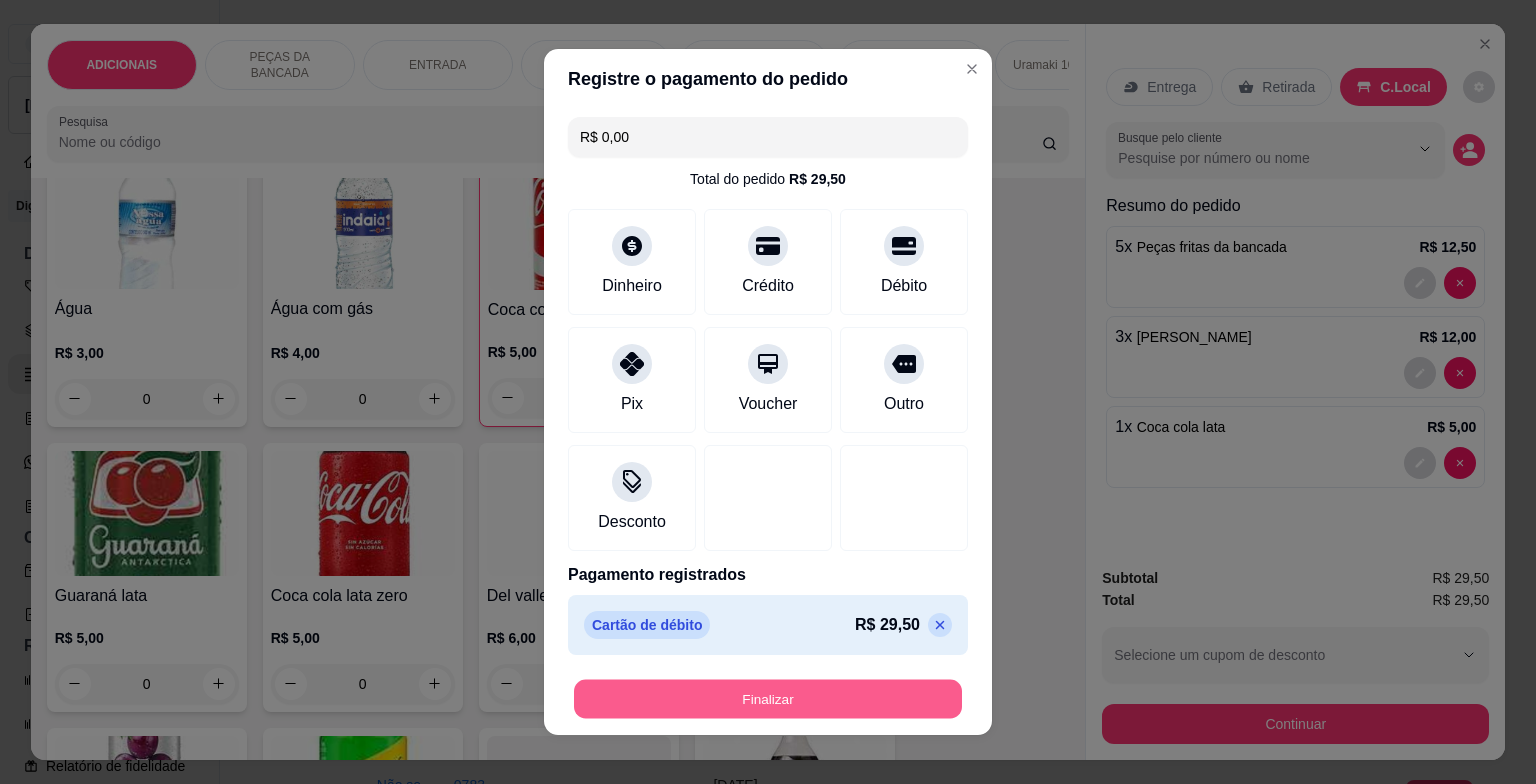 click on "Finalizar" at bounding box center [768, 699] 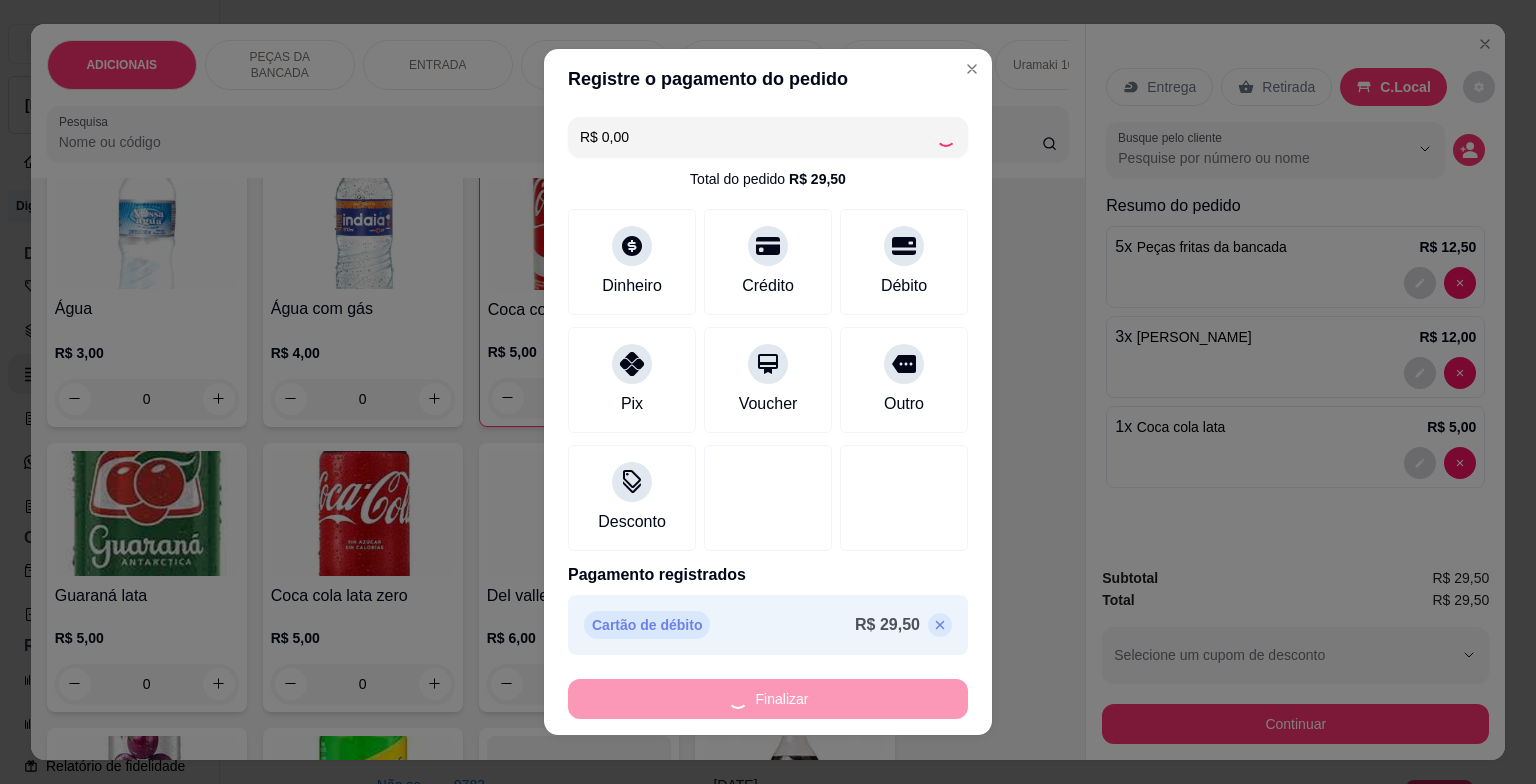 type on "0" 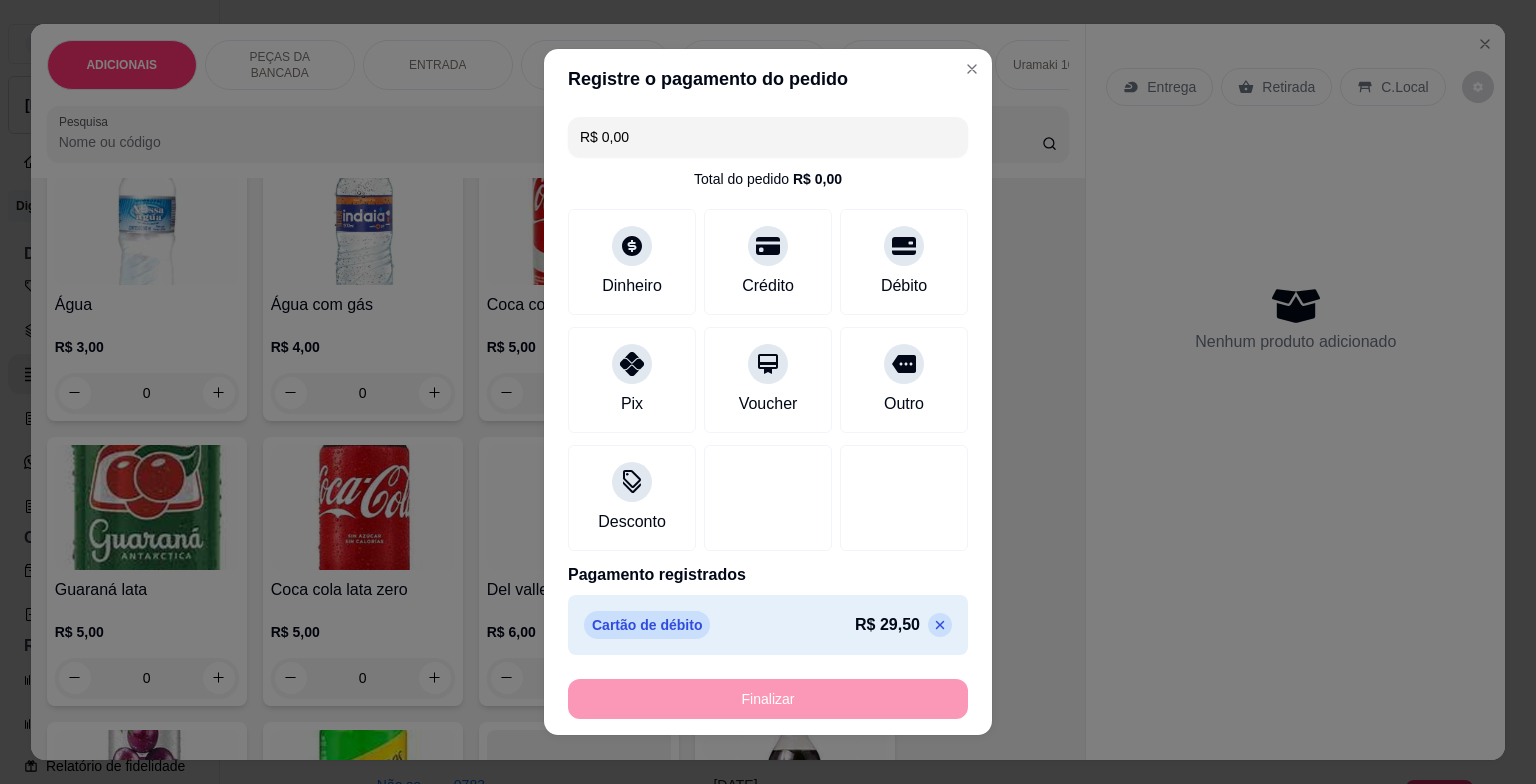 type on "-R$ 29,50" 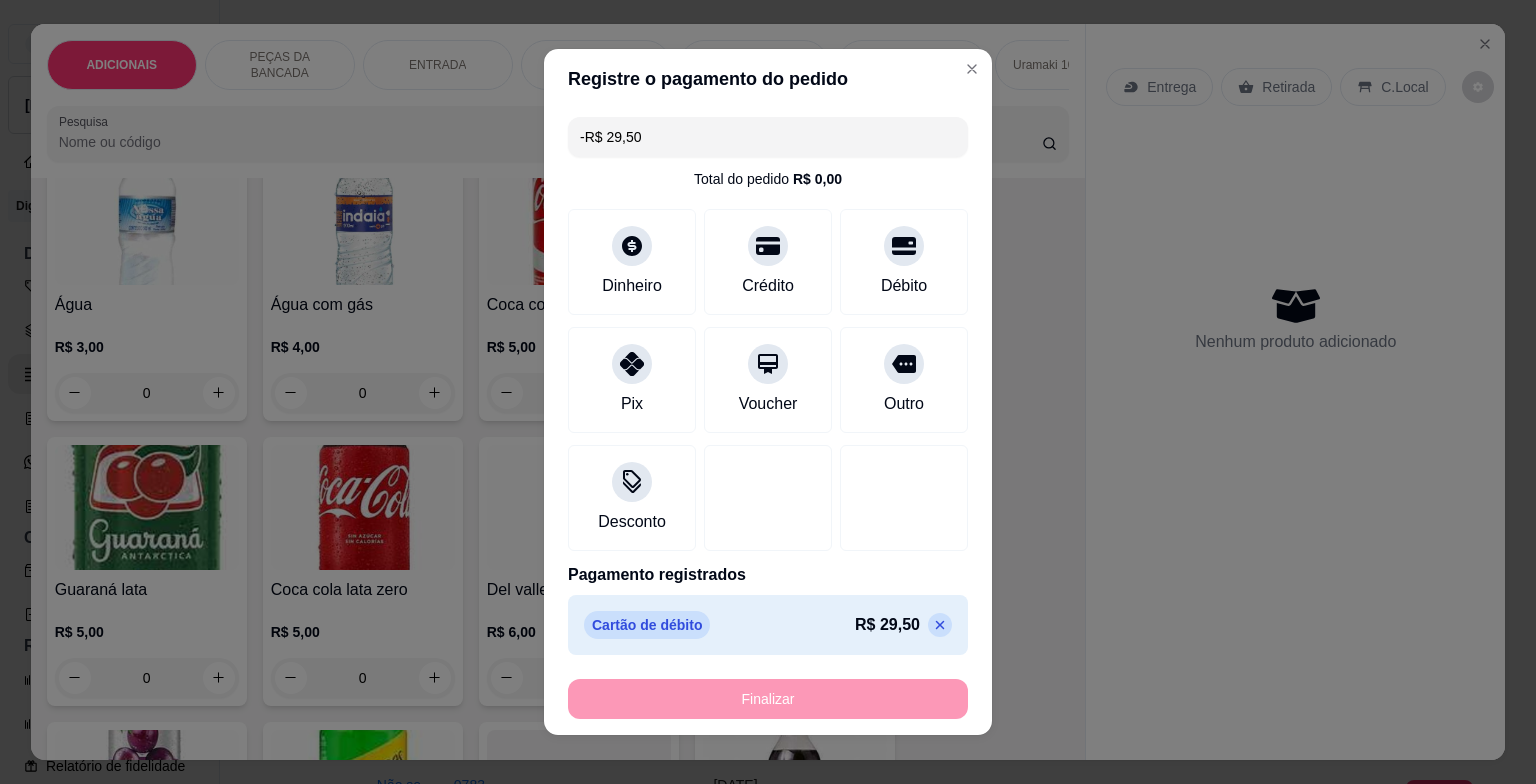 scroll, scrollTop: 6396, scrollLeft: 0, axis: vertical 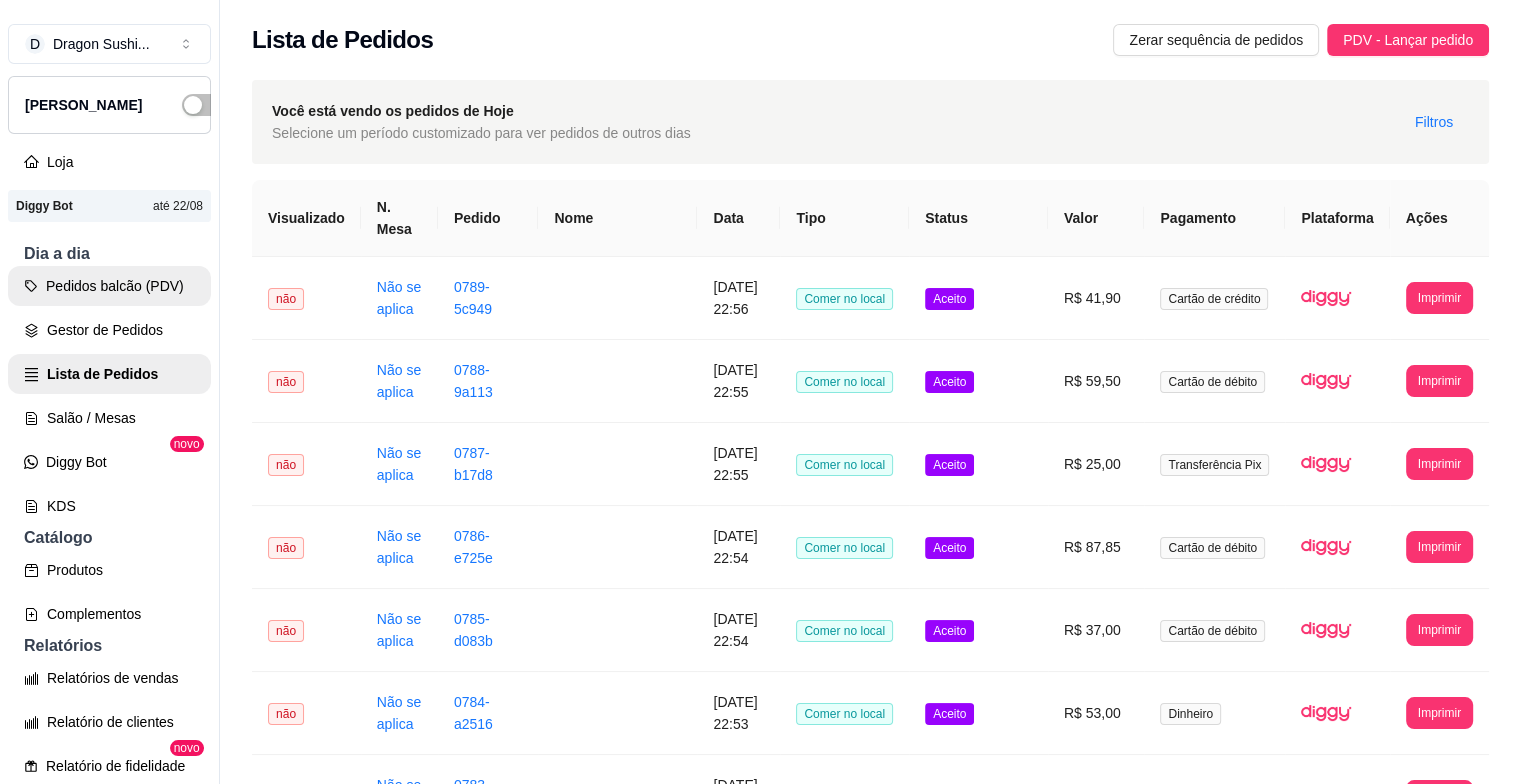 click on "Pedidos balcão (PDV)" at bounding box center (109, 286) 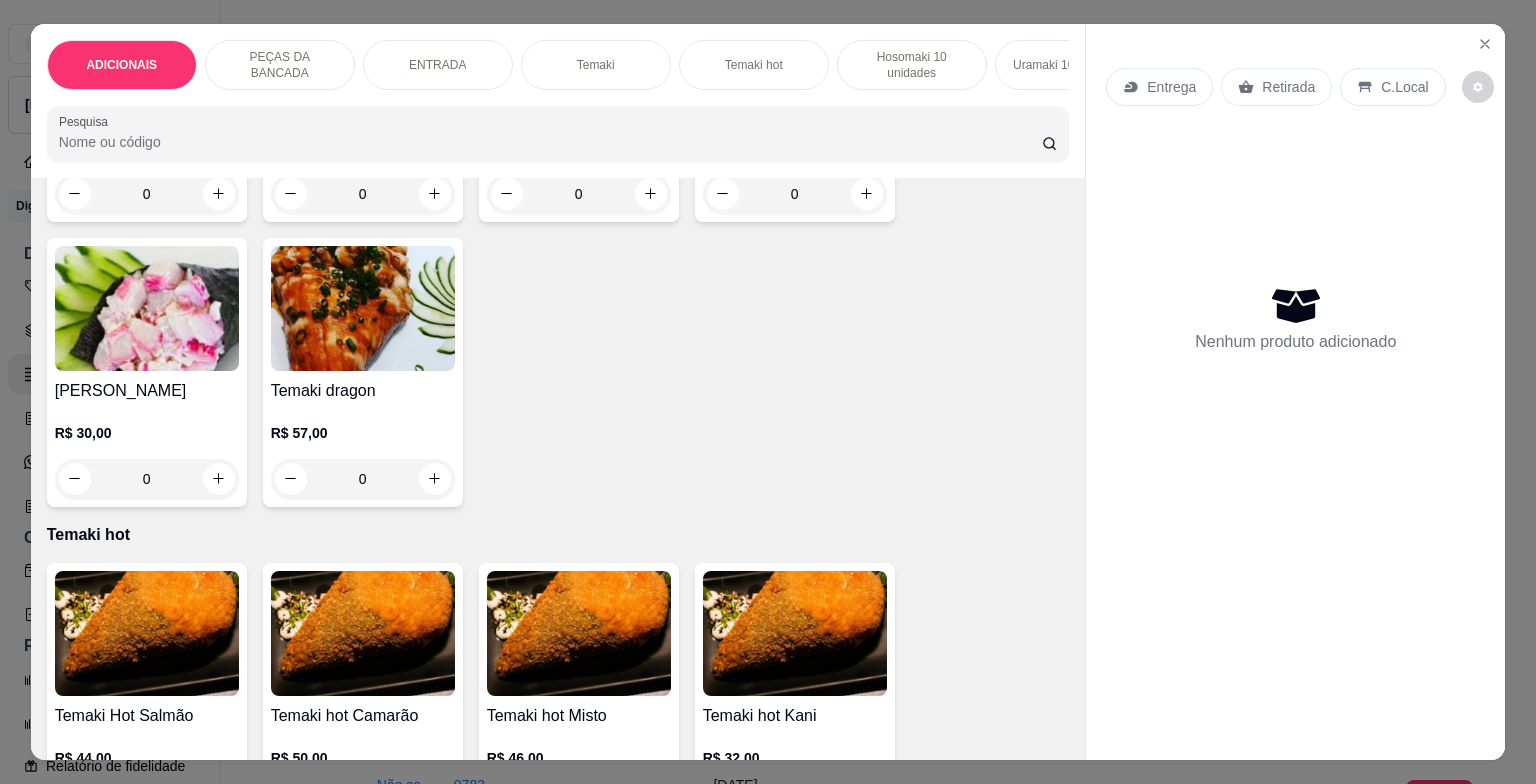 scroll, scrollTop: 2300, scrollLeft: 0, axis: vertical 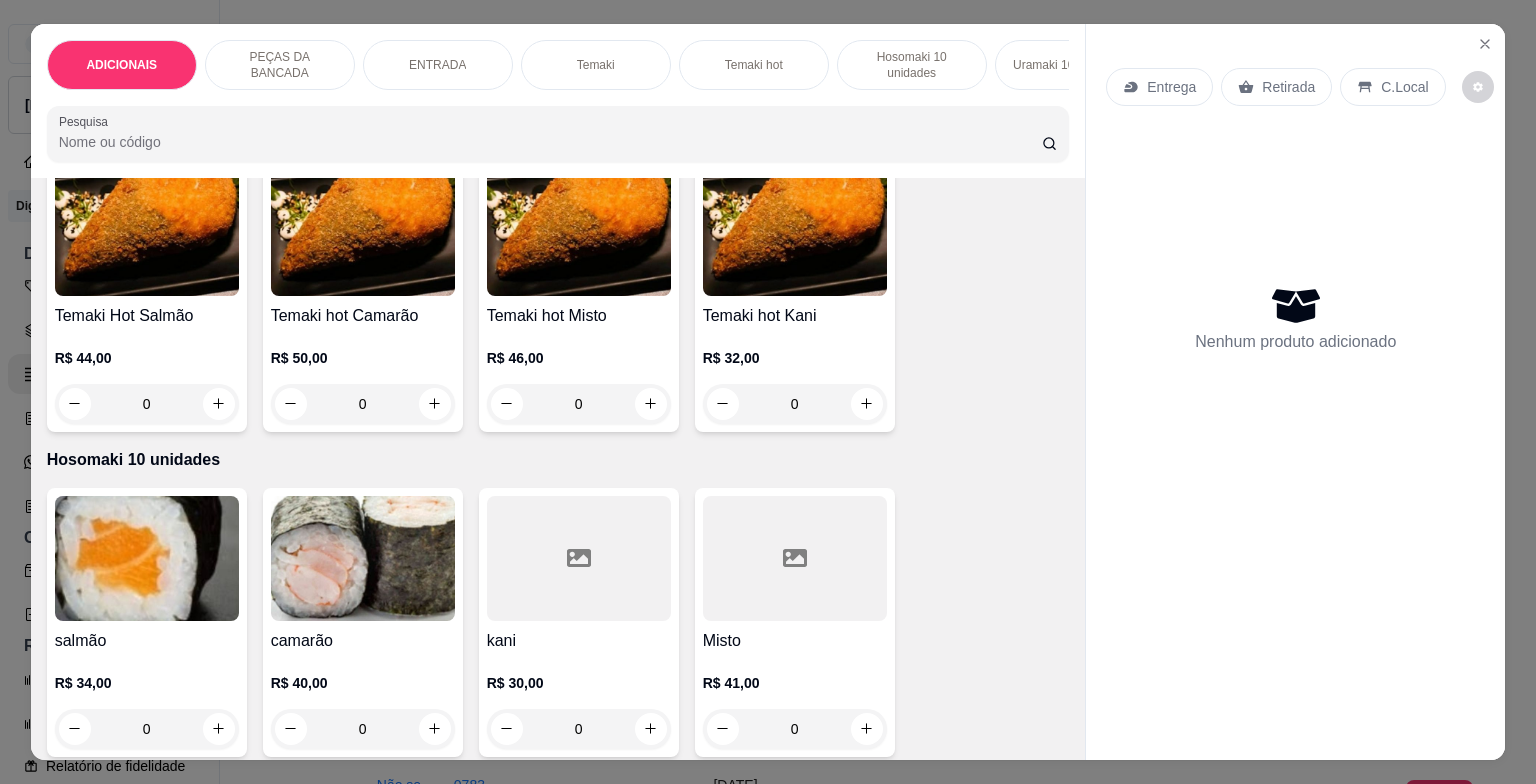 click on "0" at bounding box center (579, 404) 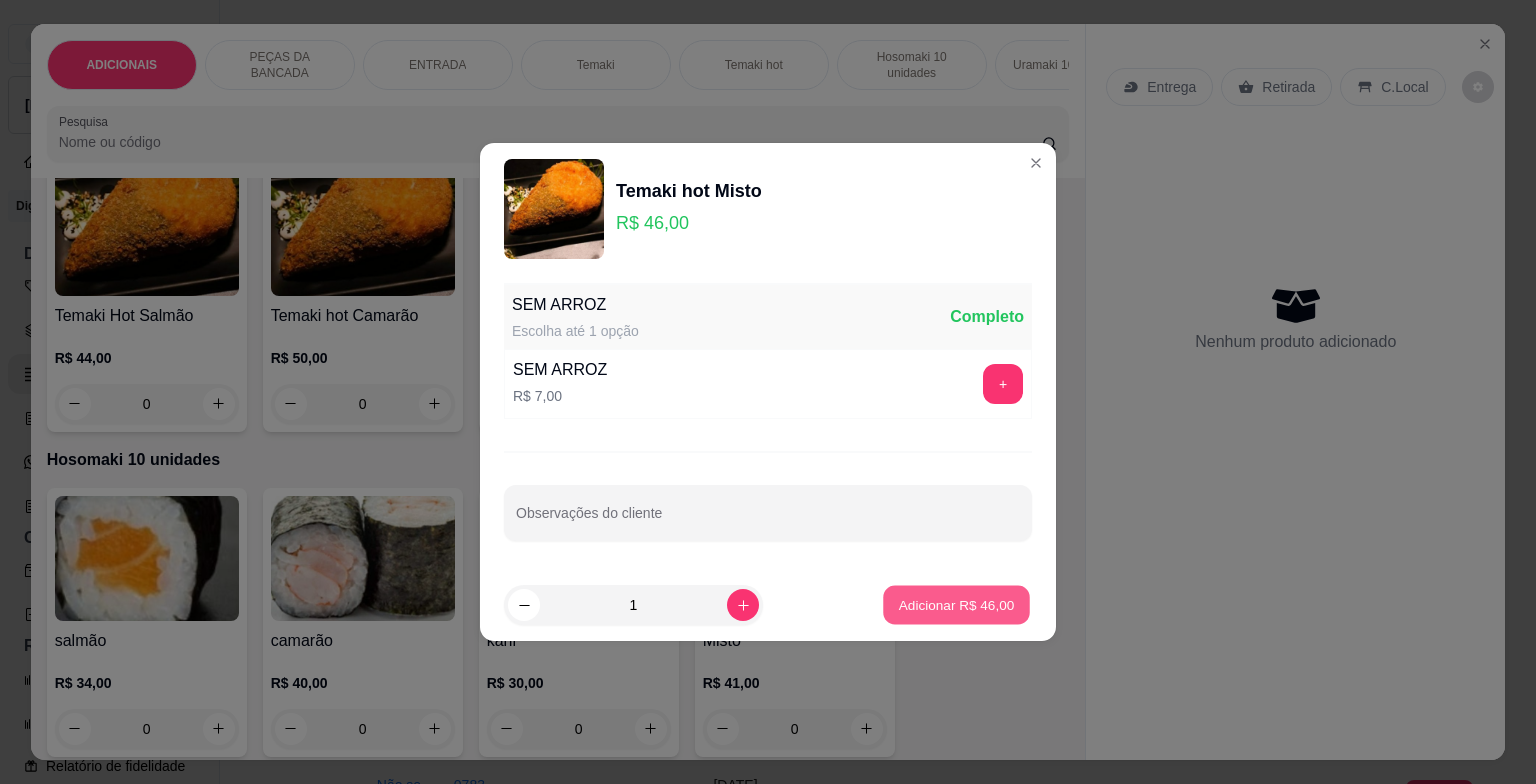click on "Adicionar   R$ 46,00" at bounding box center [957, 604] 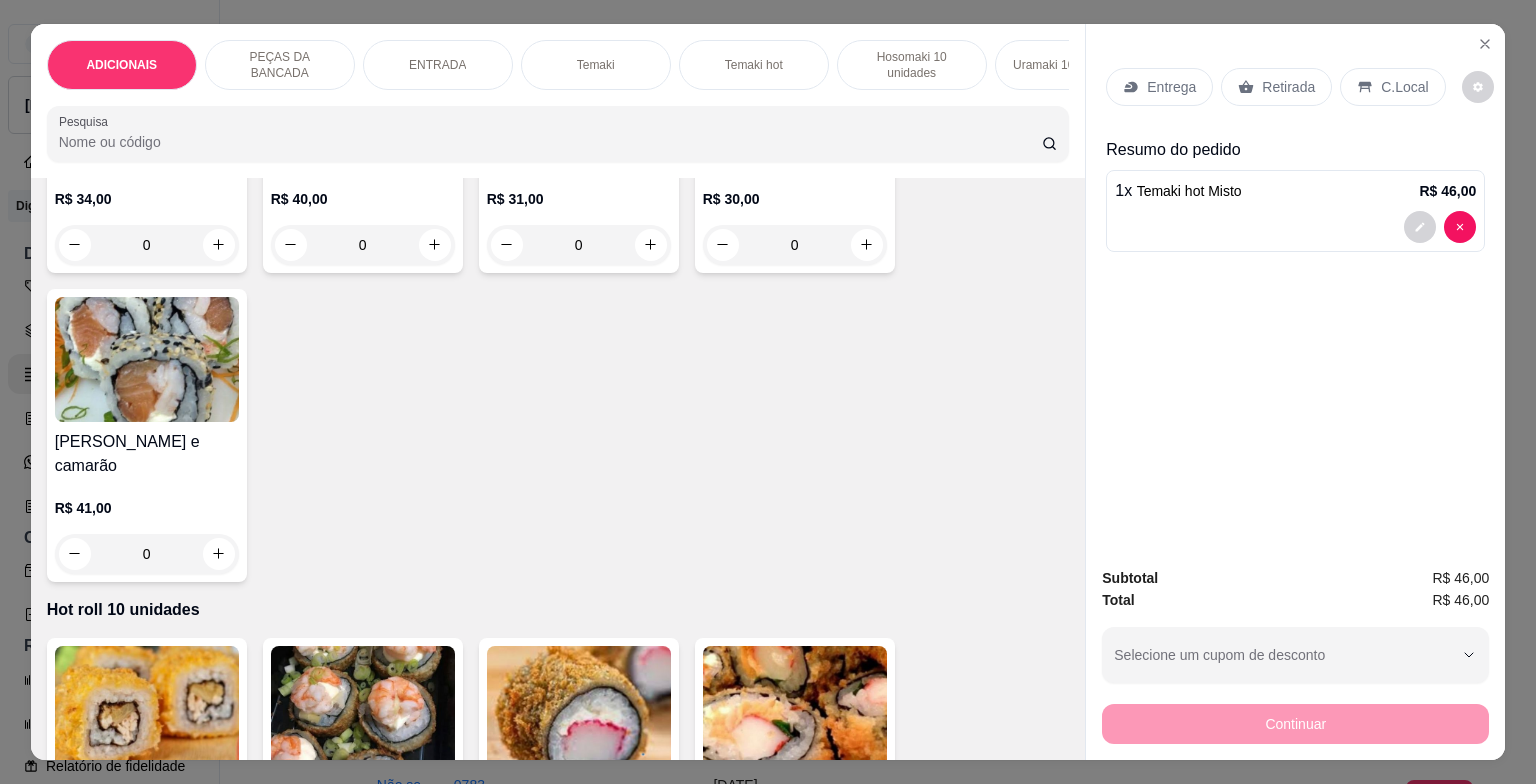 scroll, scrollTop: 3600, scrollLeft: 0, axis: vertical 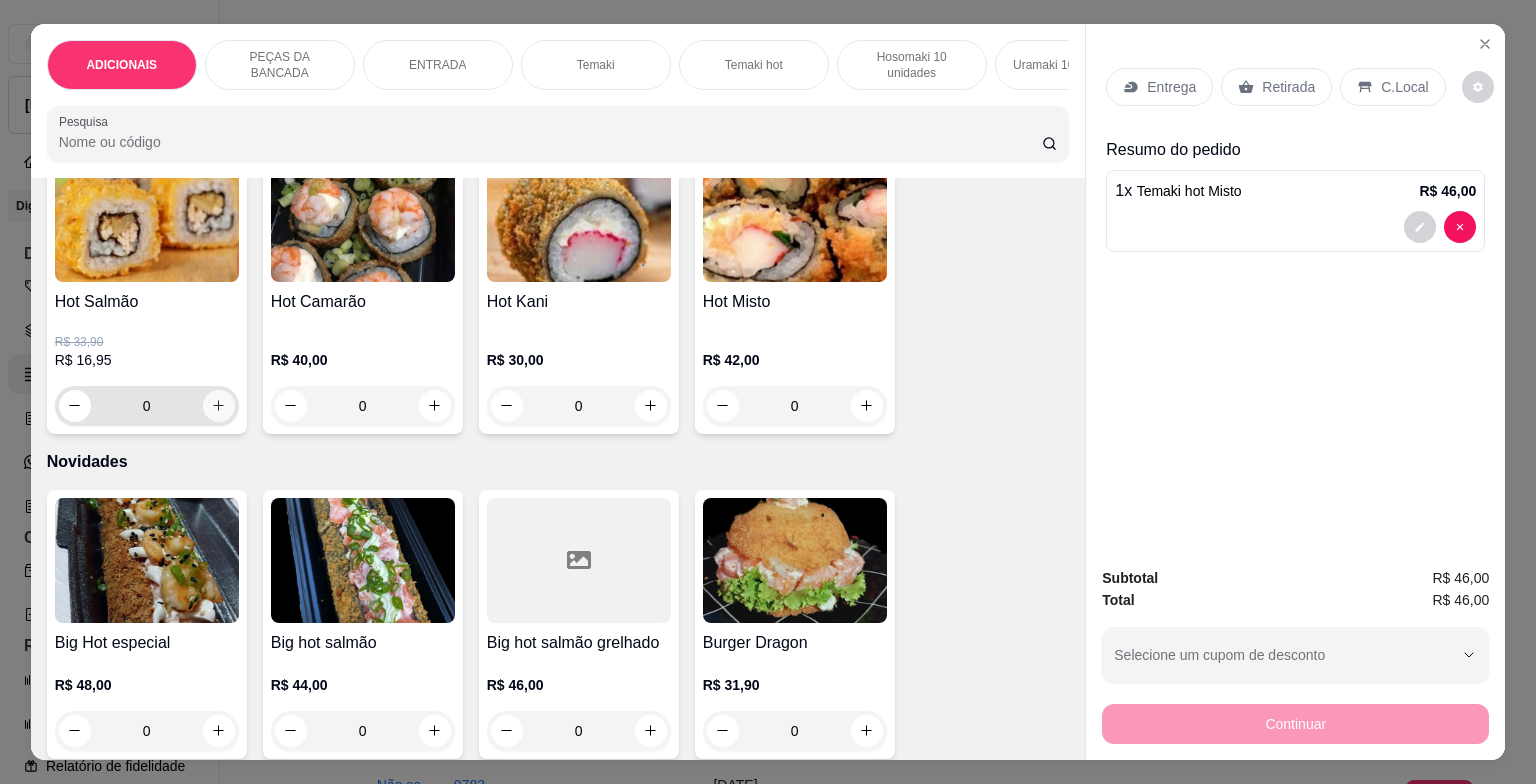 click at bounding box center [219, 406] 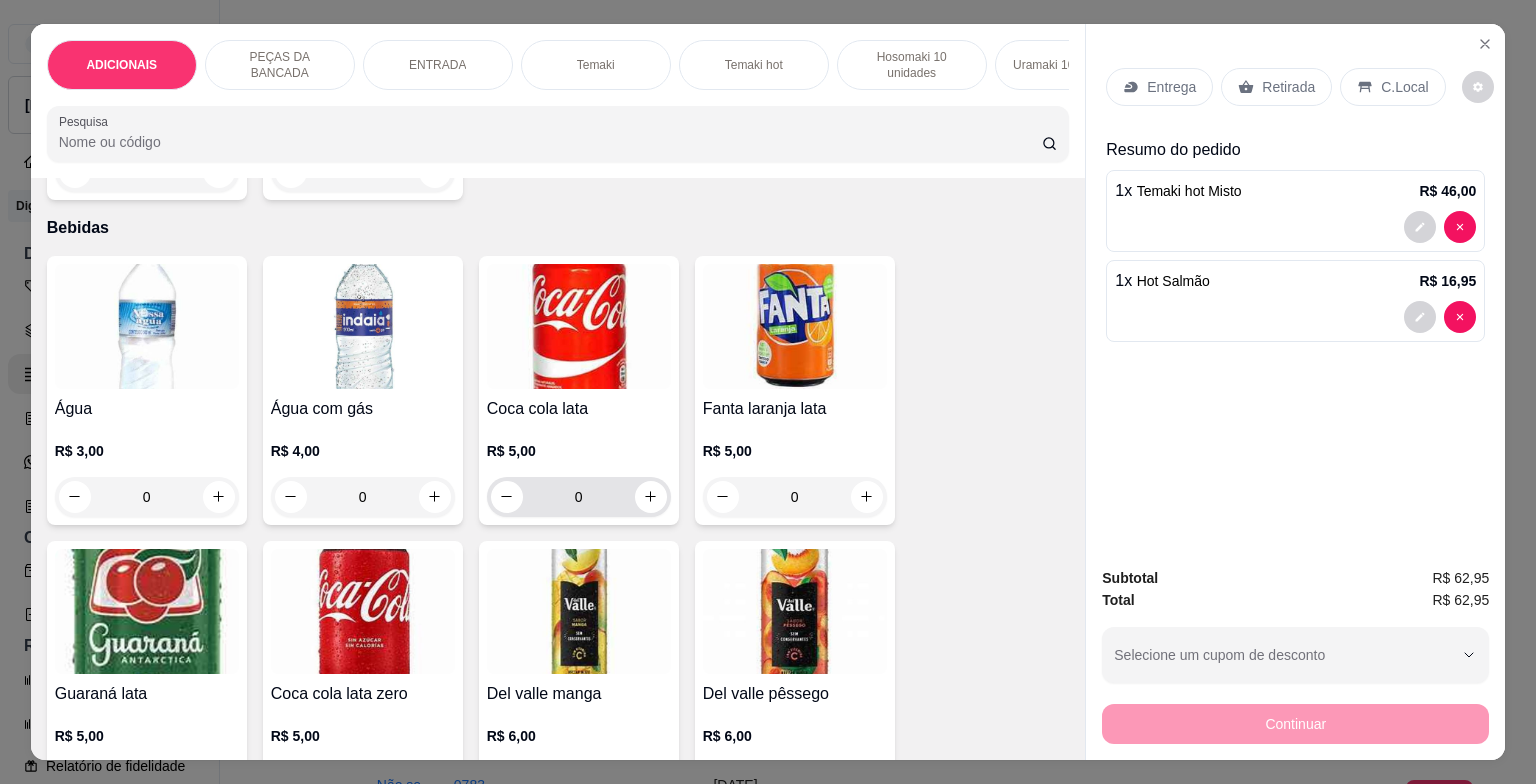 scroll, scrollTop: 6600, scrollLeft: 0, axis: vertical 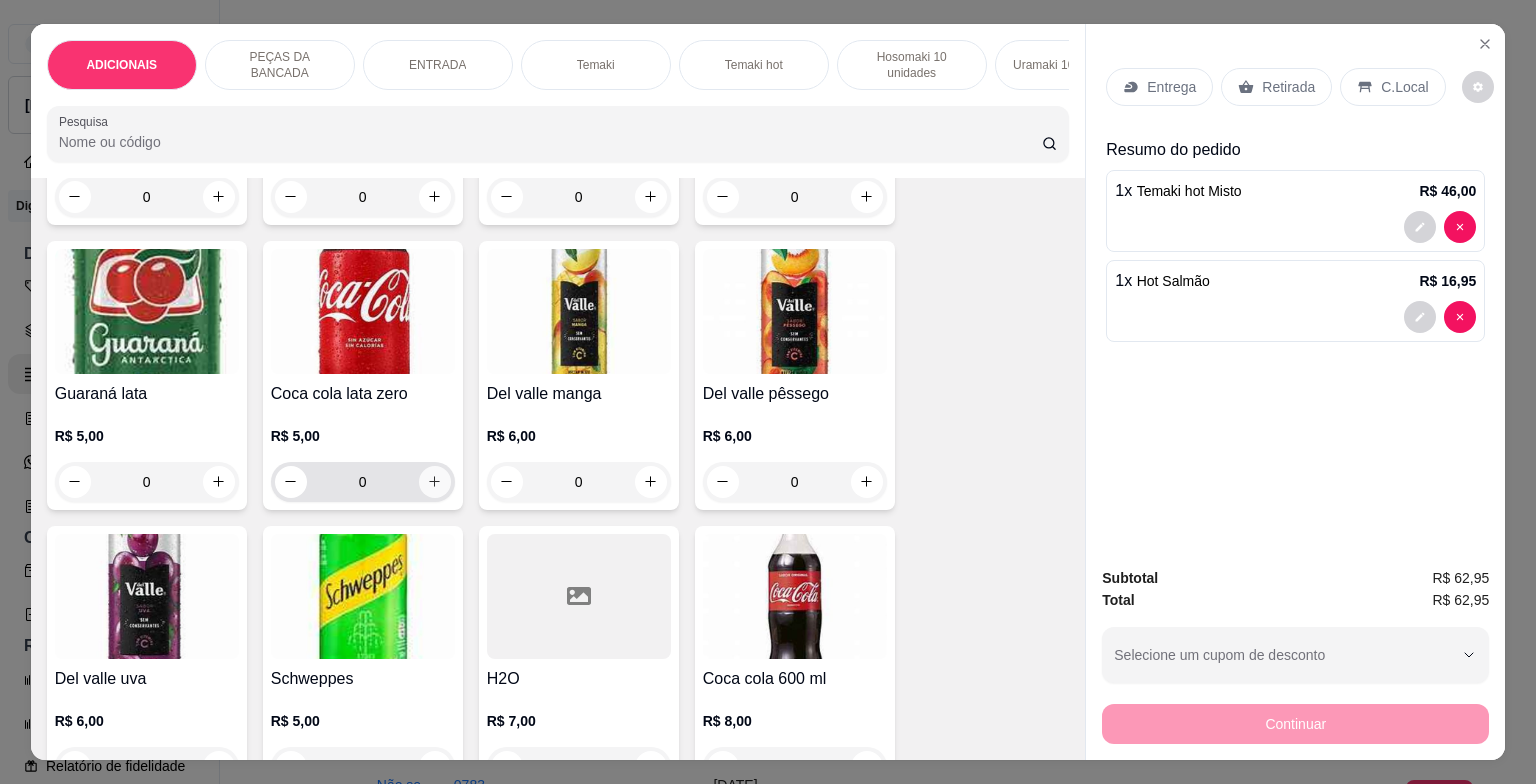 click 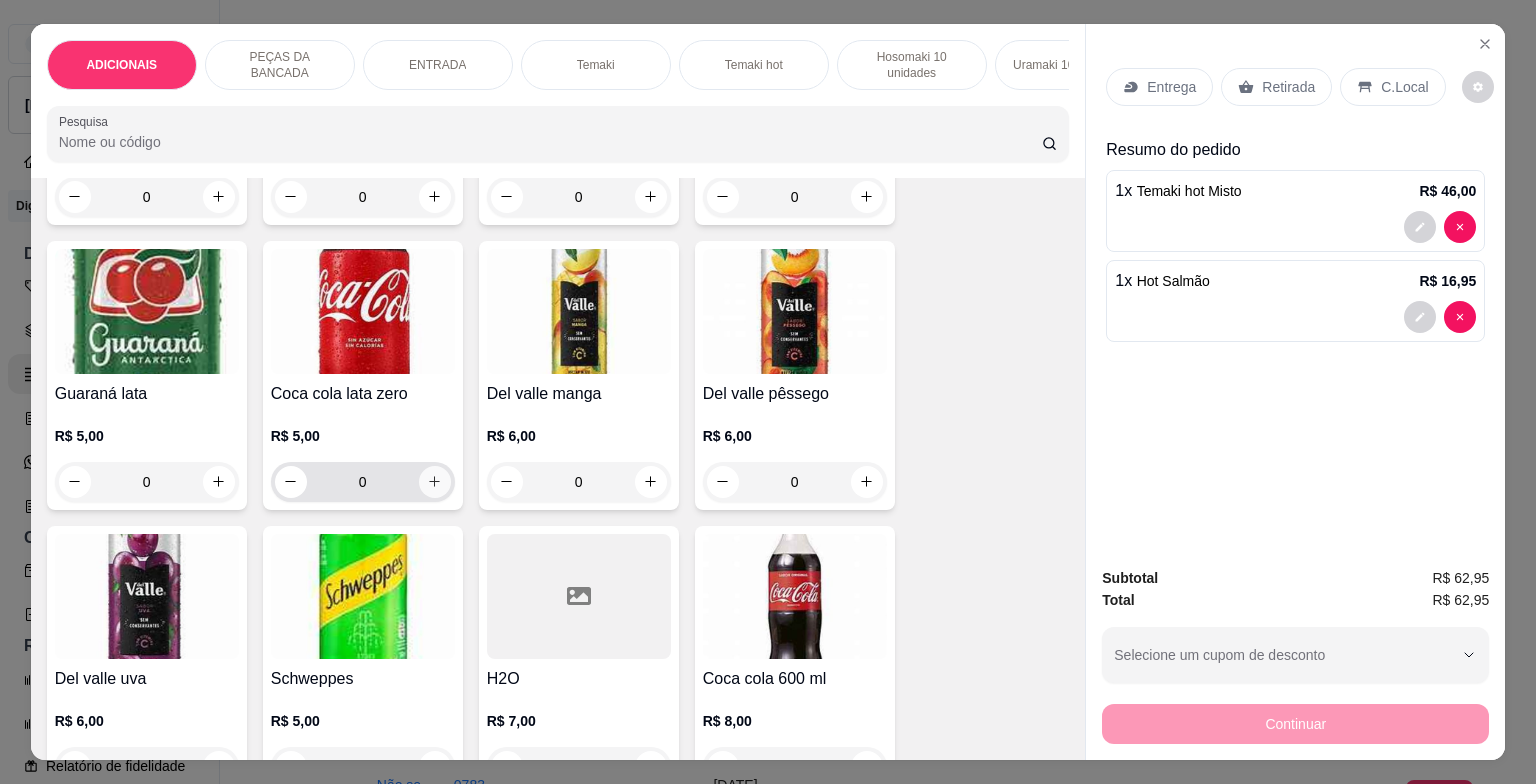 type on "1" 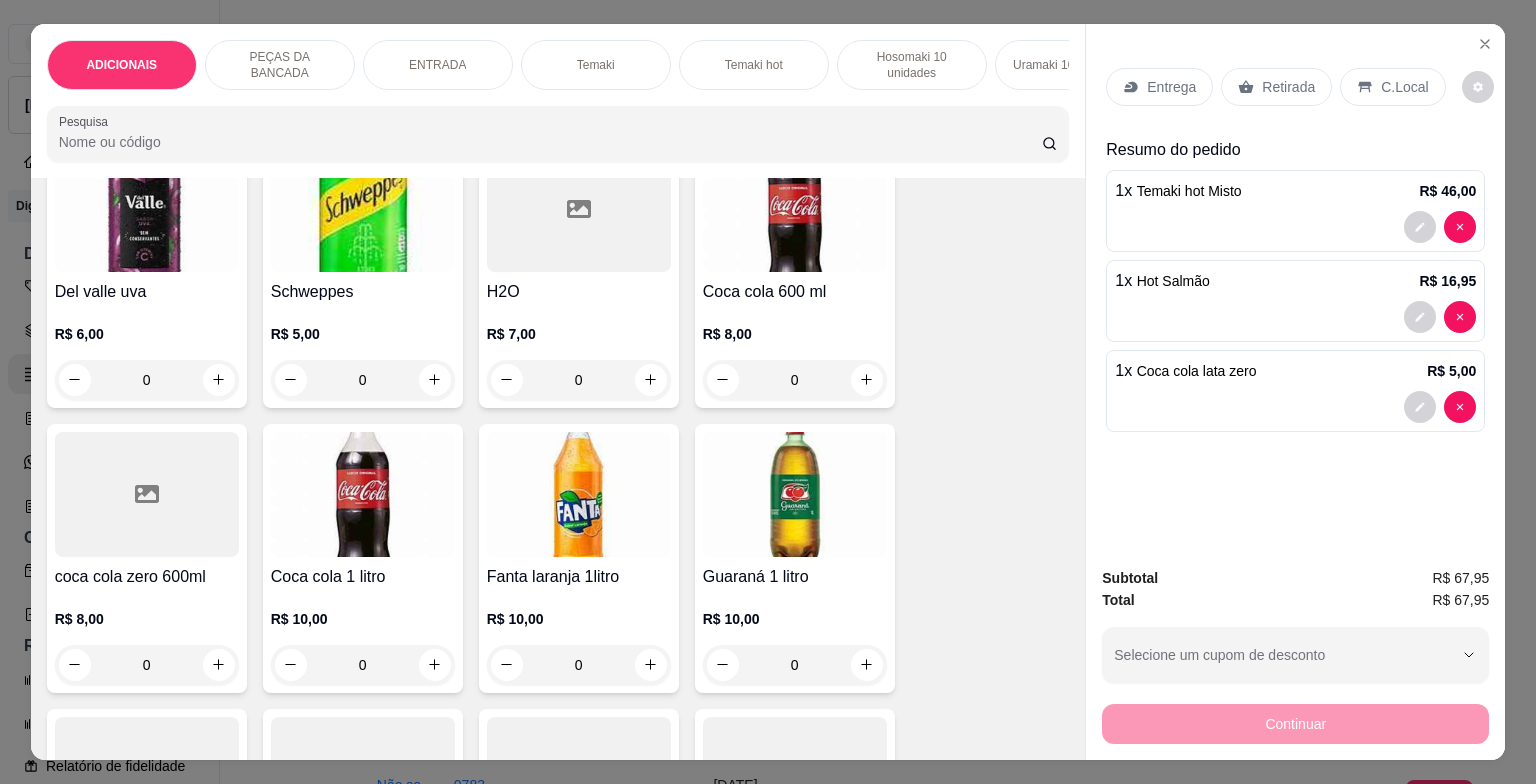 scroll, scrollTop: 7000, scrollLeft: 0, axis: vertical 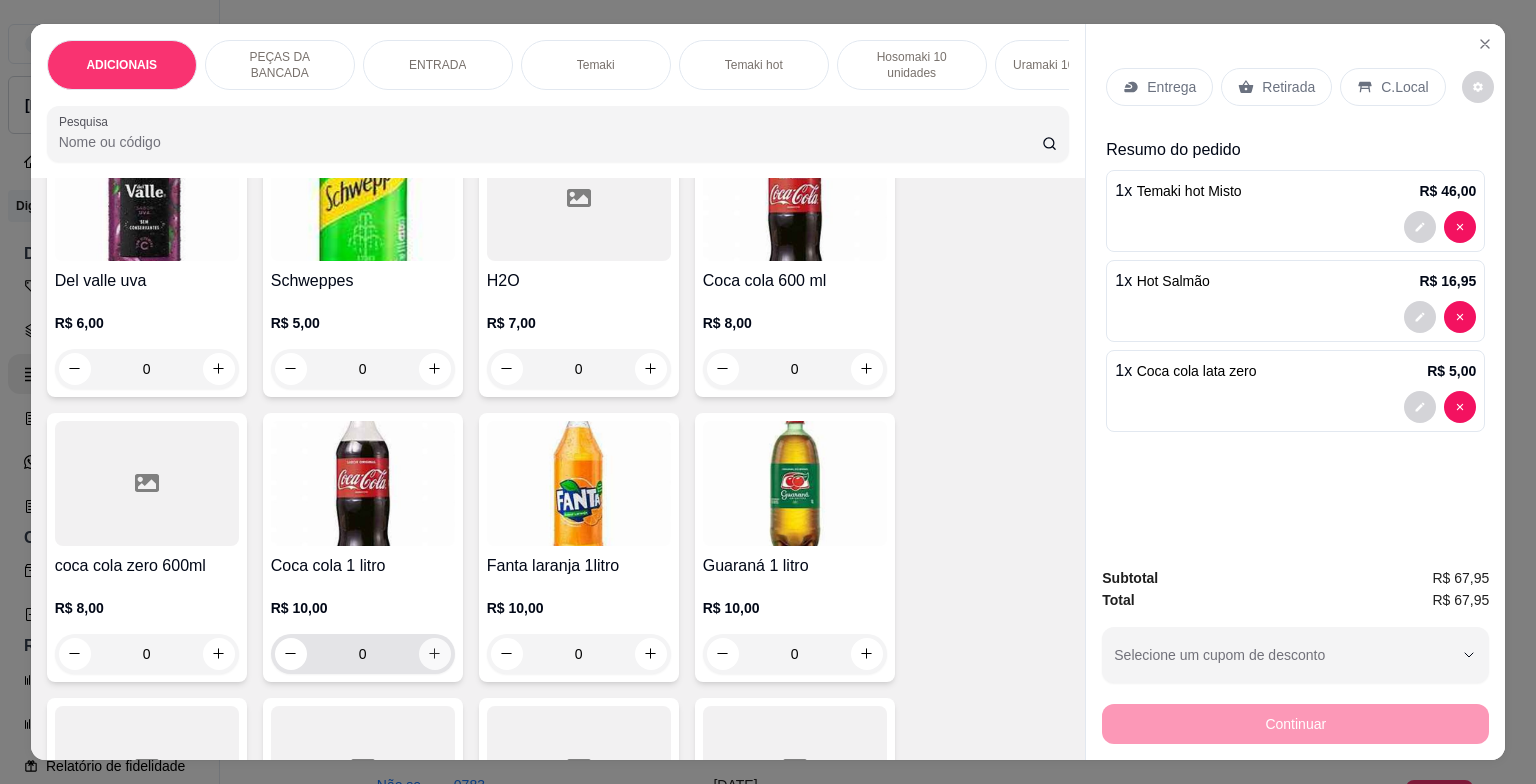 click at bounding box center (435, 654) 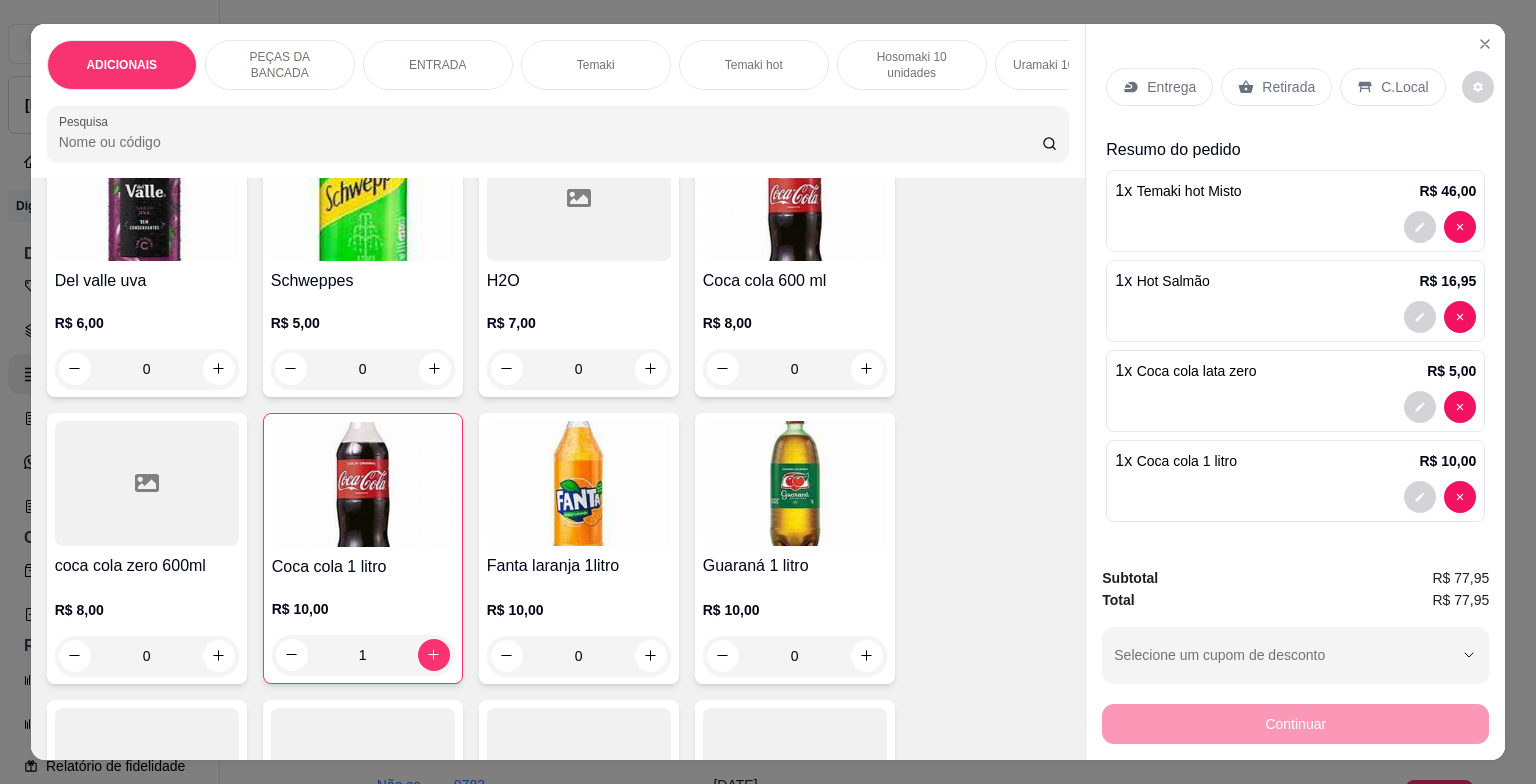 click on "C.Local" at bounding box center [1392, 87] 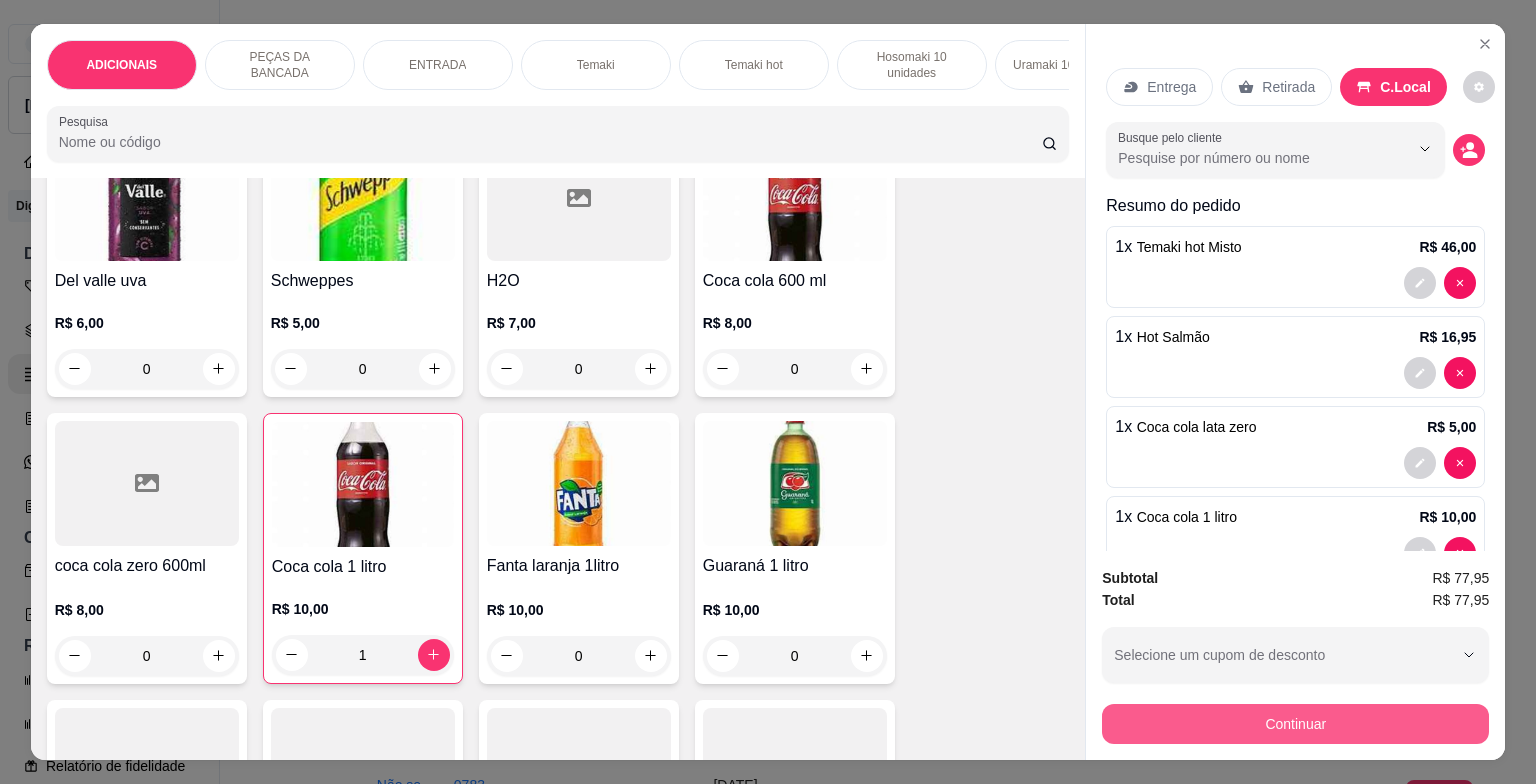 click on "Continuar" at bounding box center (1295, 724) 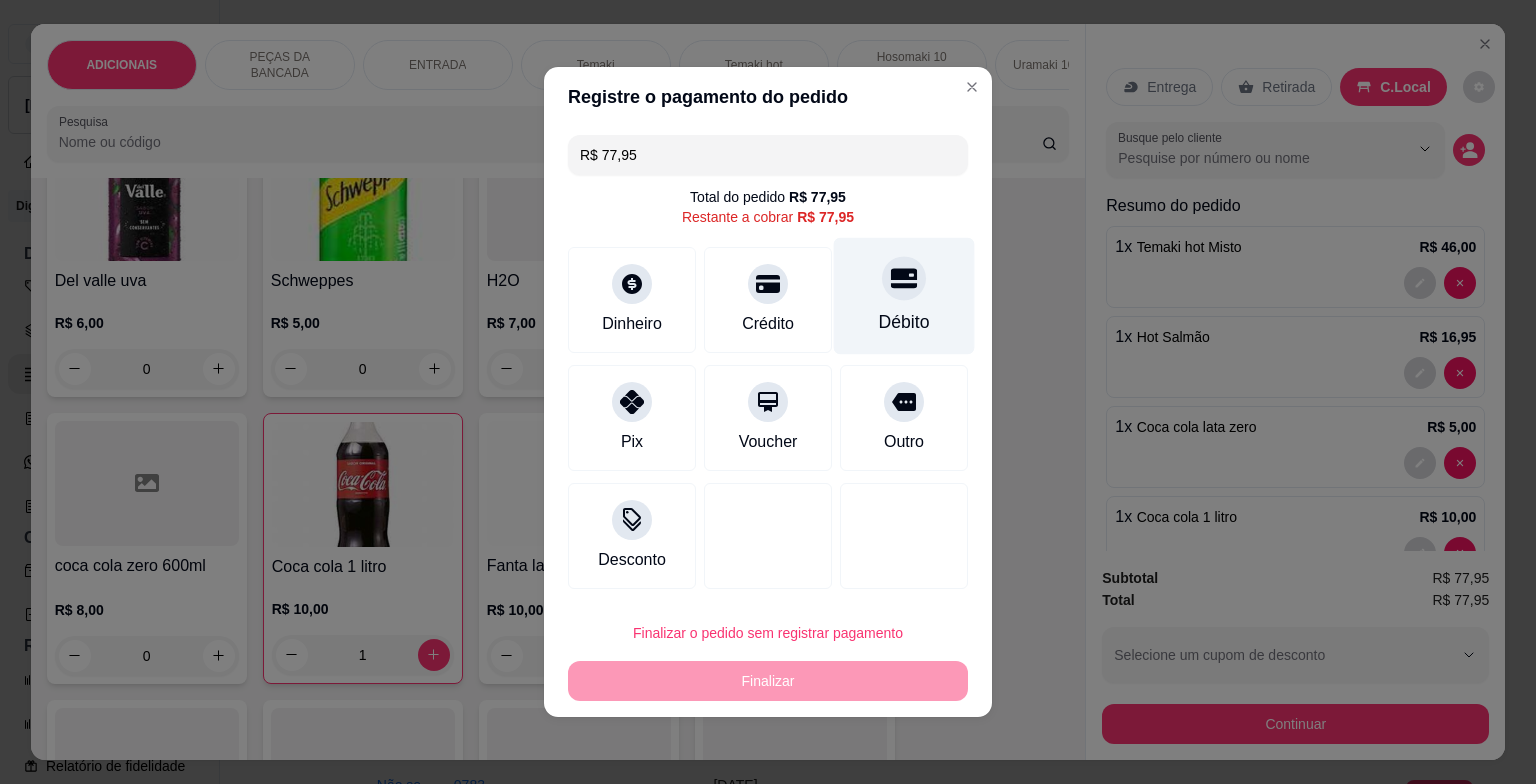 click on "Débito" at bounding box center [904, 322] 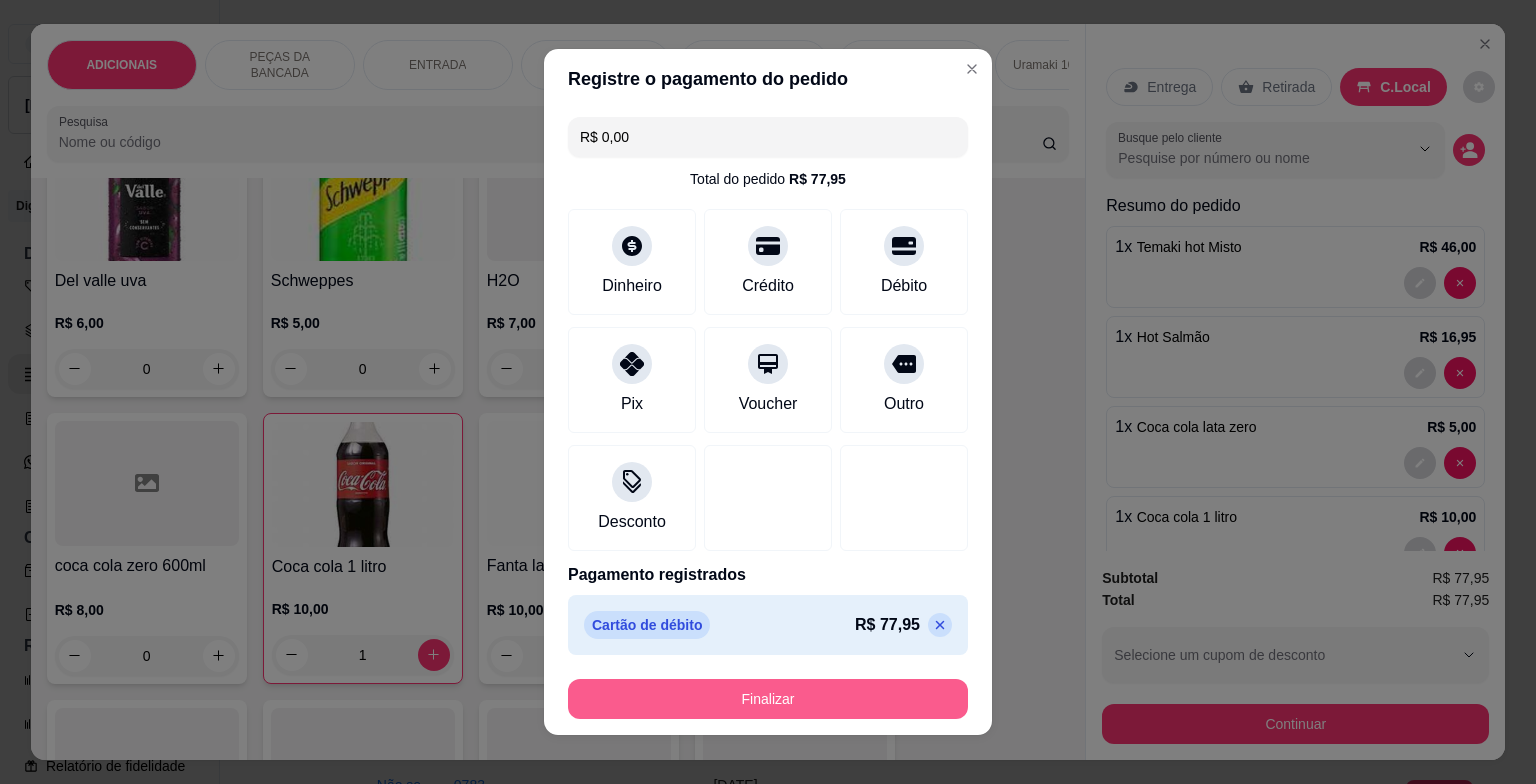 click on "Finalizar" at bounding box center [768, 699] 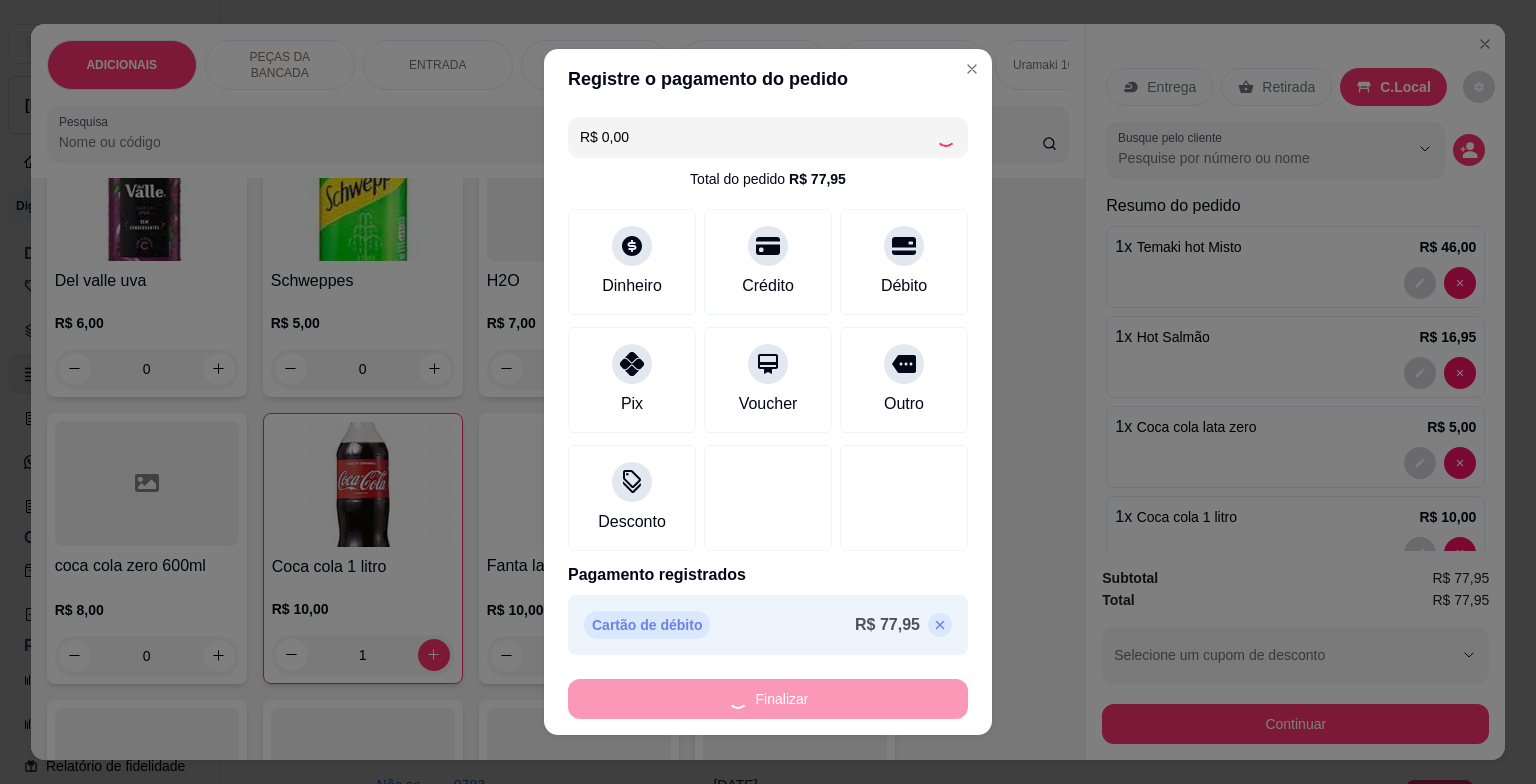 type on "0" 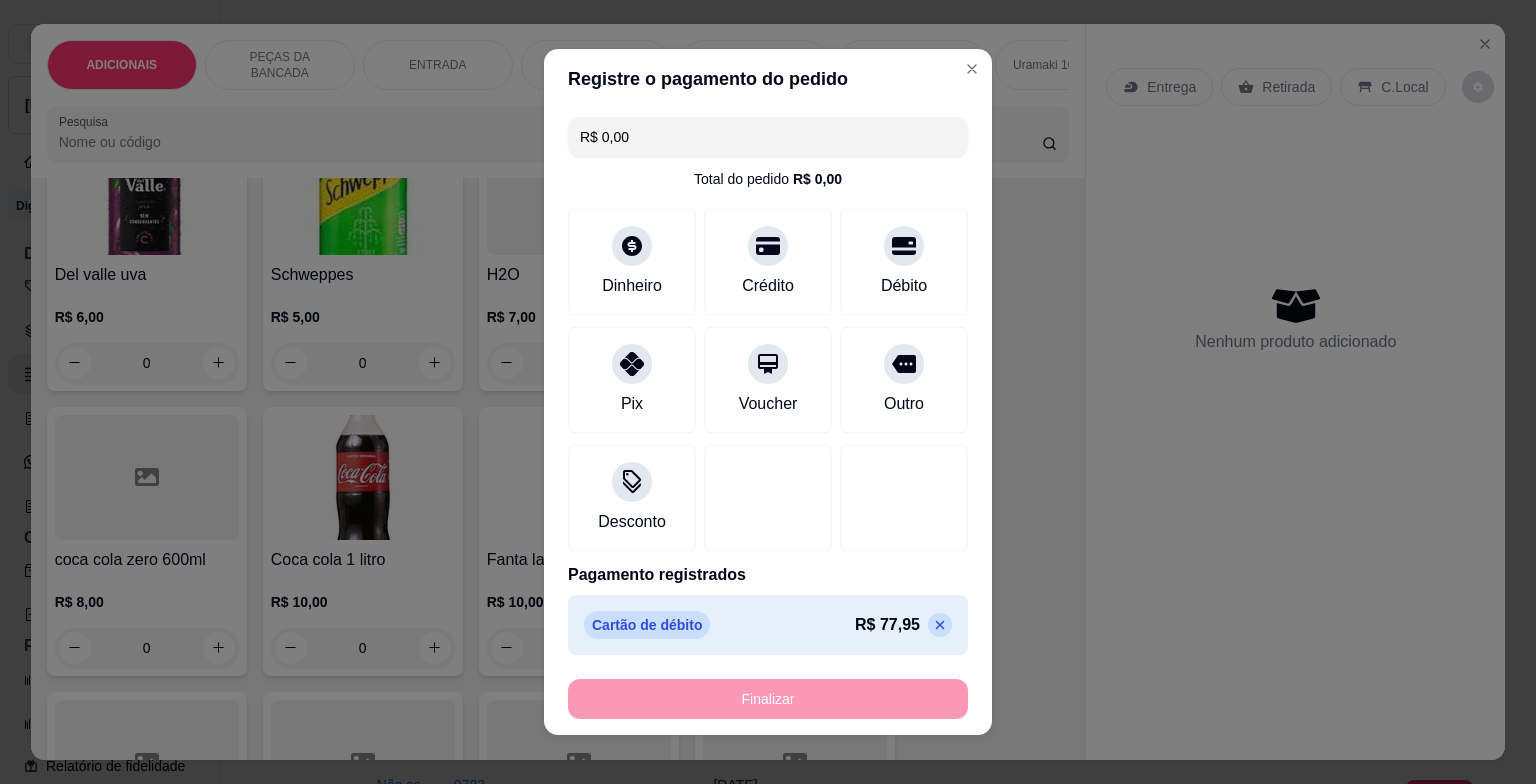 type on "-R$ 77,95" 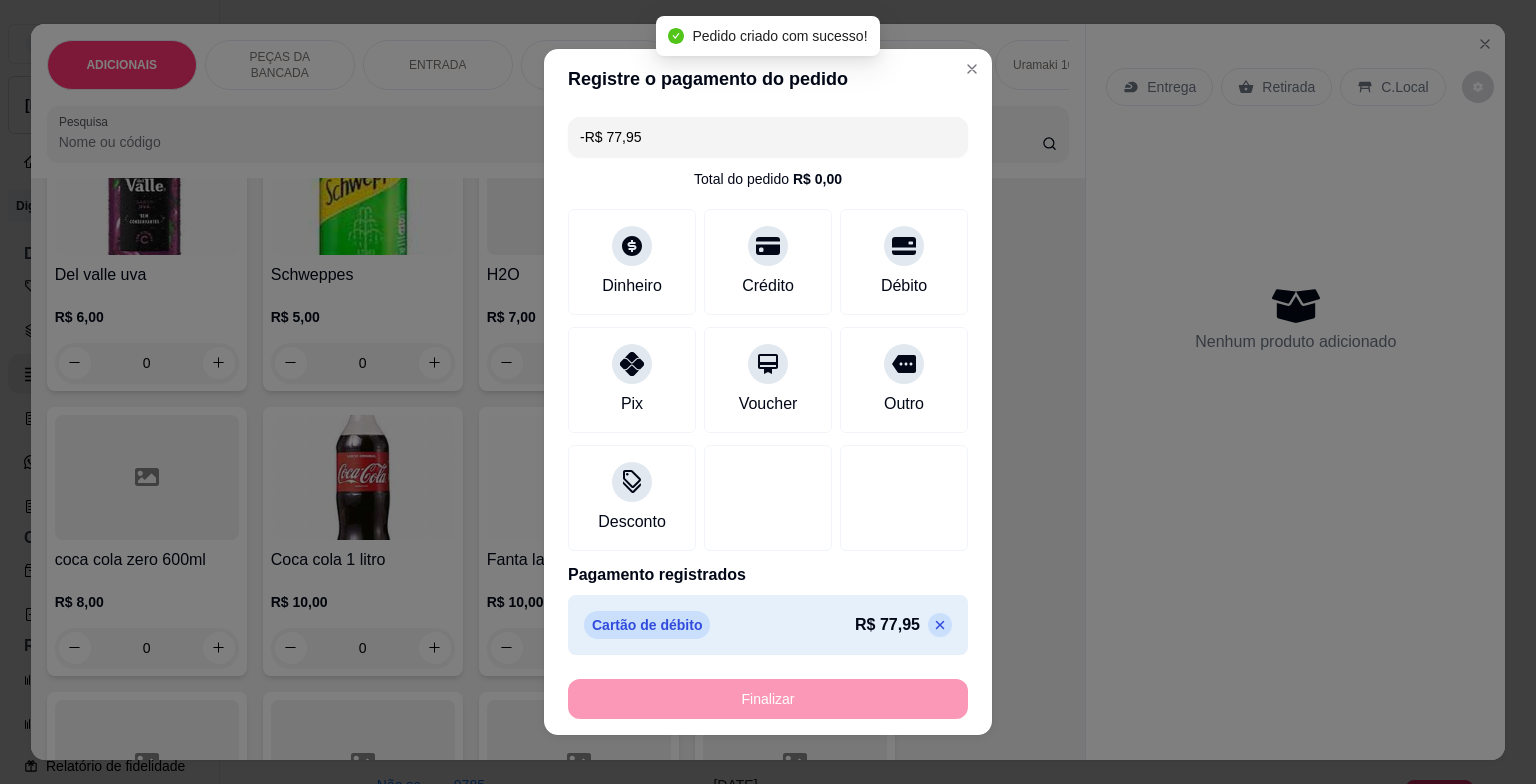 scroll, scrollTop: 6996, scrollLeft: 0, axis: vertical 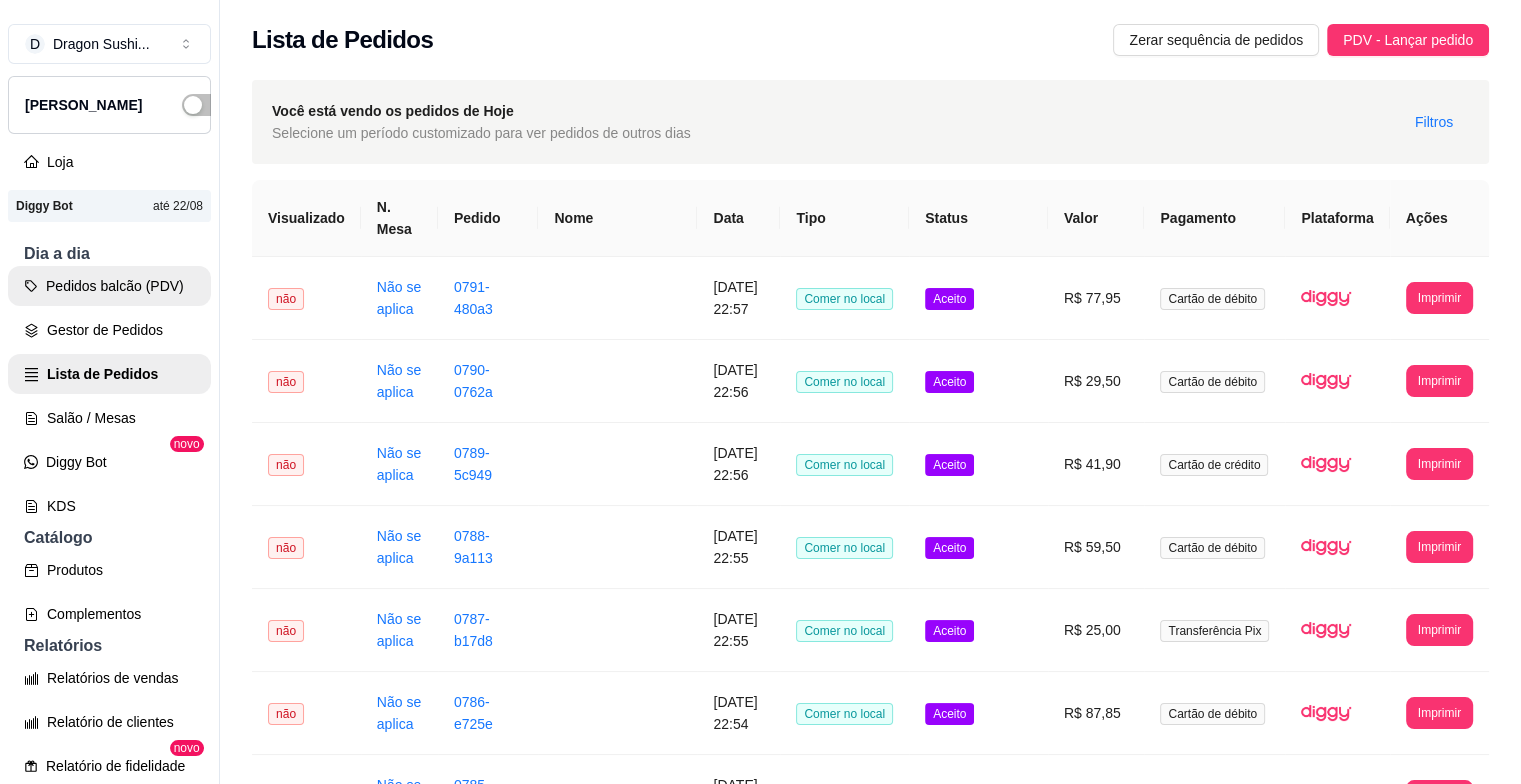 click on "Pedidos balcão (PDV)" at bounding box center [109, 286] 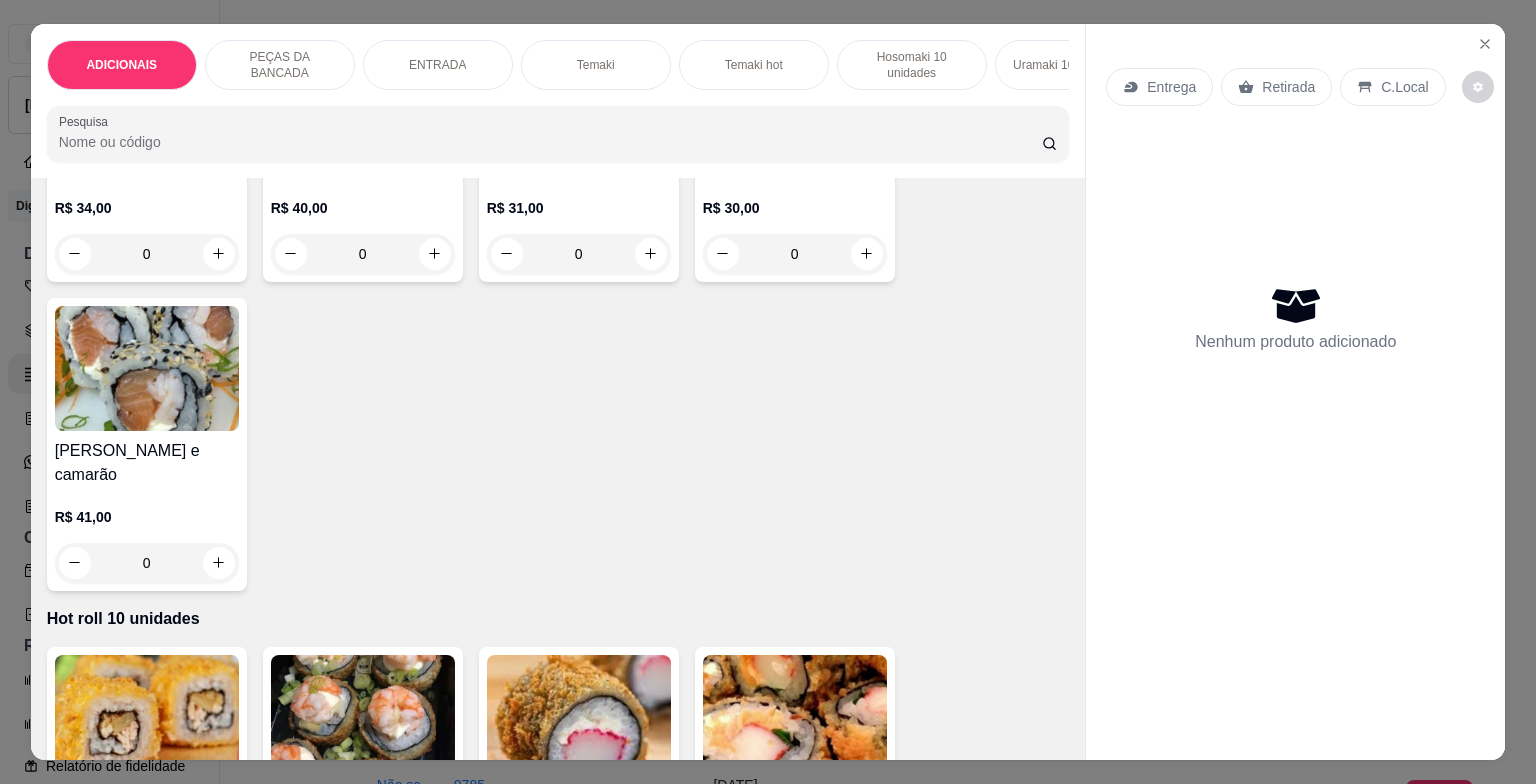scroll, scrollTop: 3600, scrollLeft: 0, axis: vertical 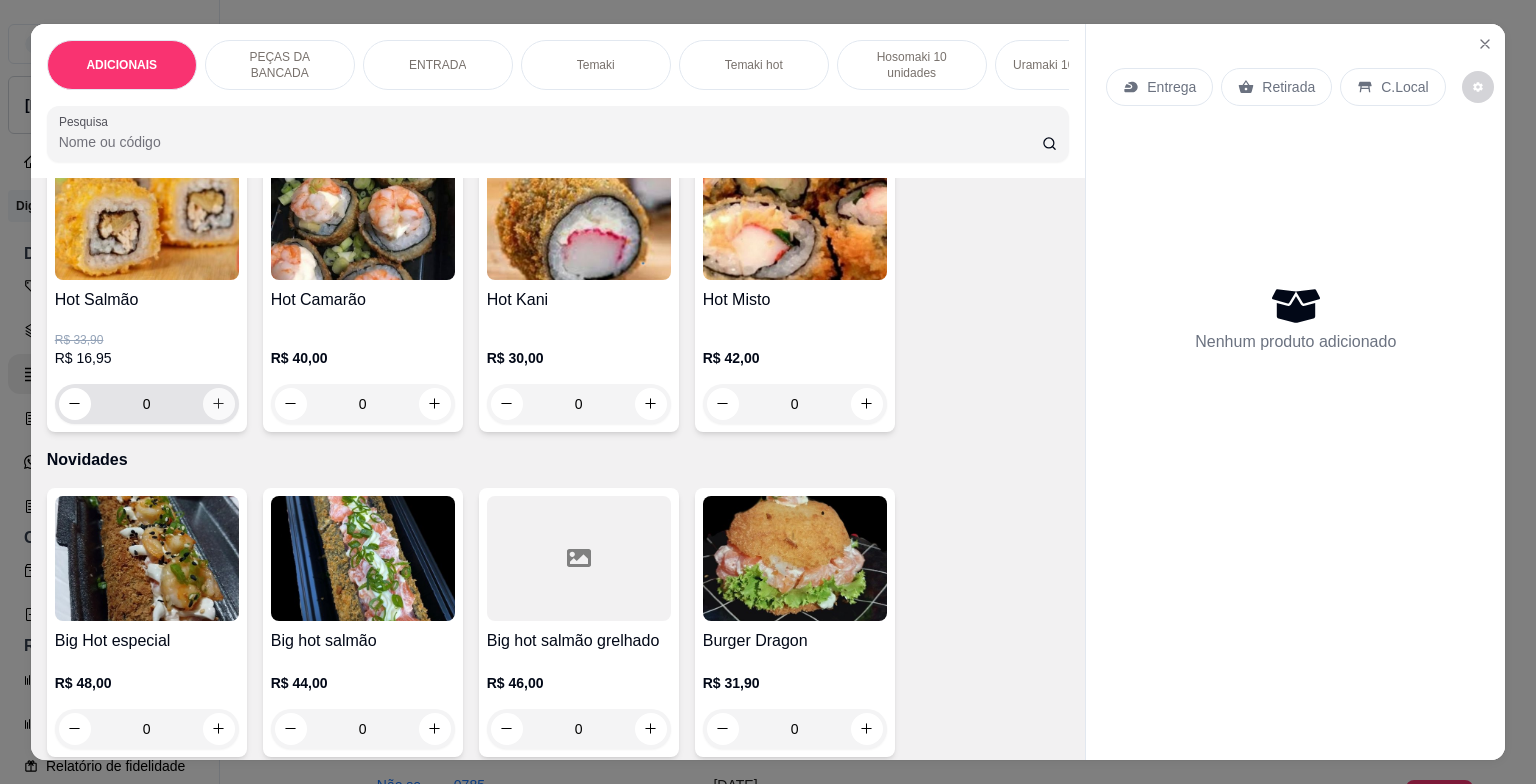 click 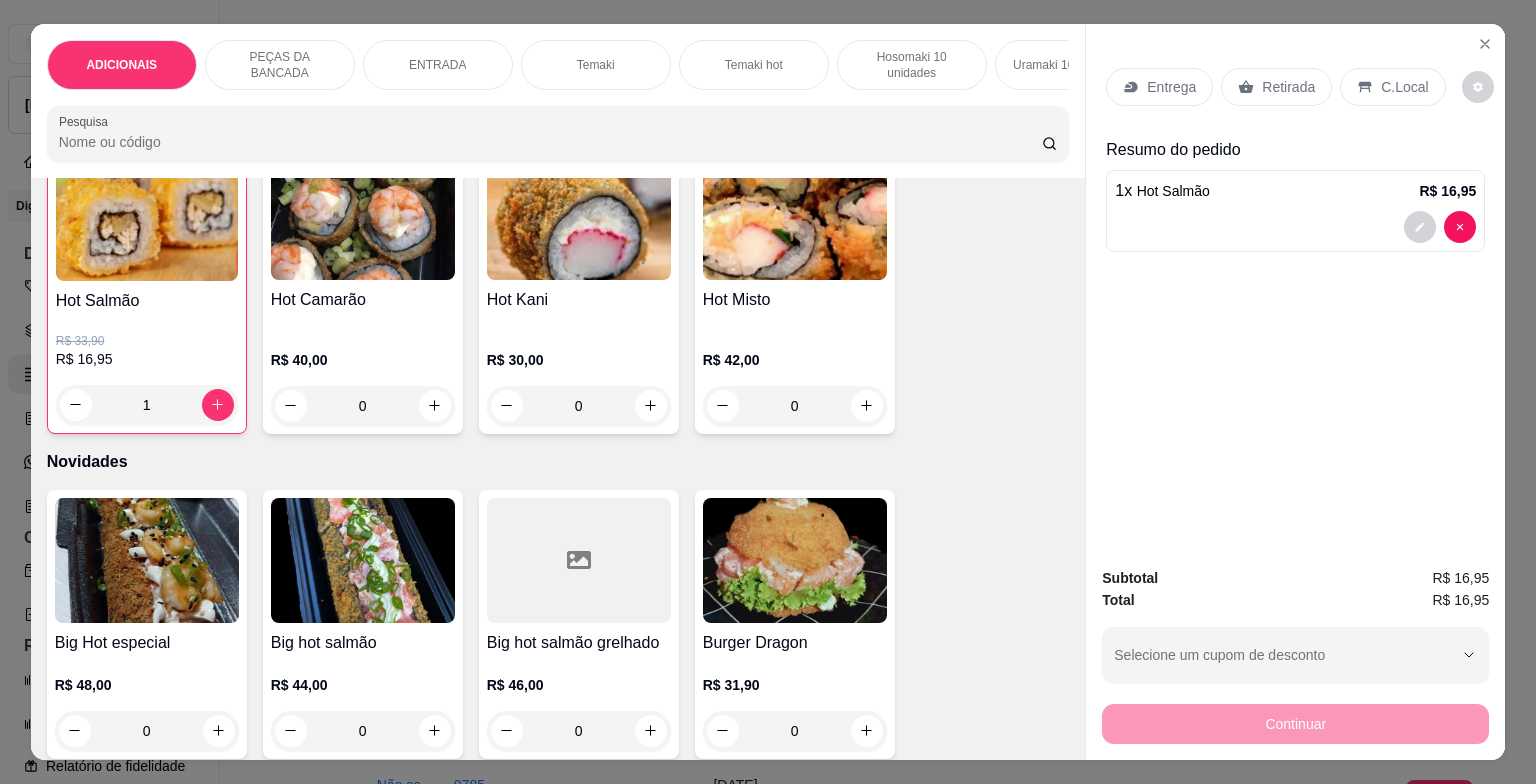 scroll, scrollTop: 3600, scrollLeft: 0, axis: vertical 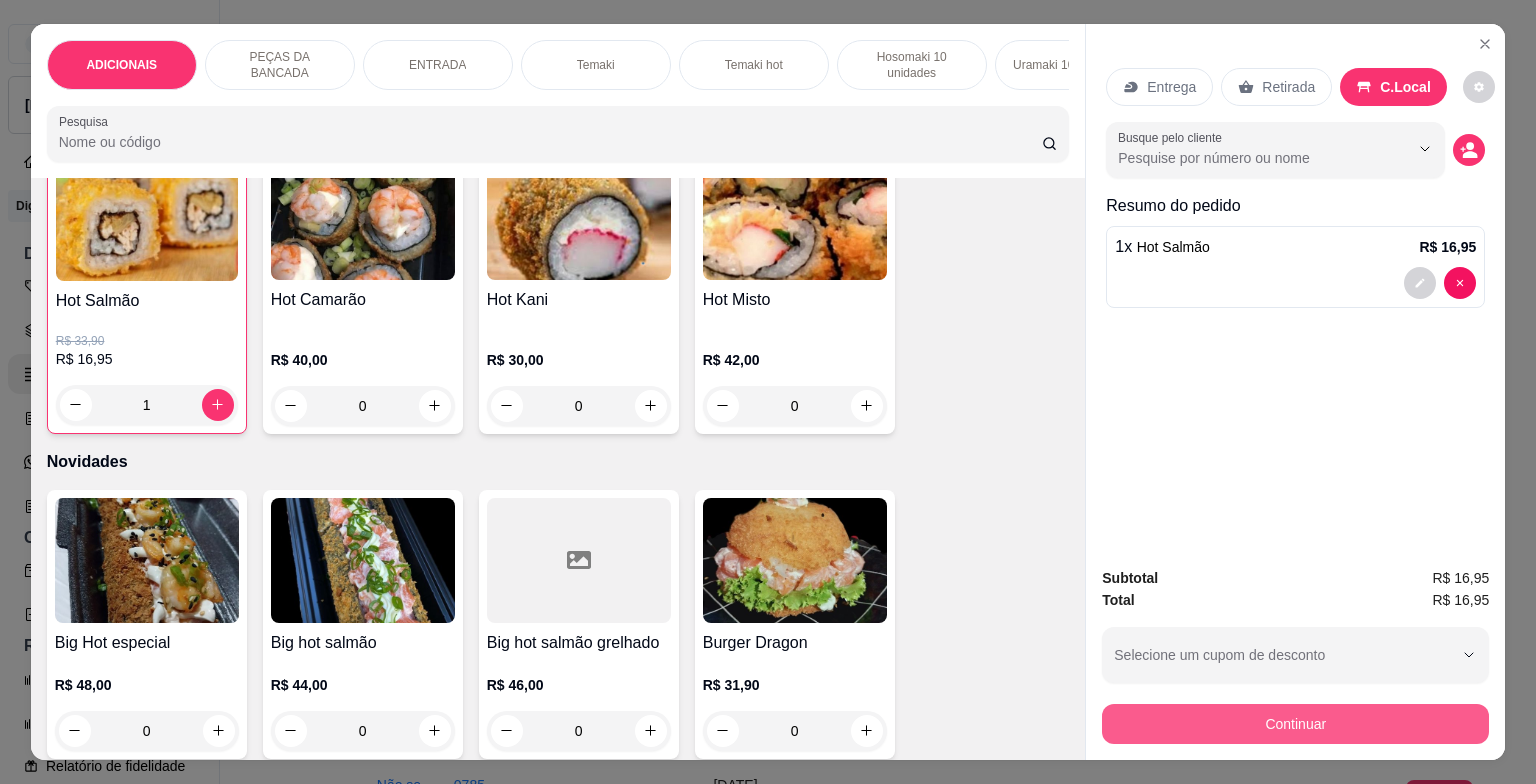 click on "Continuar" at bounding box center (1295, 724) 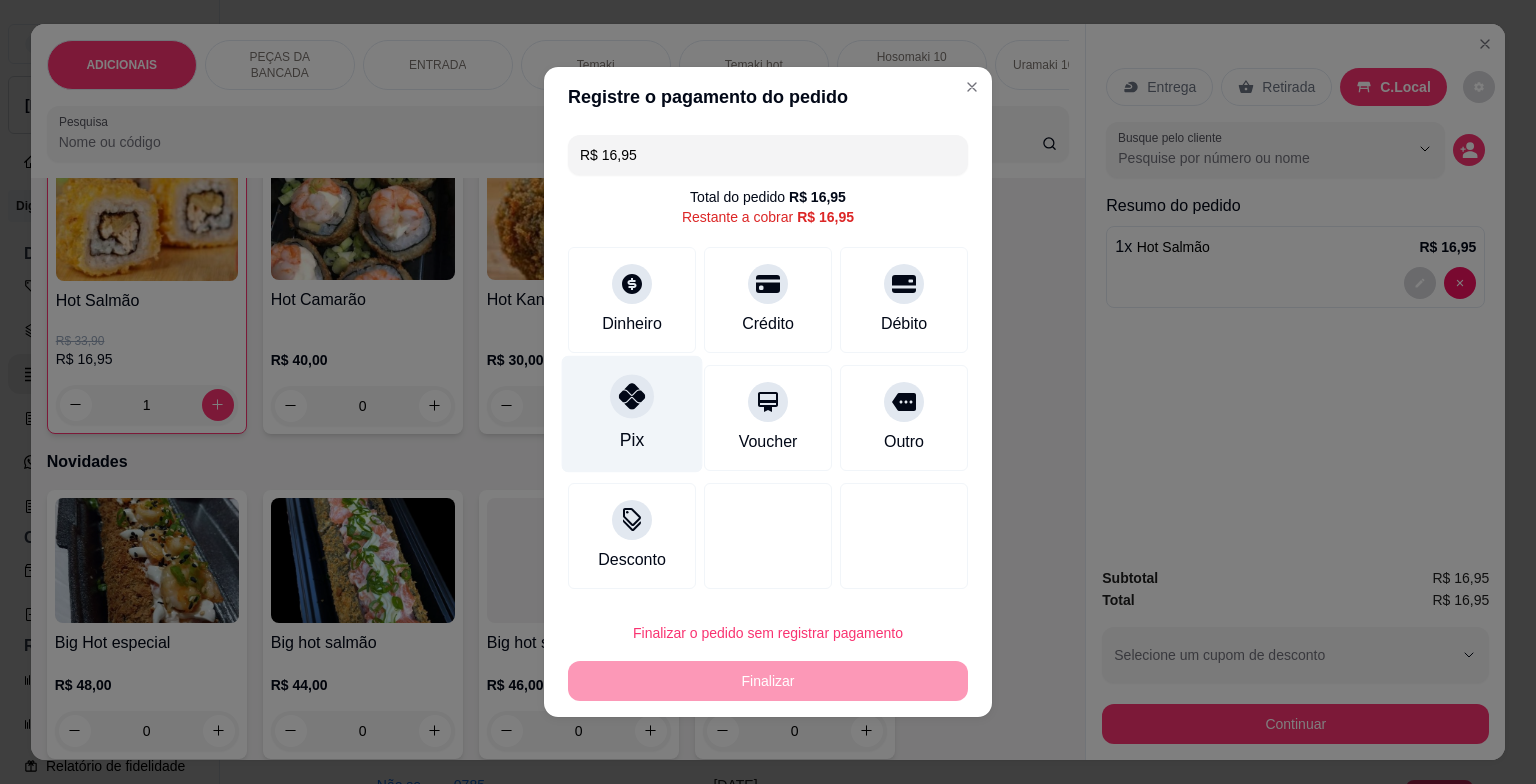 click on "Pix" at bounding box center [632, 414] 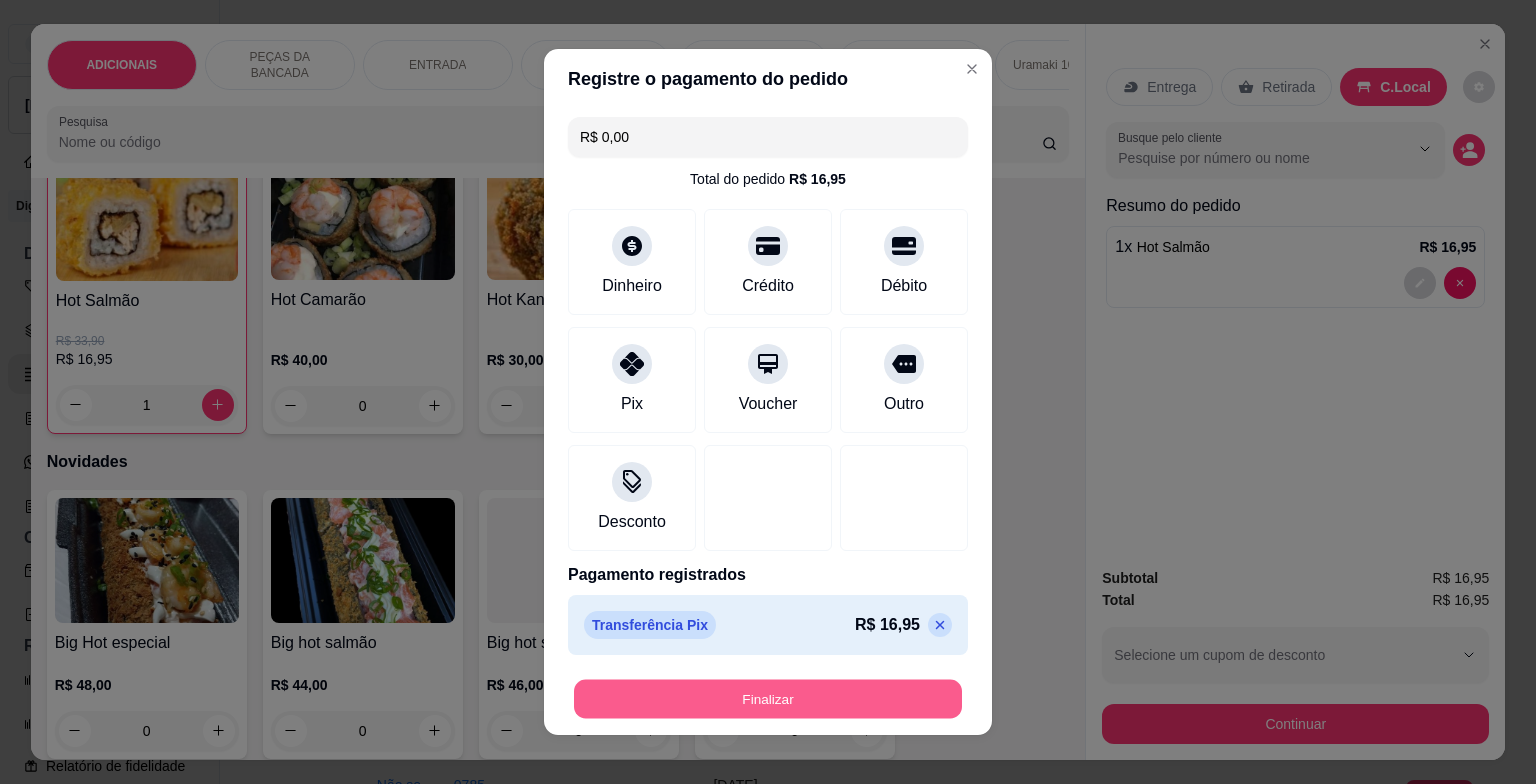 click on "Finalizar" at bounding box center [768, 699] 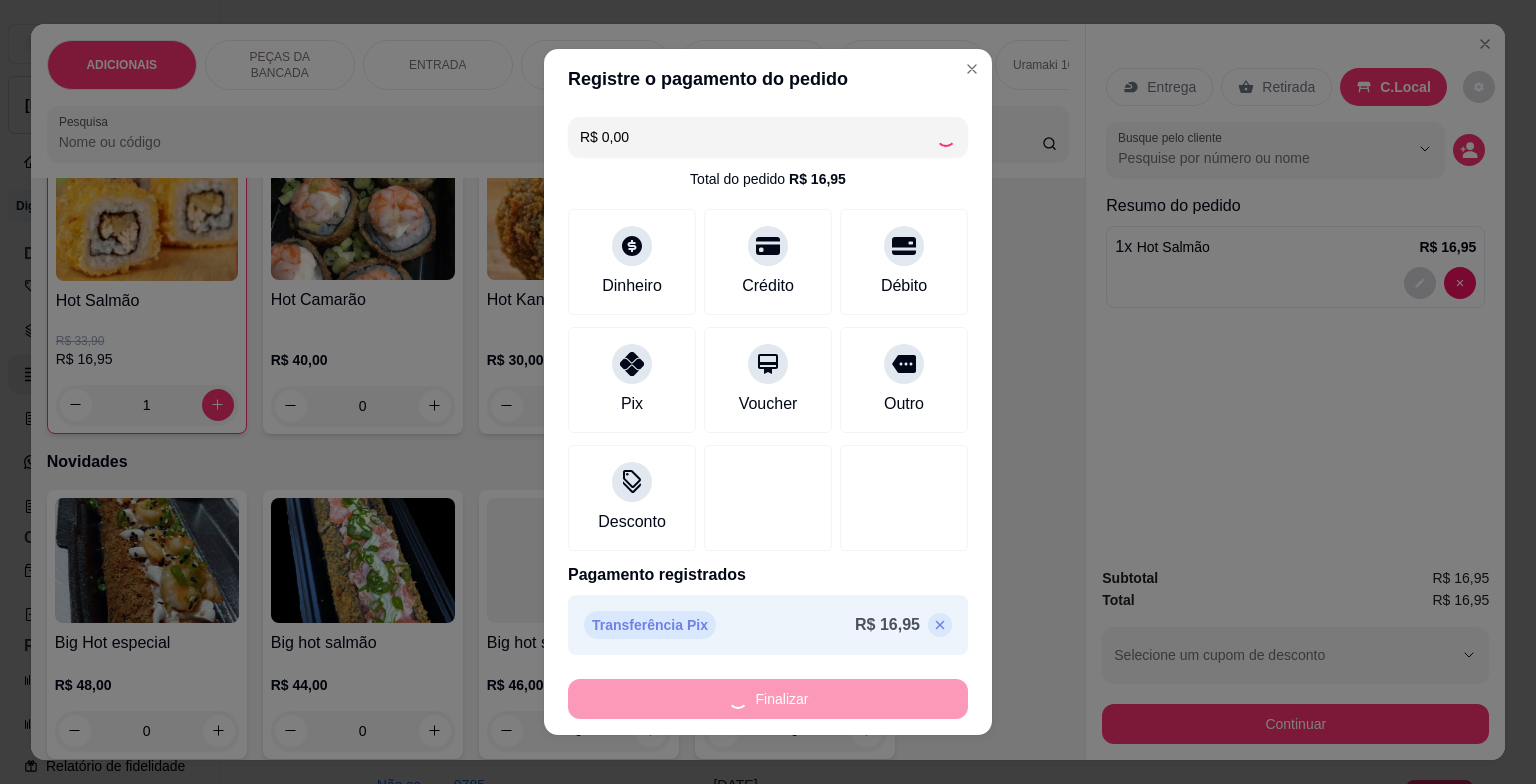 type on "0" 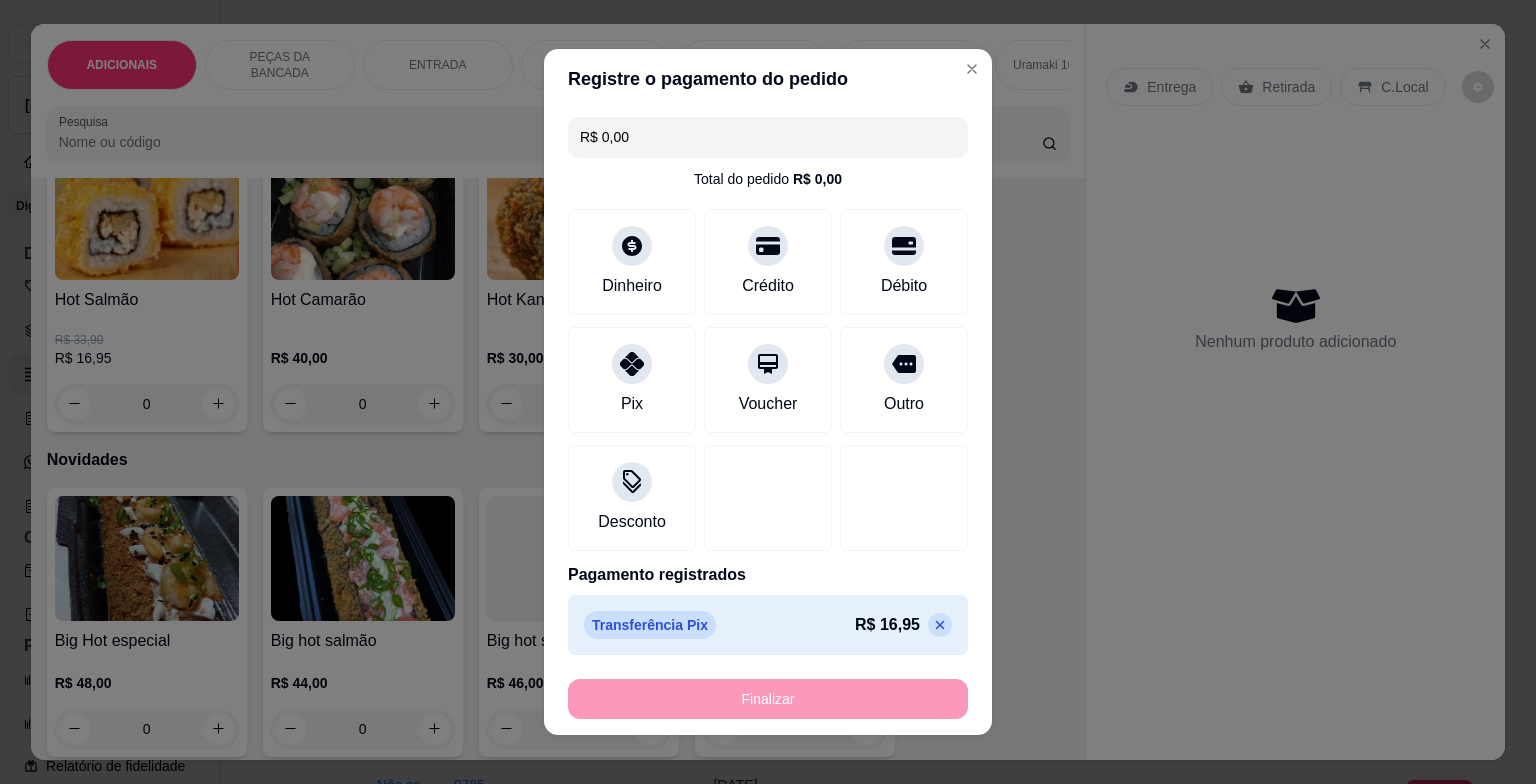 type on "-R$ 16,95" 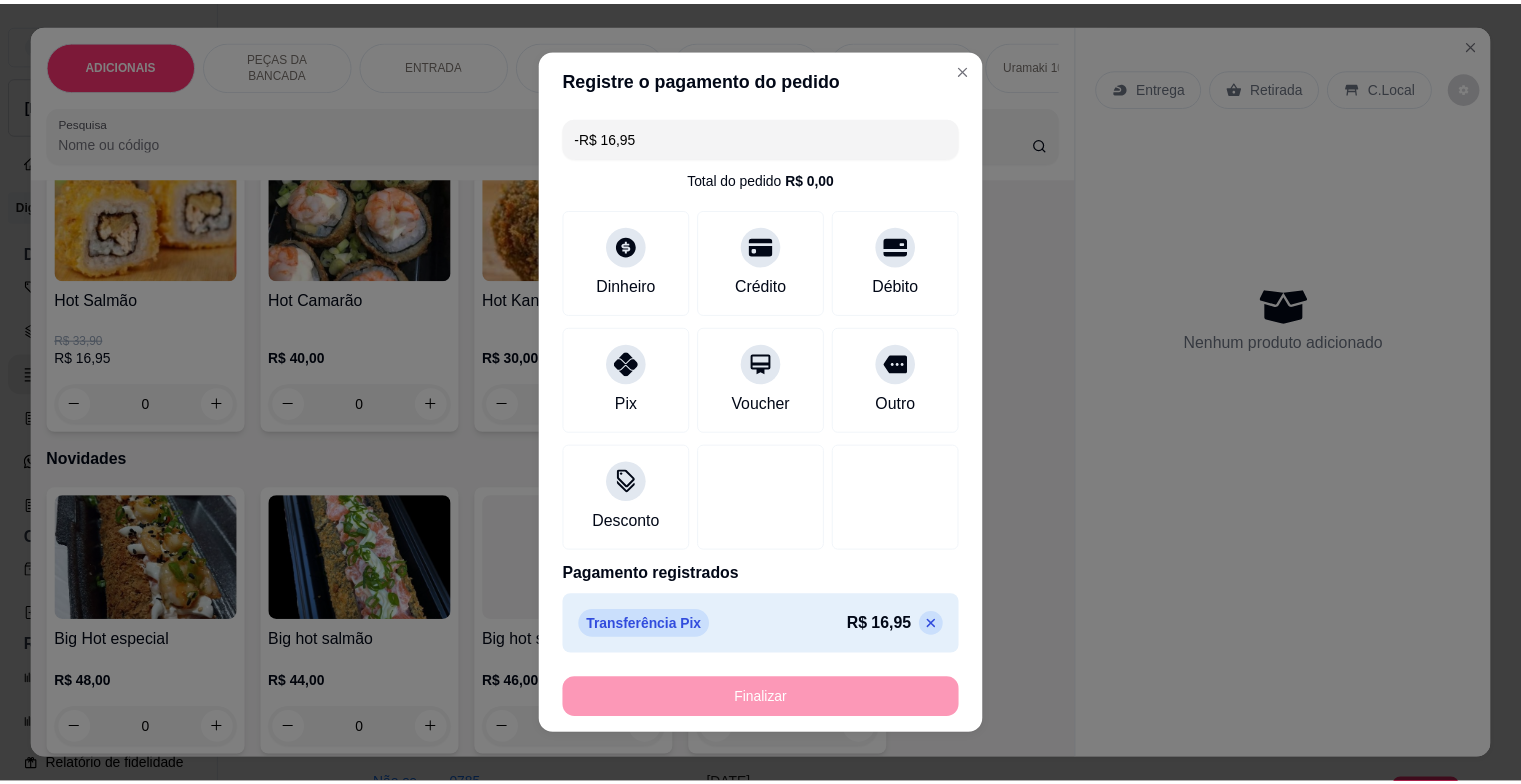 scroll, scrollTop: 3600, scrollLeft: 0, axis: vertical 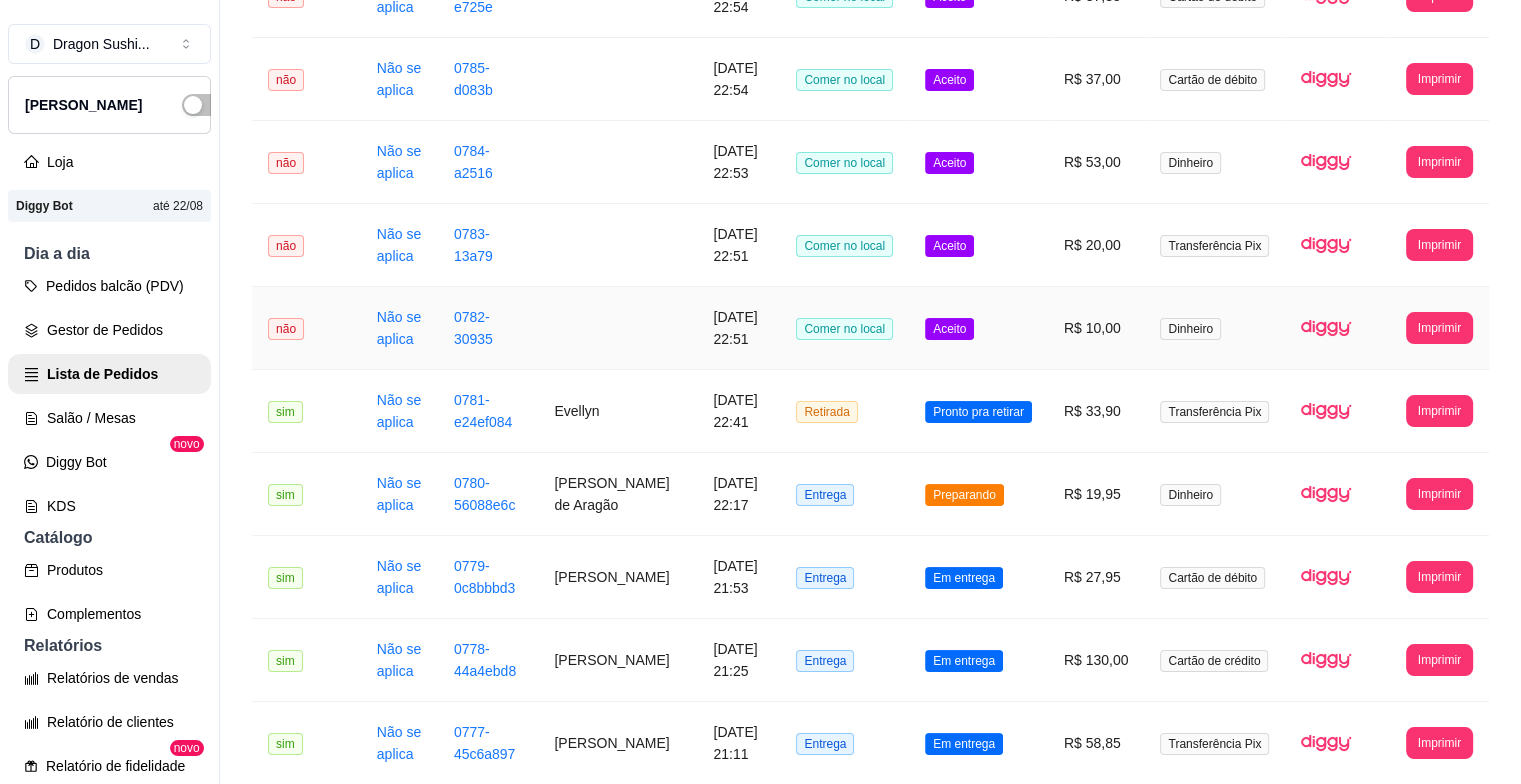 click on "Aceito" at bounding box center [978, 328] 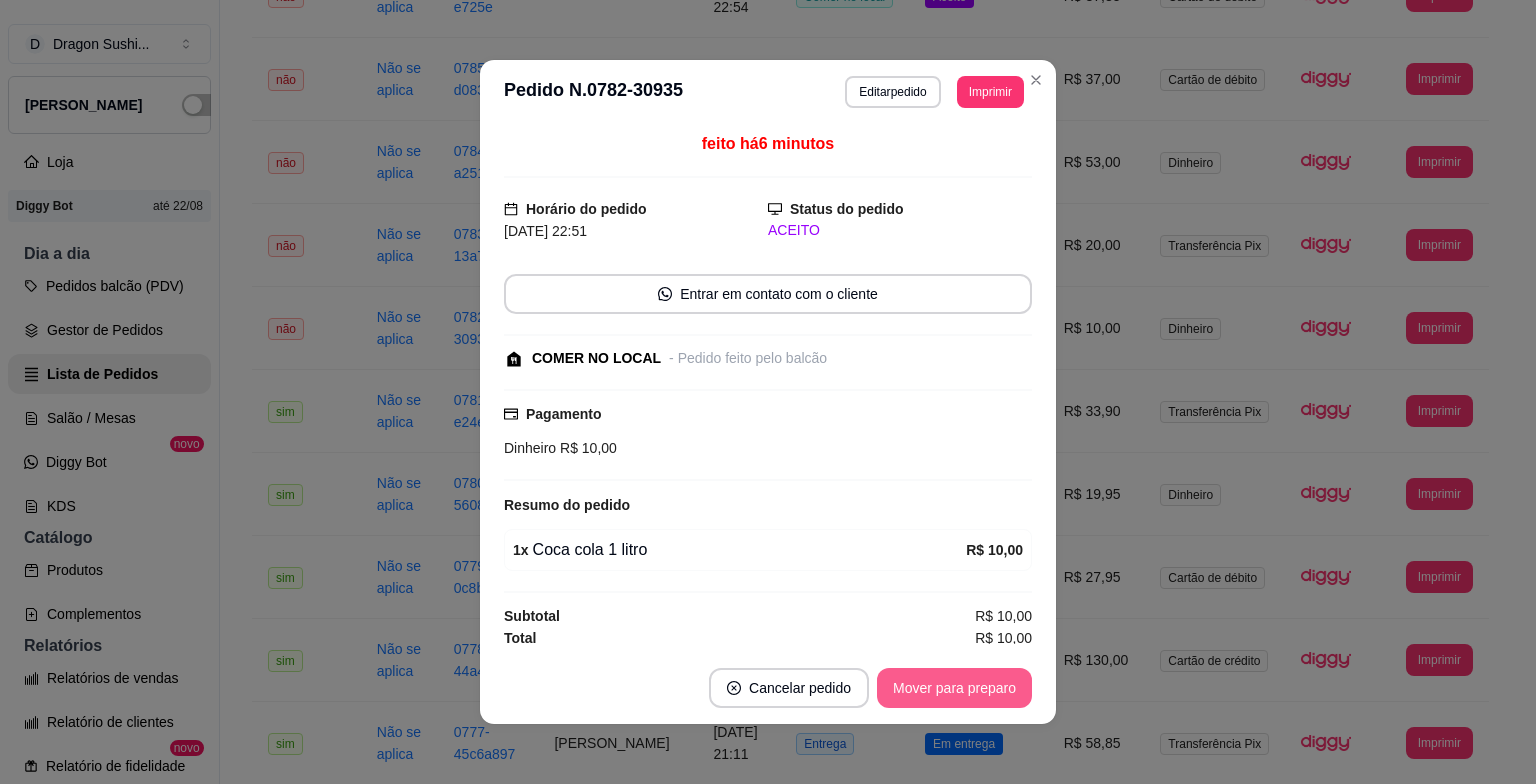 click on "Mover para preparo" at bounding box center (954, 688) 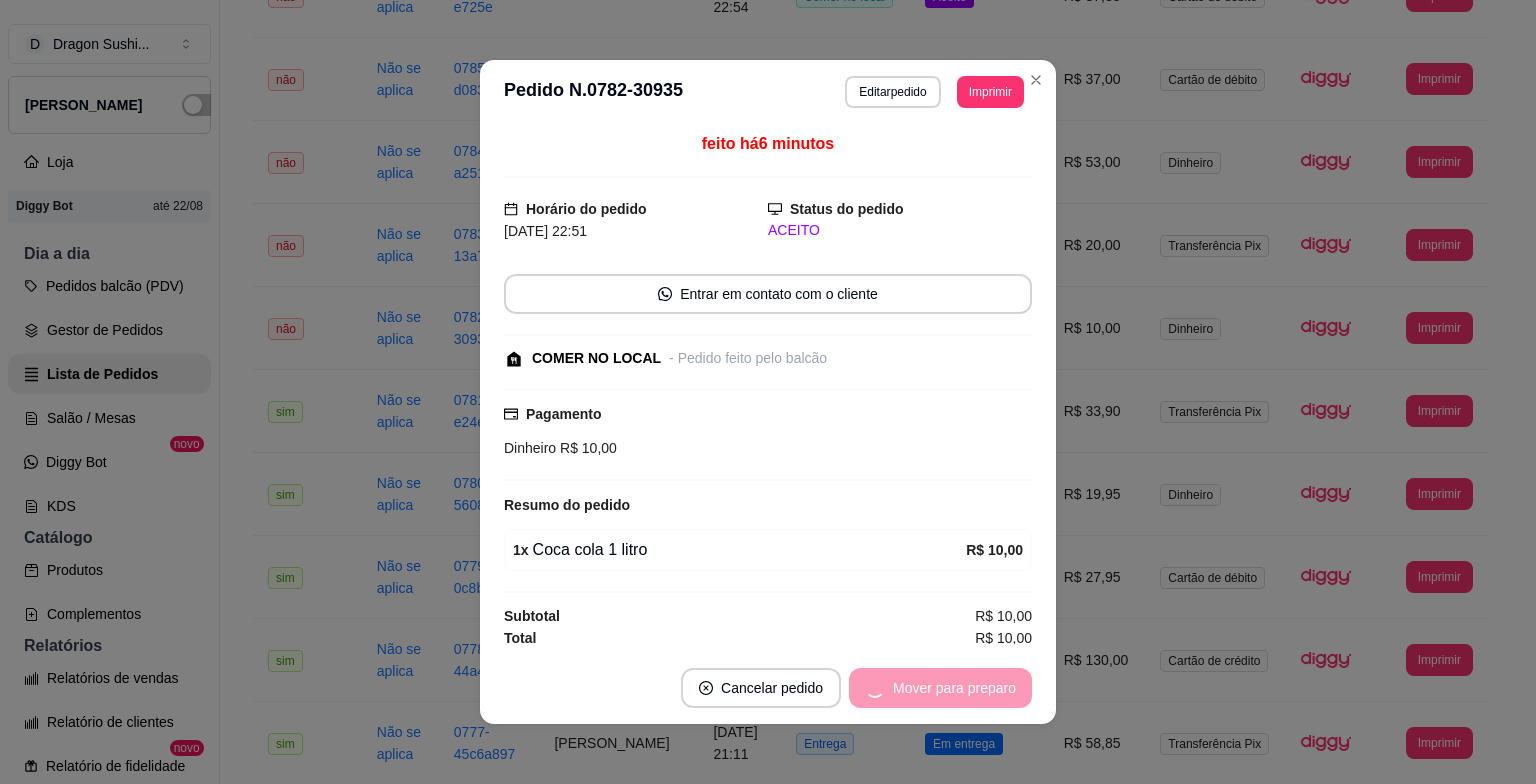 click on "Mover para preparo" at bounding box center [940, 688] 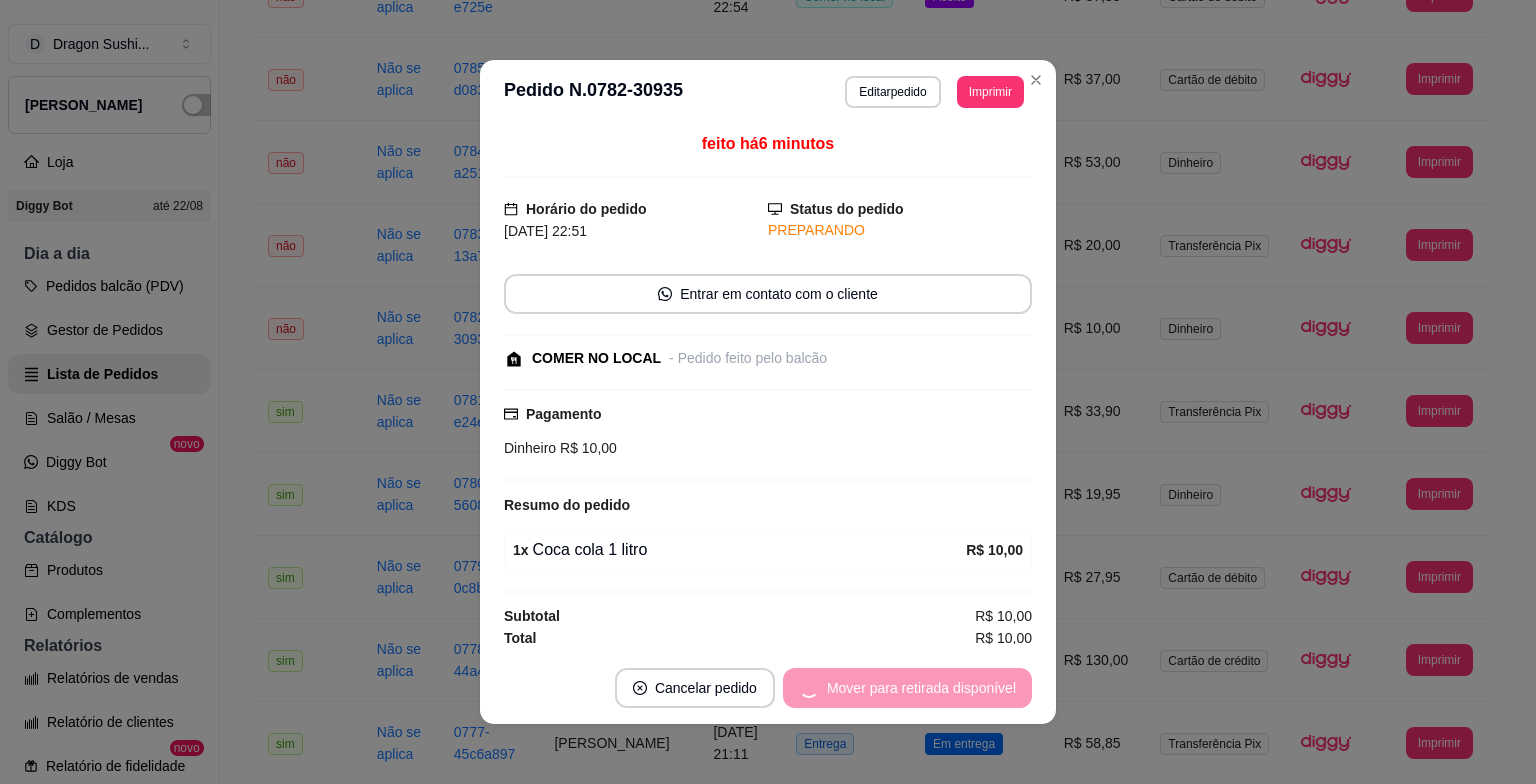 click on "Mover para retirada disponível" at bounding box center (907, 688) 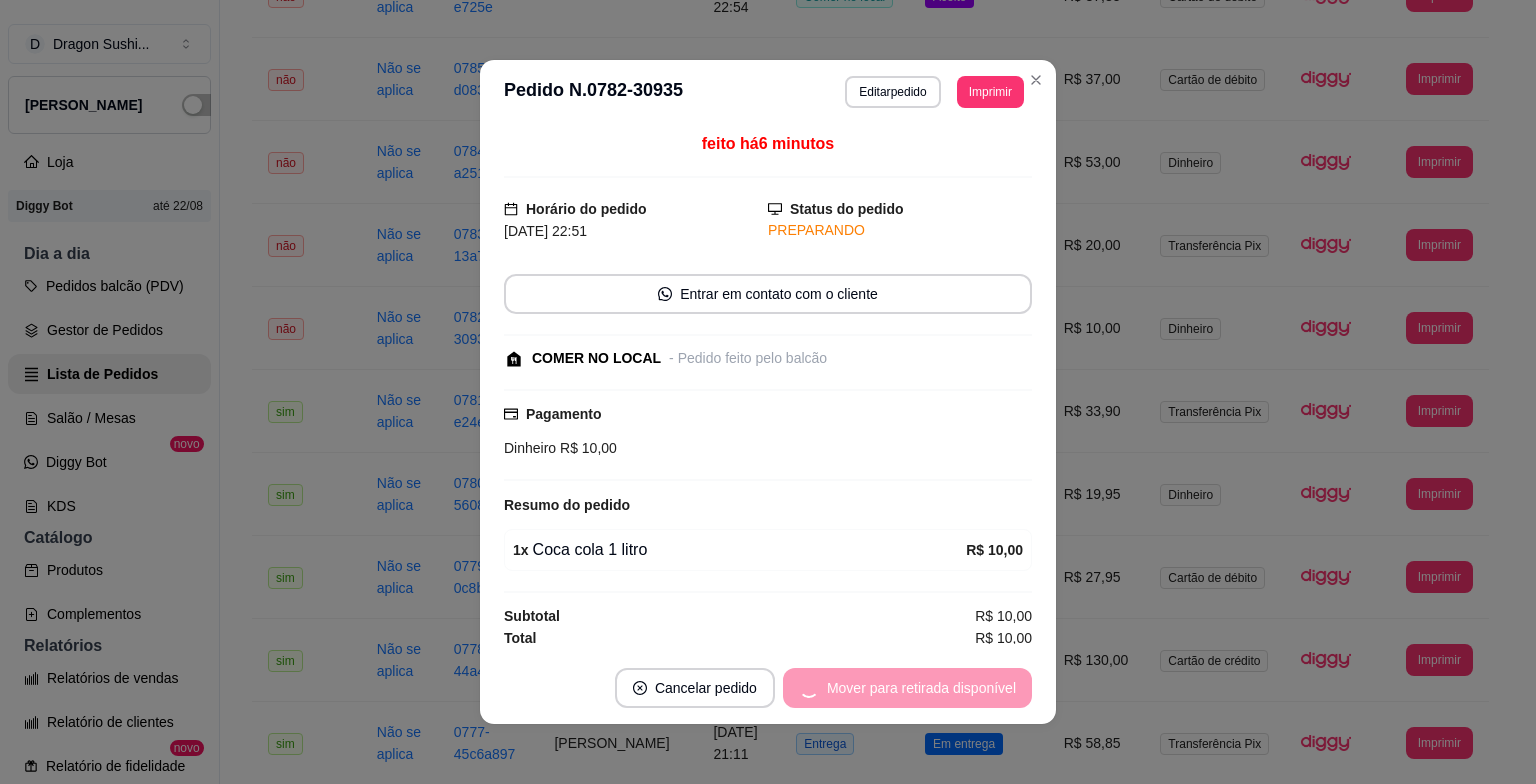 click on "Mover para retirada disponível" at bounding box center [907, 688] 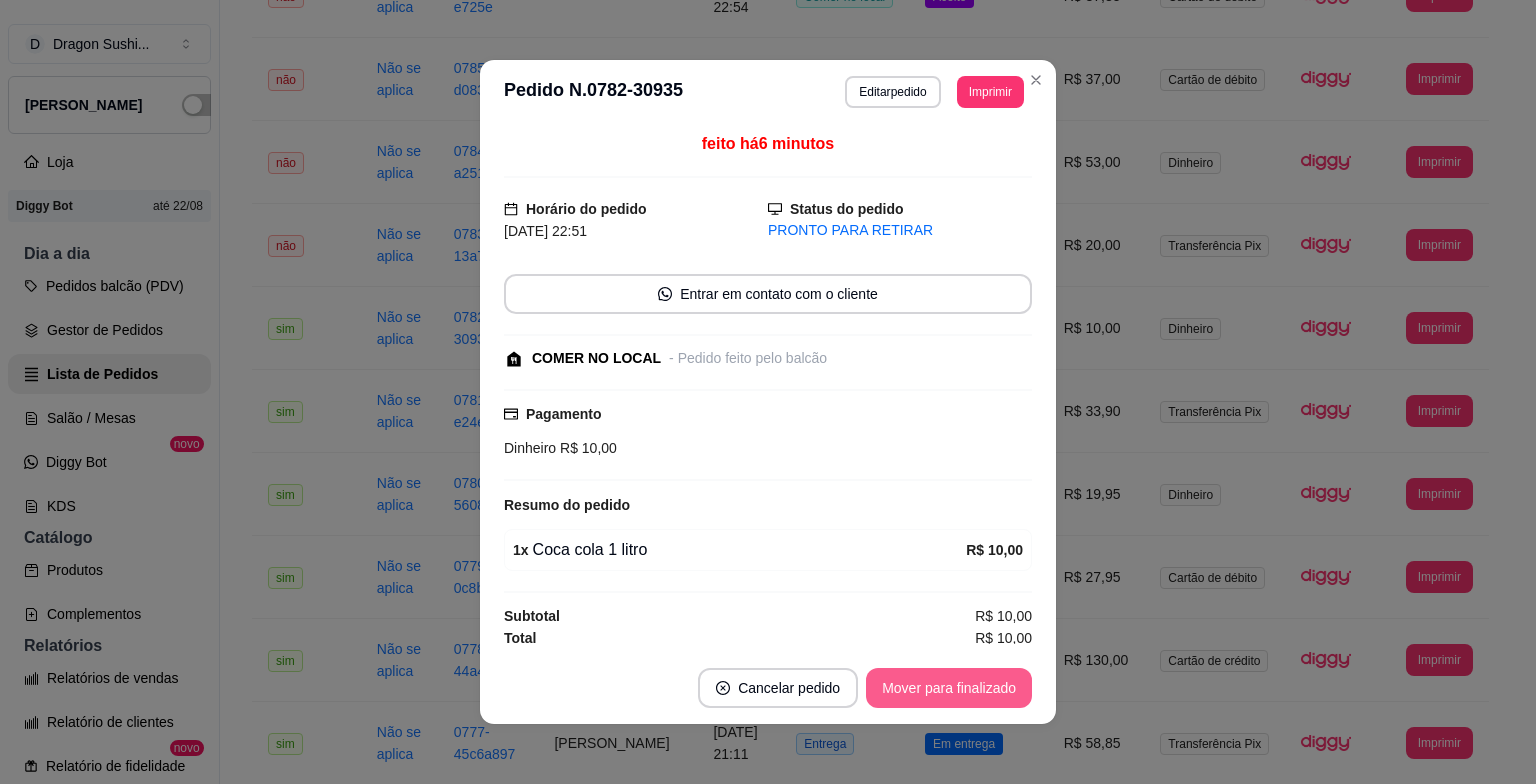 click on "Mover para finalizado" at bounding box center [949, 688] 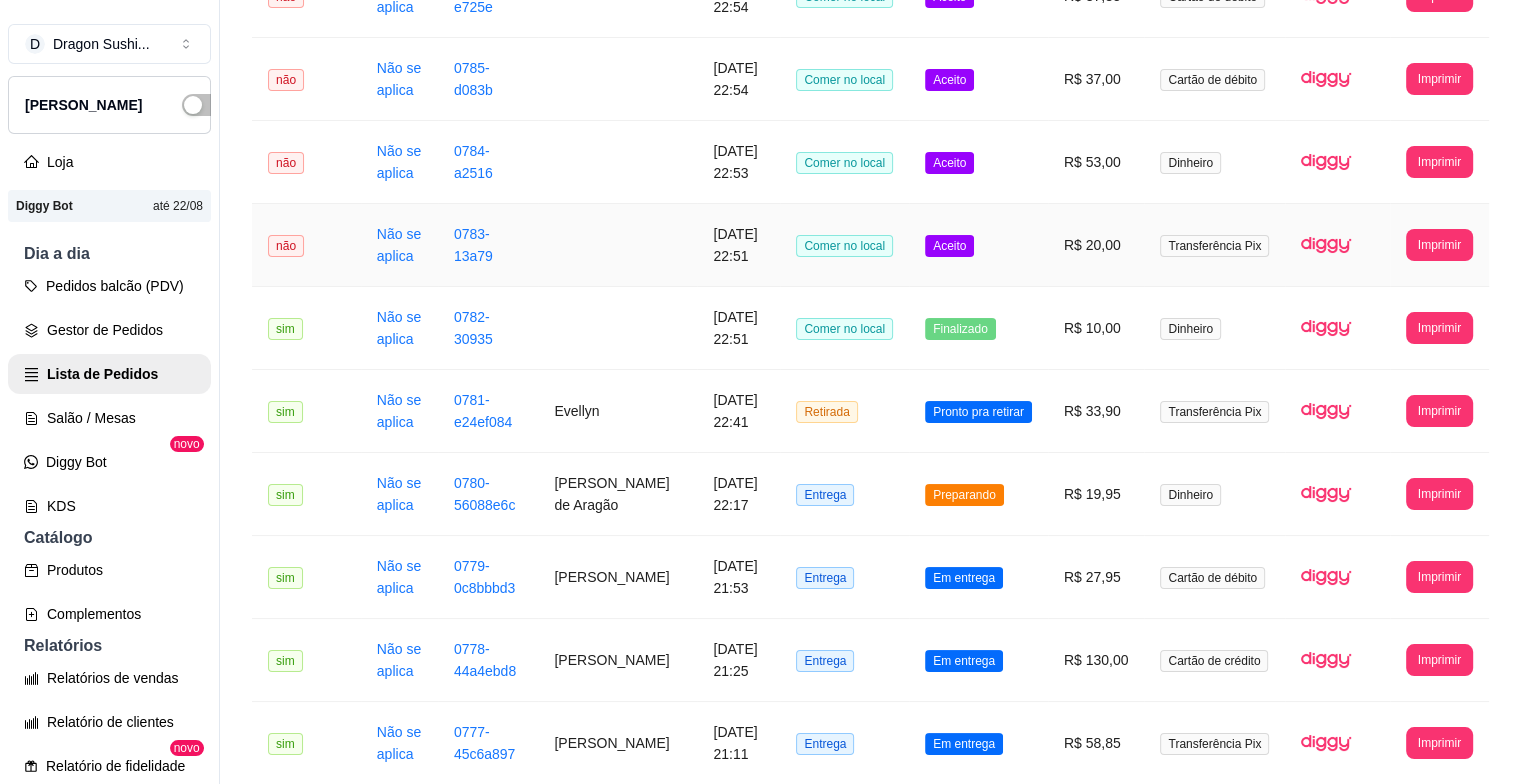 click on "Aceito" at bounding box center (978, 245) 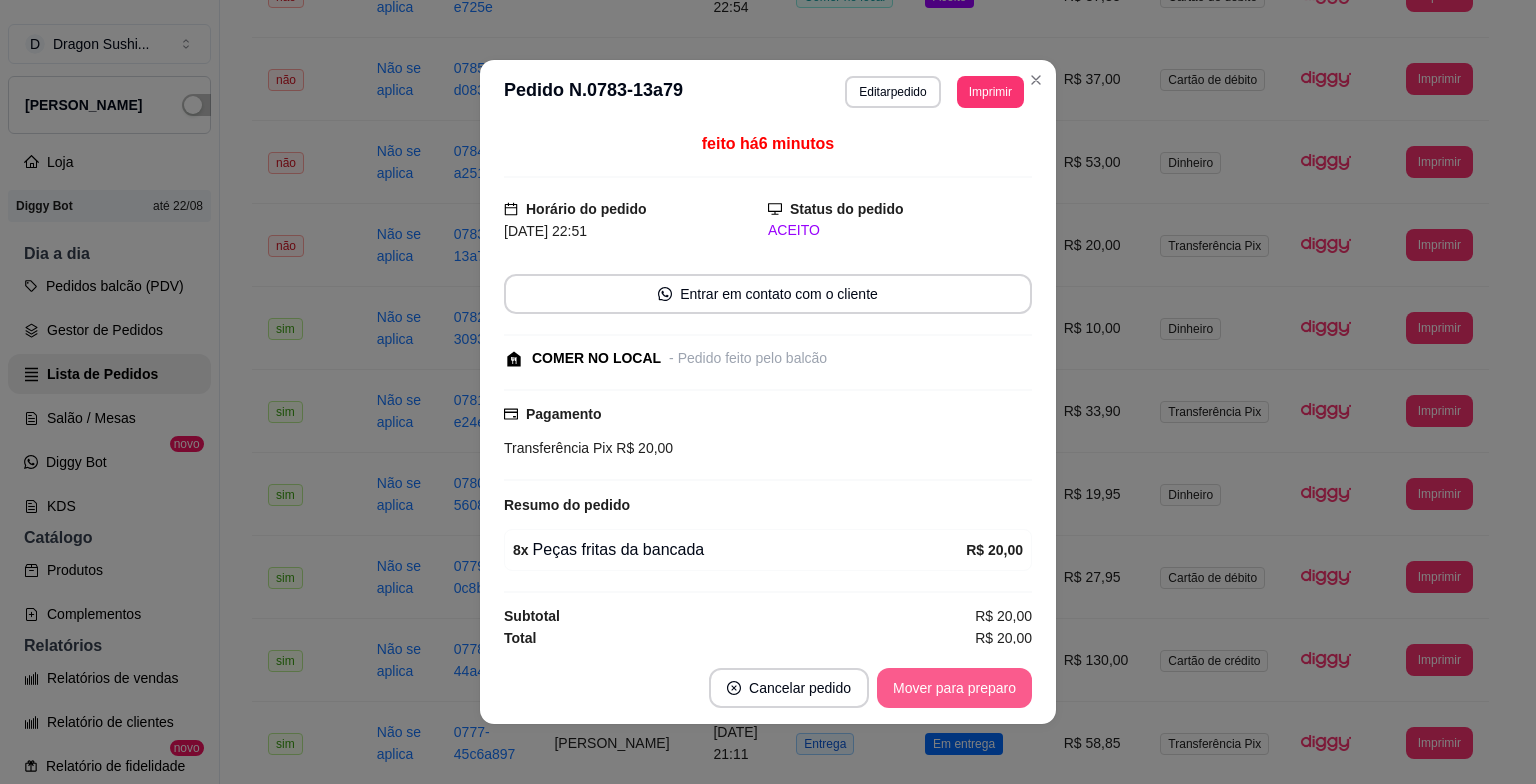 click on "Mover para preparo" at bounding box center (954, 688) 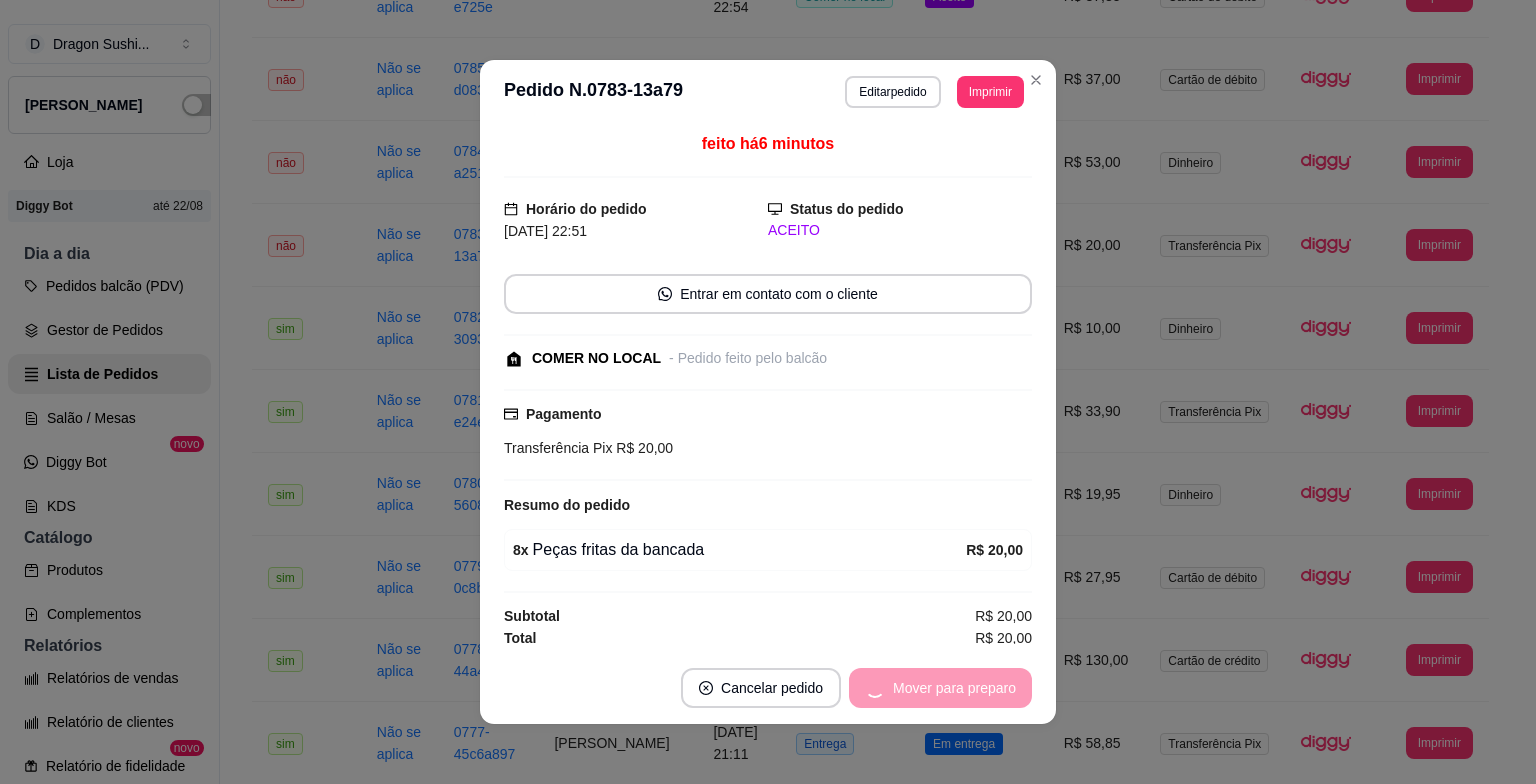 click on "Mover para preparo" at bounding box center (940, 688) 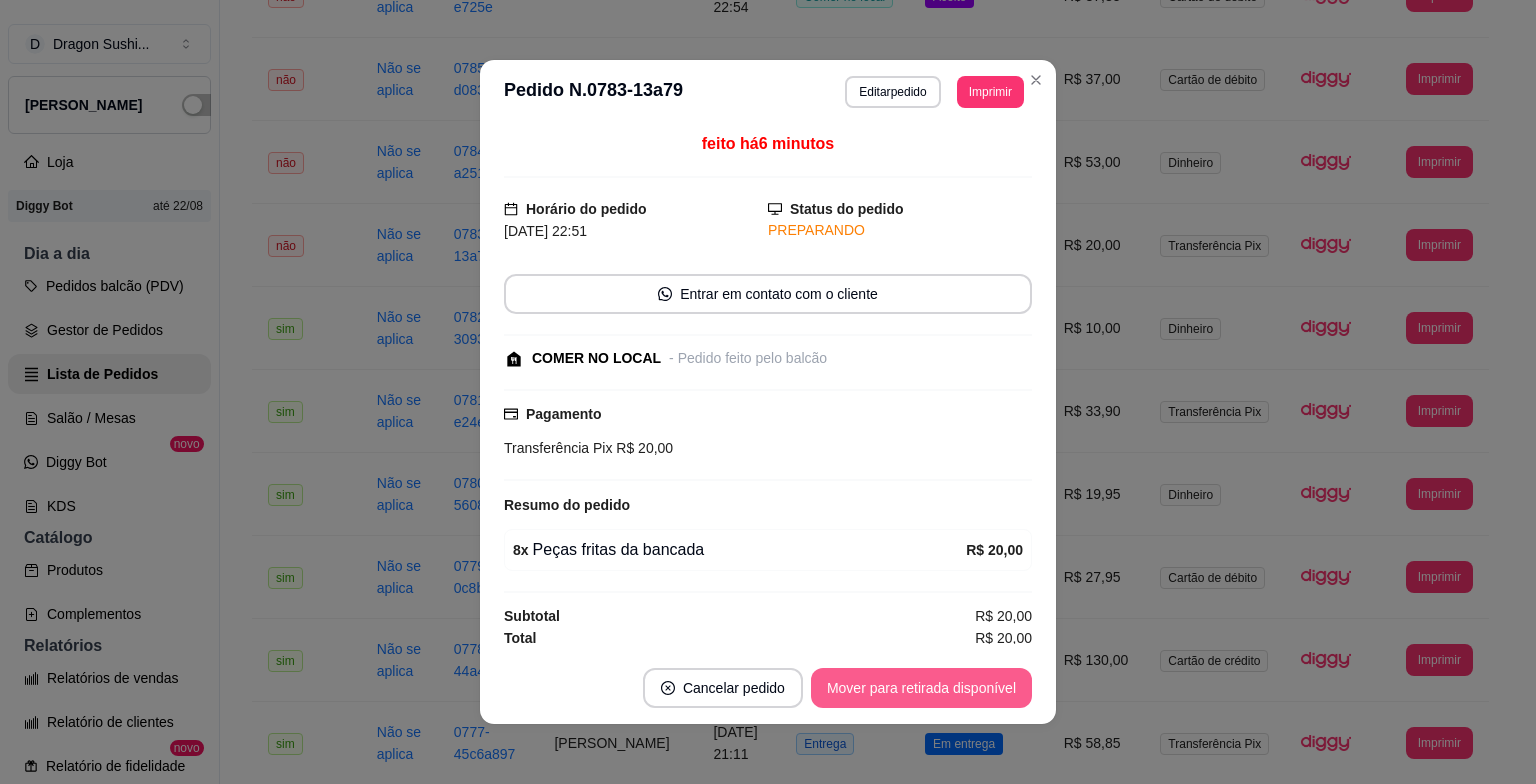 click on "Mover para retirada disponível" at bounding box center (921, 688) 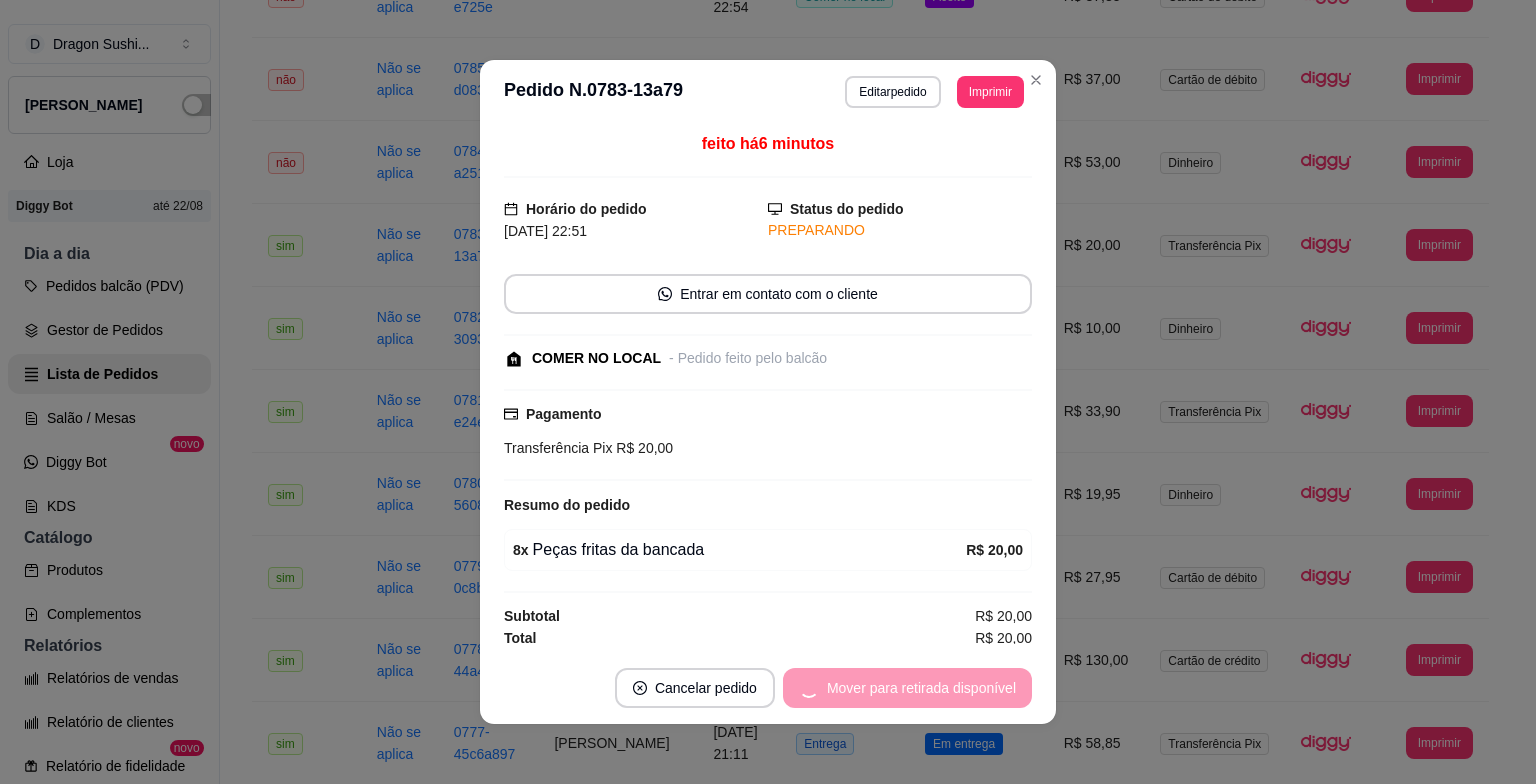 click on "Mover para retirada disponível" at bounding box center [907, 688] 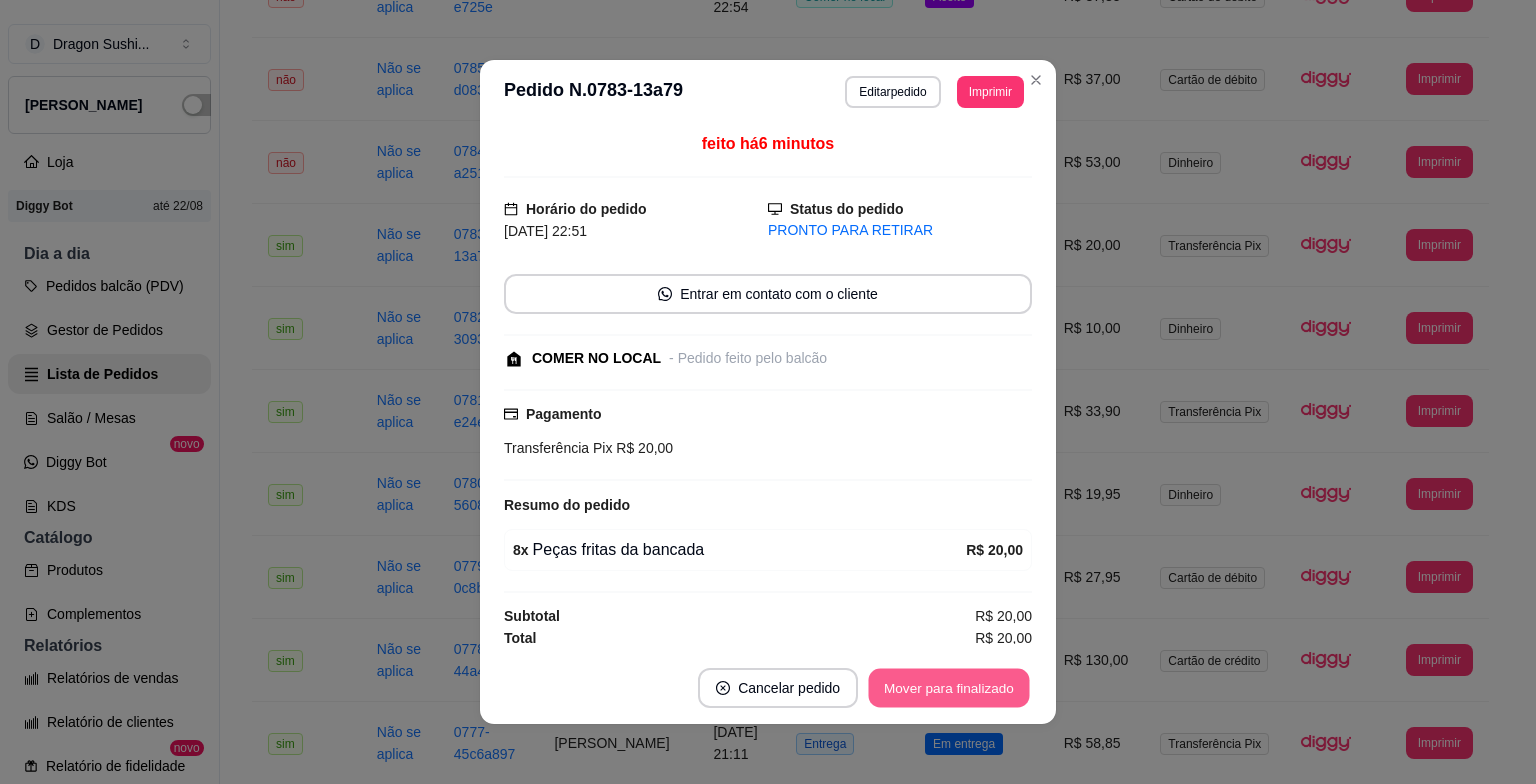 click on "Mover para finalizado" at bounding box center (949, 688) 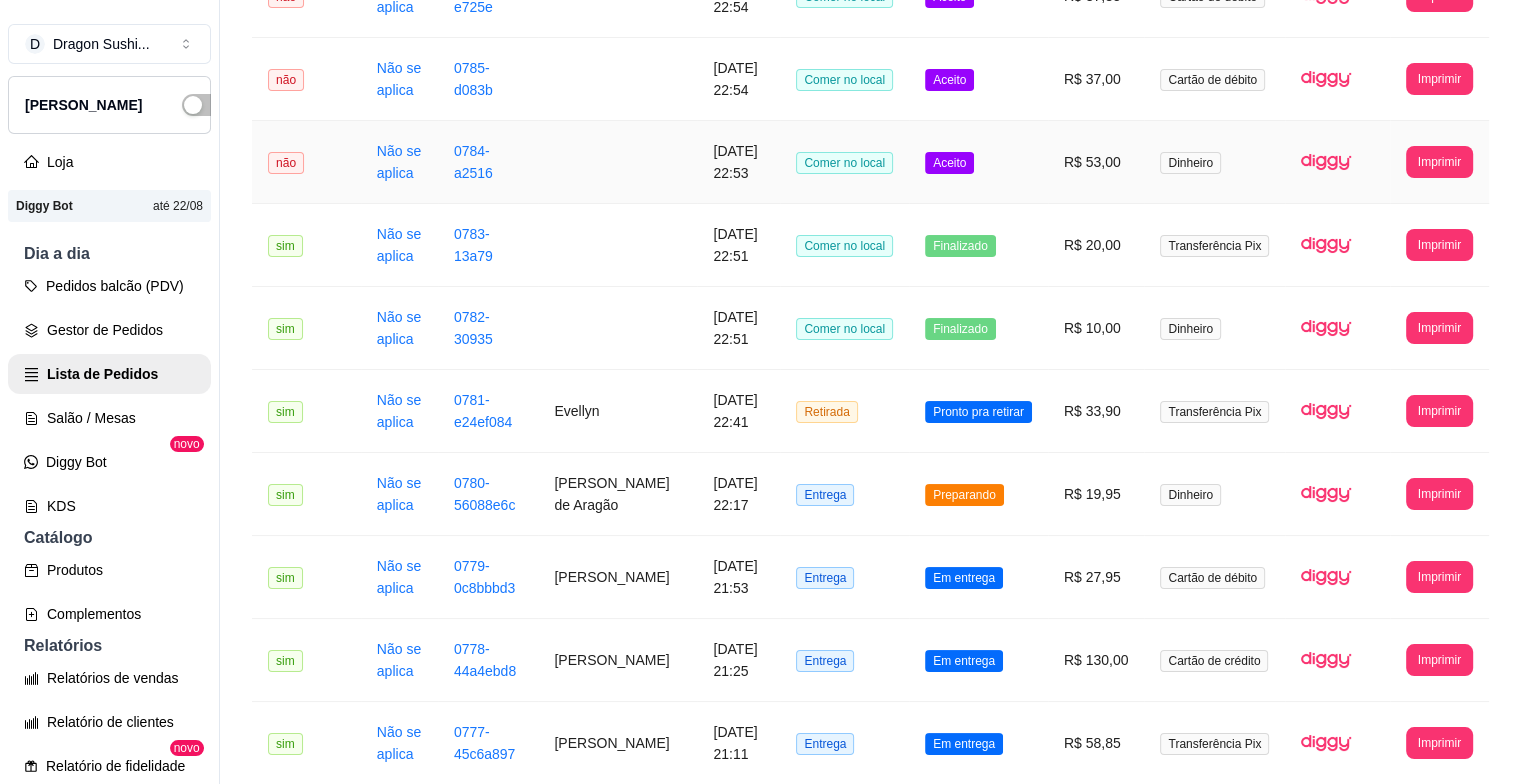 click on "Aceito" at bounding box center (978, 162) 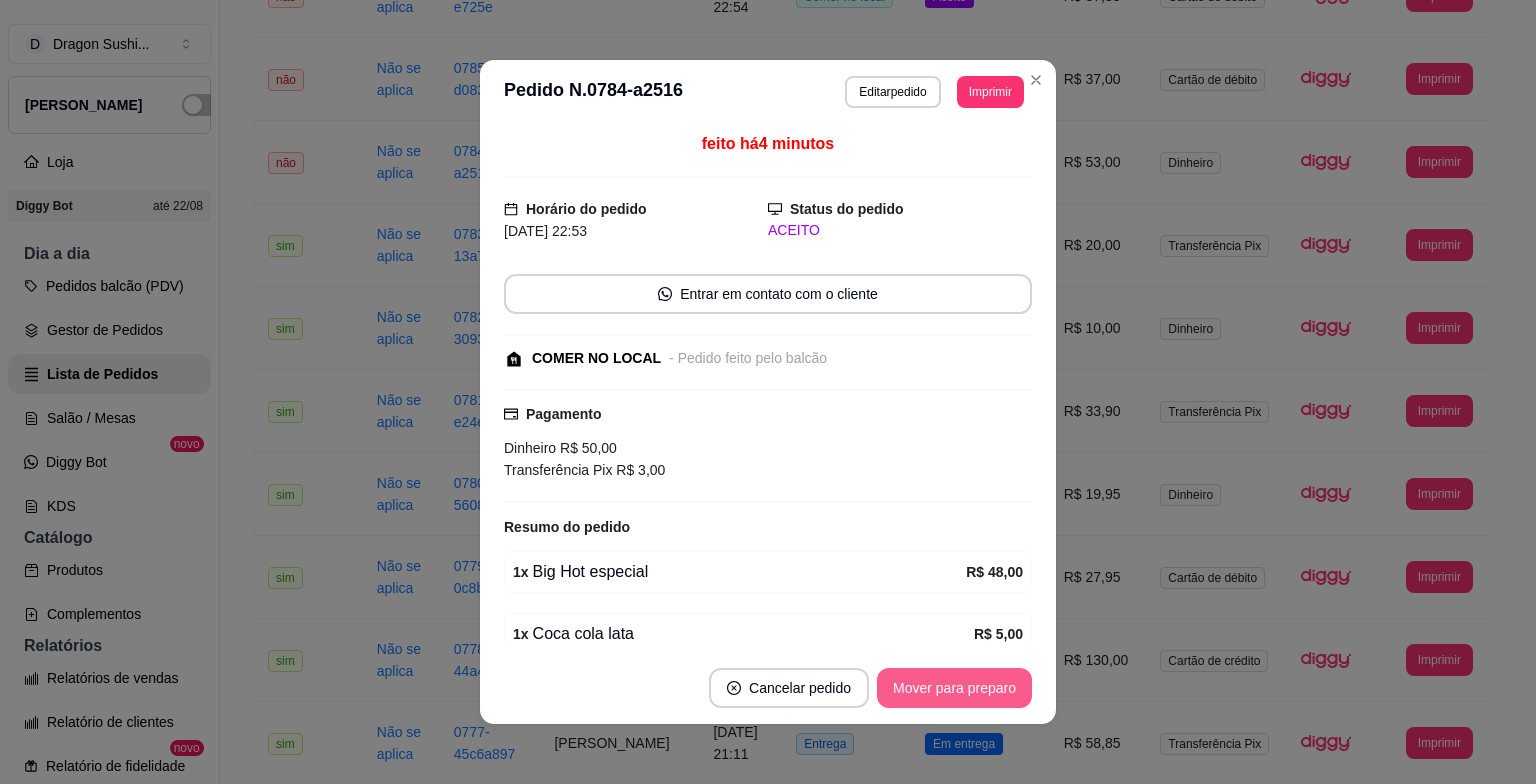 click on "Mover para preparo" at bounding box center [954, 688] 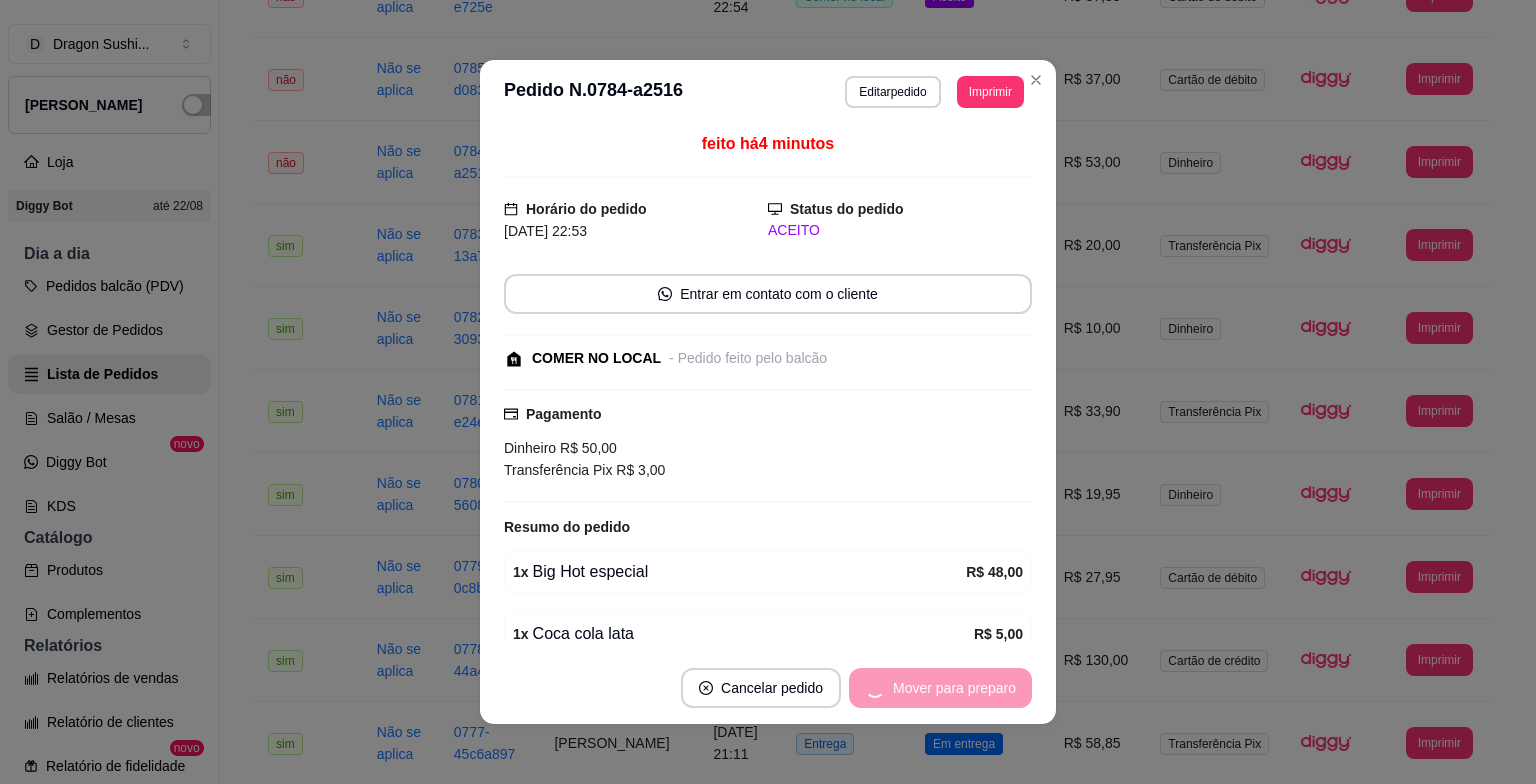 click on "Mover para preparo" at bounding box center [940, 688] 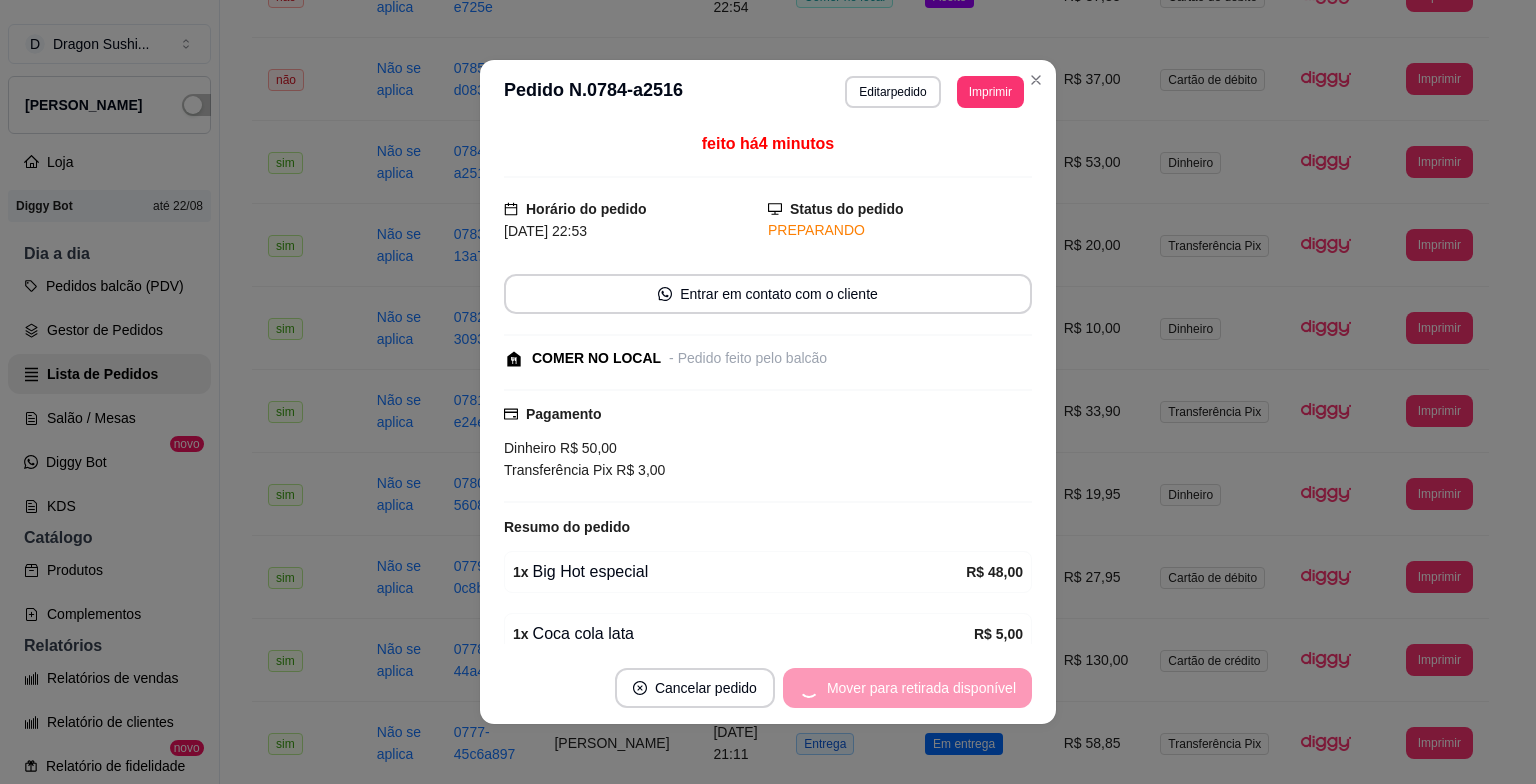 click on "Mover para retirada disponível" at bounding box center [907, 688] 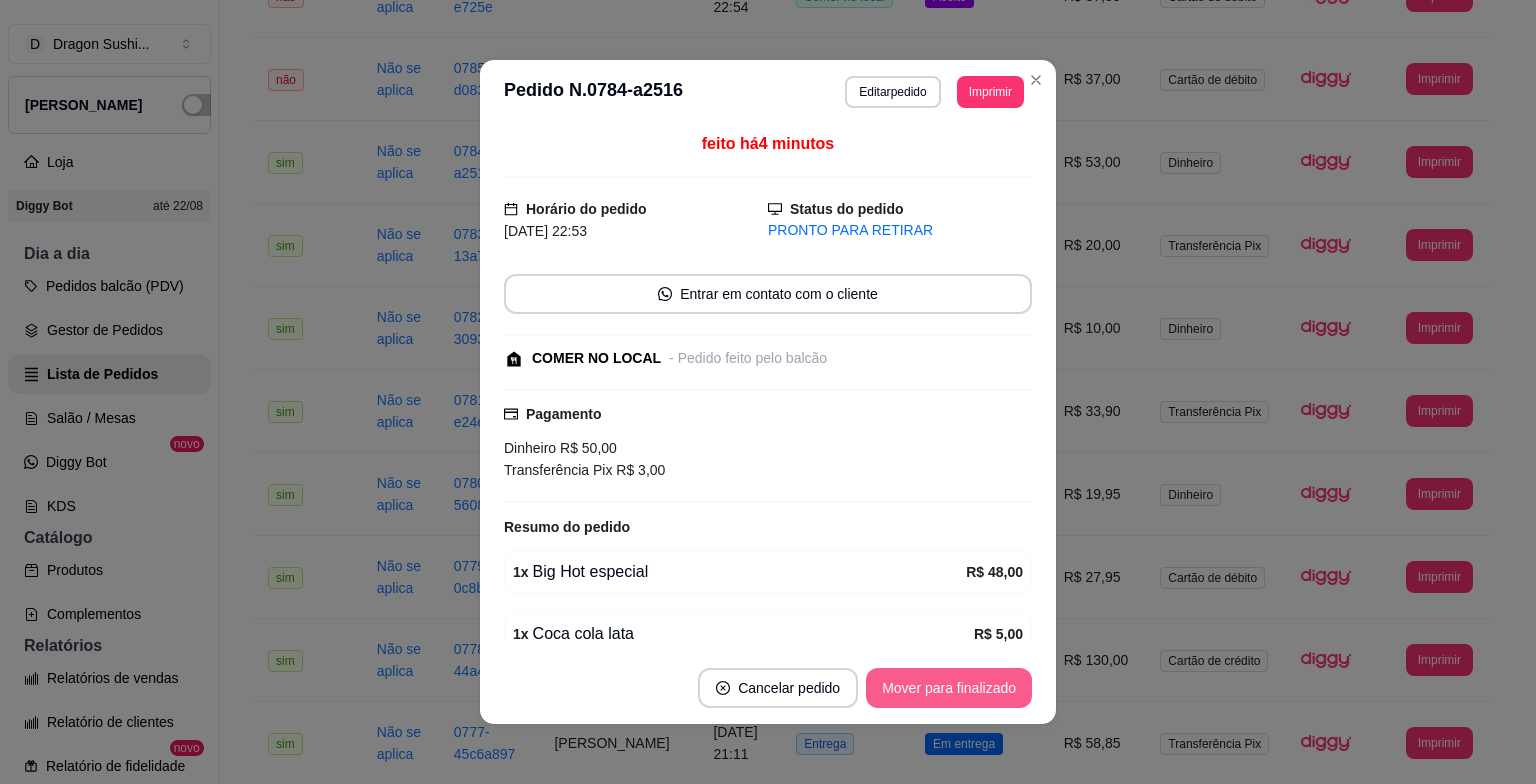click on "Mover para finalizado" at bounding box center (949, 688) 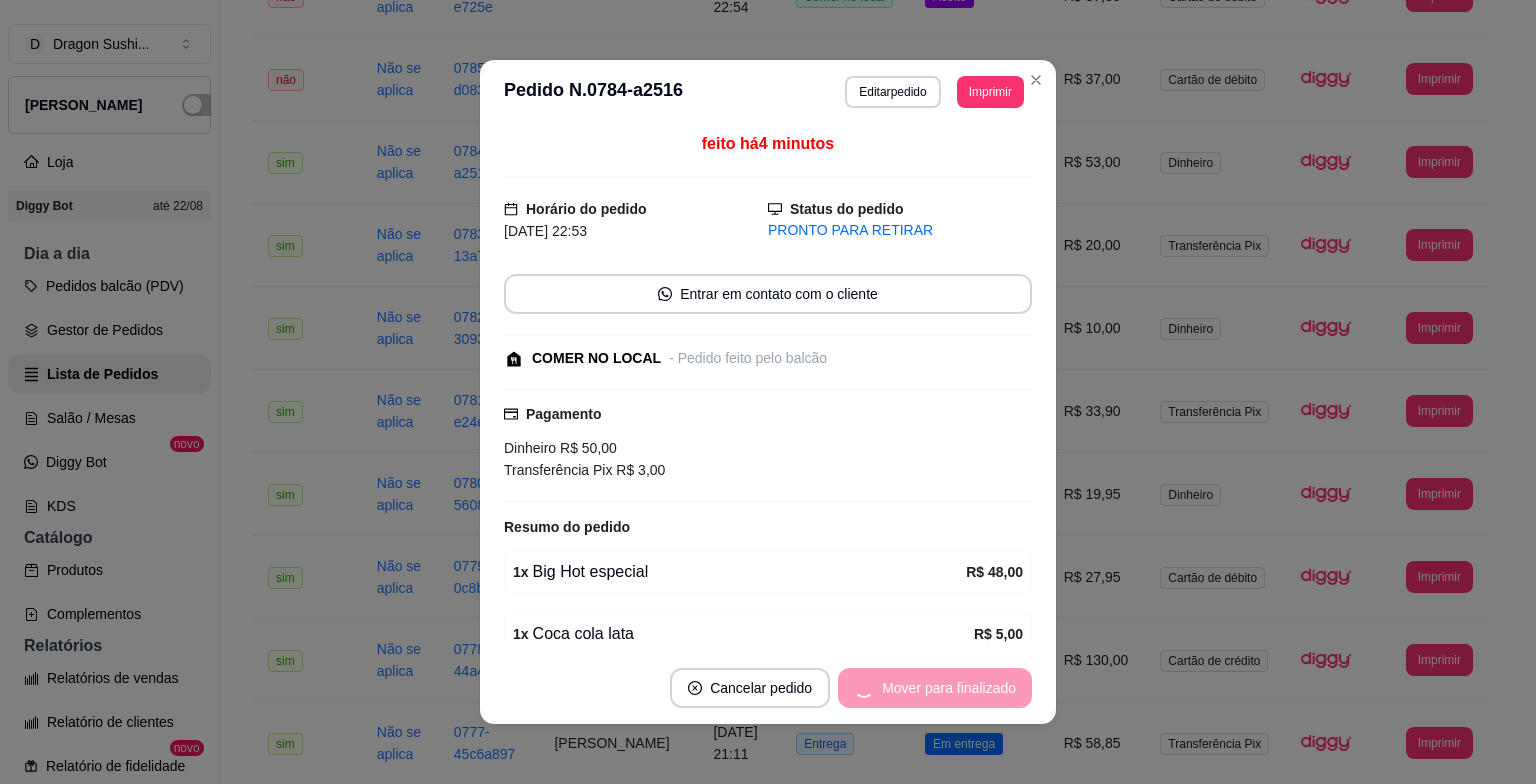 click on "Mover para finalizado" at bounding box center [935, 688] 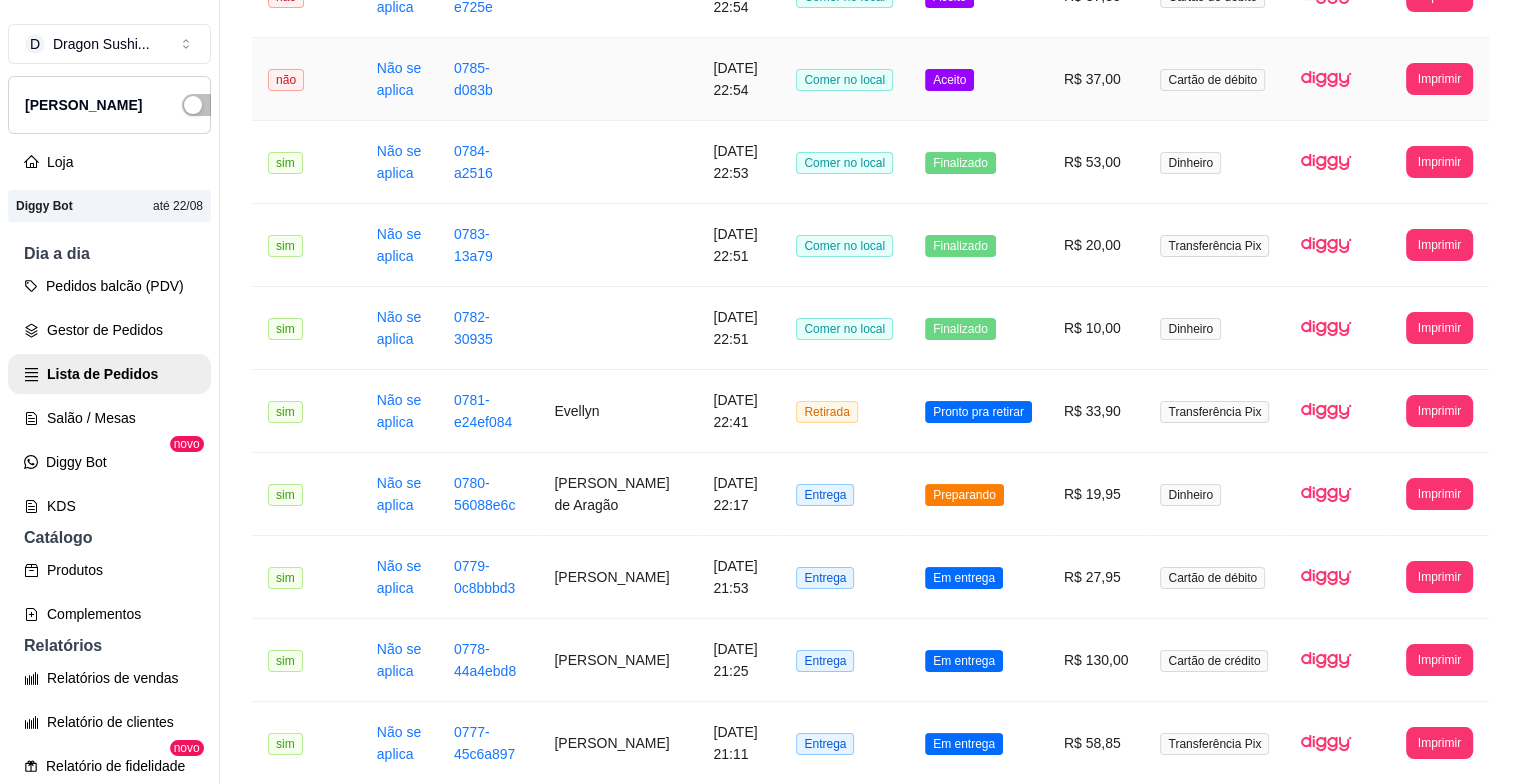 click on "Aceito" at bounding box center [949, 80] 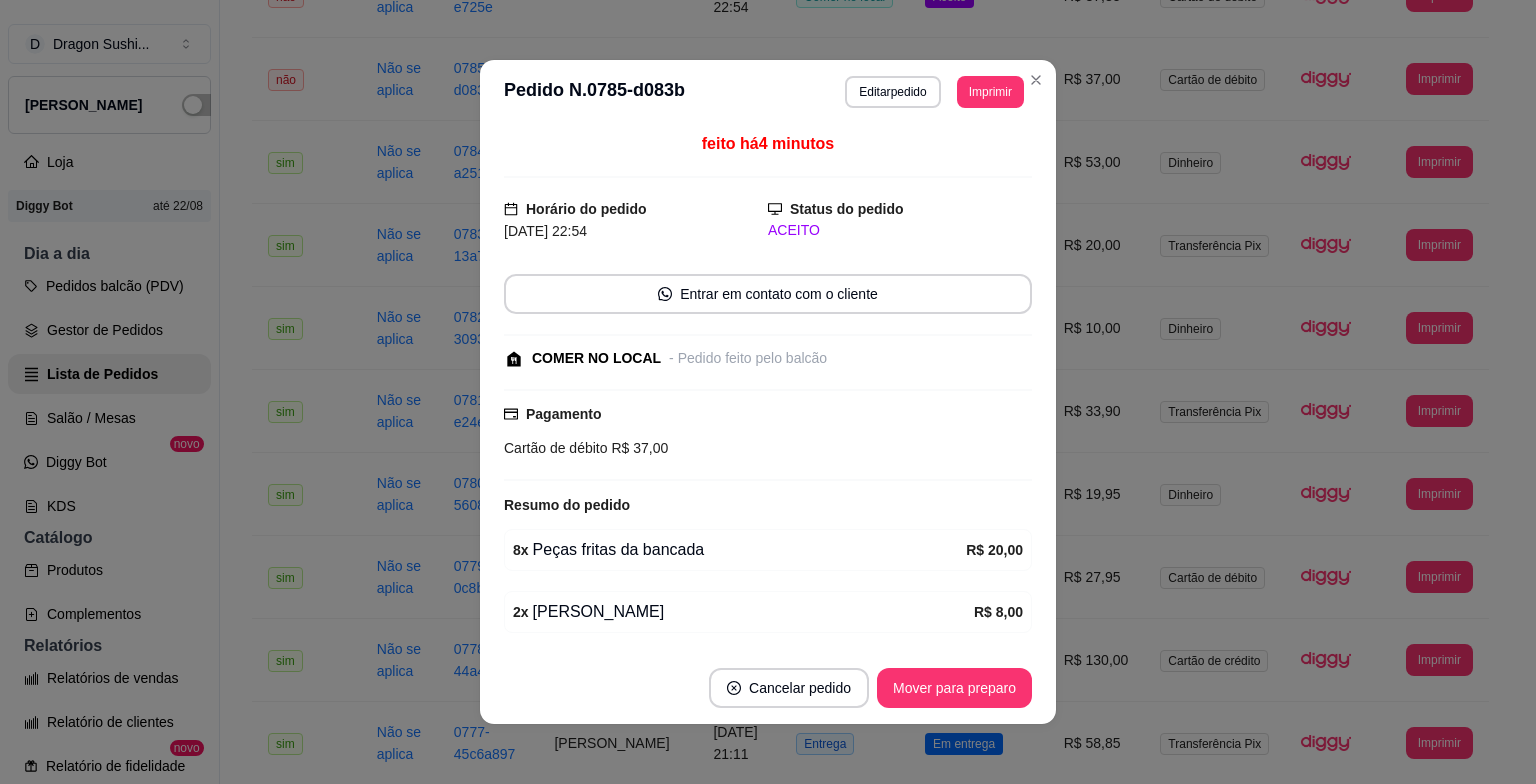 click on "Mover para preparo" at bounding box center (954, 688) 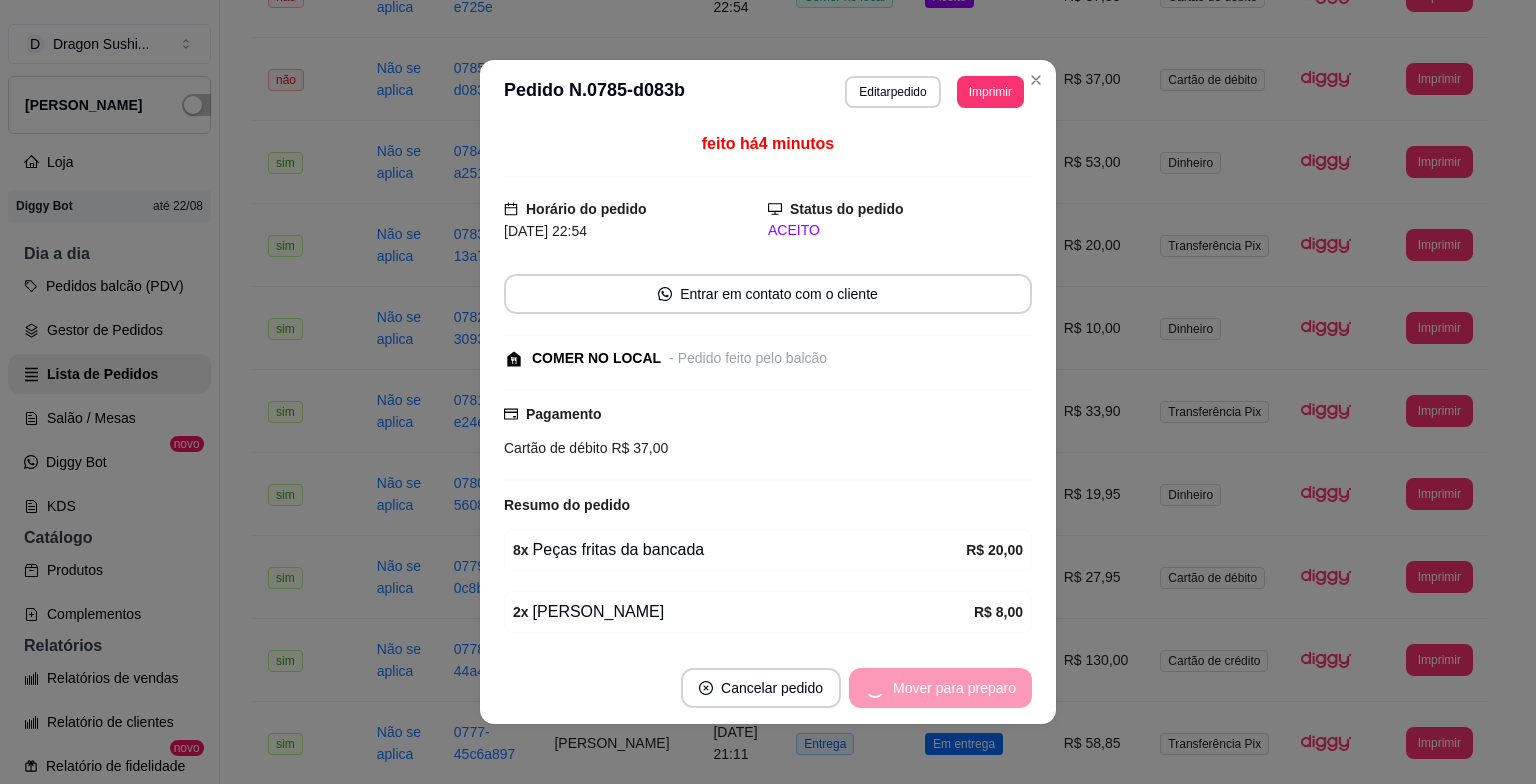 click on "Mover para preparo" at bounding box center [940, 688] 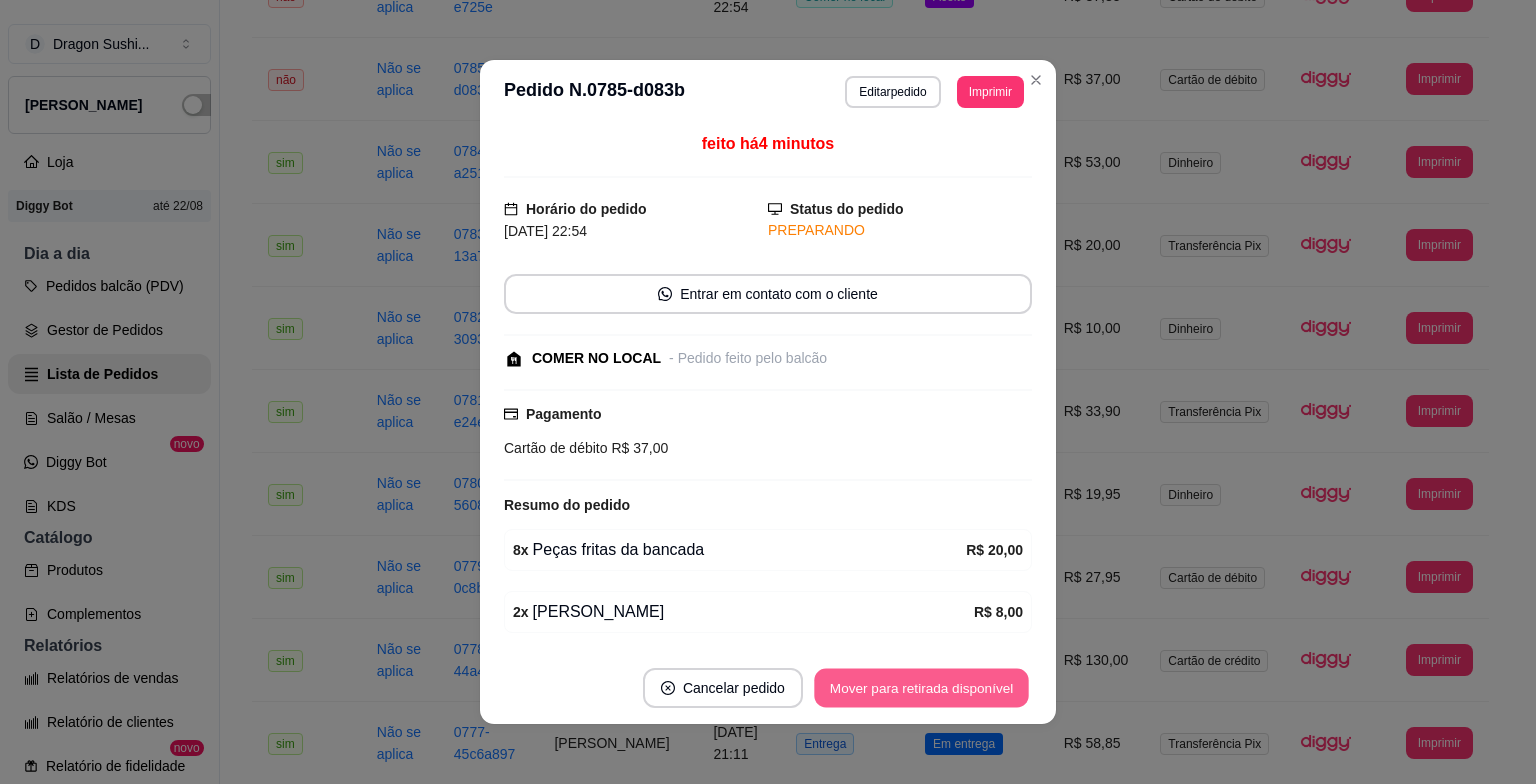 click on "Mover para retirada disponível" at bounding box center [921, 688] 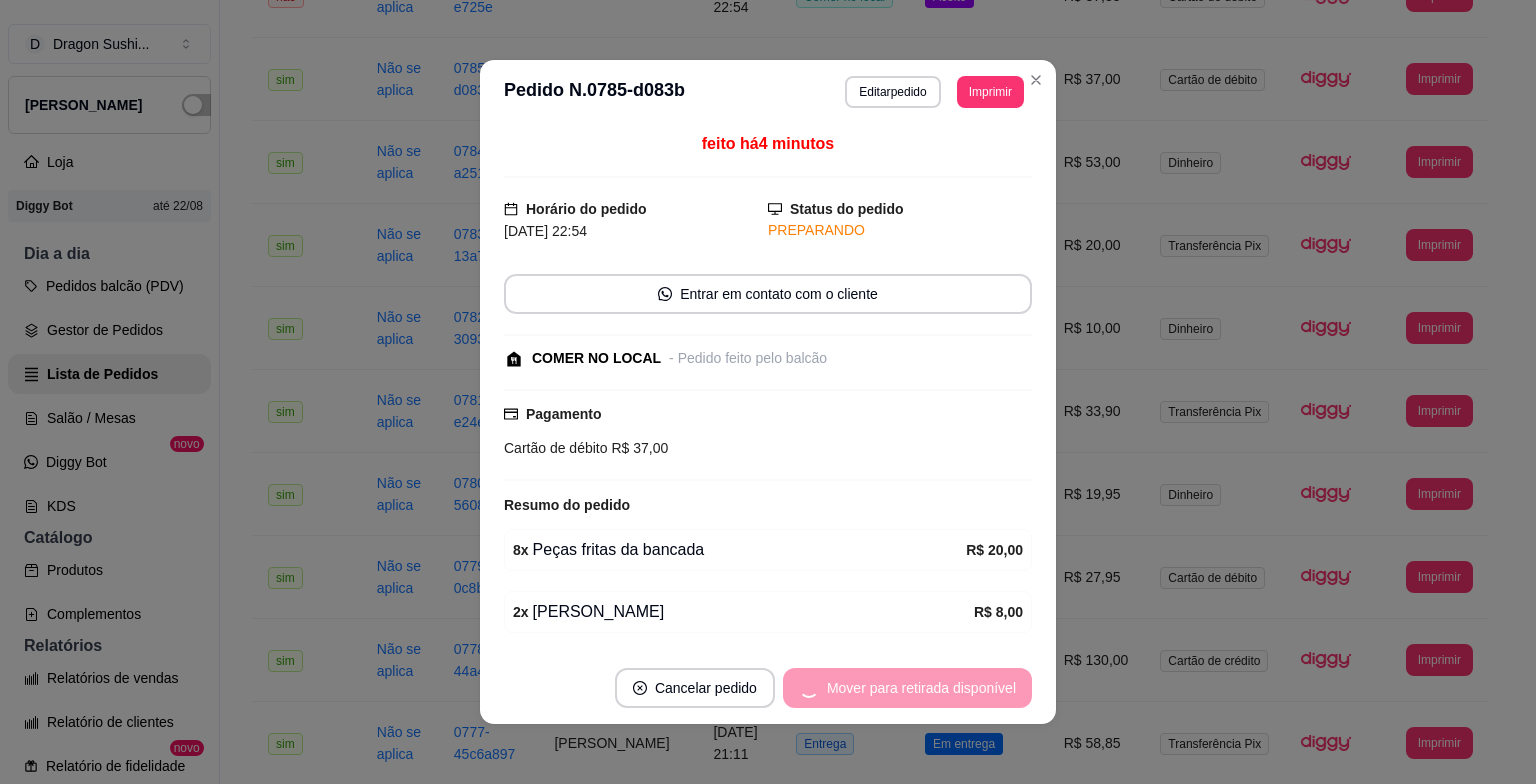 click on "Mover para retirada disponível" at bounding box center [907, 688] 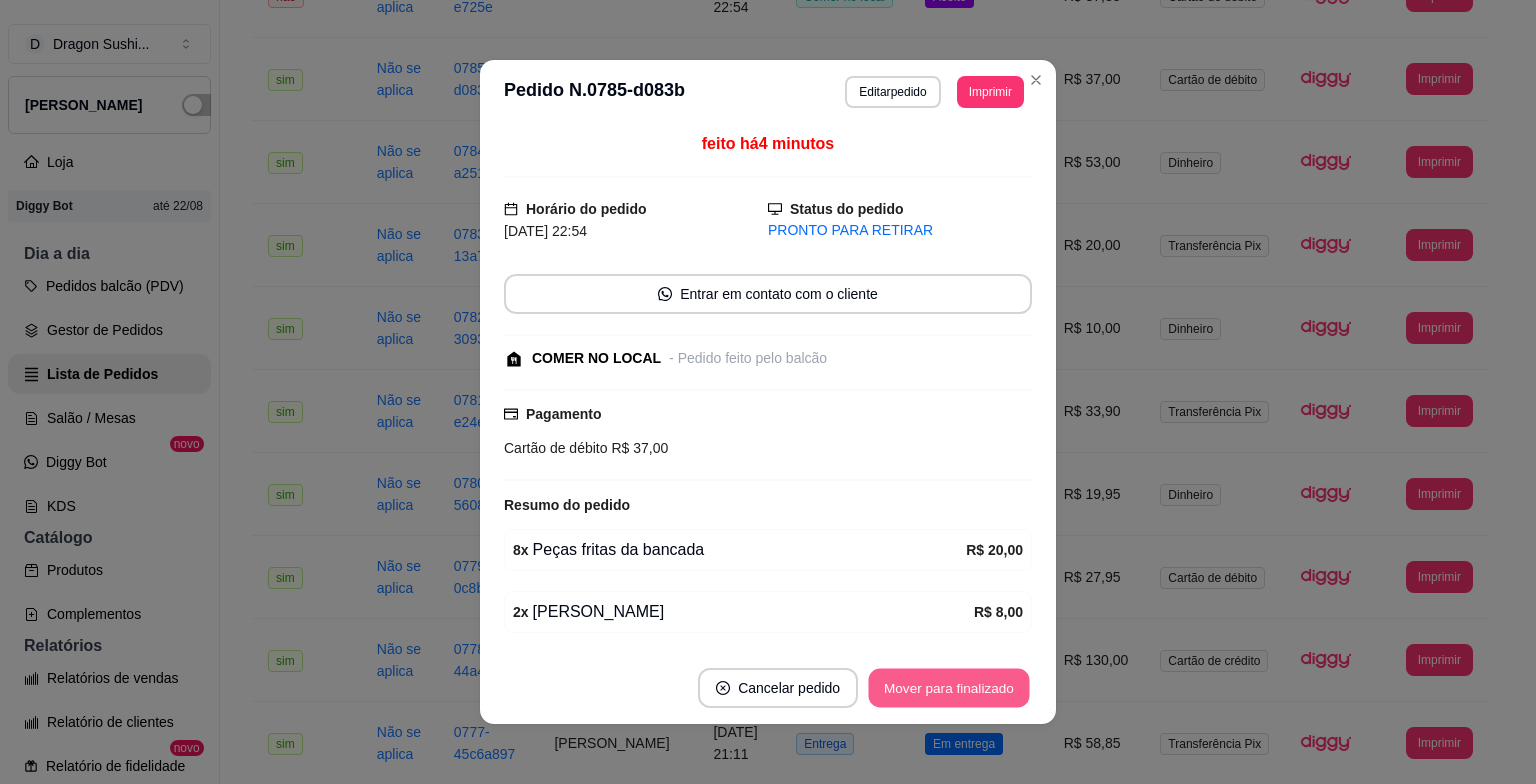 click on "Mover para finalizado" at bounding box center [949, 688] 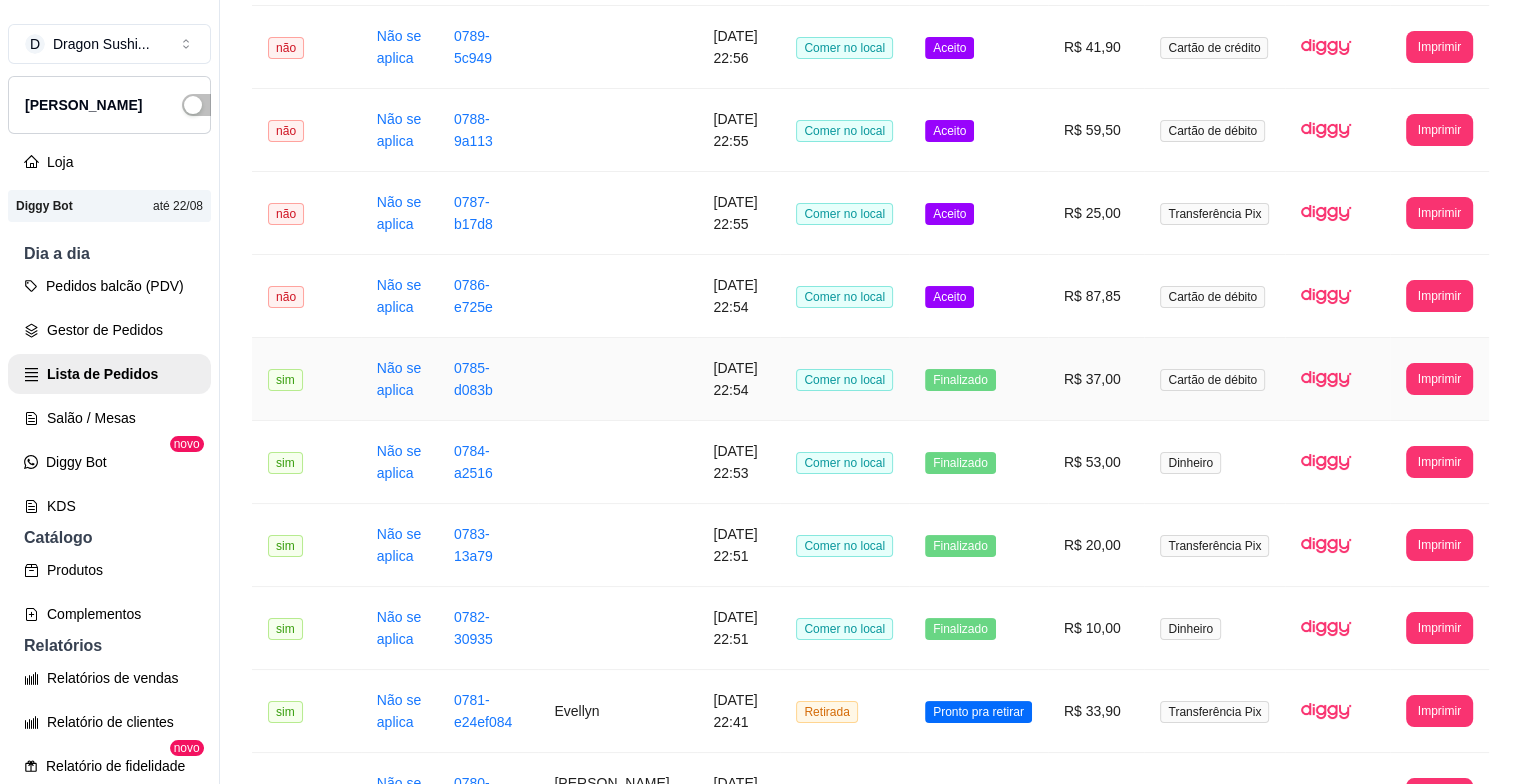 scroll, scrollTop: 400, scrollLeft: 0, axis: vertical 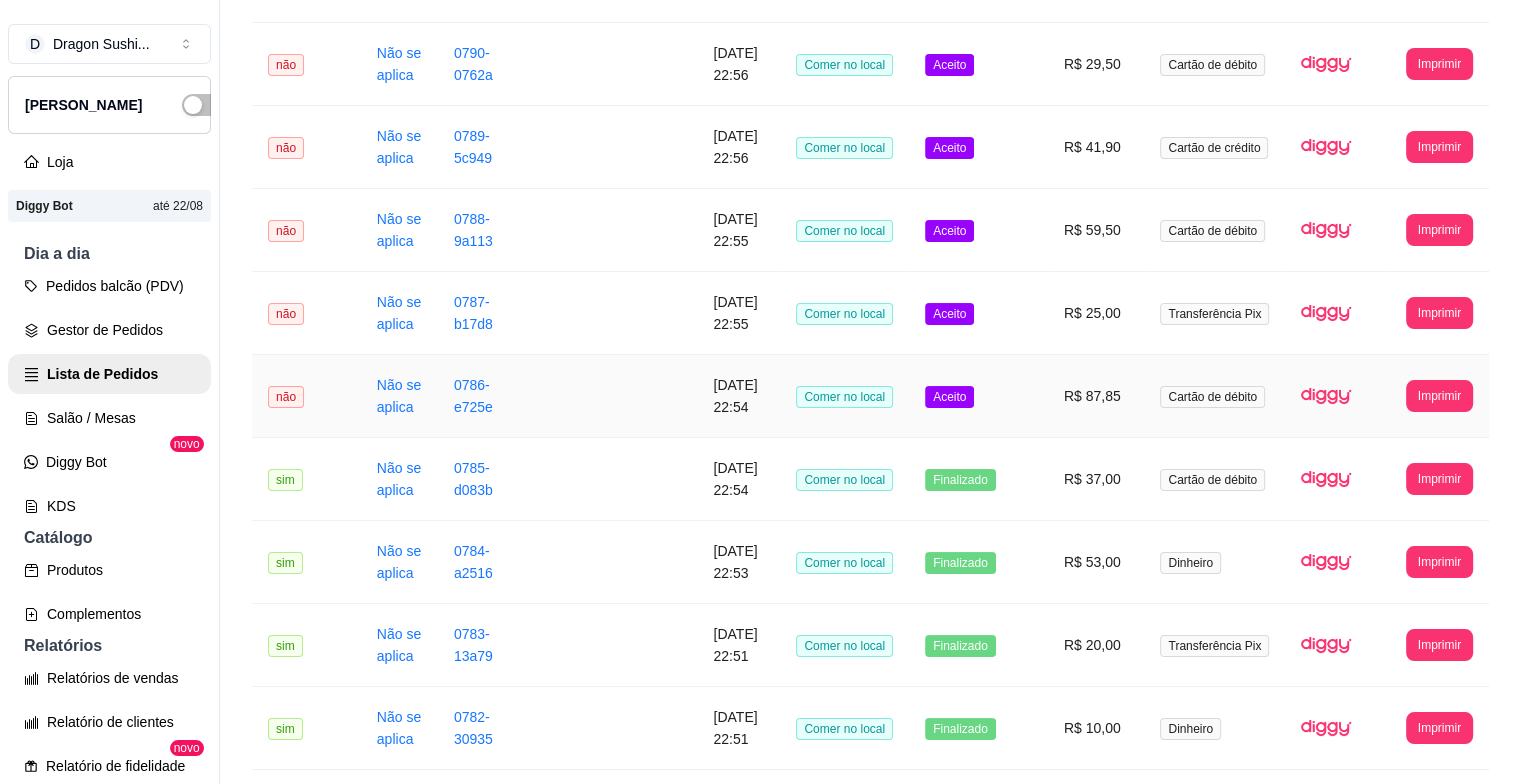 click on "Aceito" at bounding box center (978, 396) 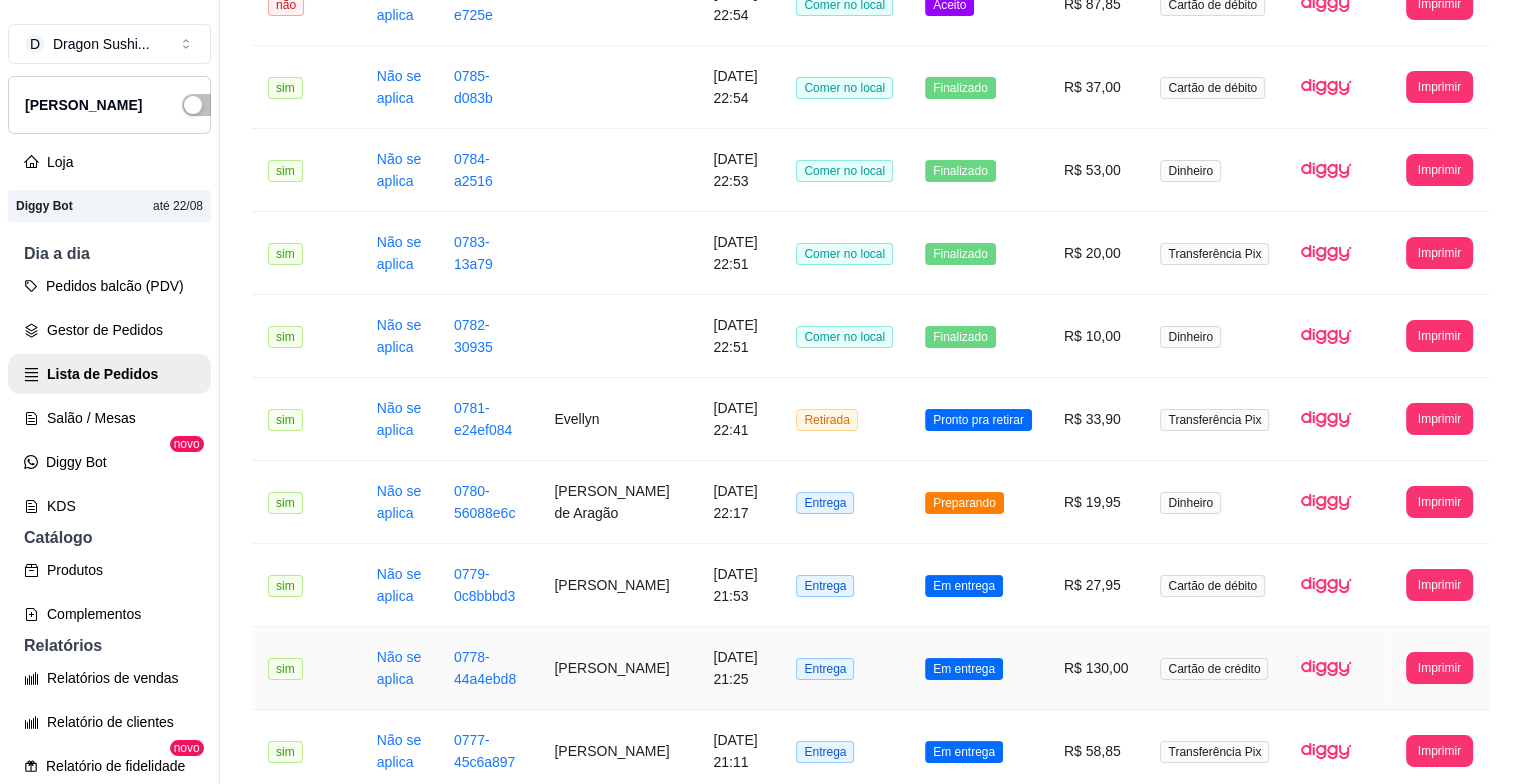 scroll, scrollTop: 900, scrollLeft: 0, axis: vertical 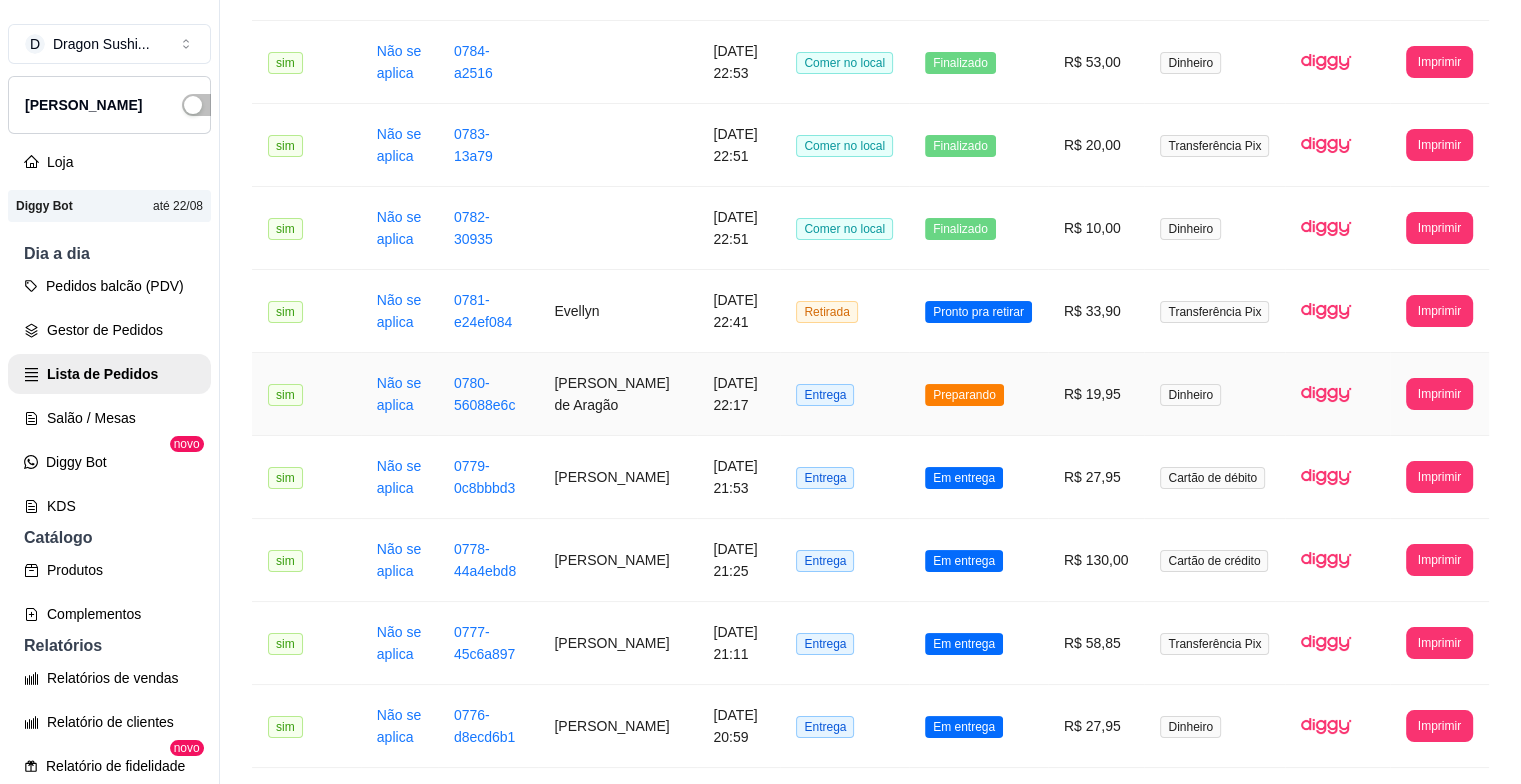 click on "Preparando" at bounding box center [964, 395] 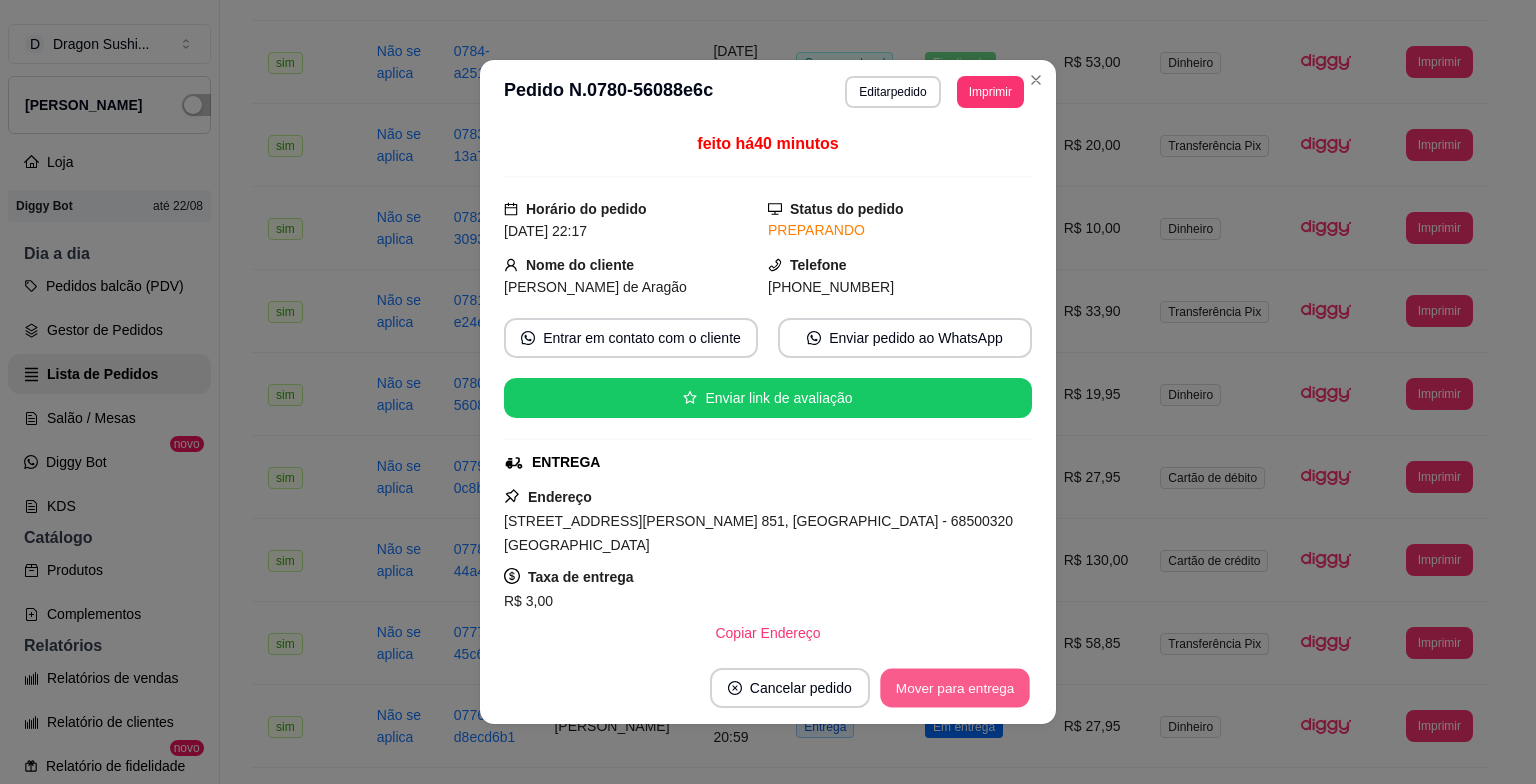 click on "Mover para entrega" at bounding box center (955, 688) 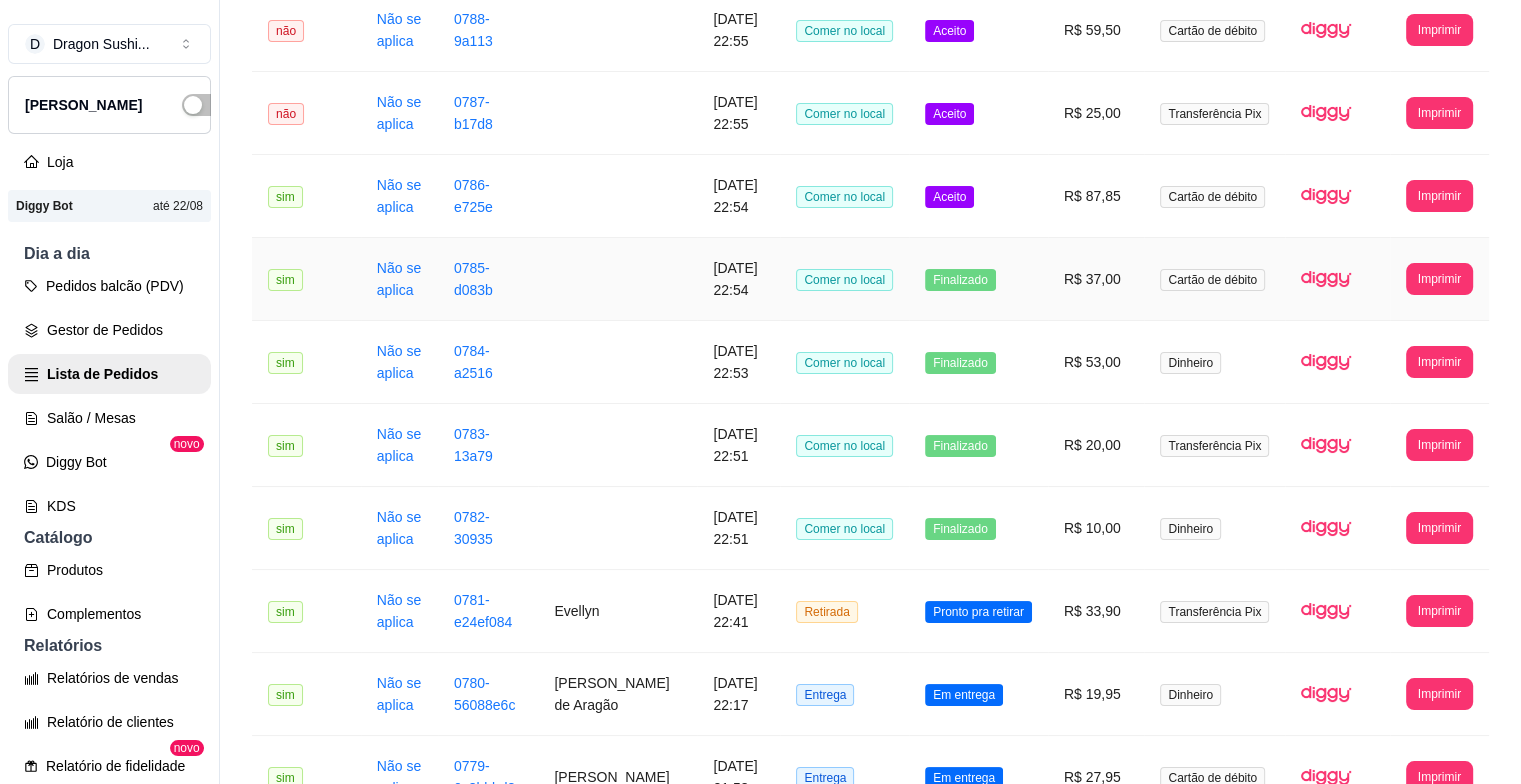 scroll, scrollTop: 500, scrollLeft: 0, axis: vertical 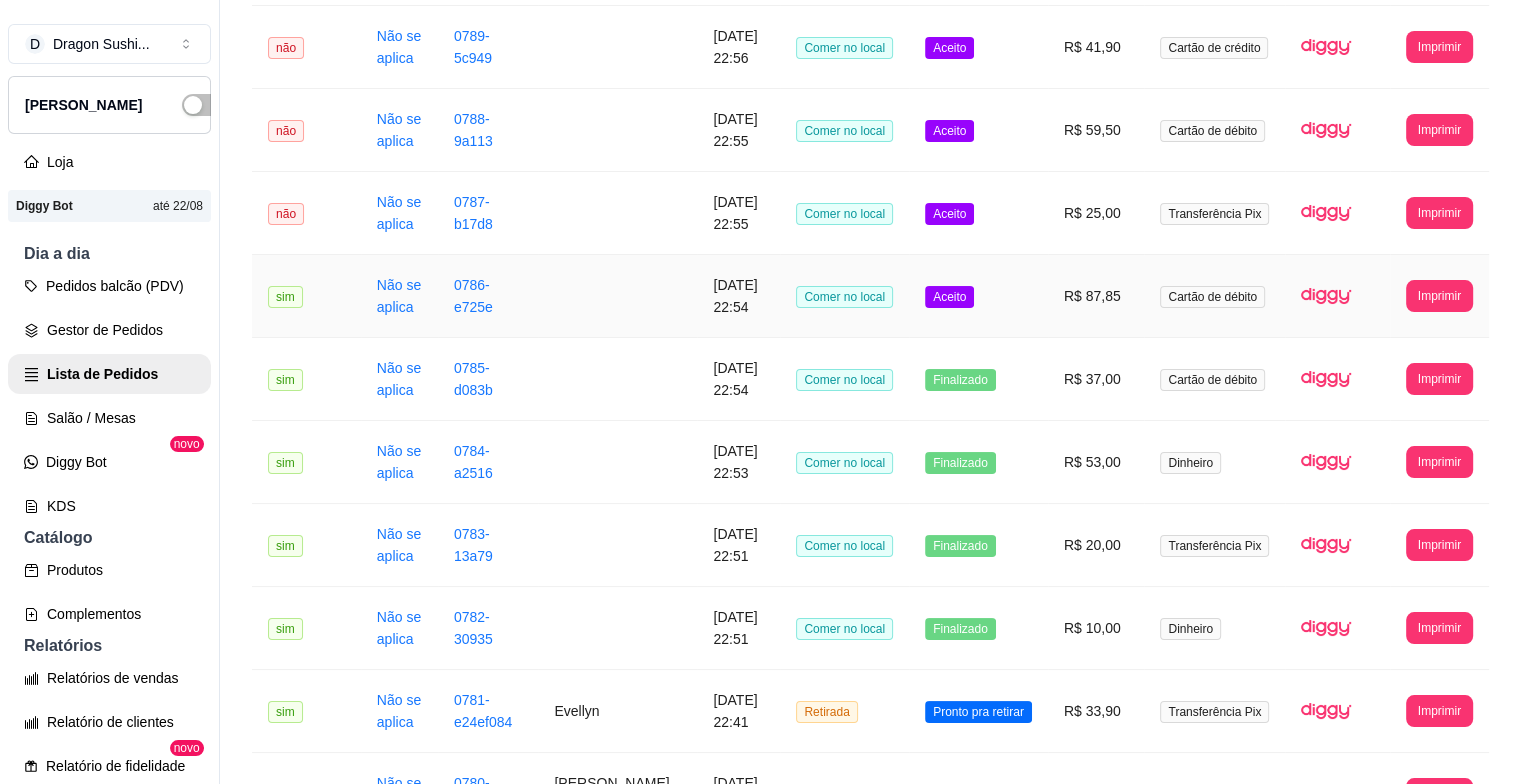 drag, startPoint x: 965, startPoint y: 289, endPoint x: 975, endPoint y: 292, distance: 10.440307 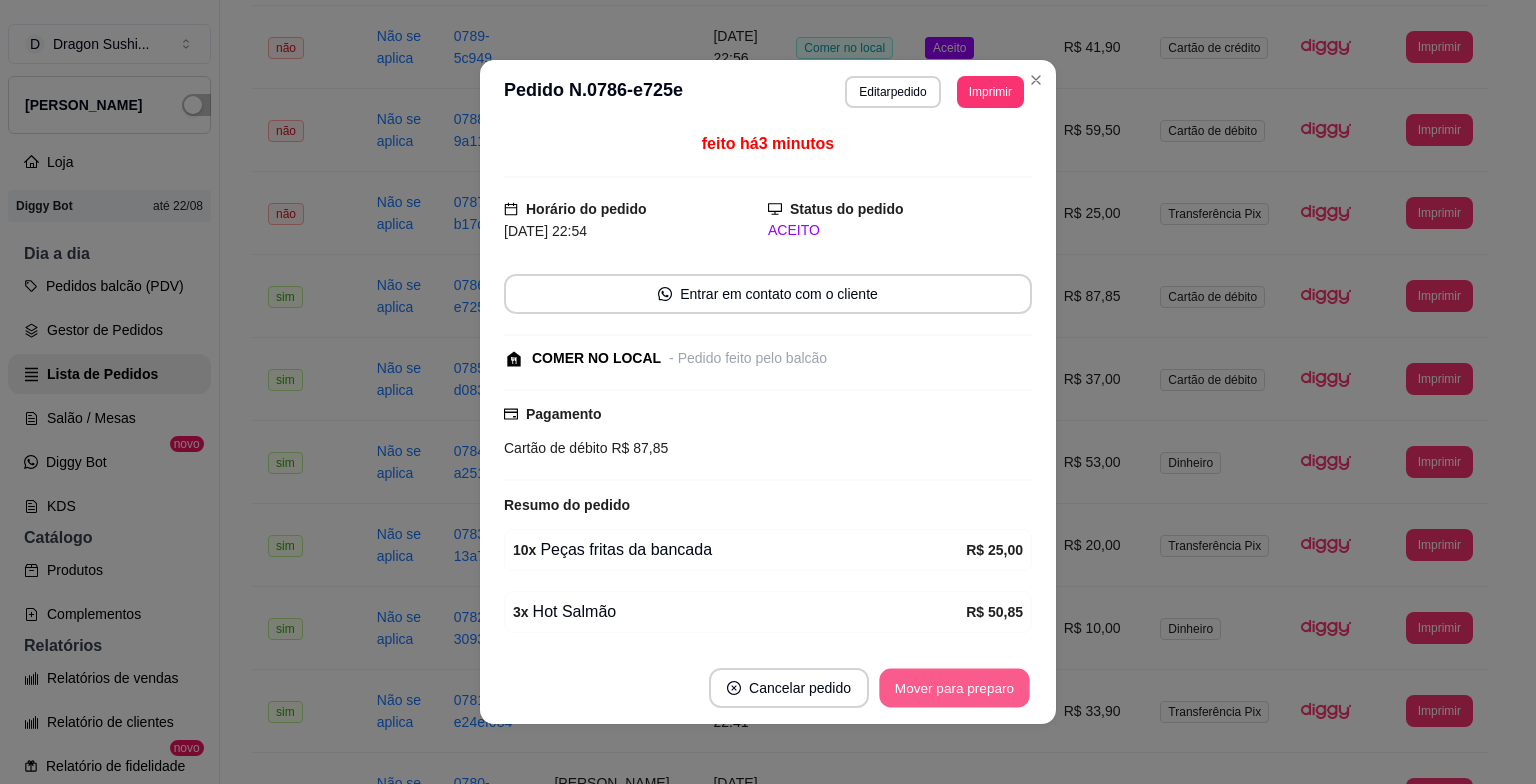 click on "Mover para preparo" at bounding box center [954, 688] 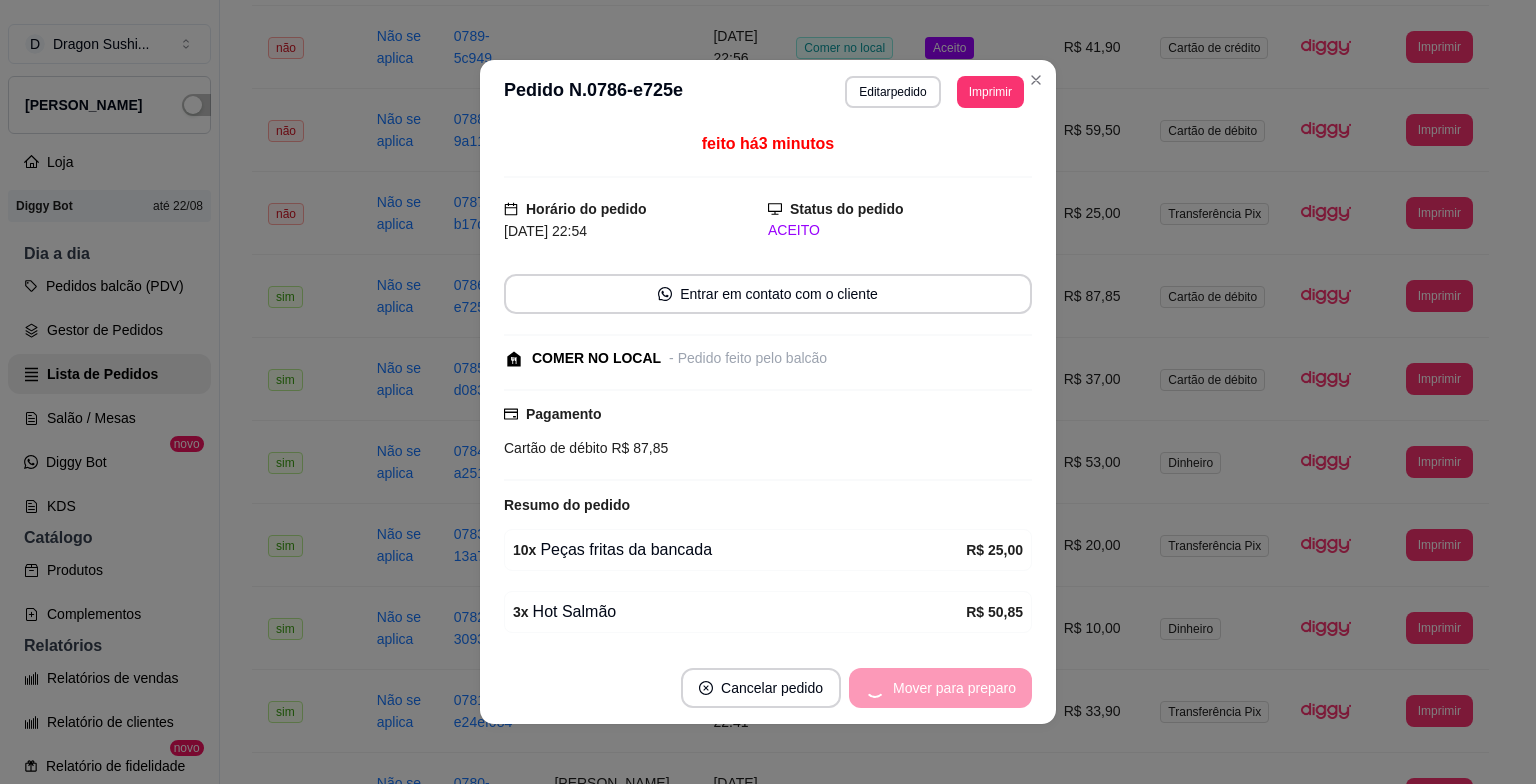 click on "Mover para preparo" at bounding box center [940, 688] 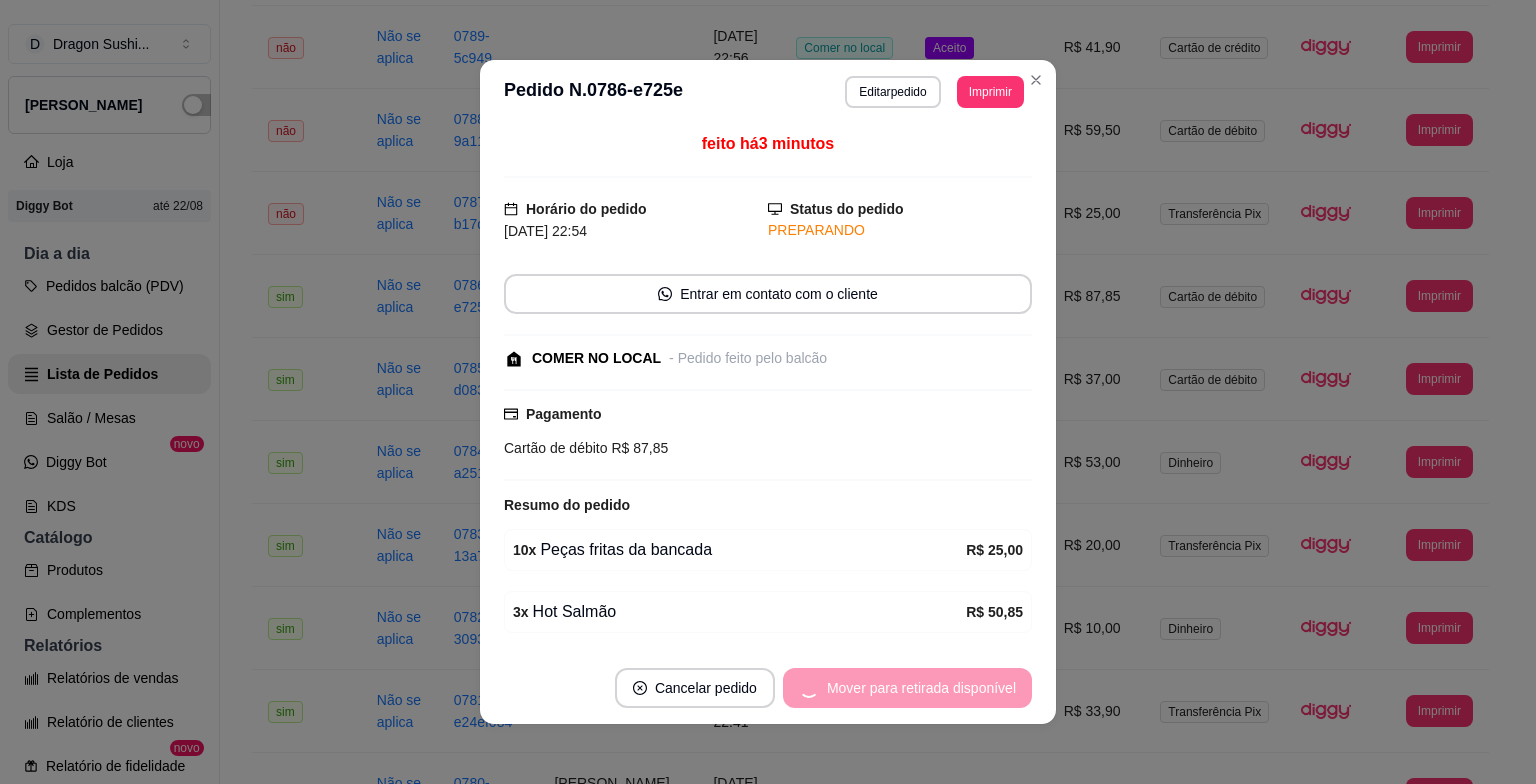 click on "Mover para retirada disponível" at bounding box center (907, 688) 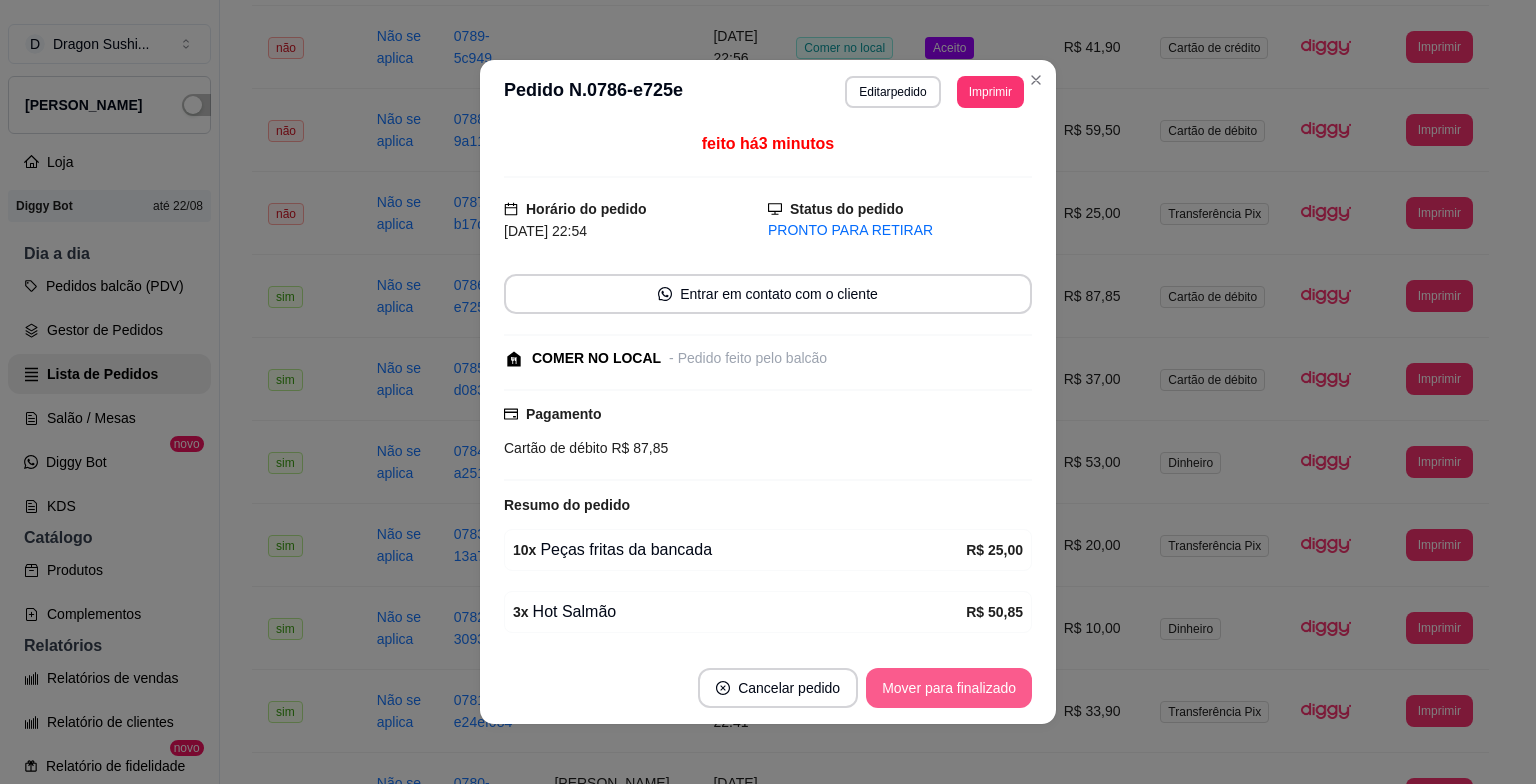 click on "Mover para finalizado" at bounding box center [949, 688] 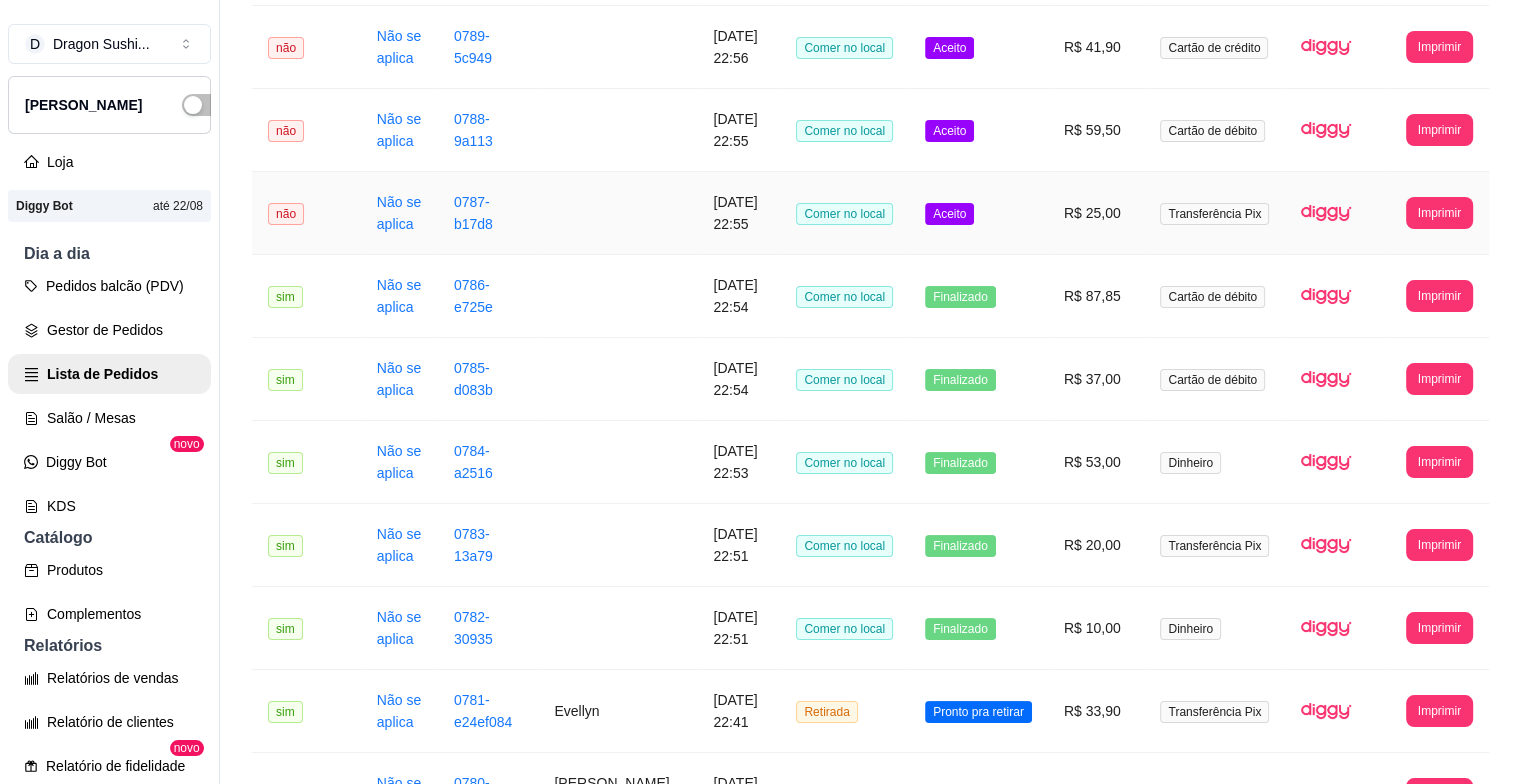 click on "Aceito" at bounding box center [978, 213] 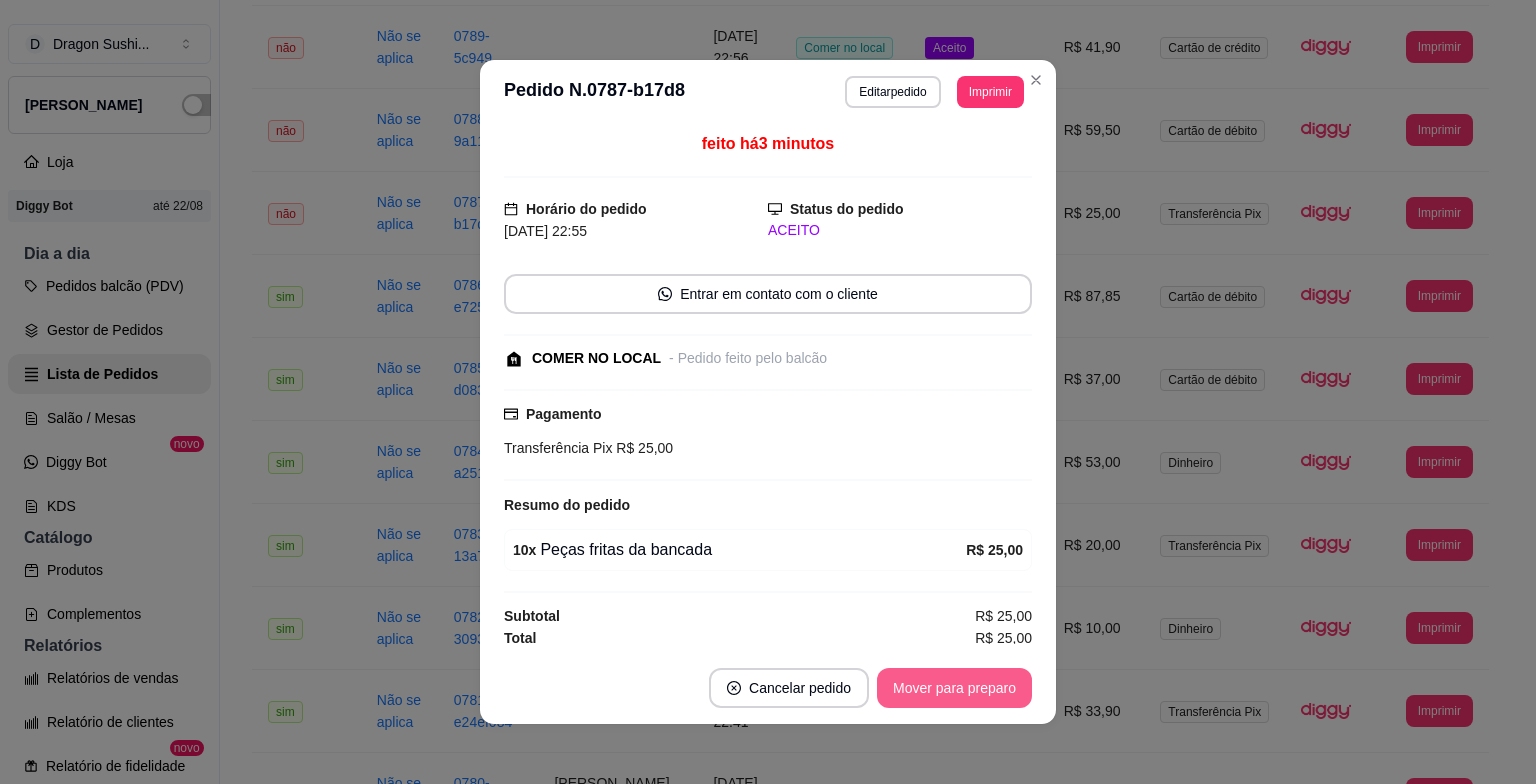 click on "Mover para preparo" at bounding box center (954, 688) 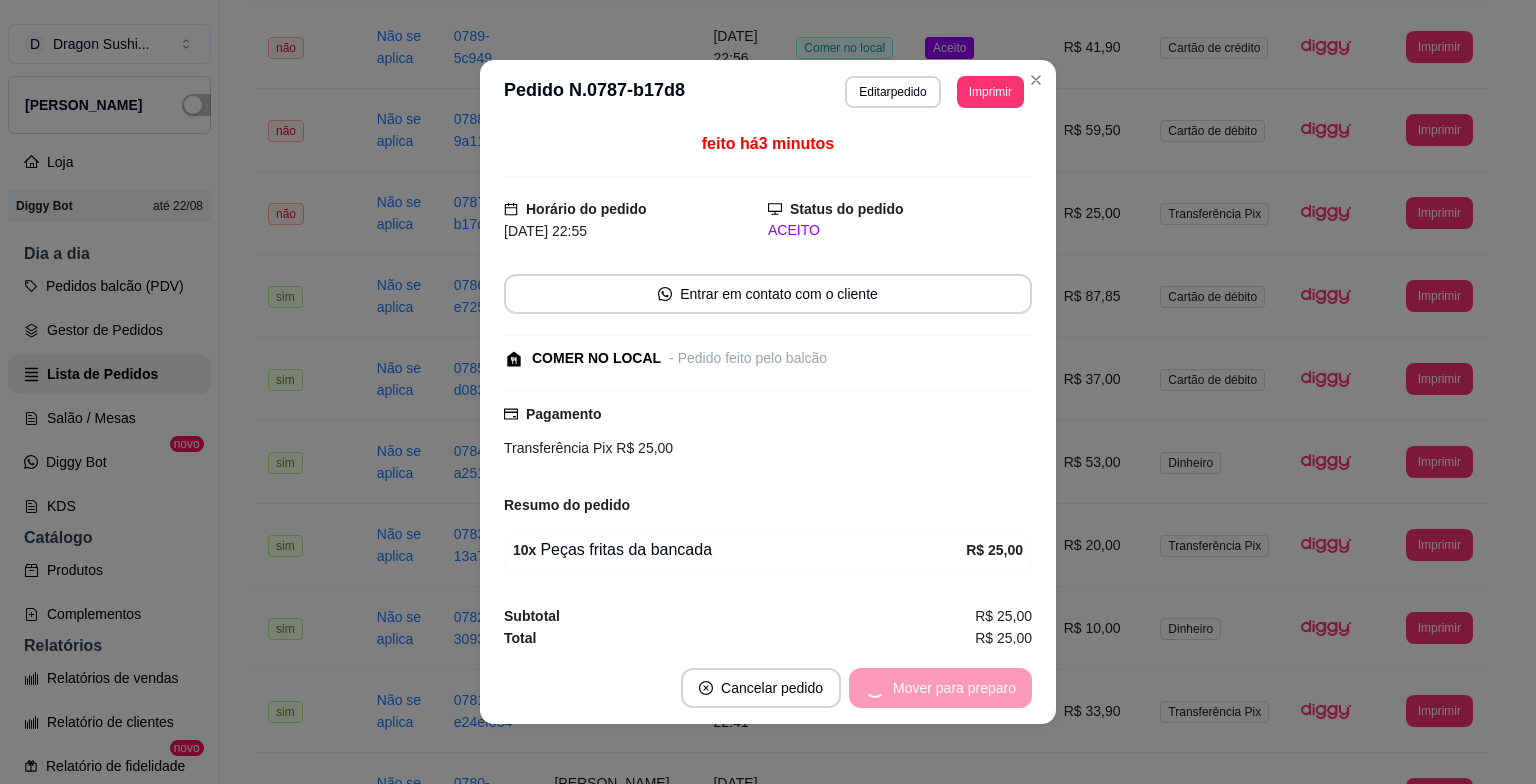 click on "Mover para preparo" at bounding box center (940, 688) 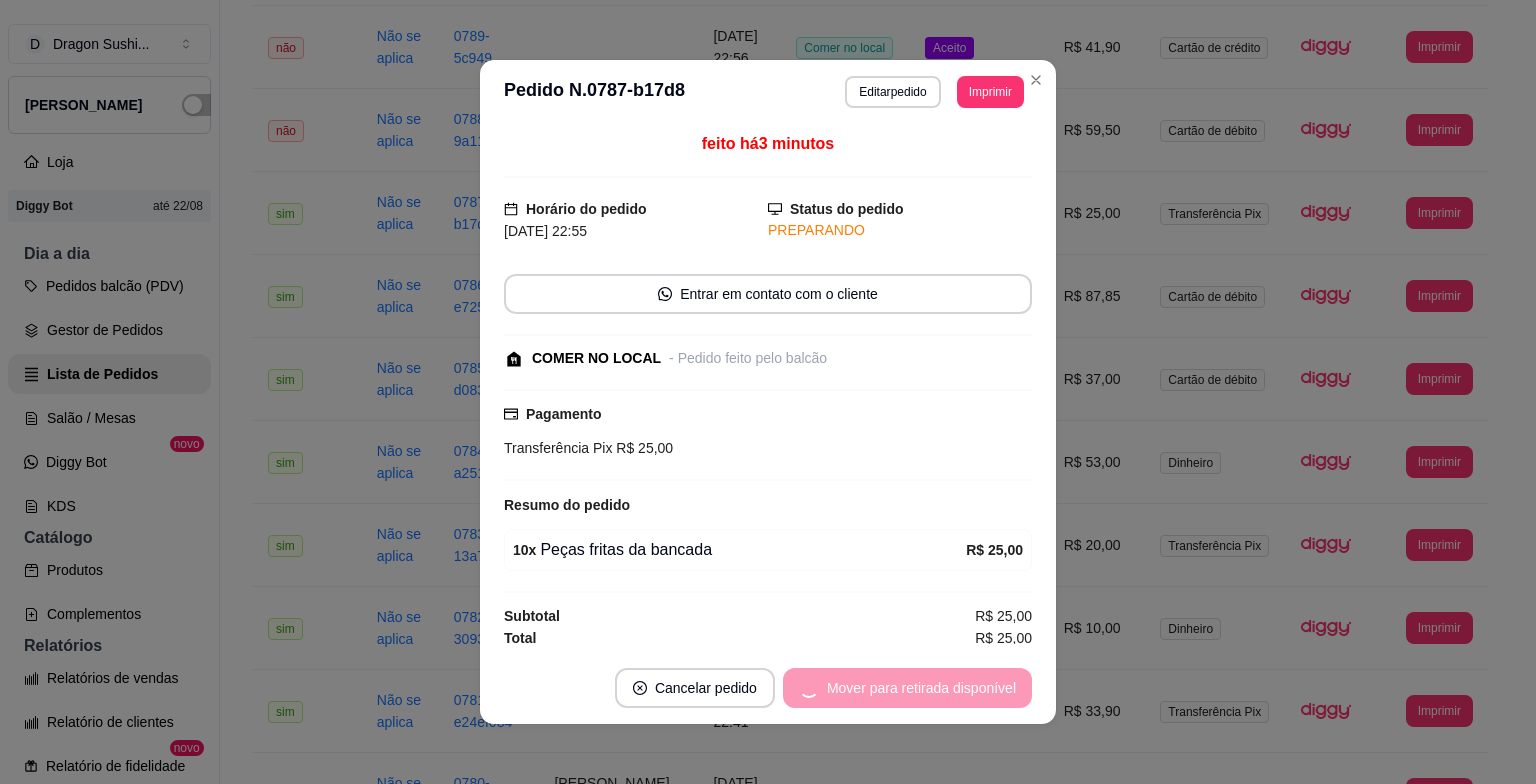 click on "Mover para retirada disponível" at bounding box center [907, 688] 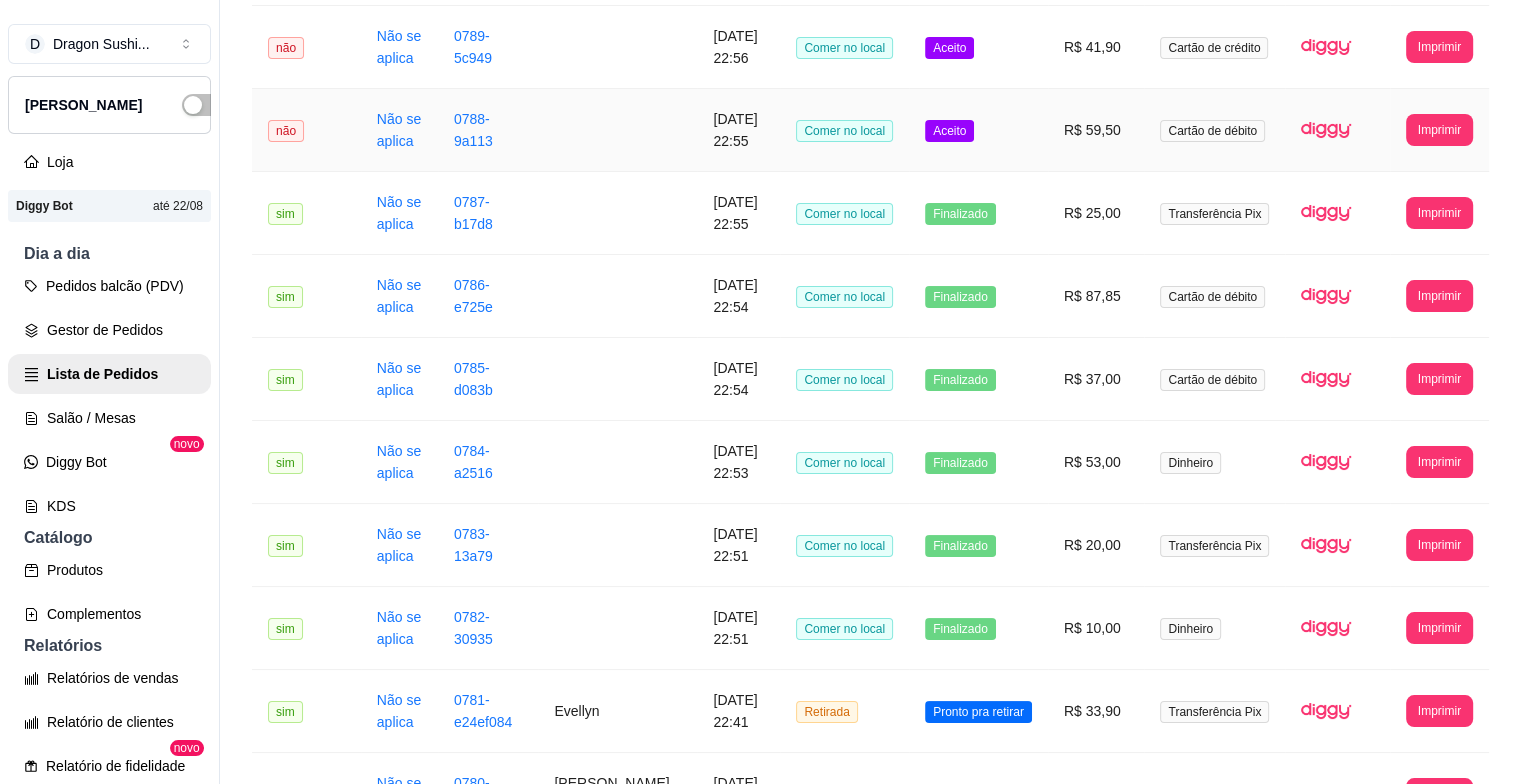 click on "Aceito" at bounding box center [978, 130] 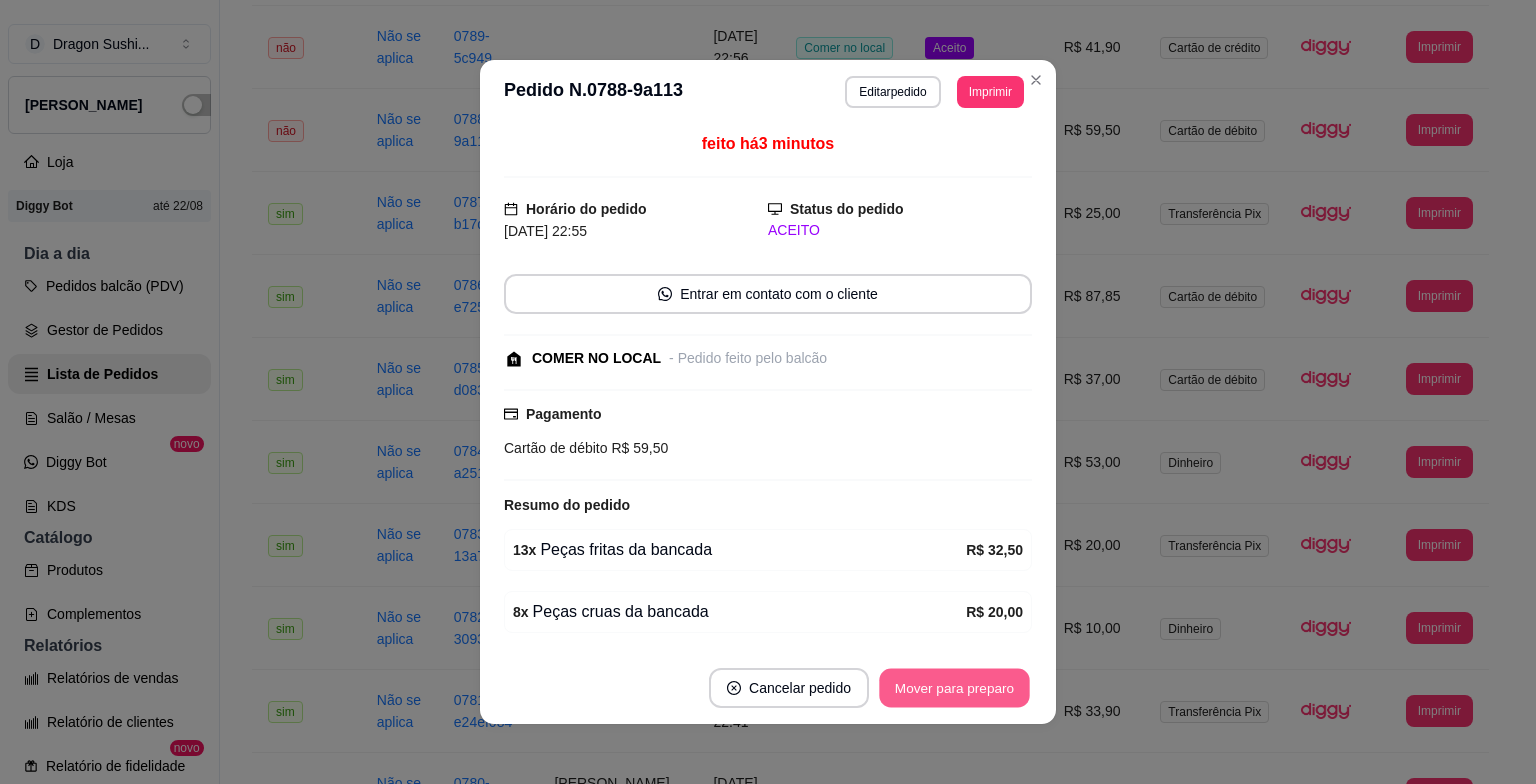 click on "Mover para preparo" at bounding box center [954, 688] 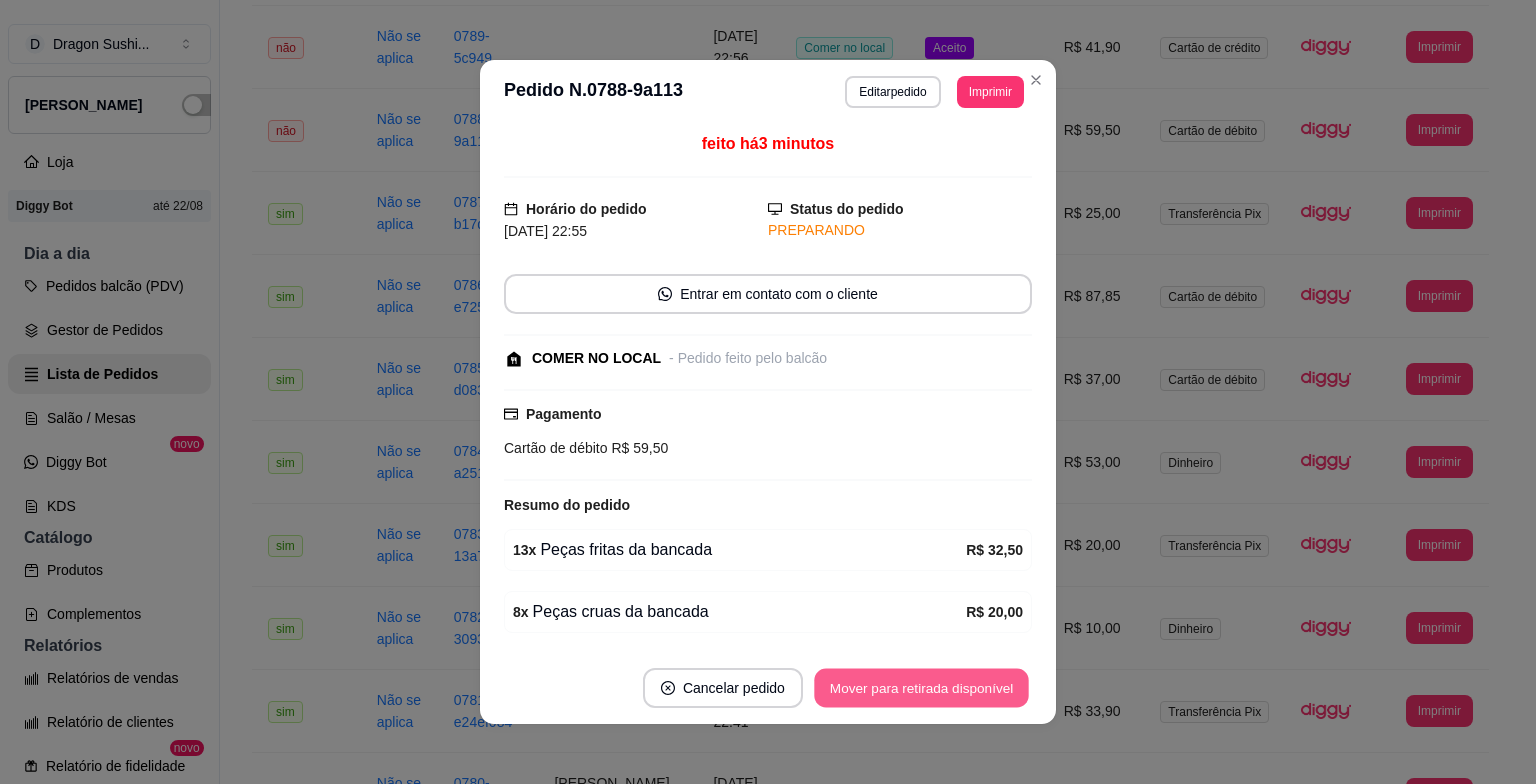 click on "Mover para retirada disponível" at bounding box center [921, 688] 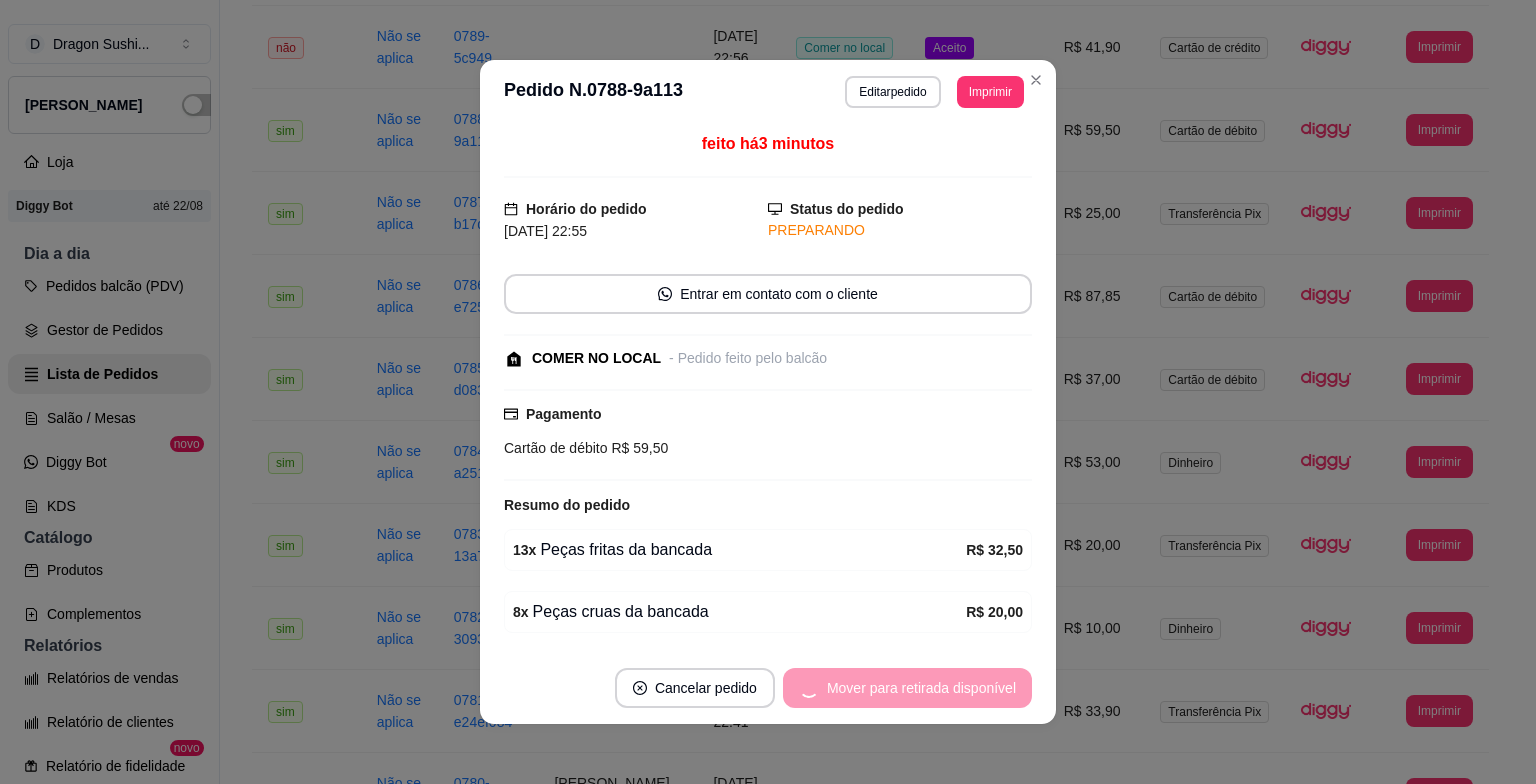 click on "Mover para retirada disponível" at bounding box center [907, 688] 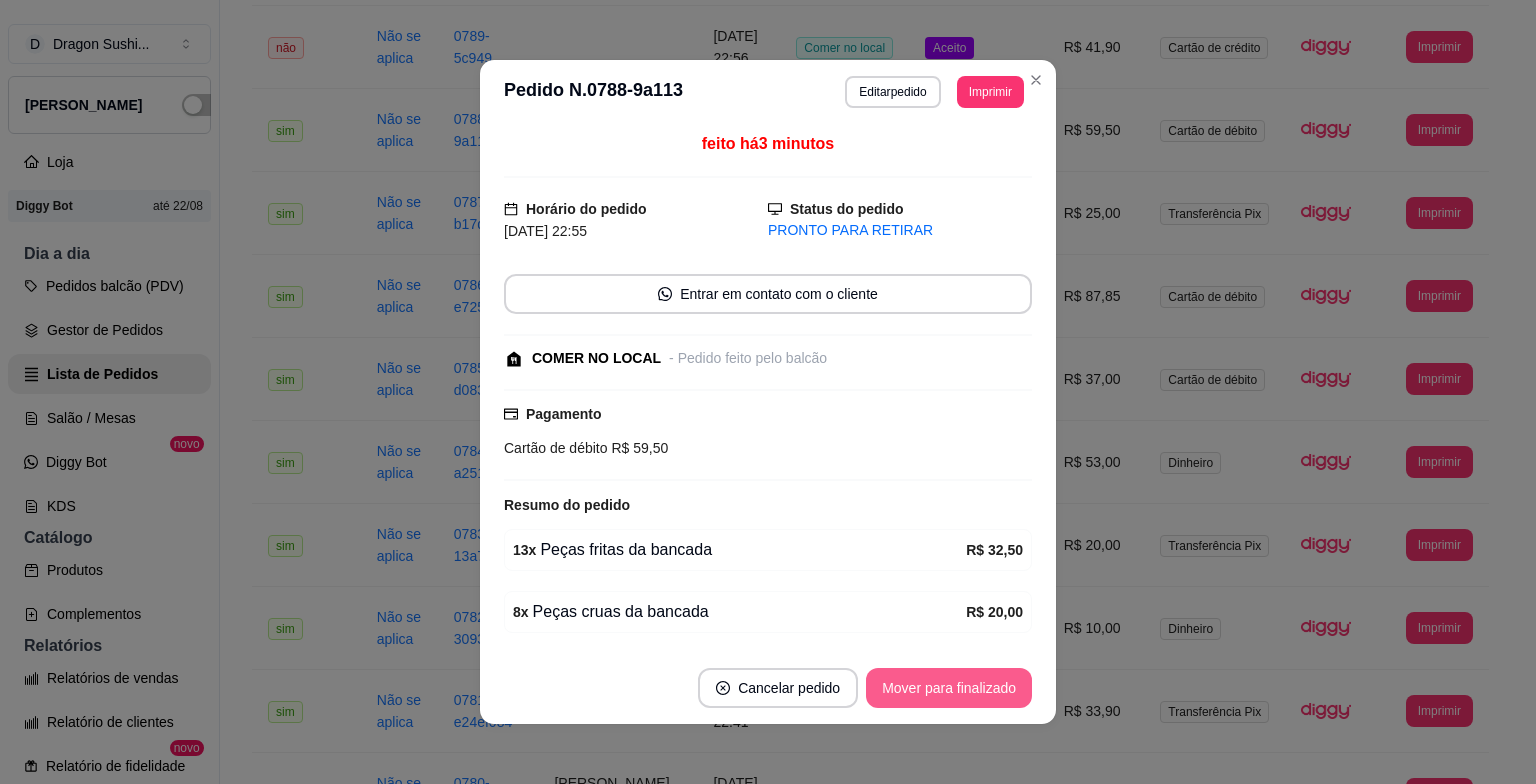 click on "Mover para finalizado" at bounding box center (949, 688) 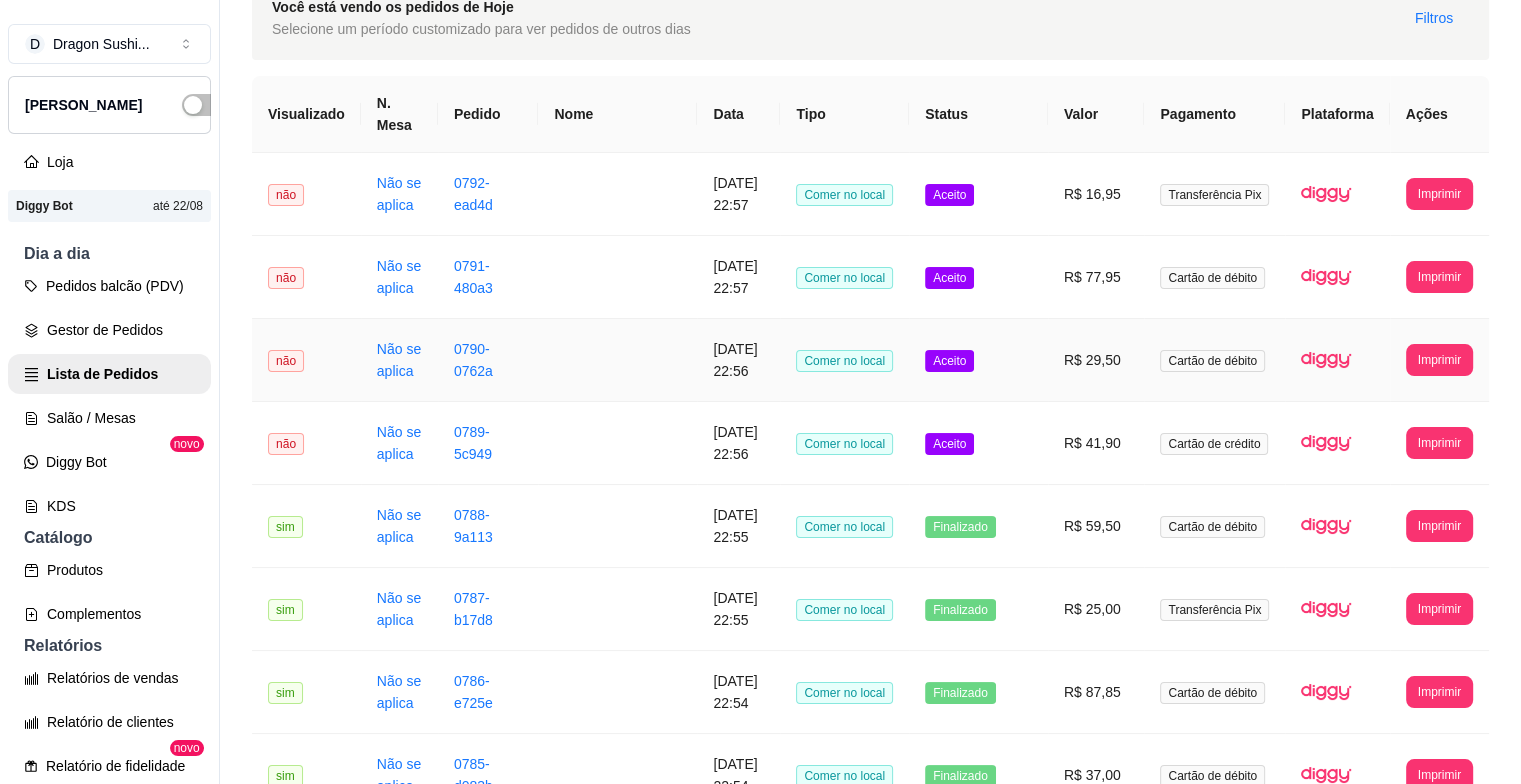 scroll, scrollTop: 100, scrollLeft: 0, axis: vertical 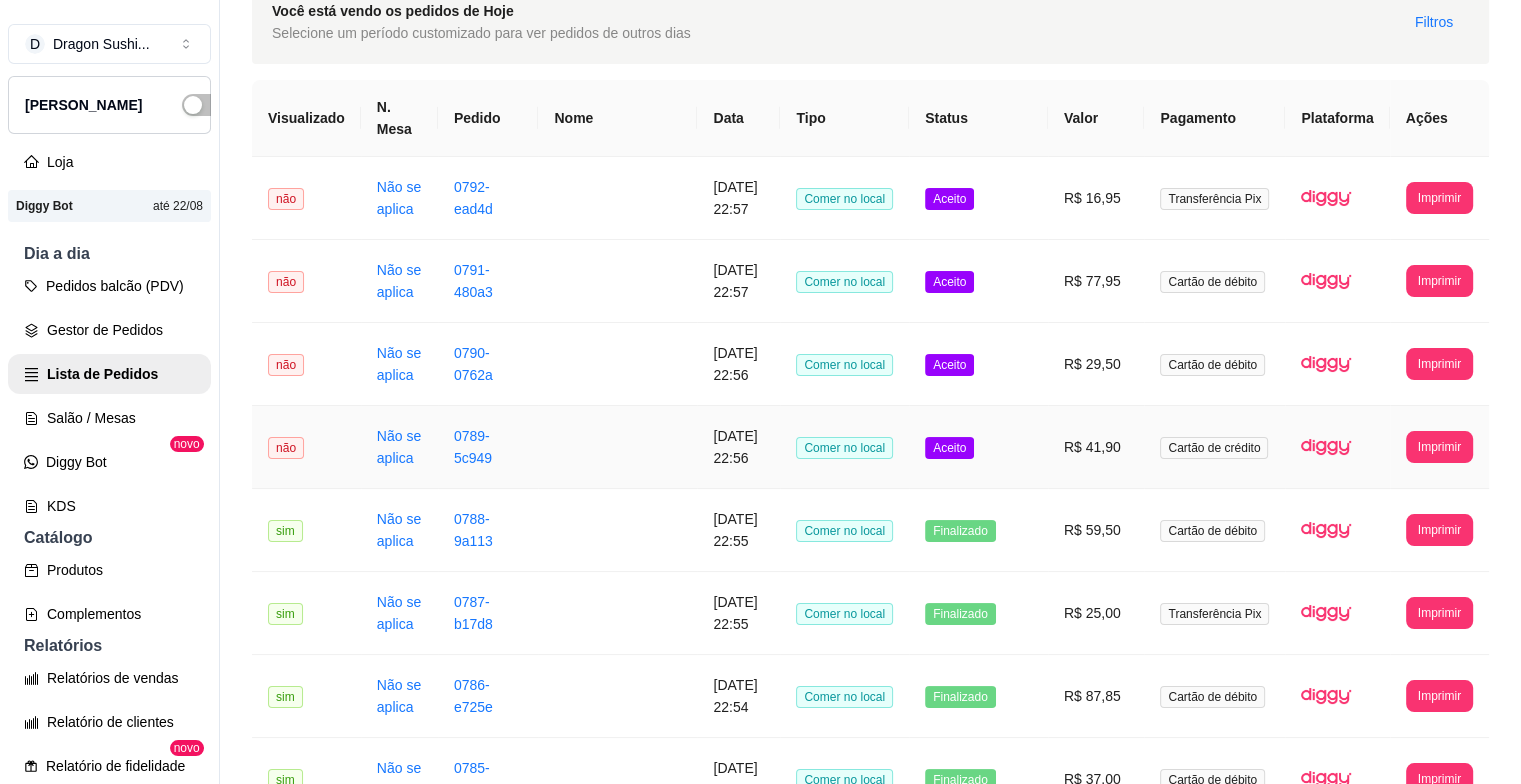 click on "Aceito" at bounding box center (978, 447) 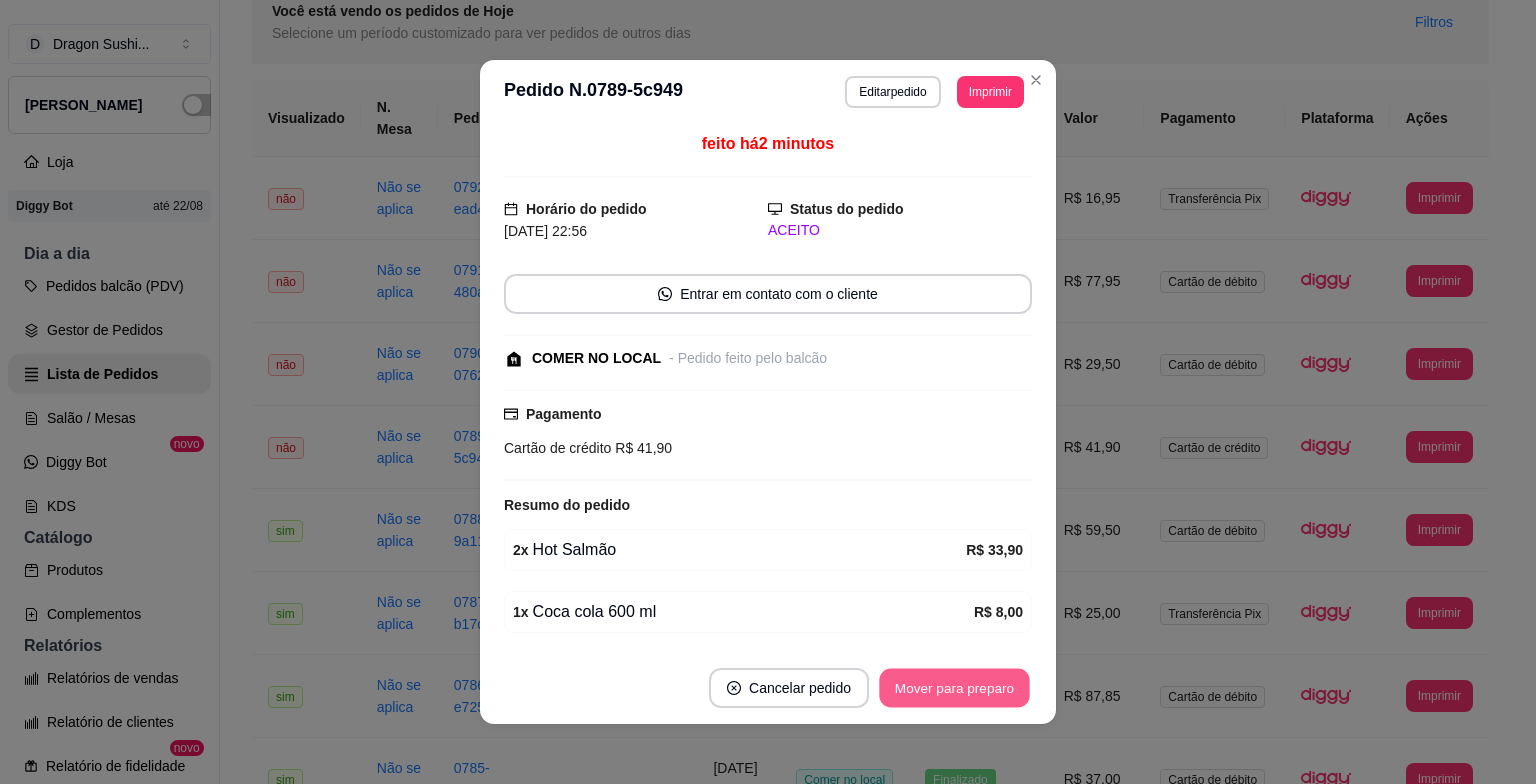 click on "Mover para preparo" at bounding box center [954, 688] 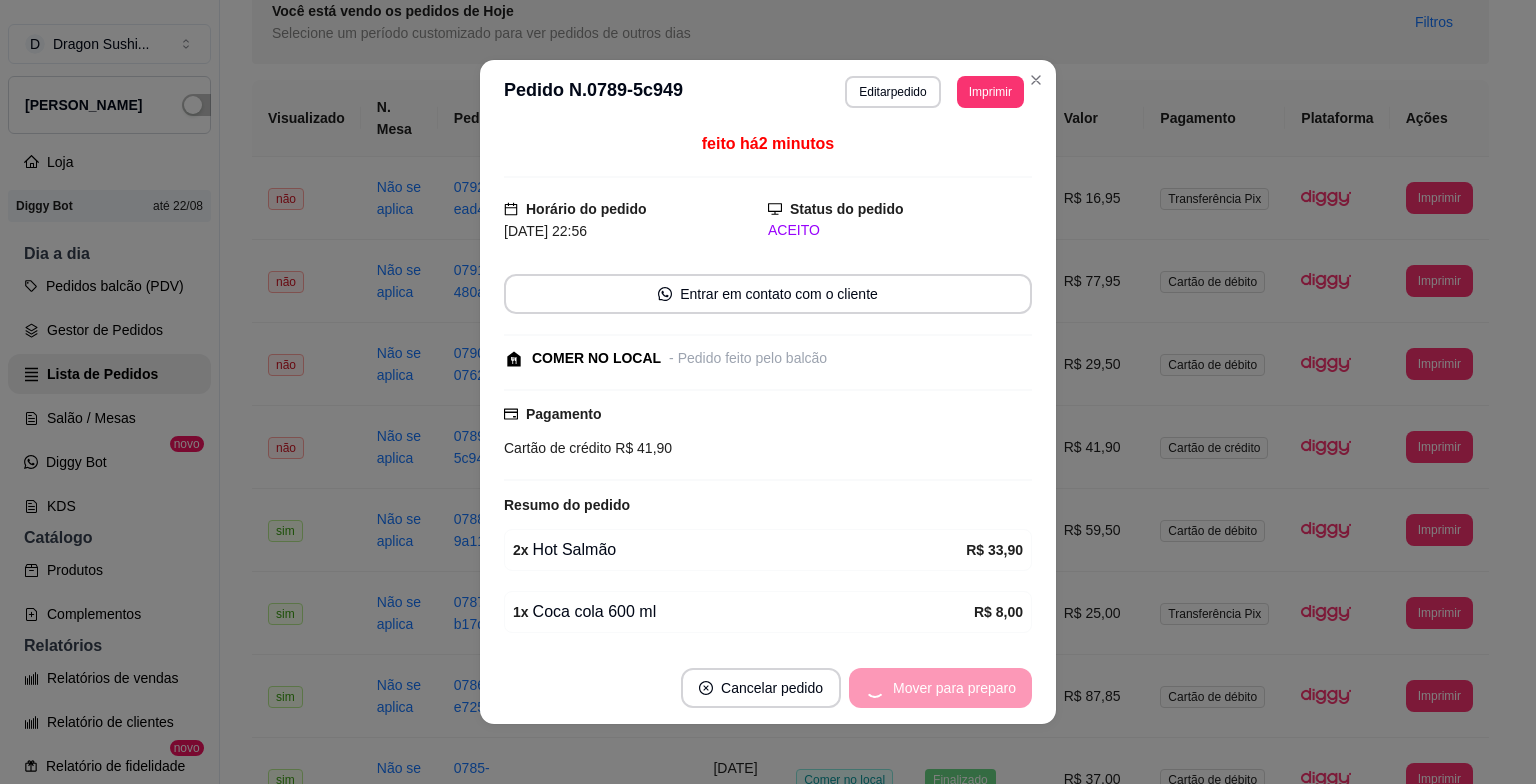 click on "Mover para preparo" at bounding box center (940, 688) 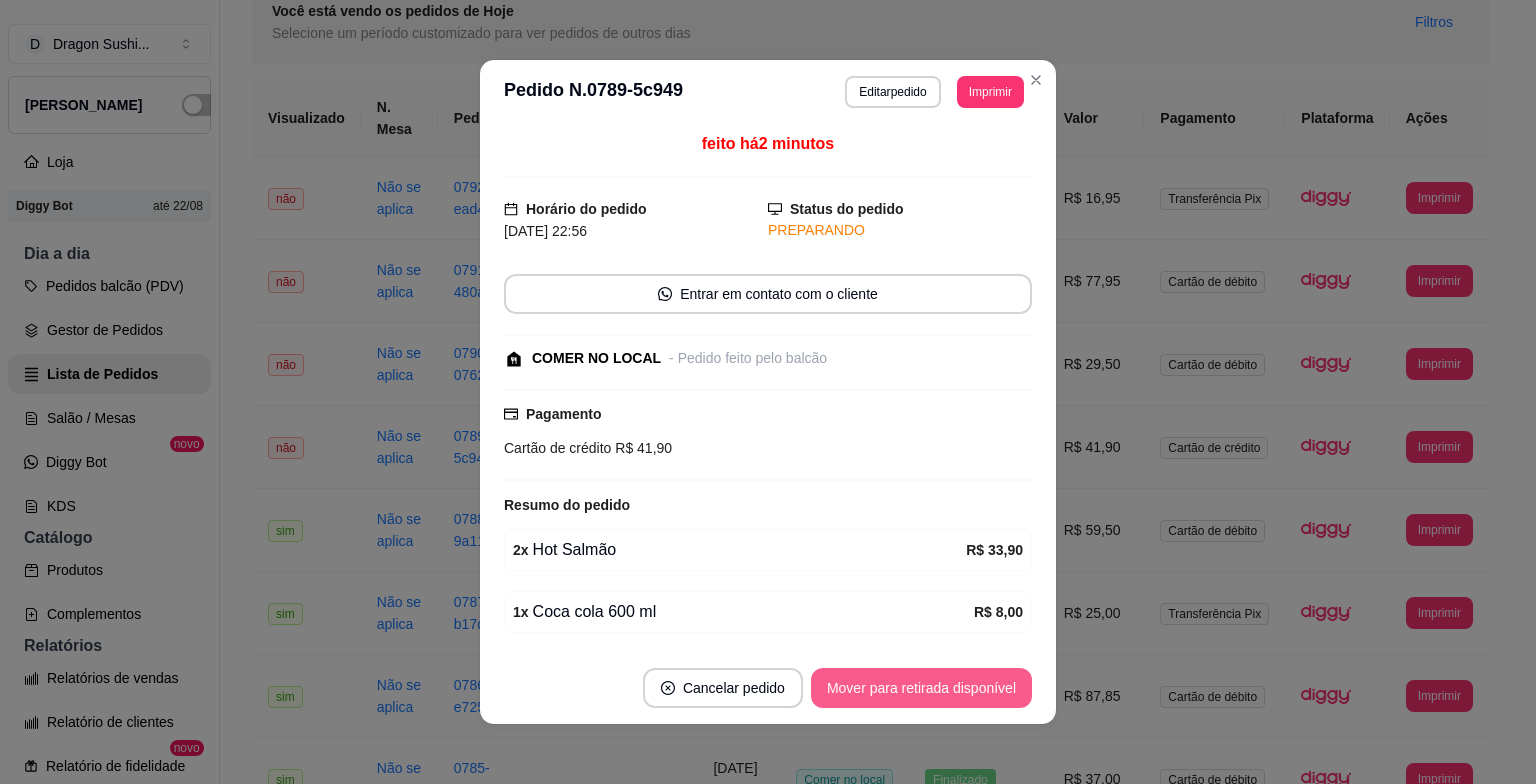 click on "Mover para retirada disponível" at bounding box center (921, 688) 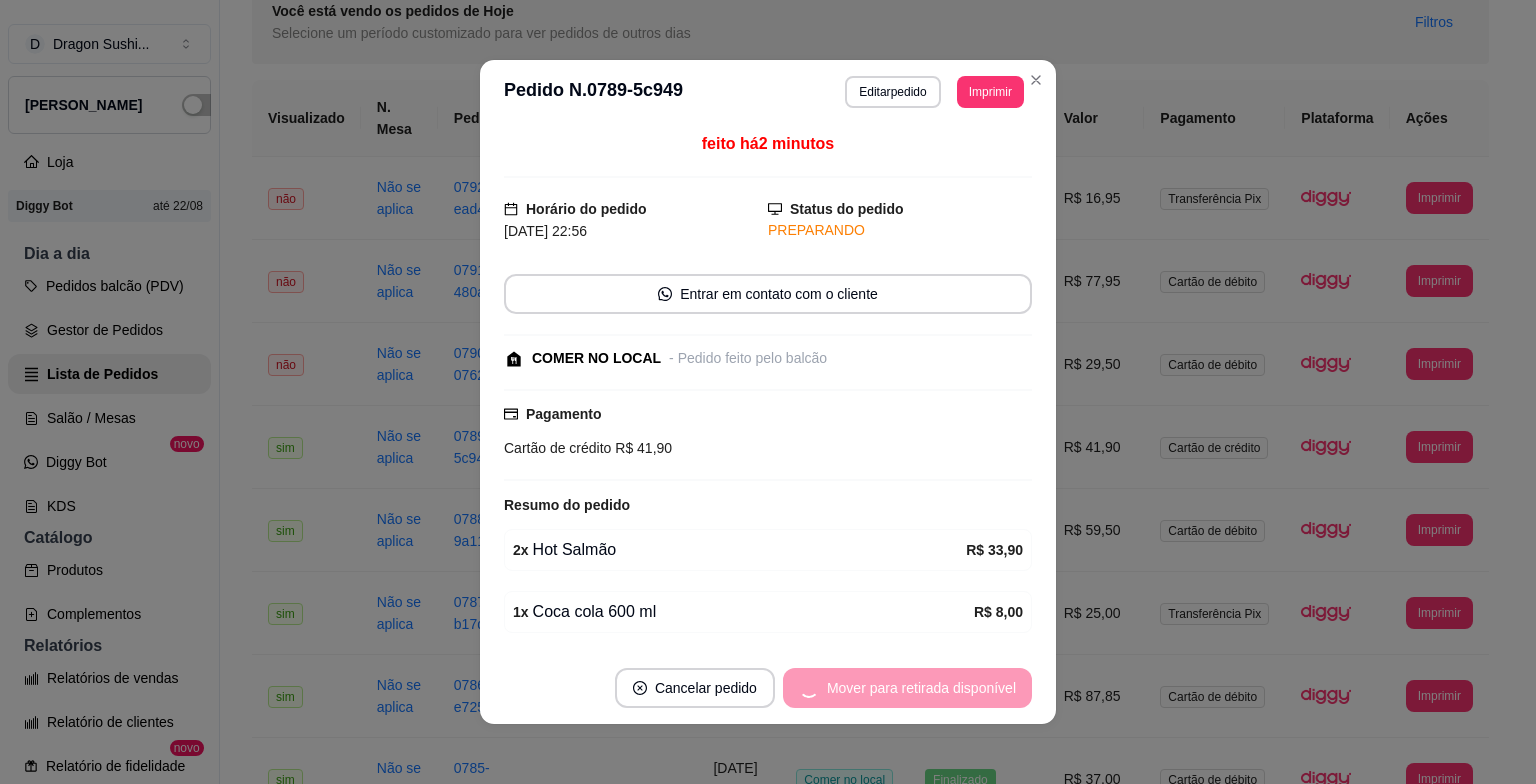 click on "Mover para retirada disponível" at bounding box center [907, 688] 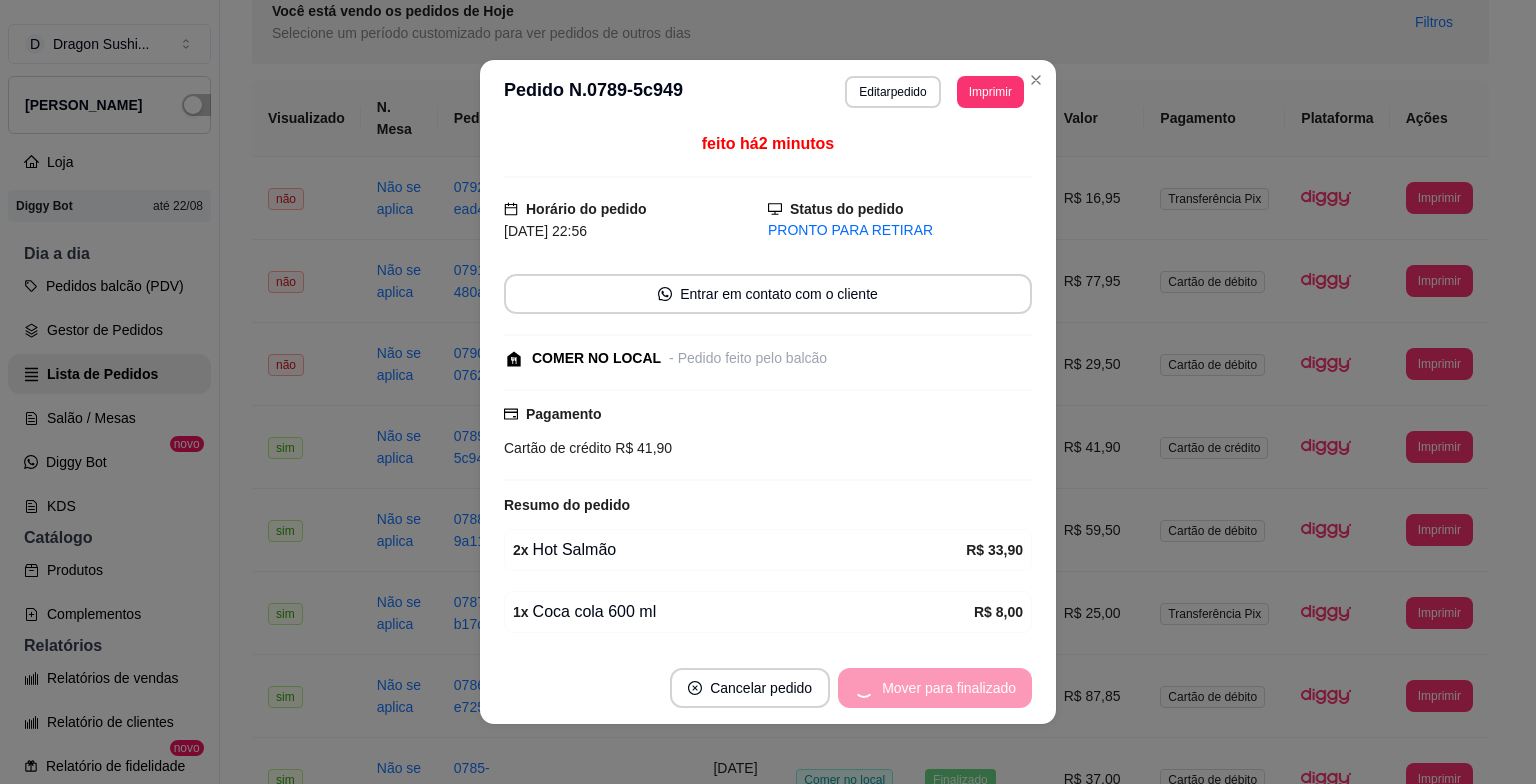 click on "Mover para finalizado" at bounding box center (935, 688) 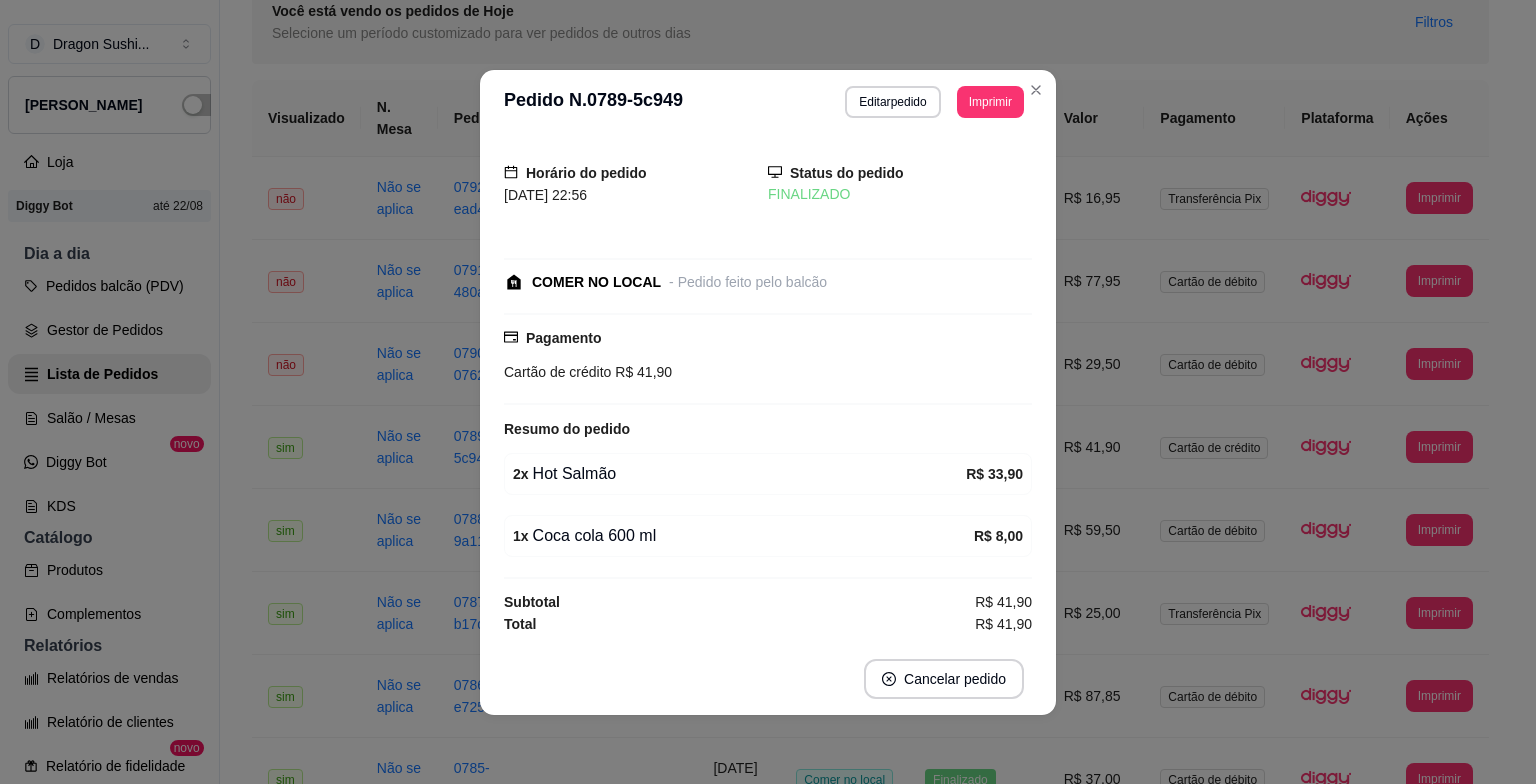 click on "Cancelar pedido" at bounding box center [768, 679] 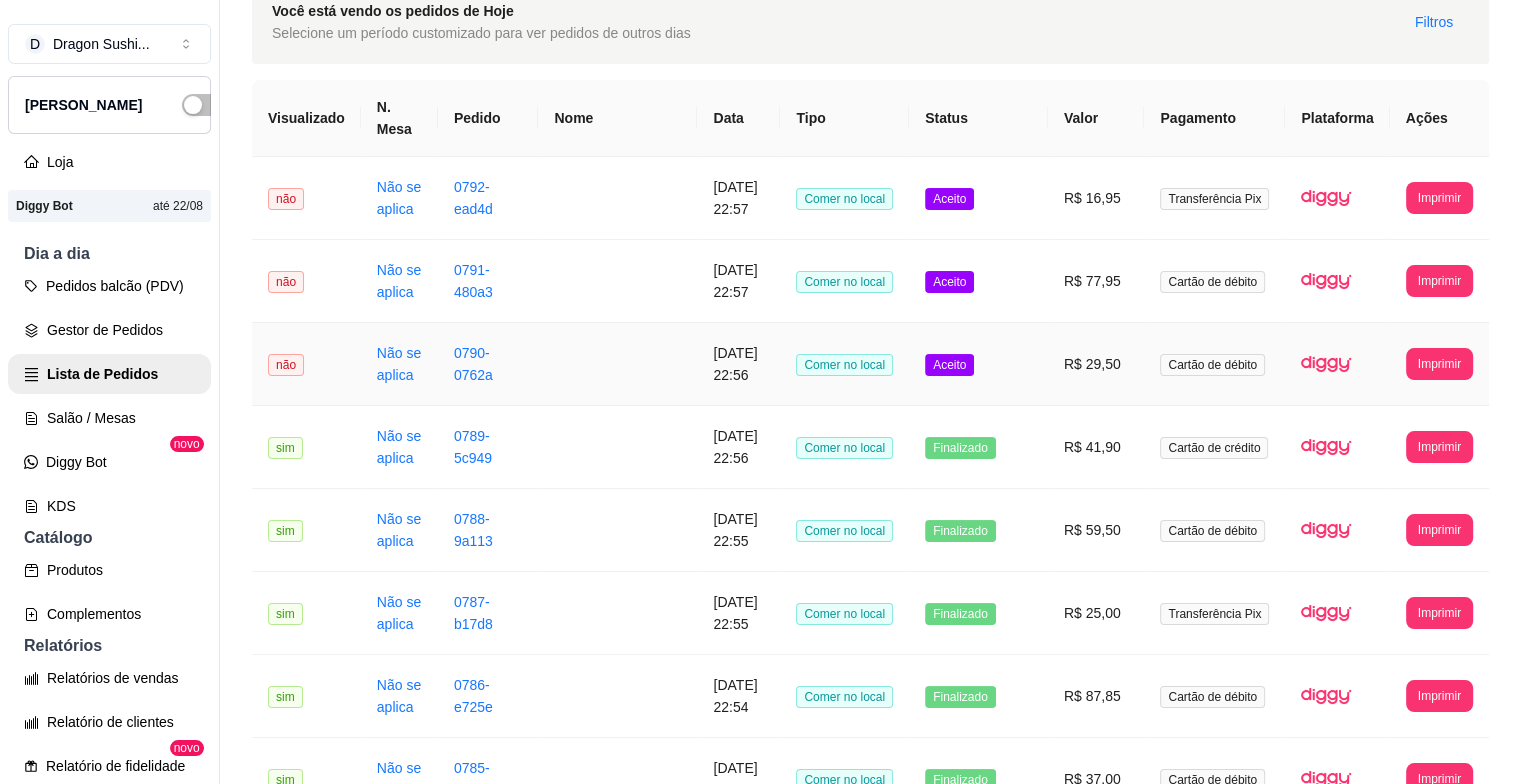 click on "Aceito" at bounding box center [978, 364] 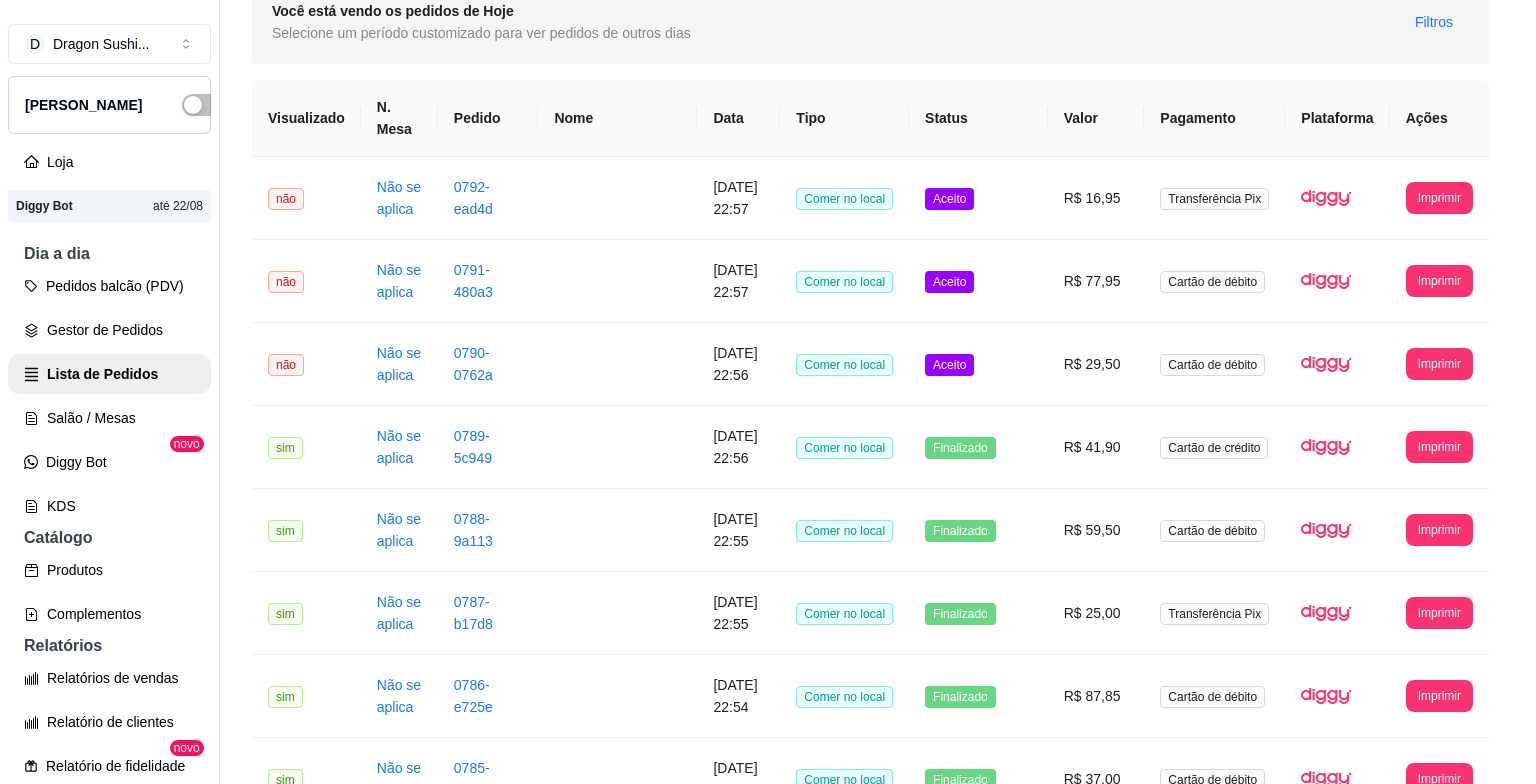 click on "Mover para preparo" at bounding box center [954, 688] 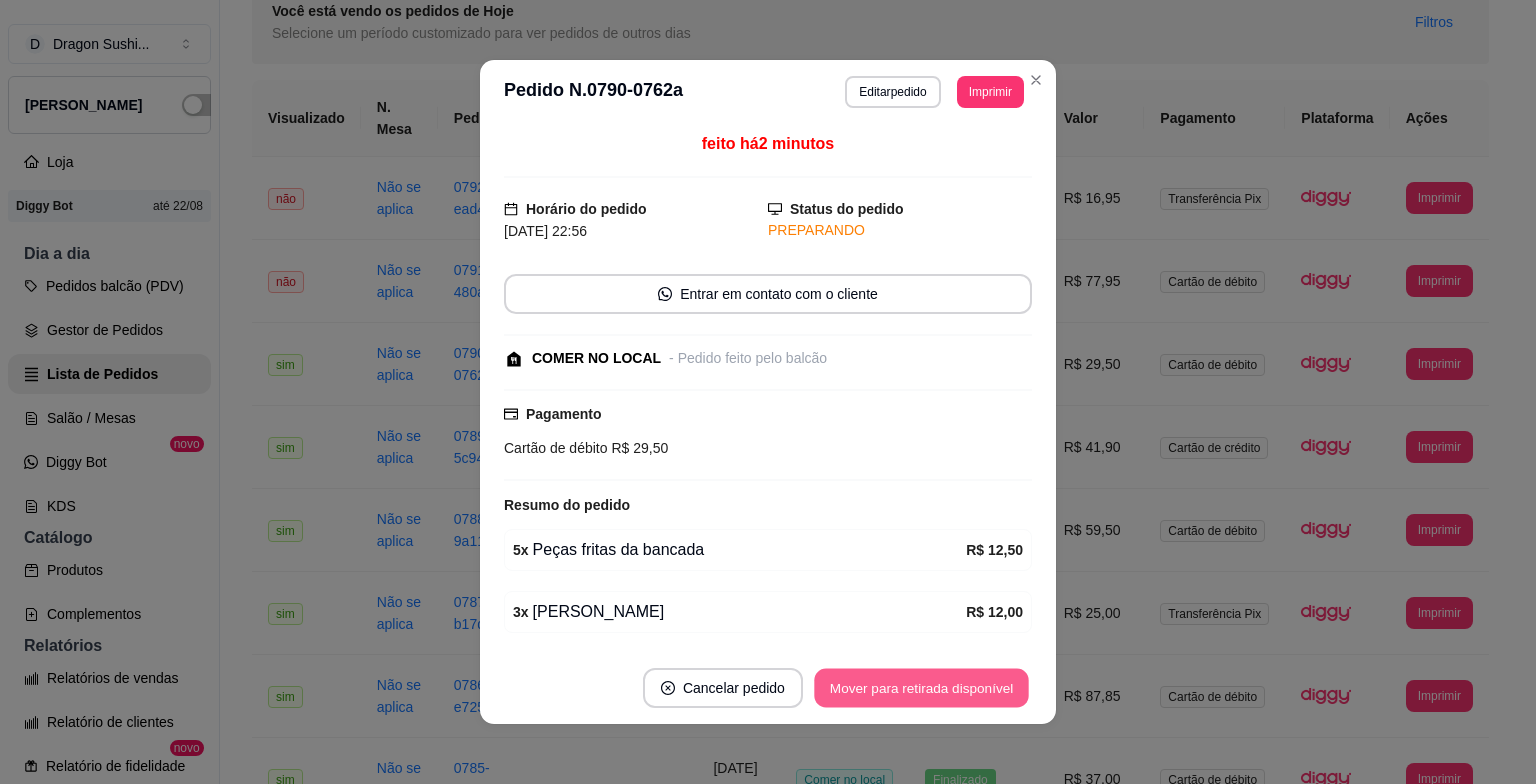 click on "Mover para retirada disponível" at bounding box center (921, 688) 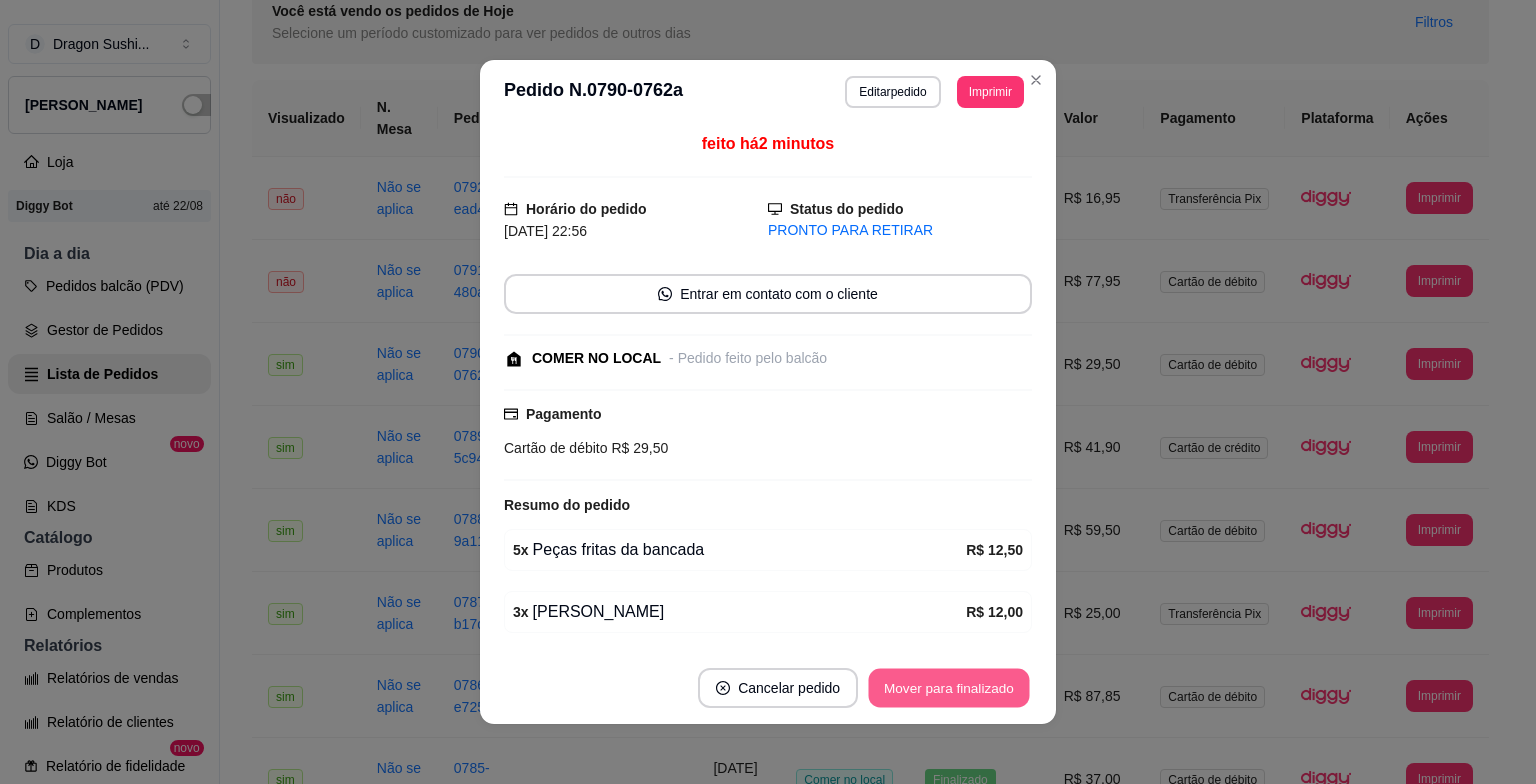click on "Mover para finalizado" at bounding box center (949, 688) 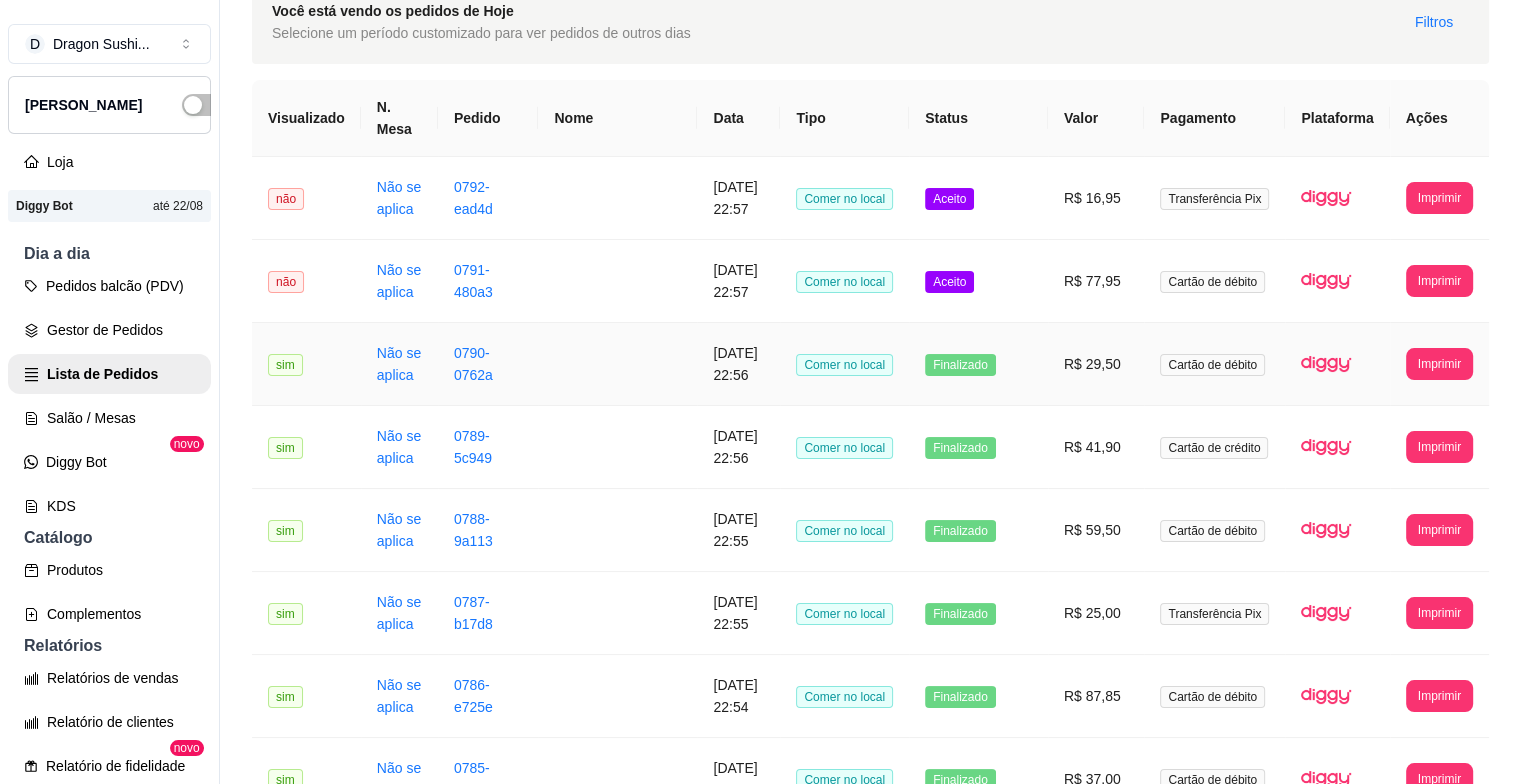click on "Finalizado" at bounding box center [978, 364] 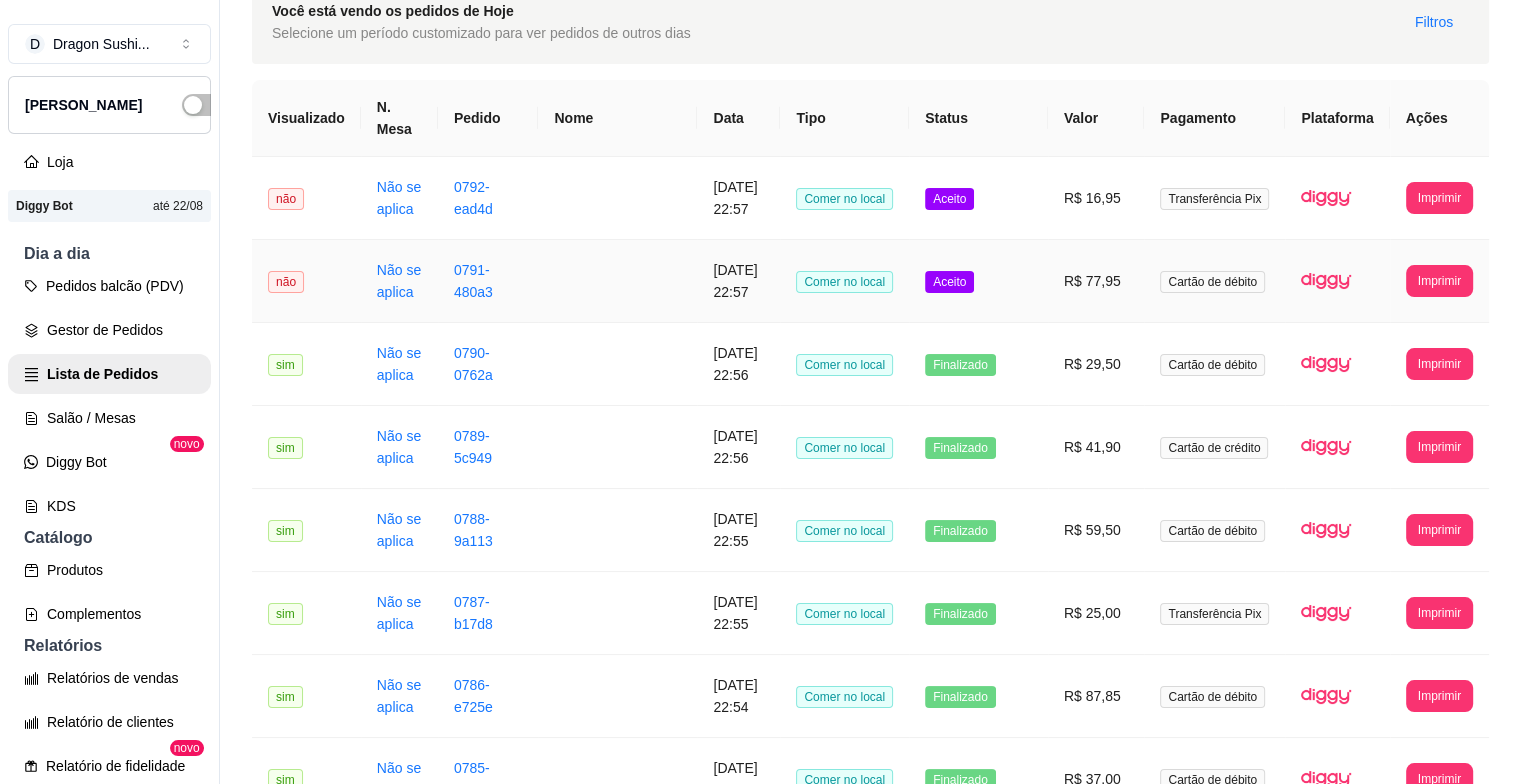 click on "Aceito" at bounding box center [978, 281] 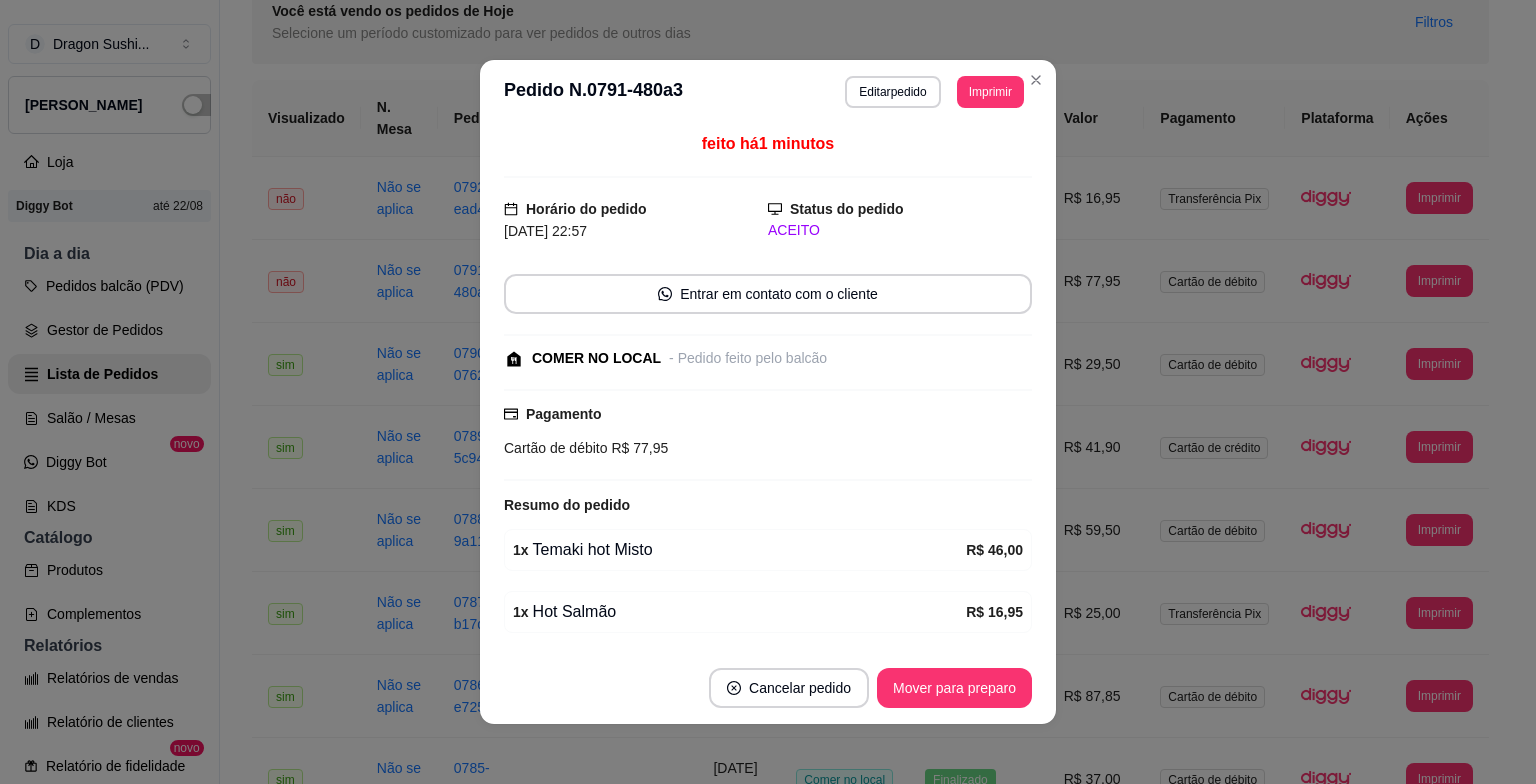 click on "Mover para preparo" at bounding box center [954, 688] 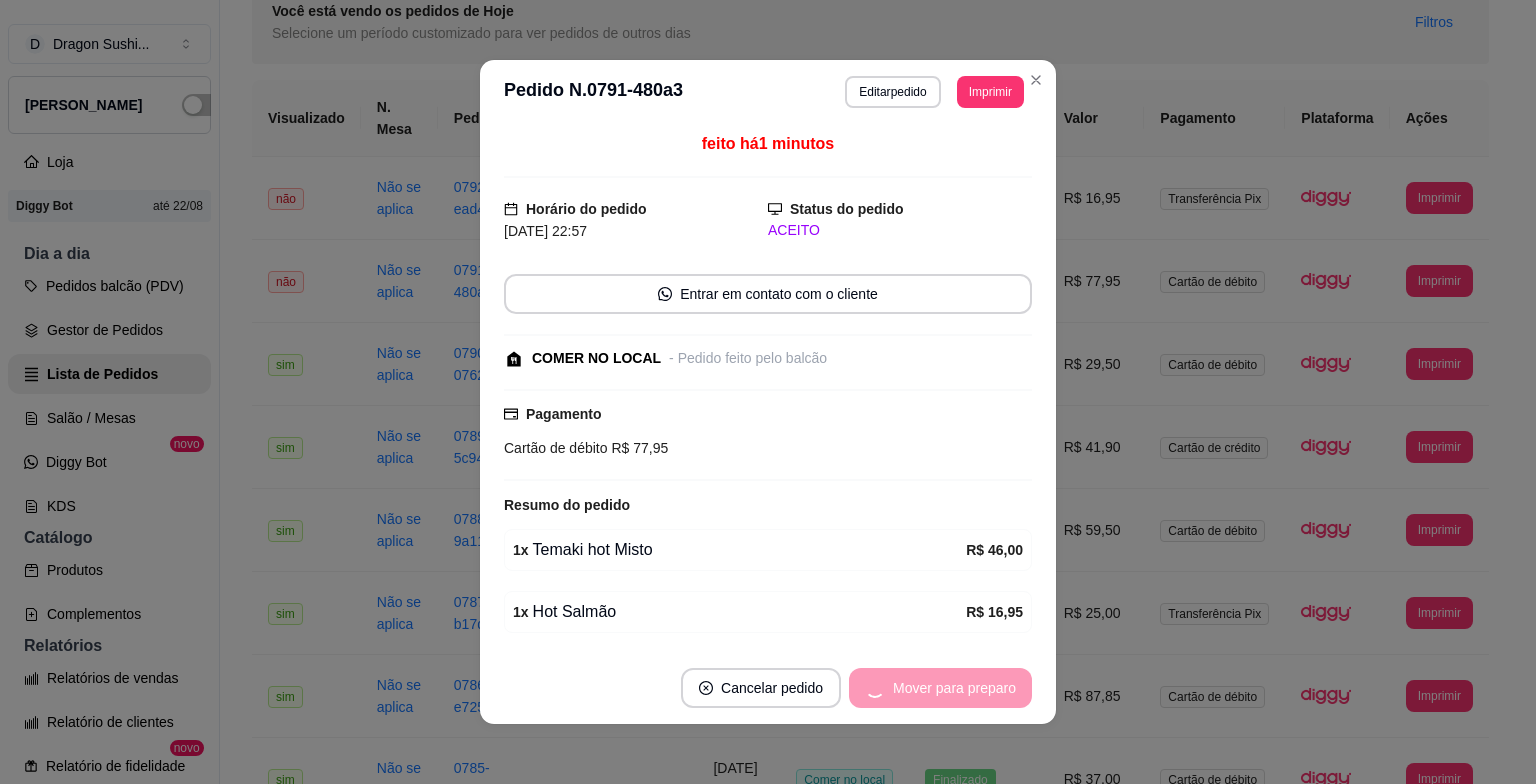 click on "Mover para preparo" at bounding box center (940, 688) 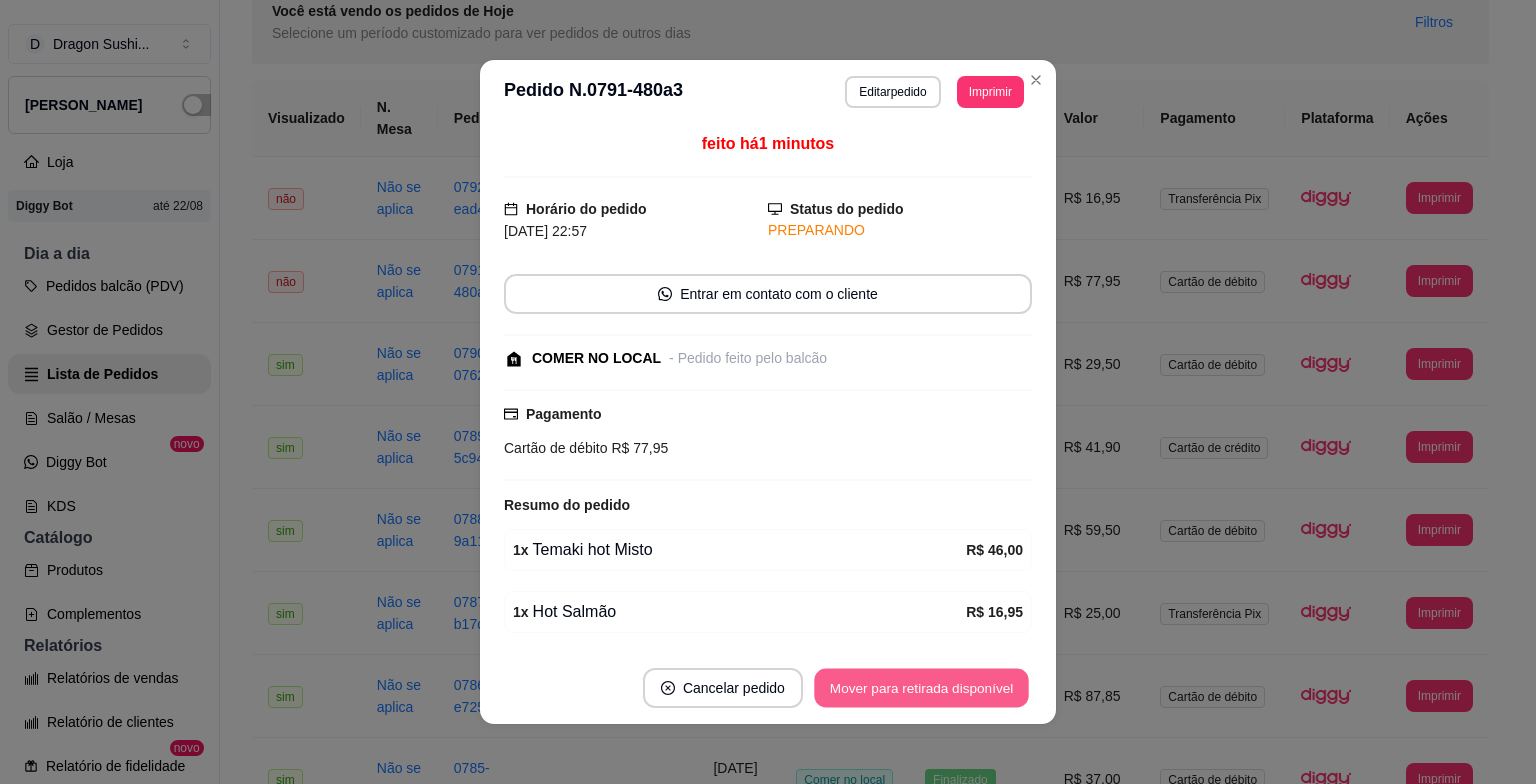 click on "Mover para retirada disponível" at bounding box center (921, 688) 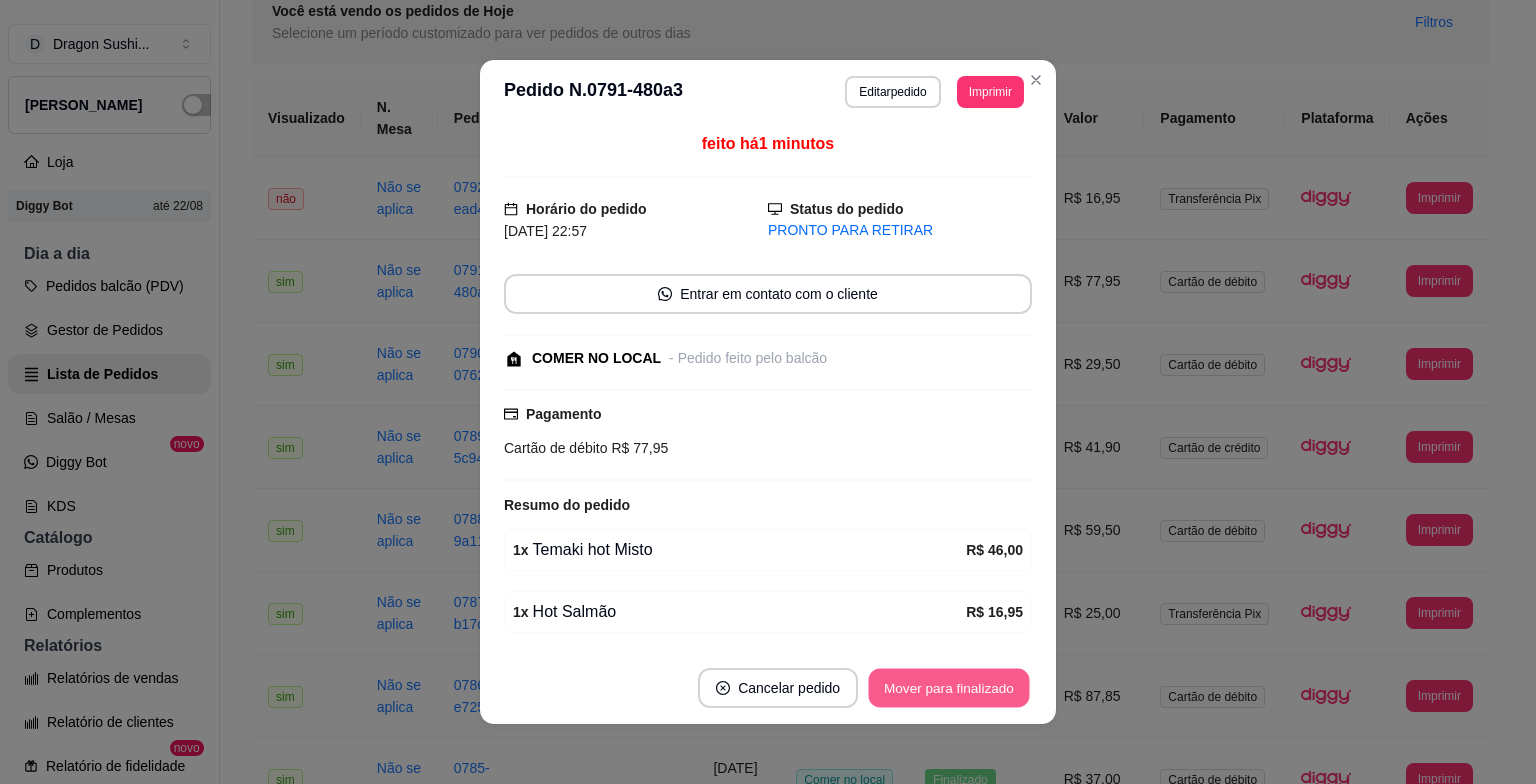 click on "Mover para finalizado" at bounding box center (949, 688) 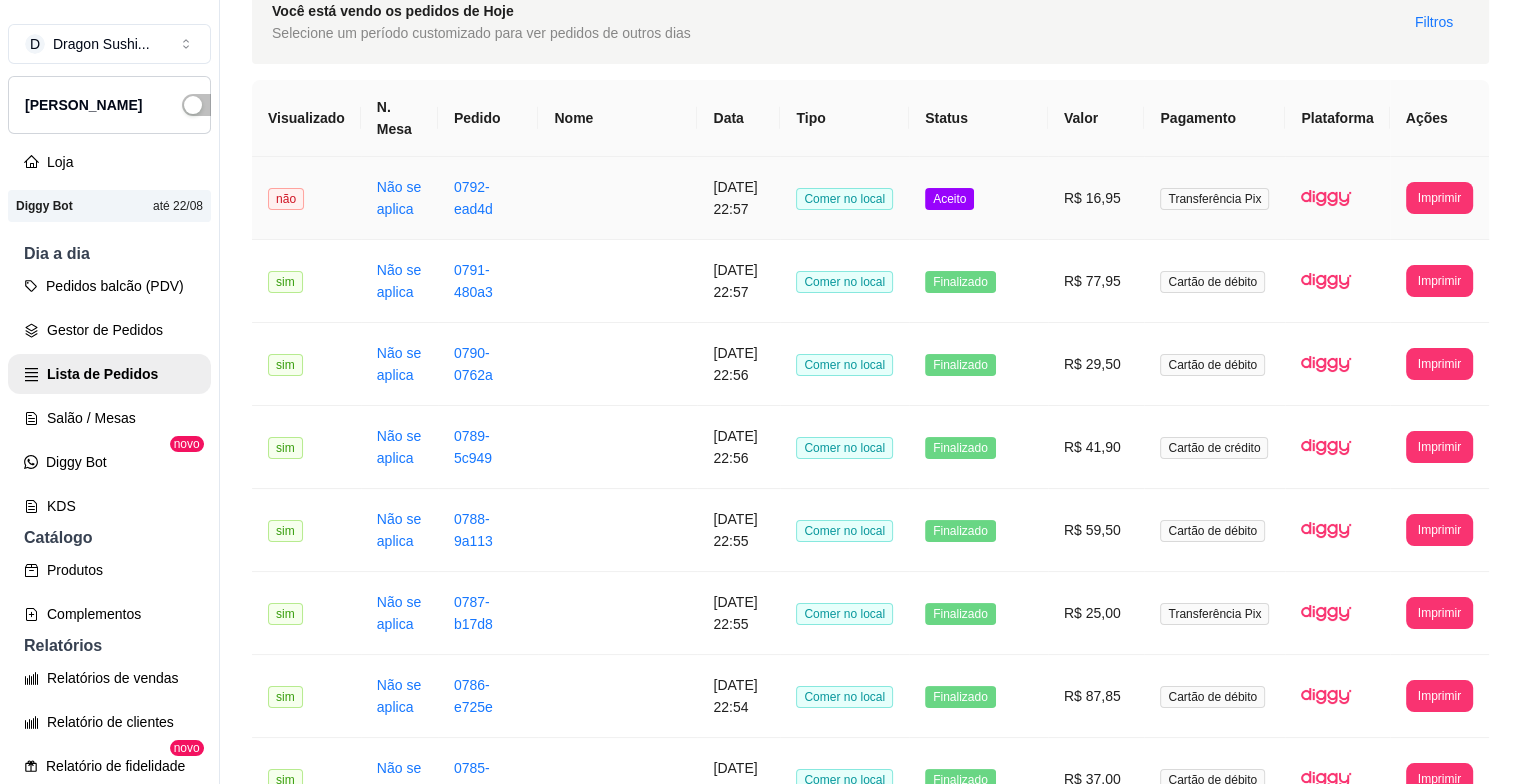 drag, startPoint x: 967, startPoint y: 186, endPoint x: 976, endPoint y: 193, distance: 11.401754 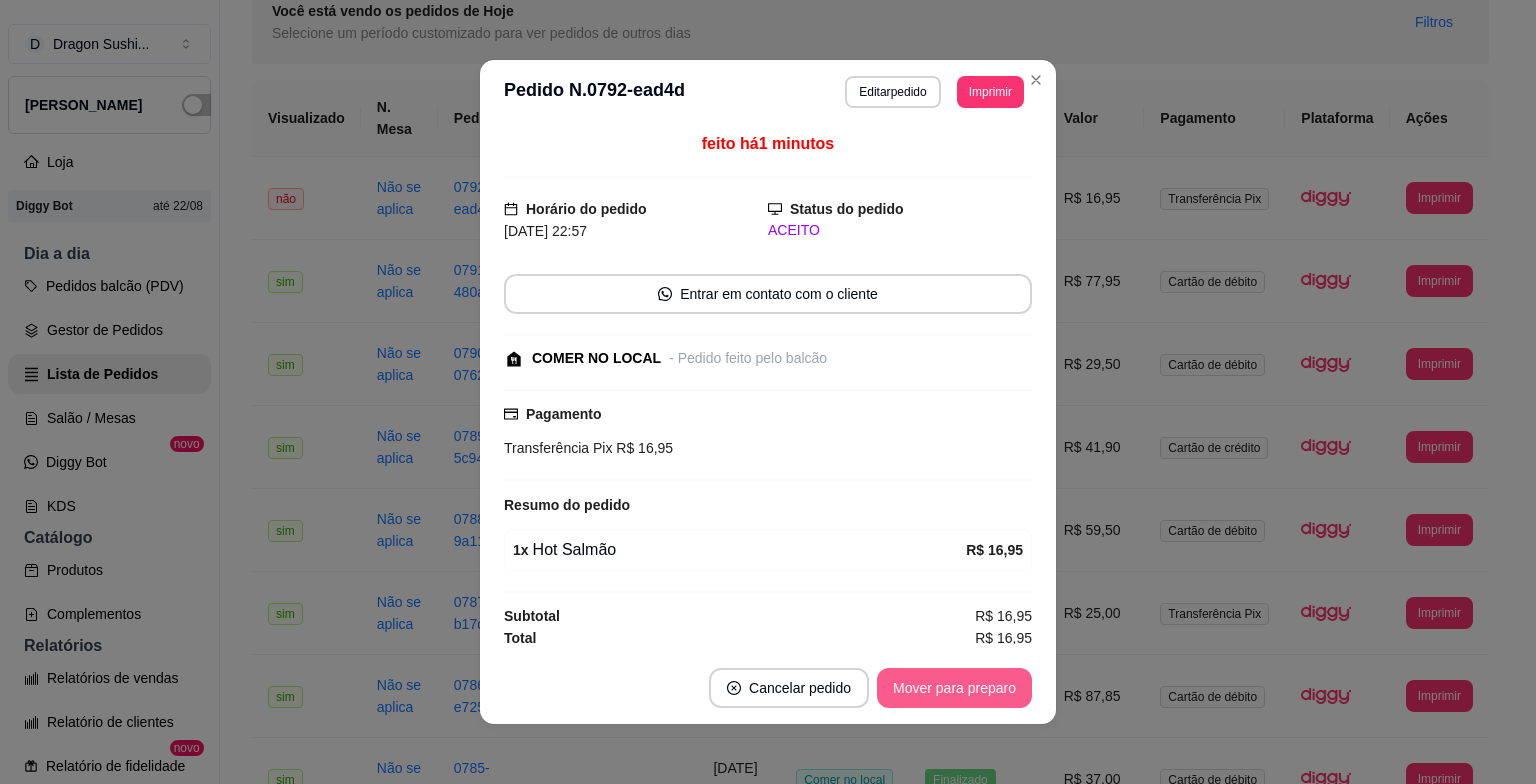 click on "Mover para preparo" at bounding box center [954, 688] 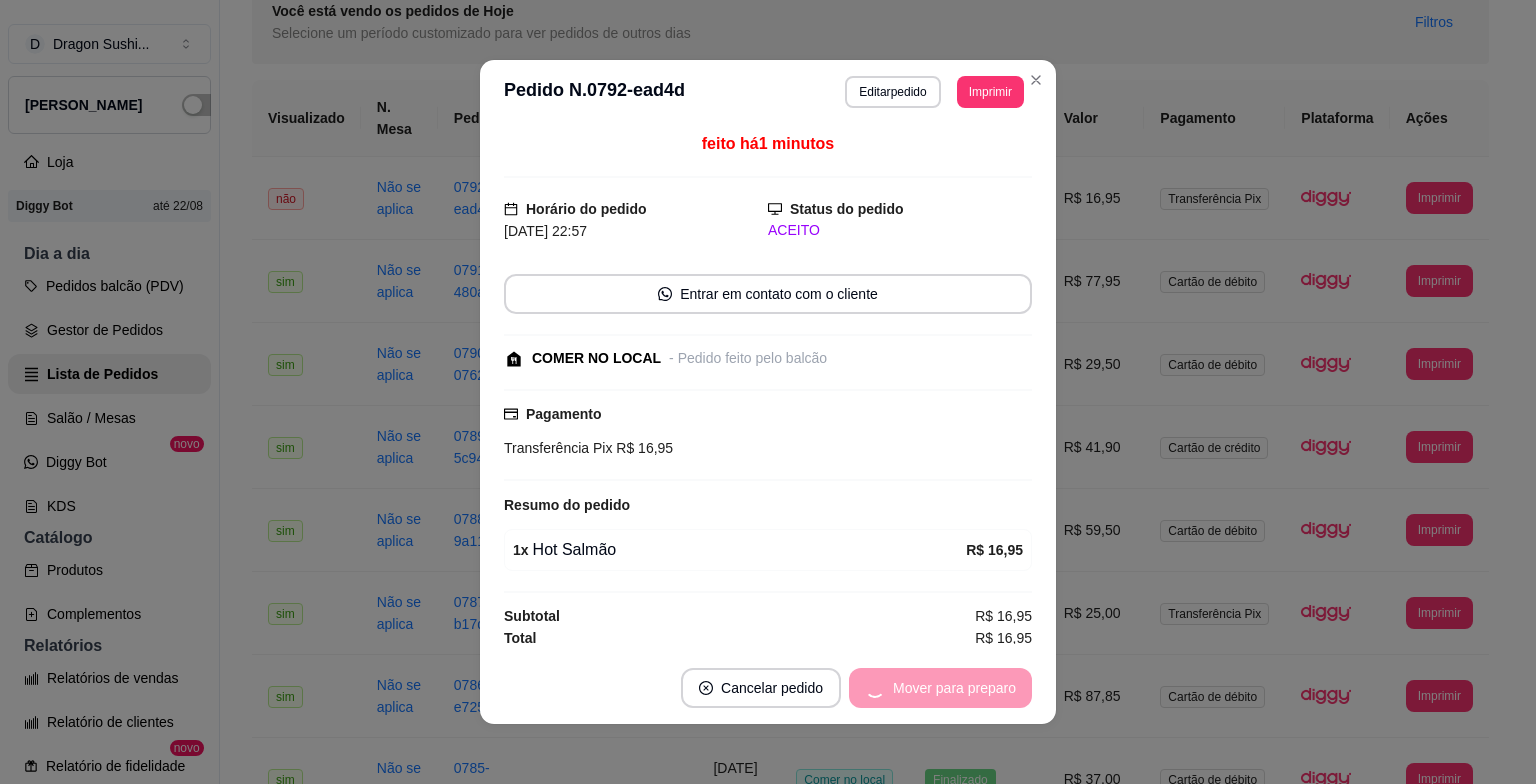 click on "Mover para preparo" at bounding box center (940, 688) 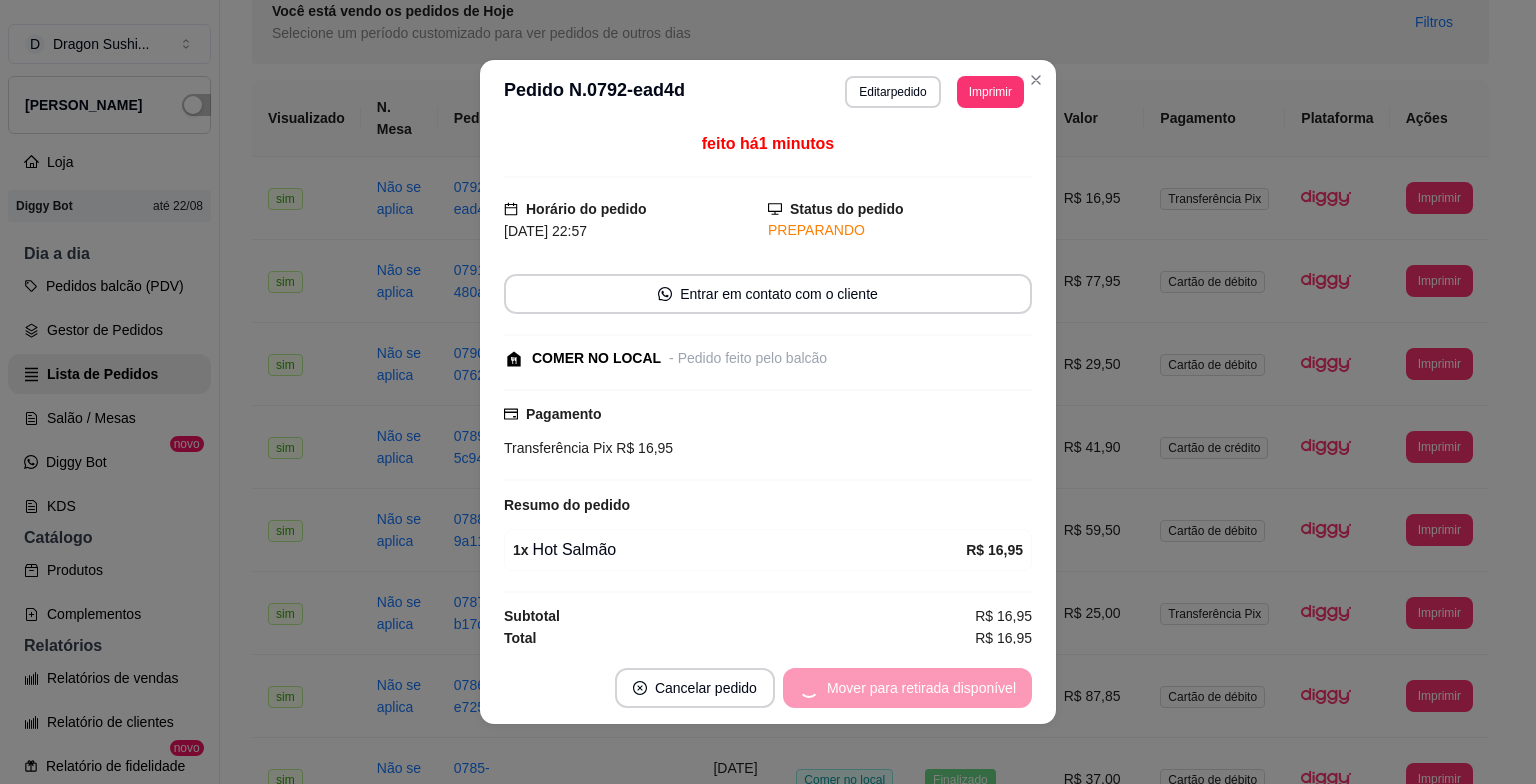 click on "Mover para retirada disponível" at bounding box center (907, 688) 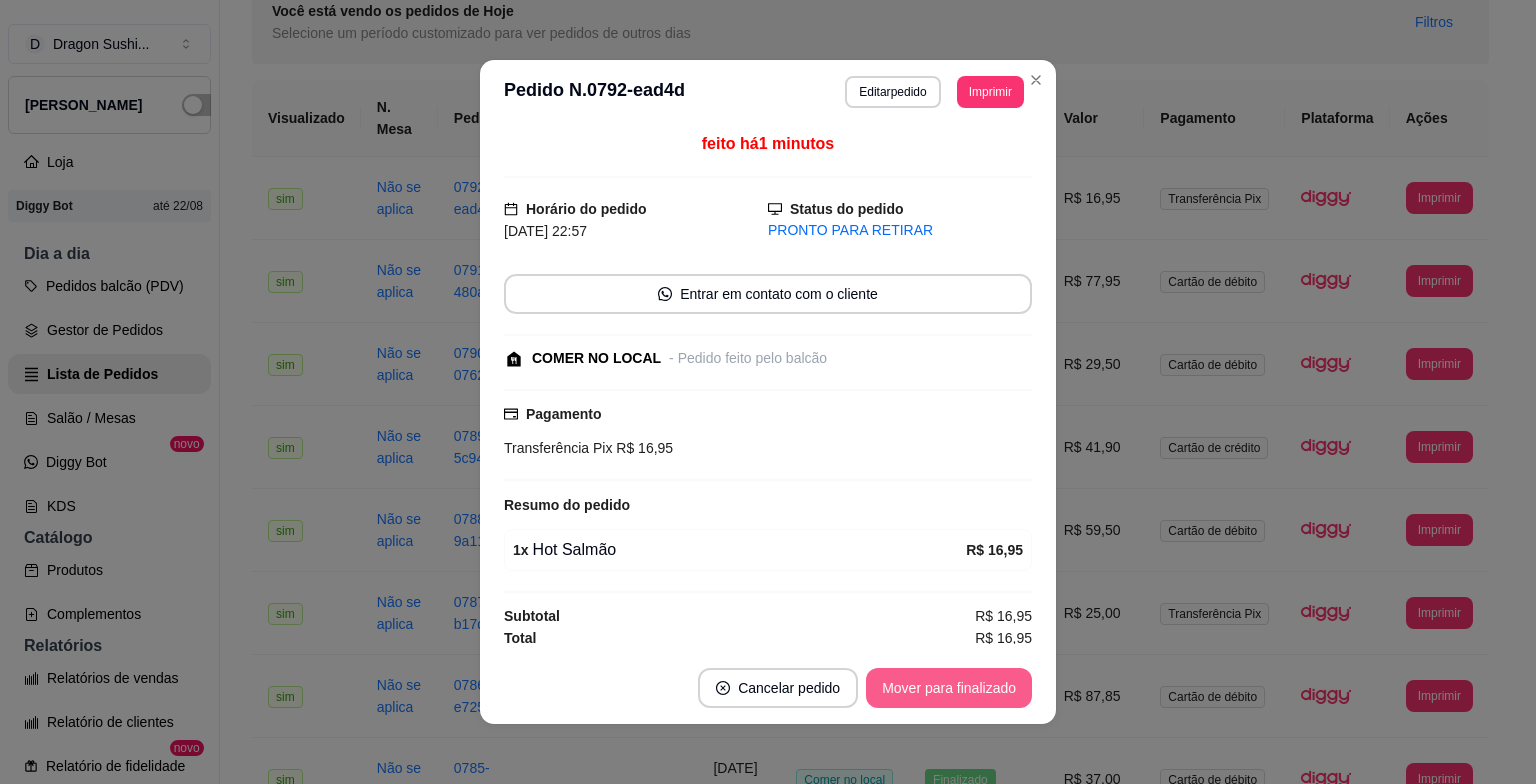 click on "Mover para finalizado" at bounding box center [949, 688] 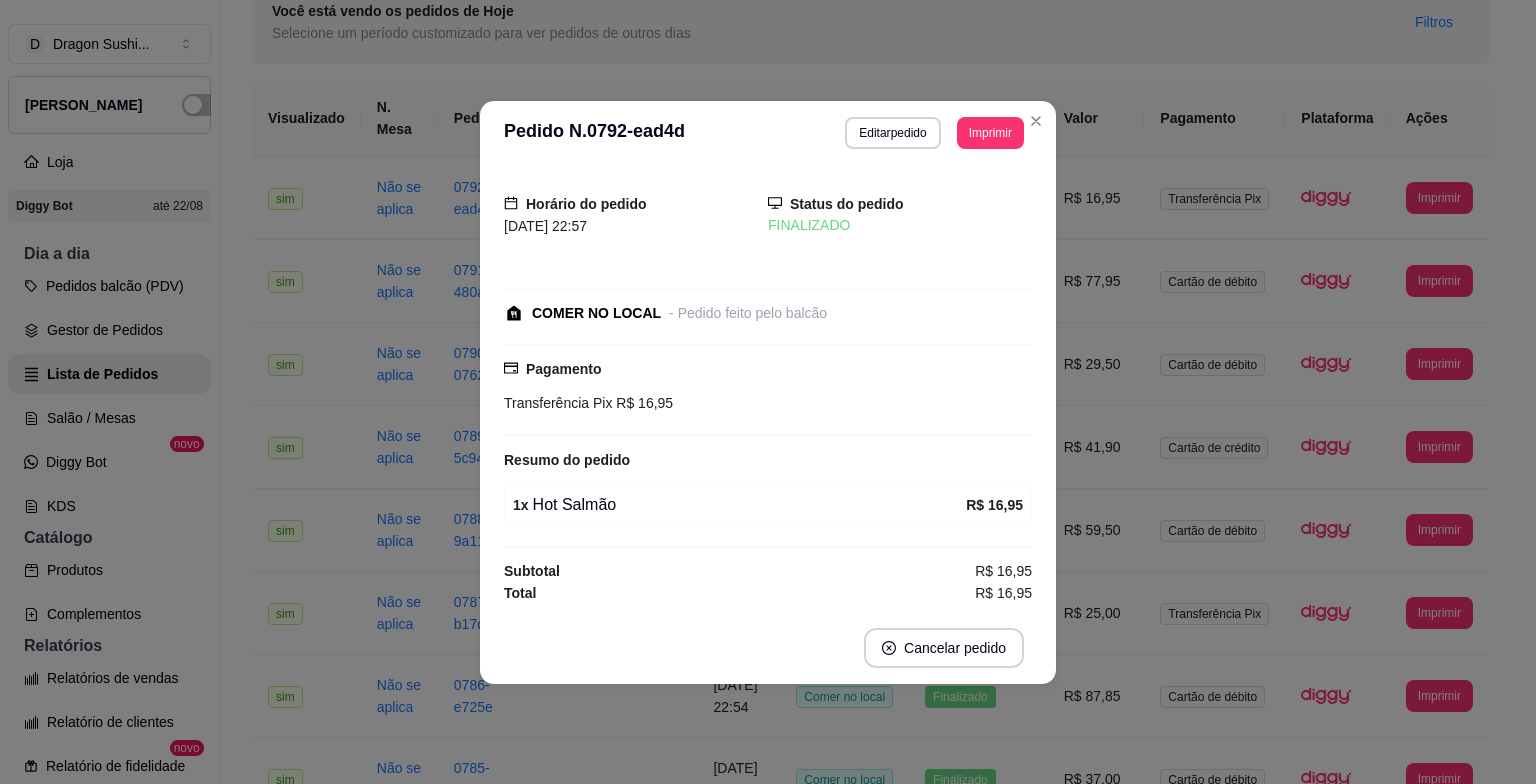 click on "Cancelar pedido" at bounding box center [768, 648] 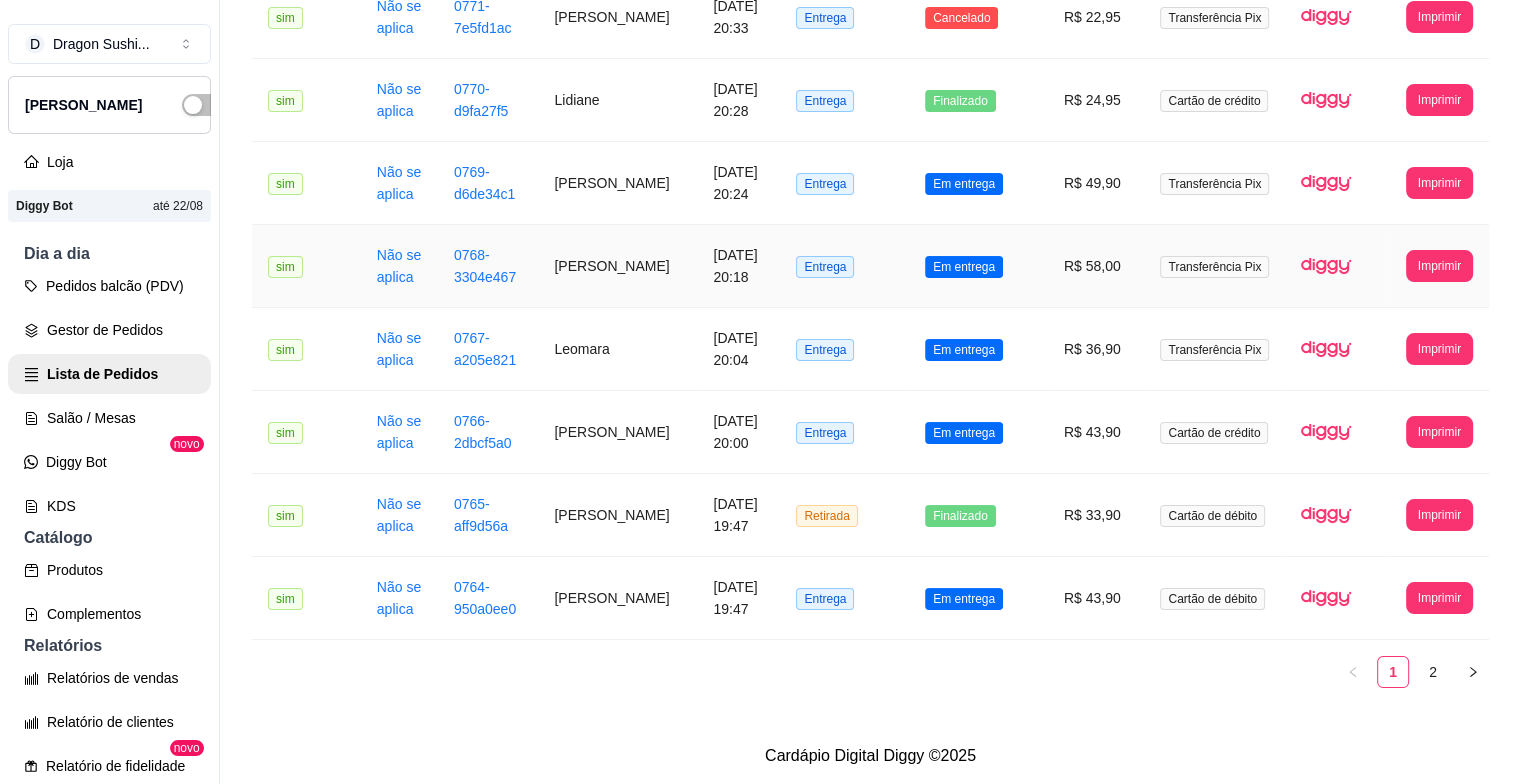 scroll, scrollTop: 2132, scrollLeft: 0, axis: vertical 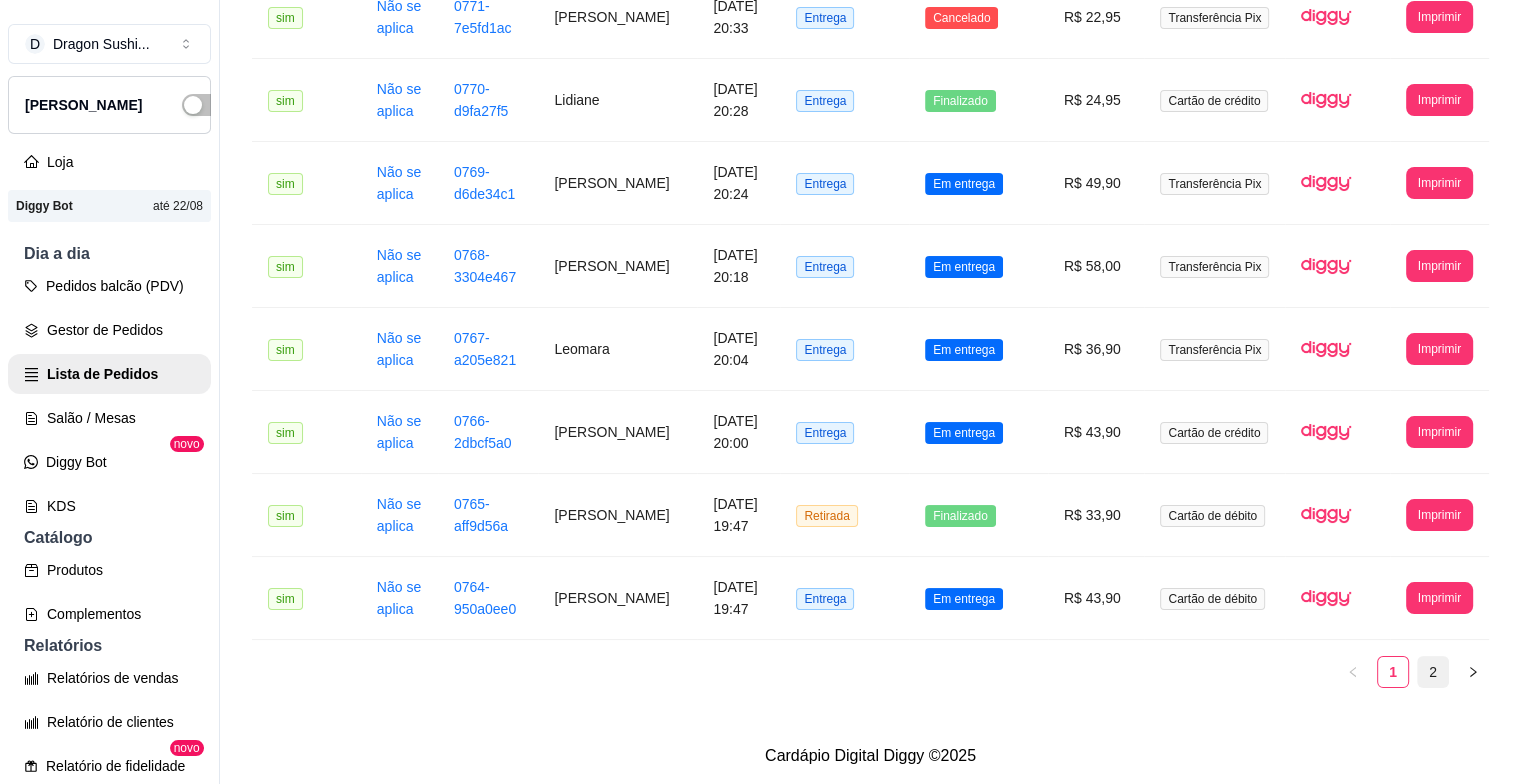 click on "2" at bounding box center [1433, 672] 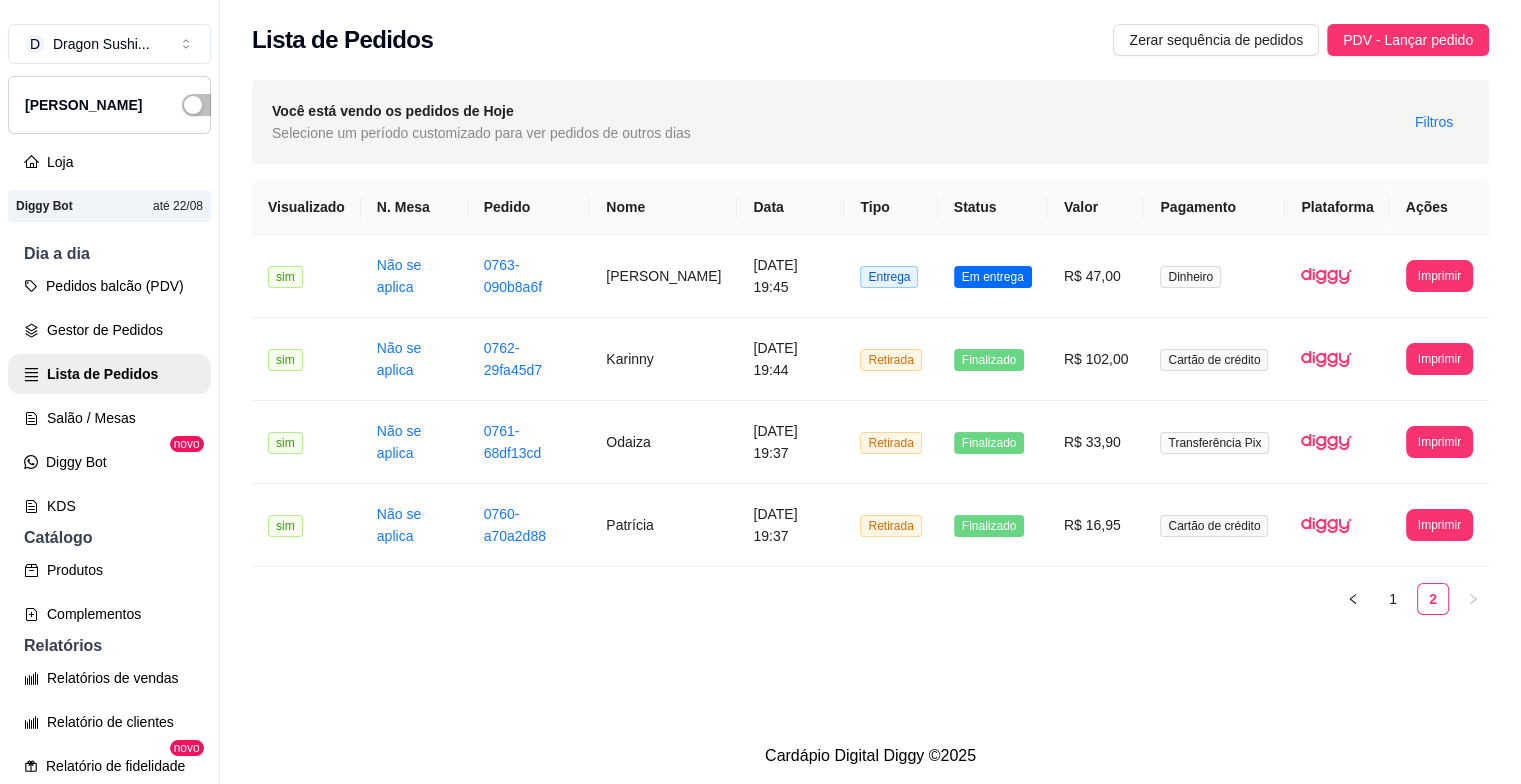 scroll, scrollTop: 0, scrollLeft: 0, axis: both 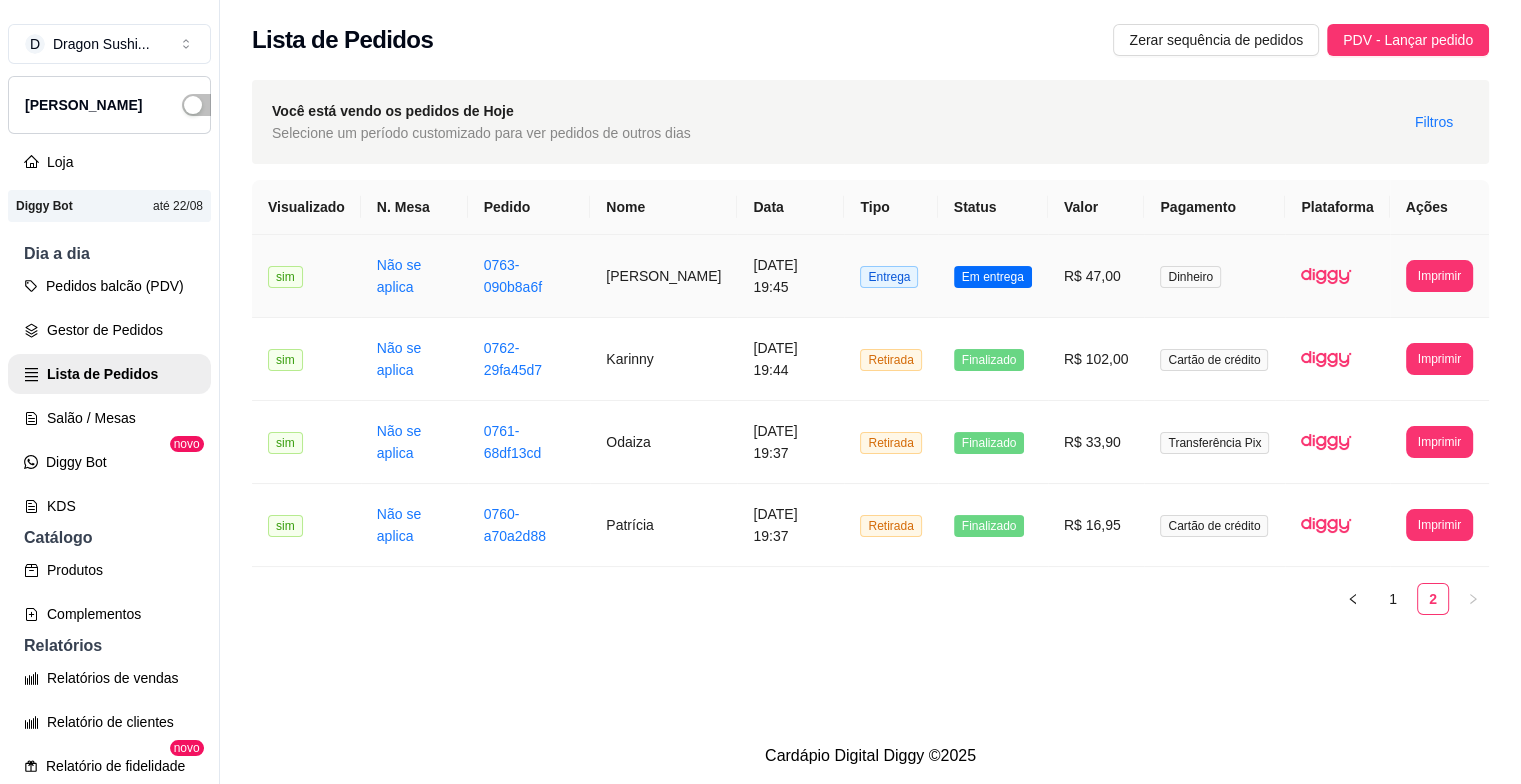 click on "Em entrega" at bounding box center [993, 277] 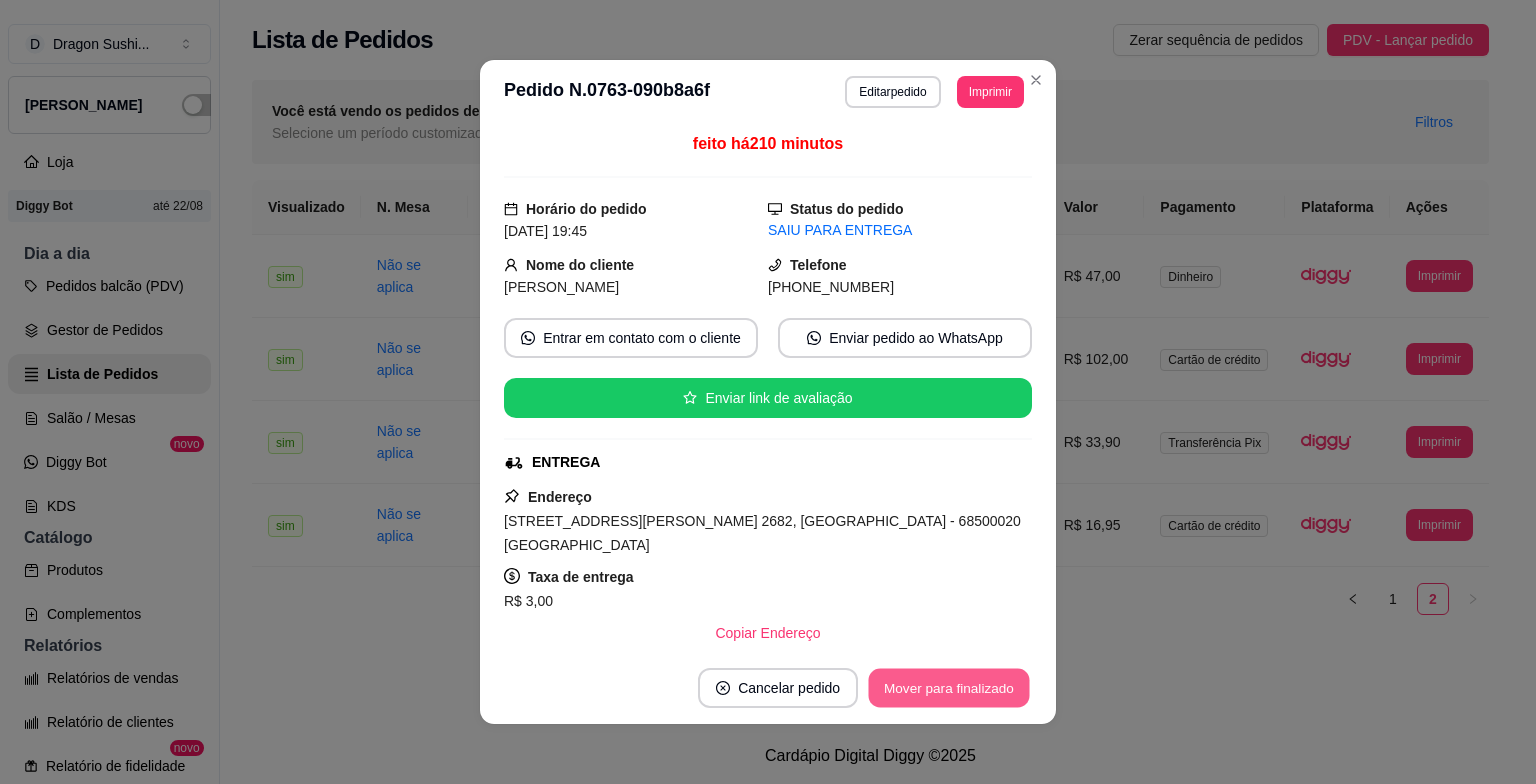click on "Mover para finalizado" at bounding box center (949, 688) 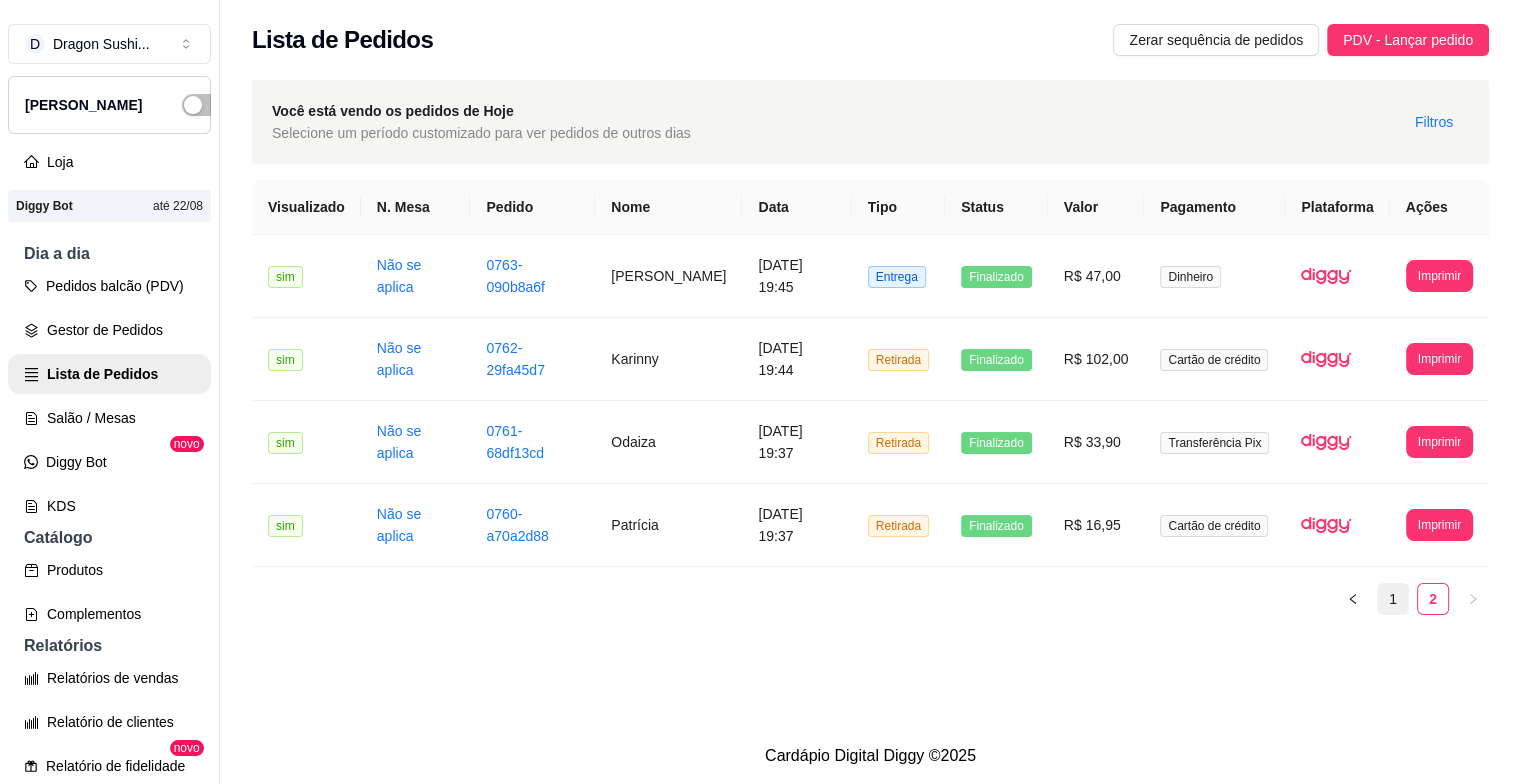 click on "1" at bounding box center (1393, 599) 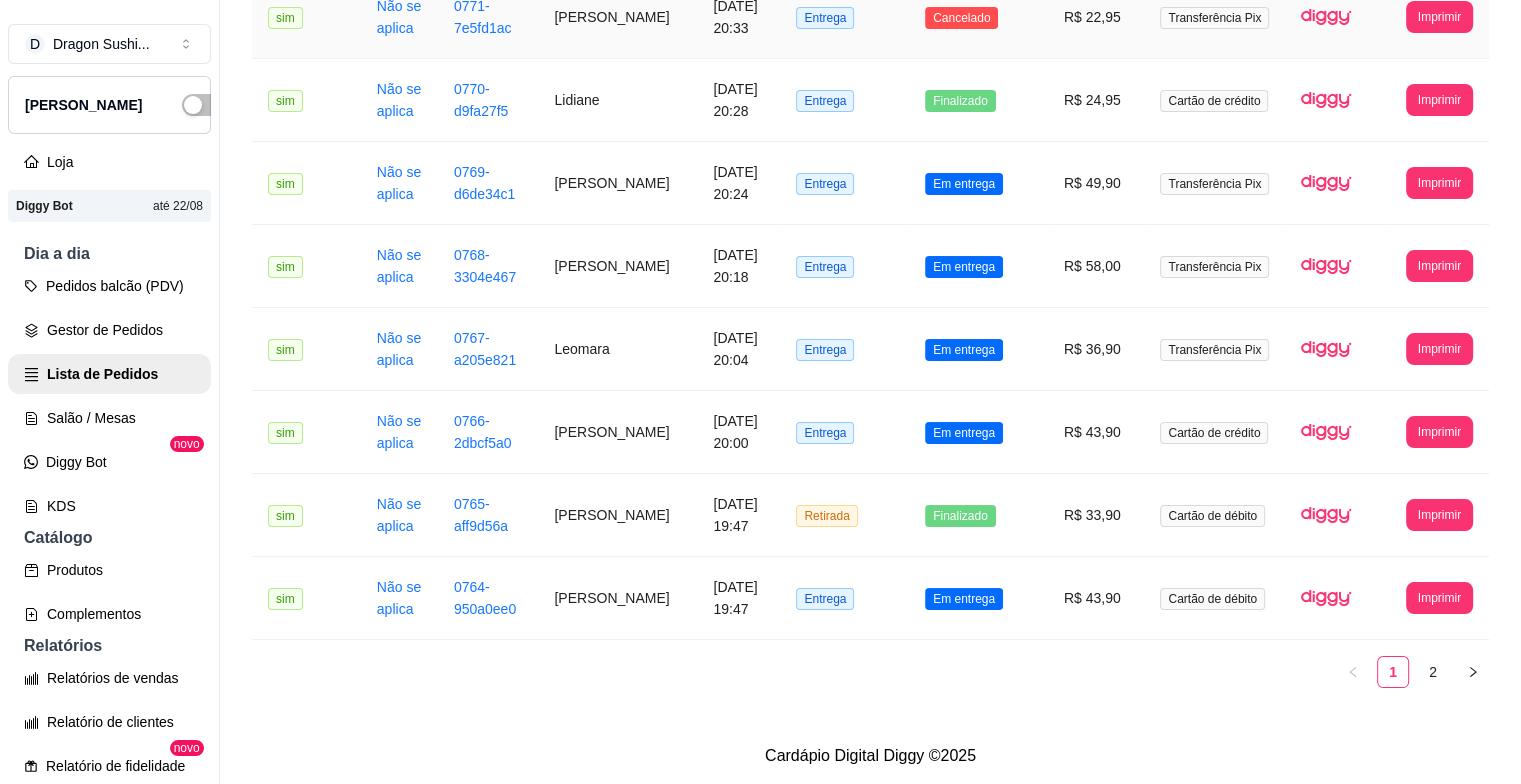 scroll, scrollTop: 2132, scrollLeft: 0, axis: vertical 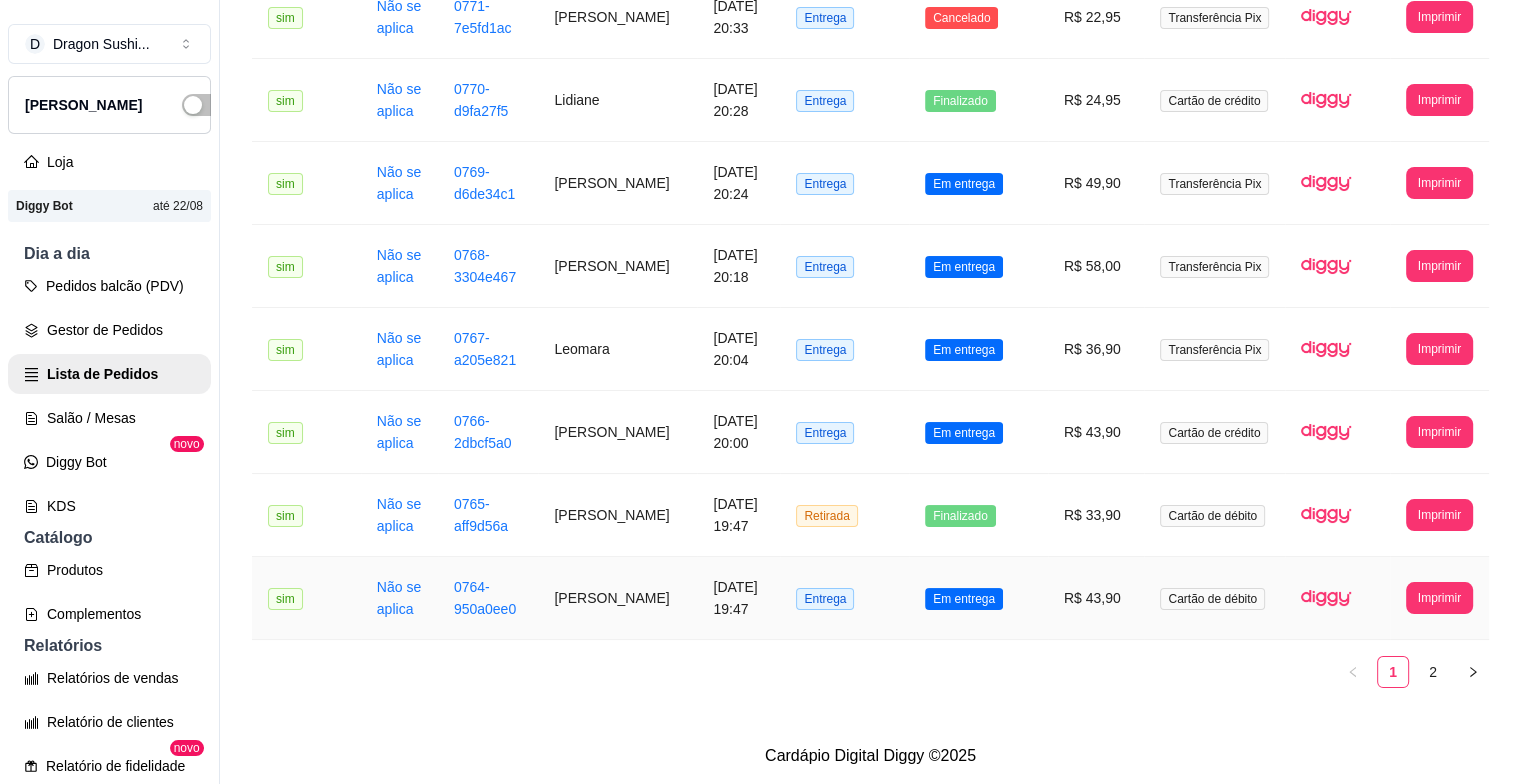 click on "Em entrega" at bounding box center (964, 599) 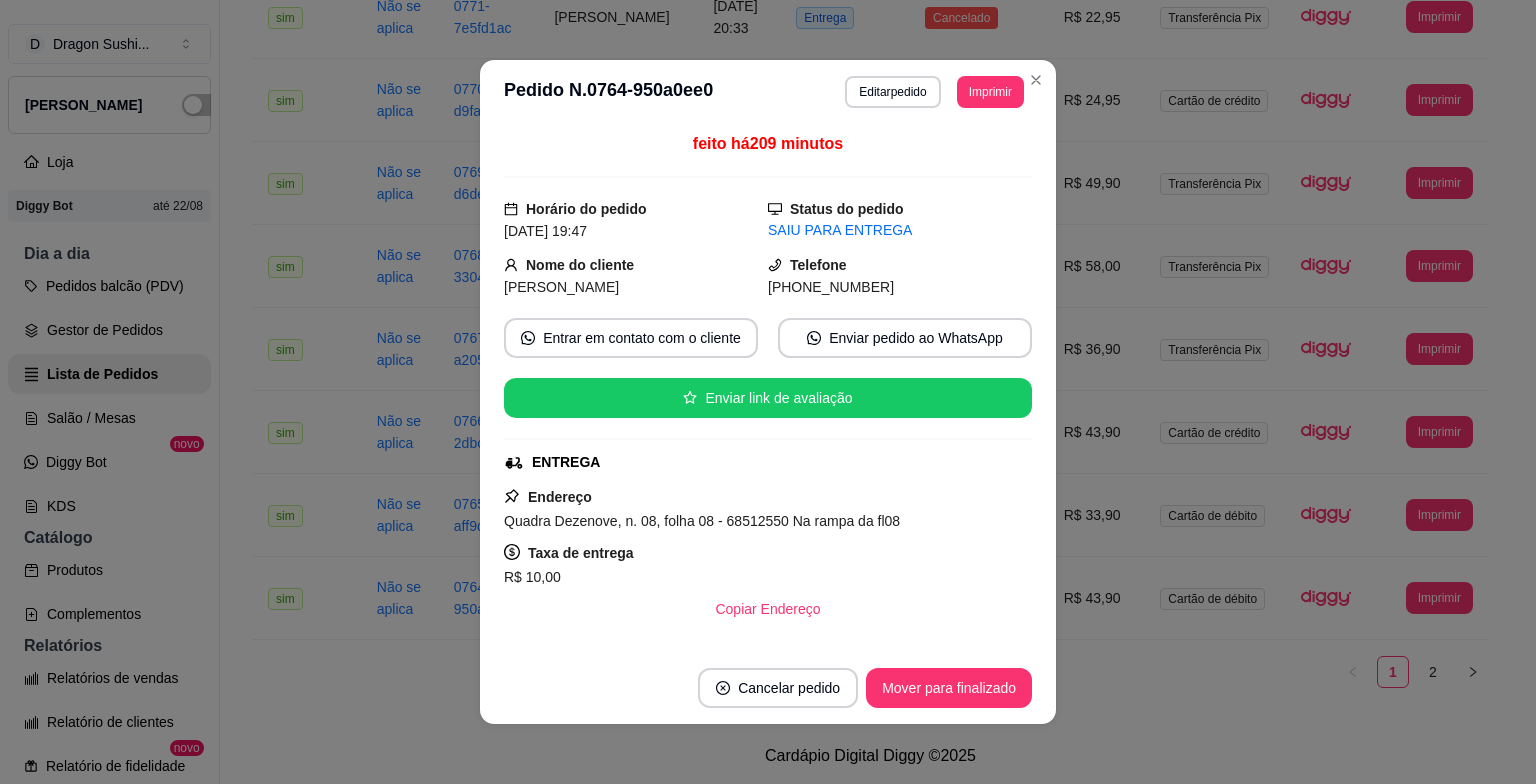 click on "Cancelar pedido Mover para finalizado" at bounding box center (768, 688) 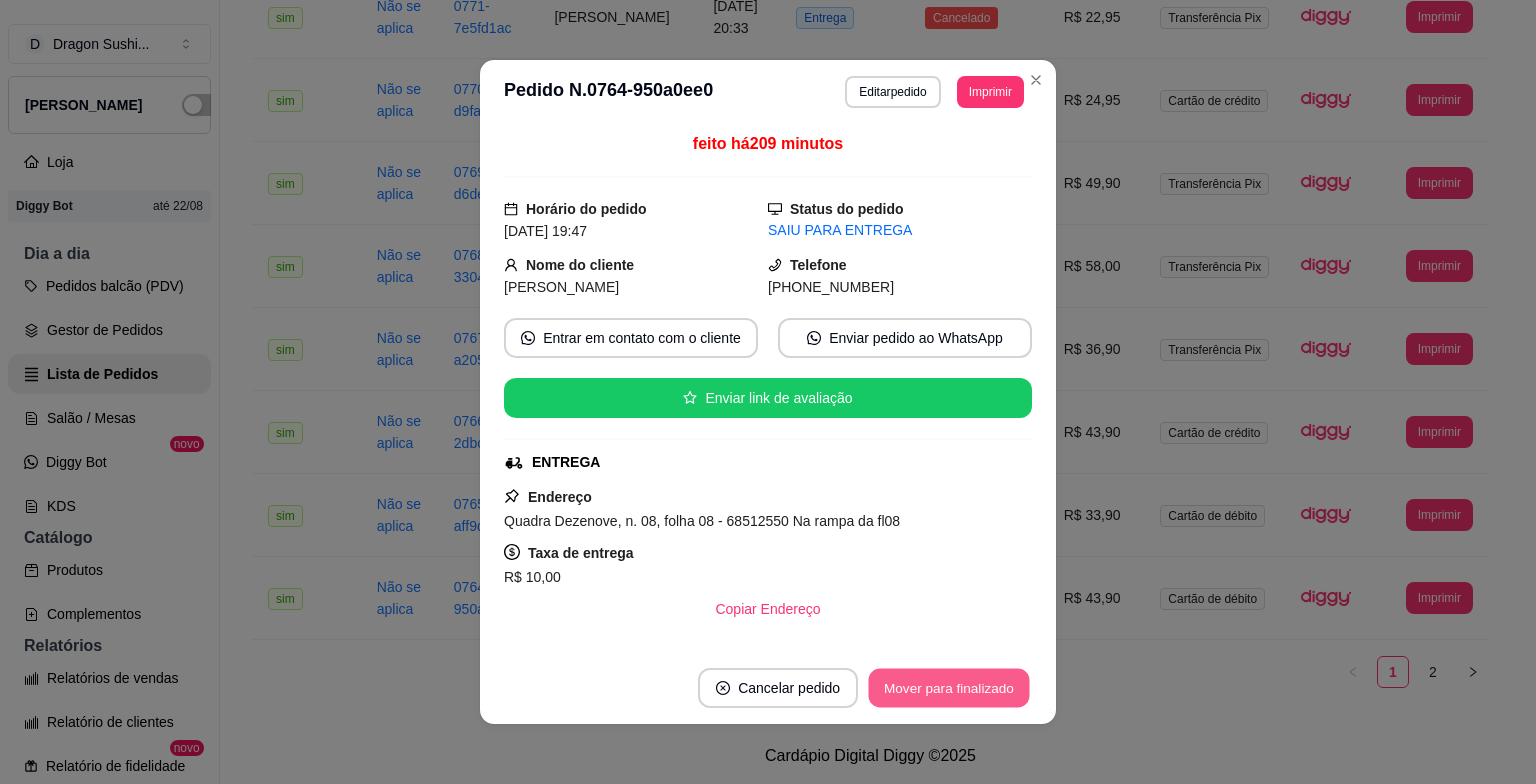 click on "Mover para finalizado" at bounding box center [949, 688] 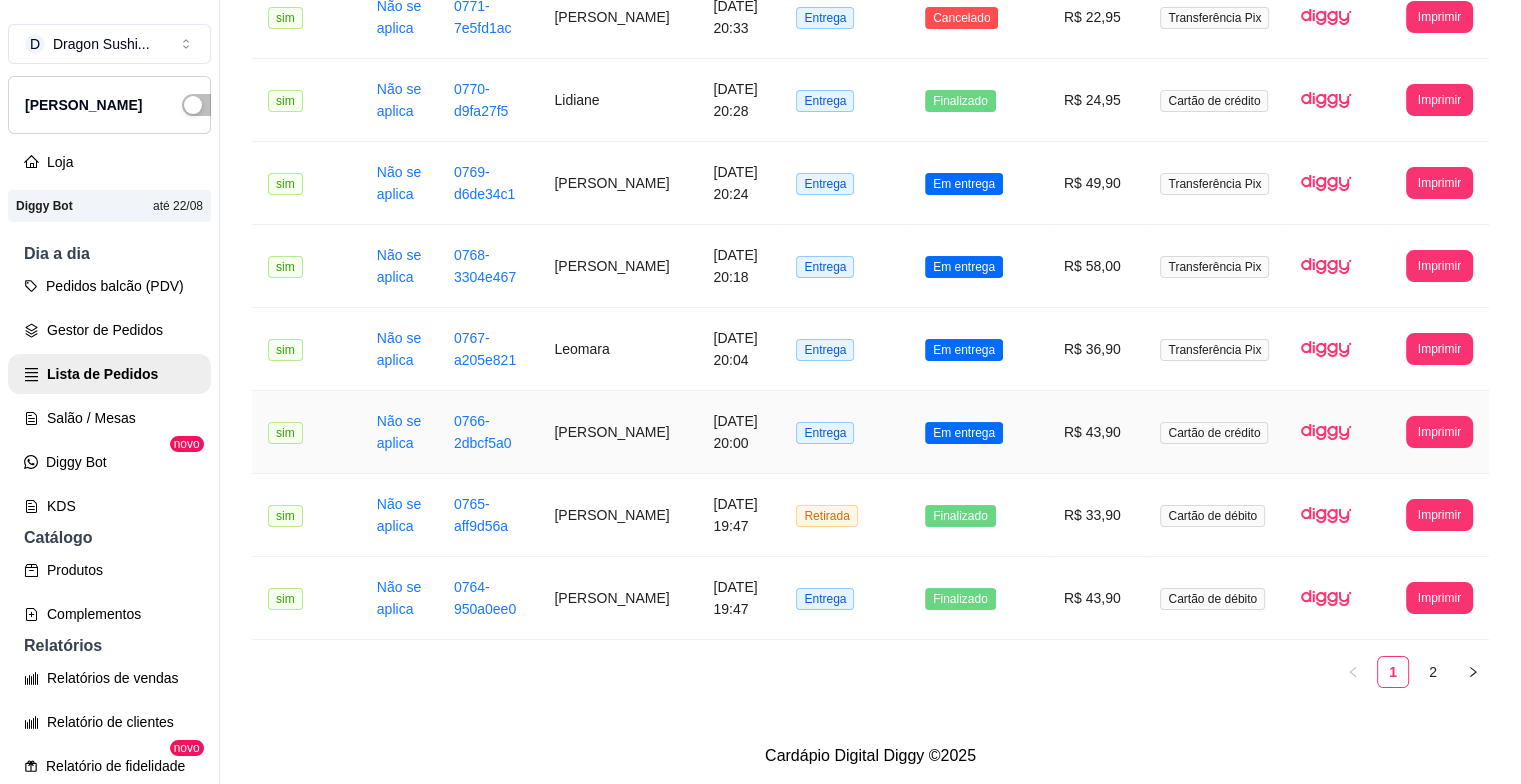 click on "Em entrega" at bounding box center [964, 433] 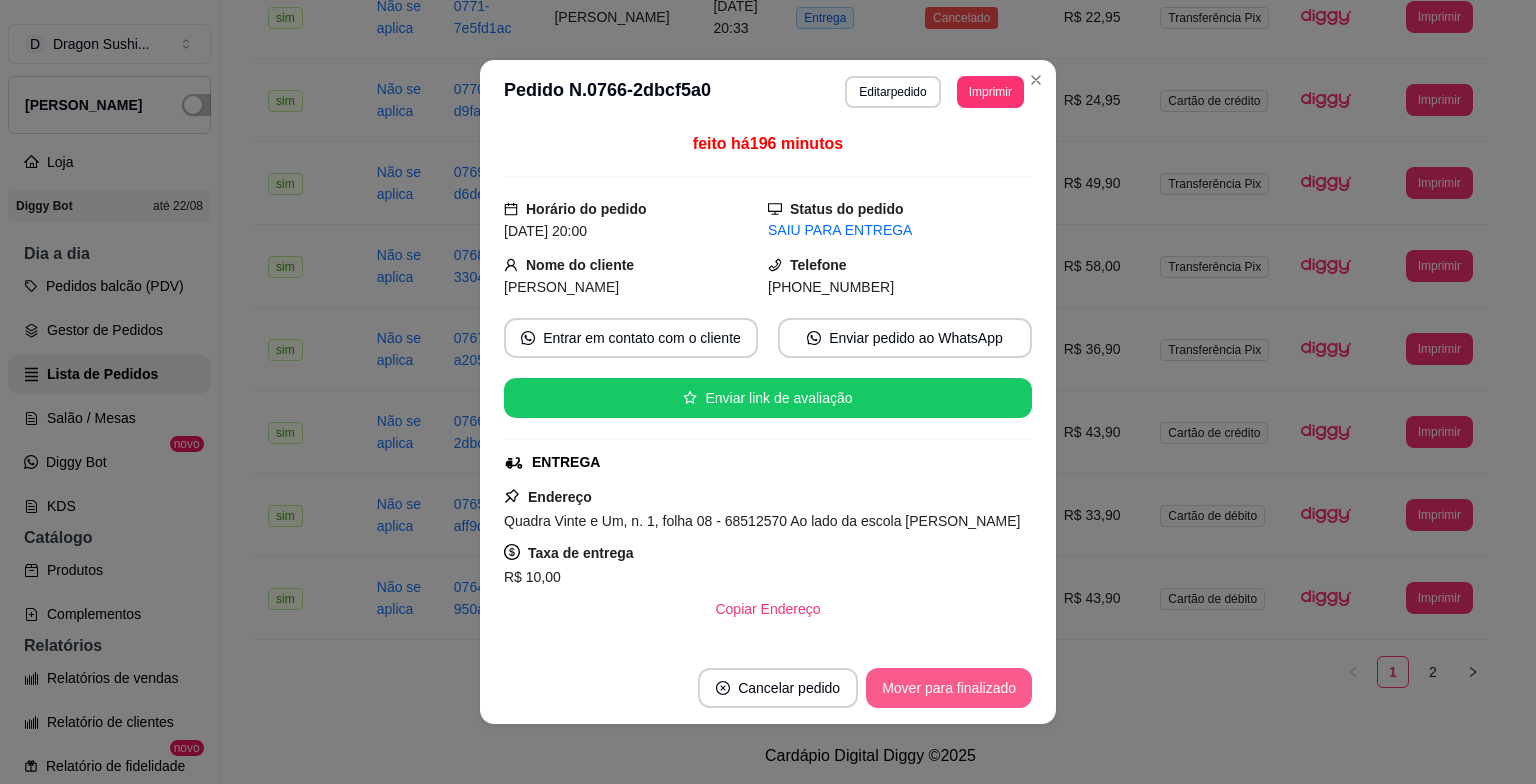 click on "Mover para finalizado" at bounding box center [949, 688] 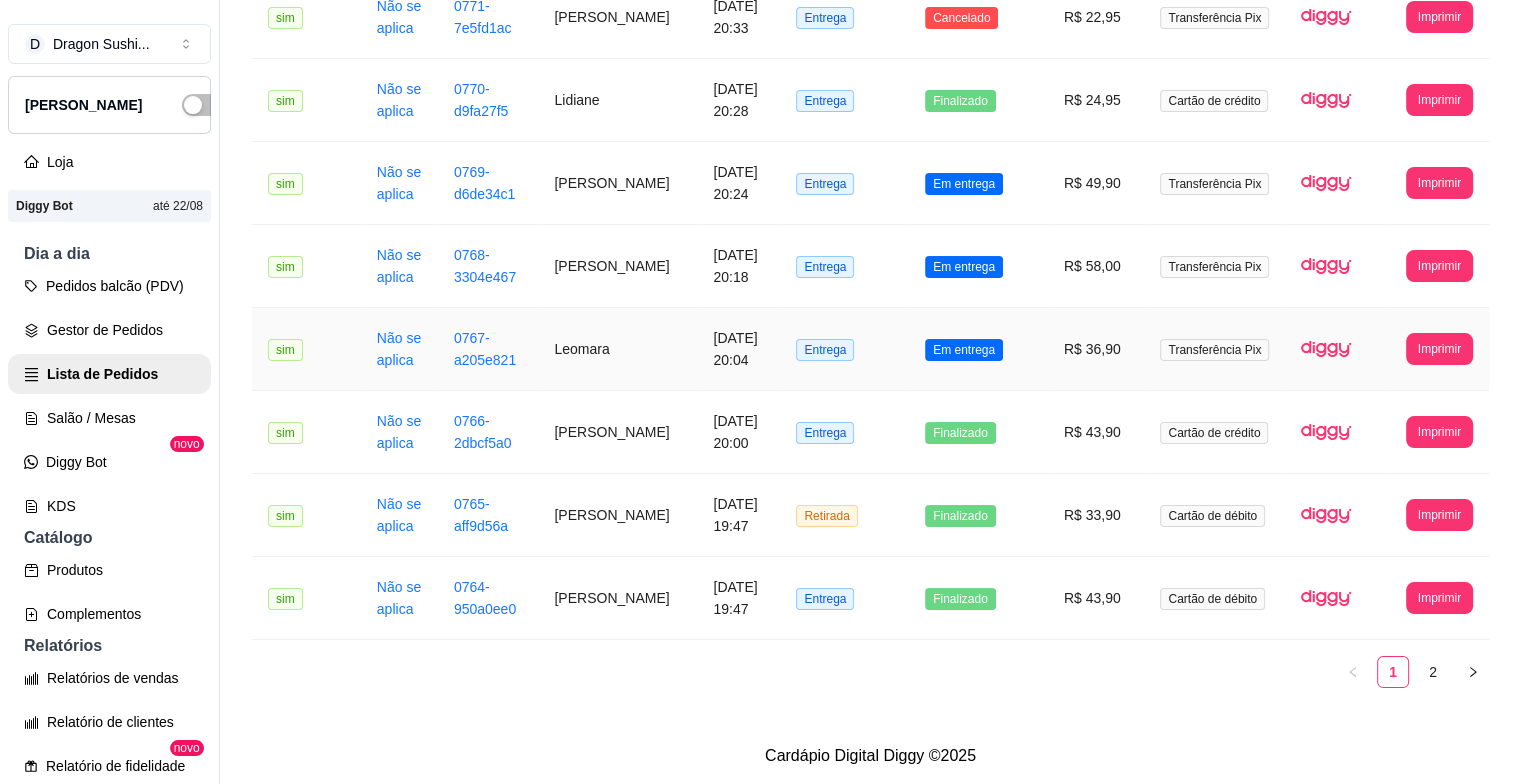 click on "Em entrega" at bounding box center [964, 350] 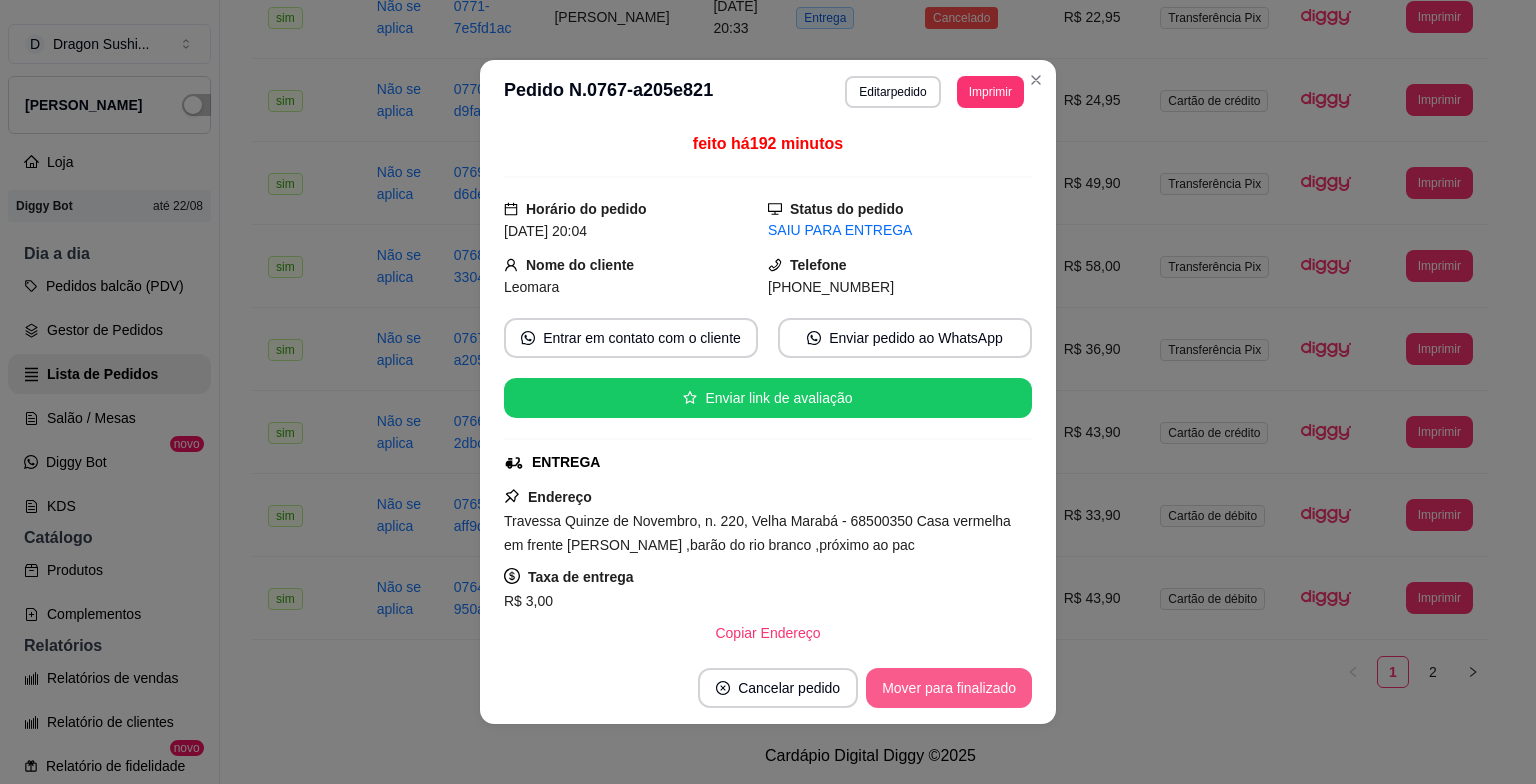 click on "Mover para finalizado" at bounding box center [949, 688] 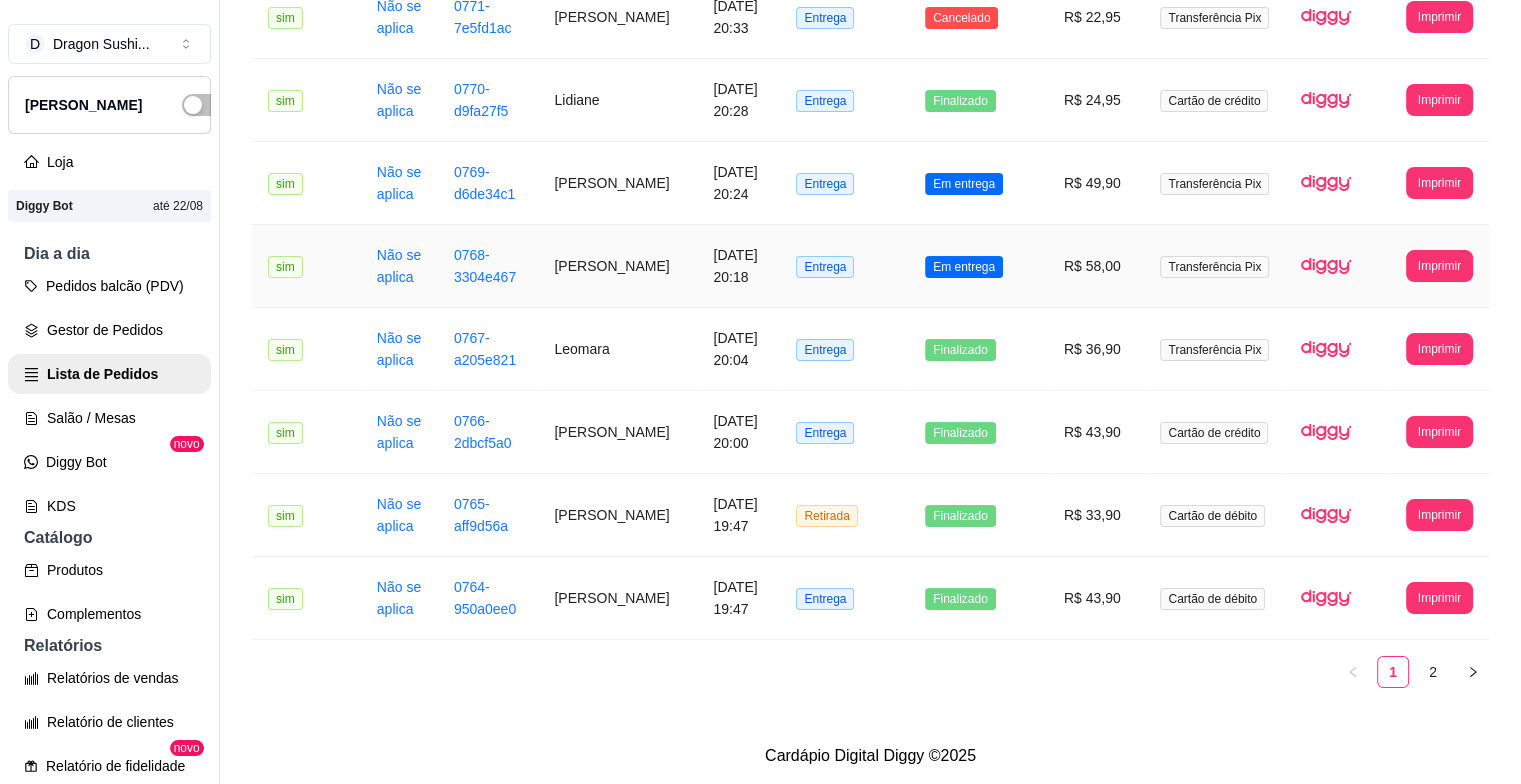 click on "Em entrega" at bounding box center (964, 267) 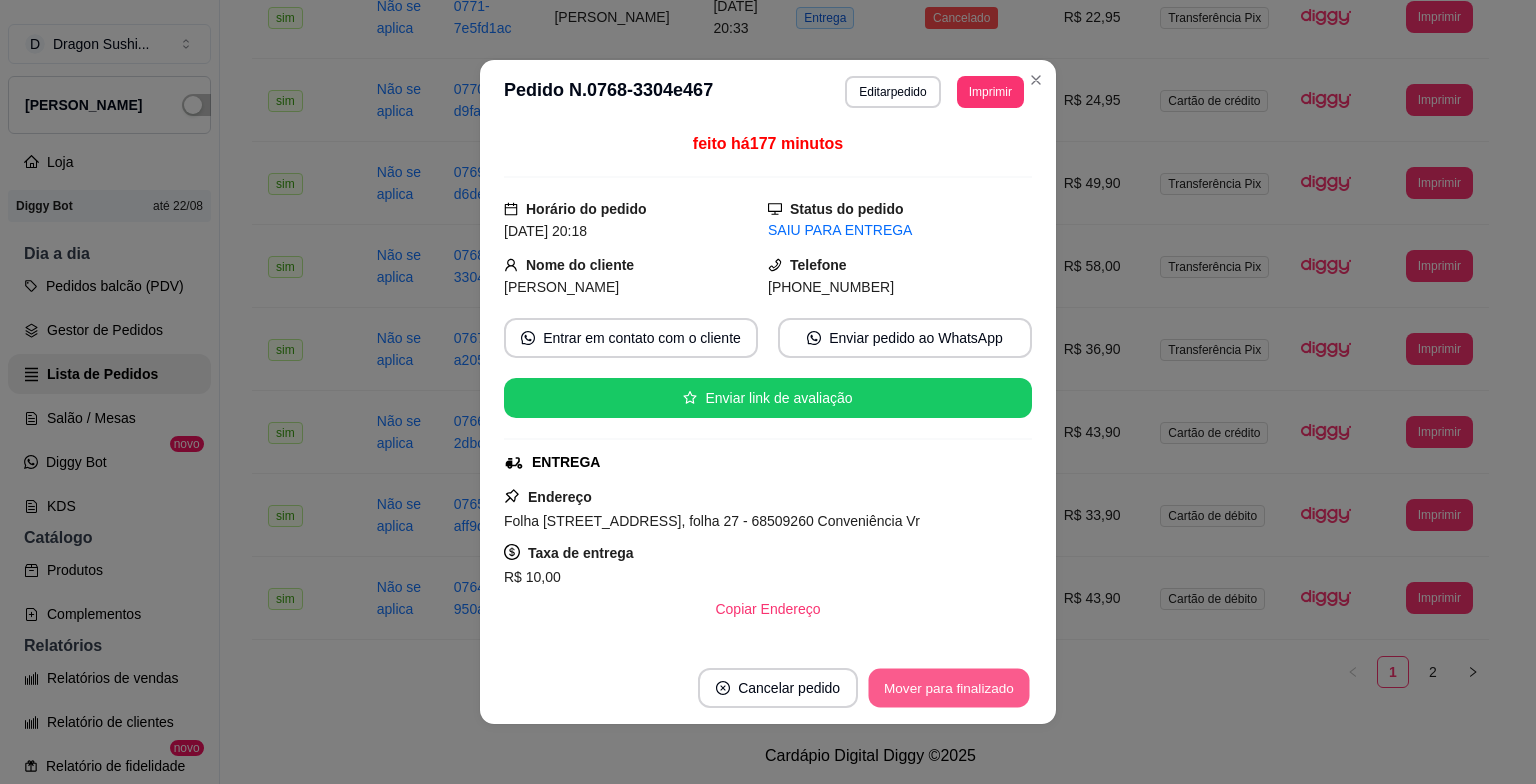 click on "Mover para finalizado" at bounding box center [949, 688] 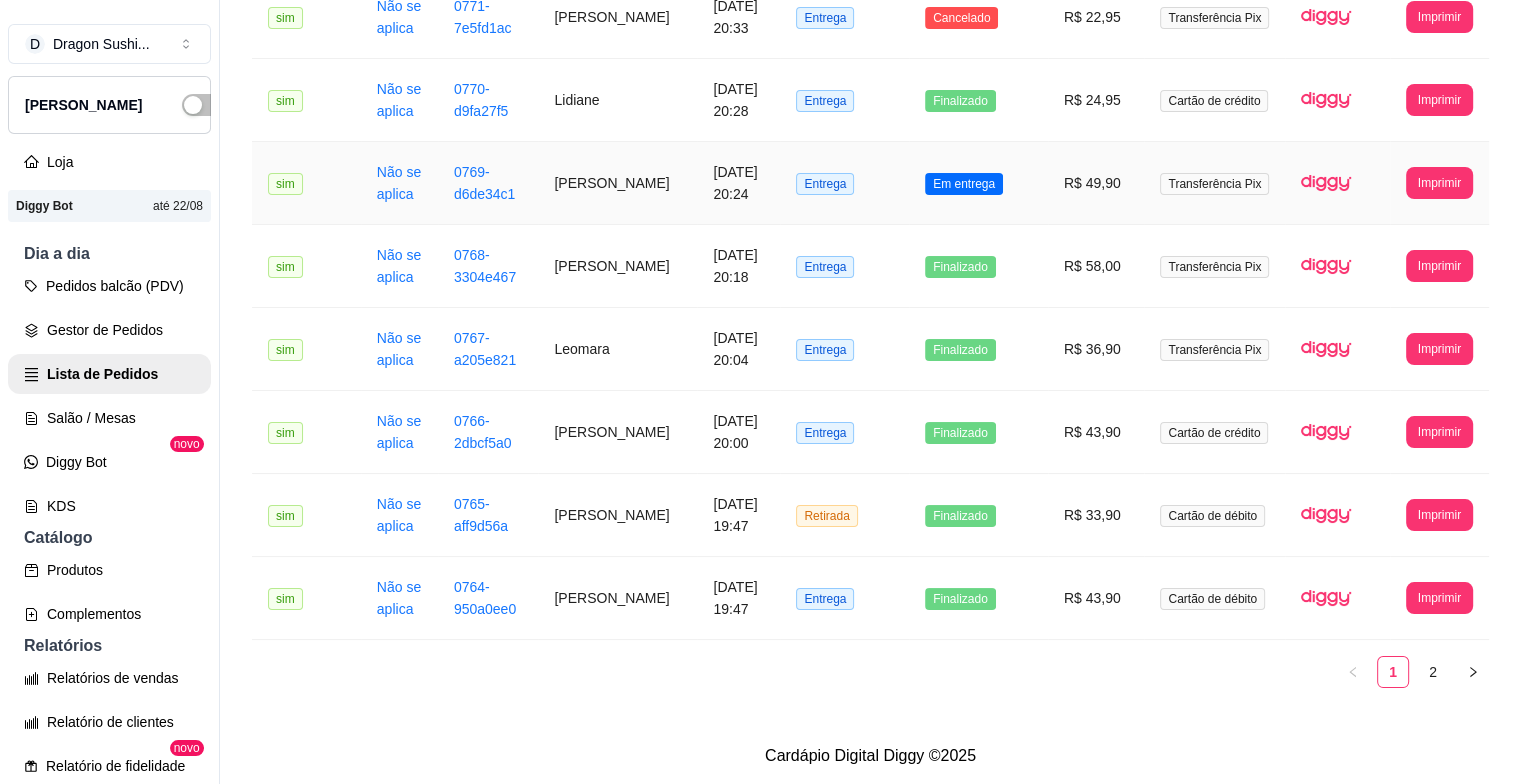 click on "Em entrega" at bounding box center [964, 184] 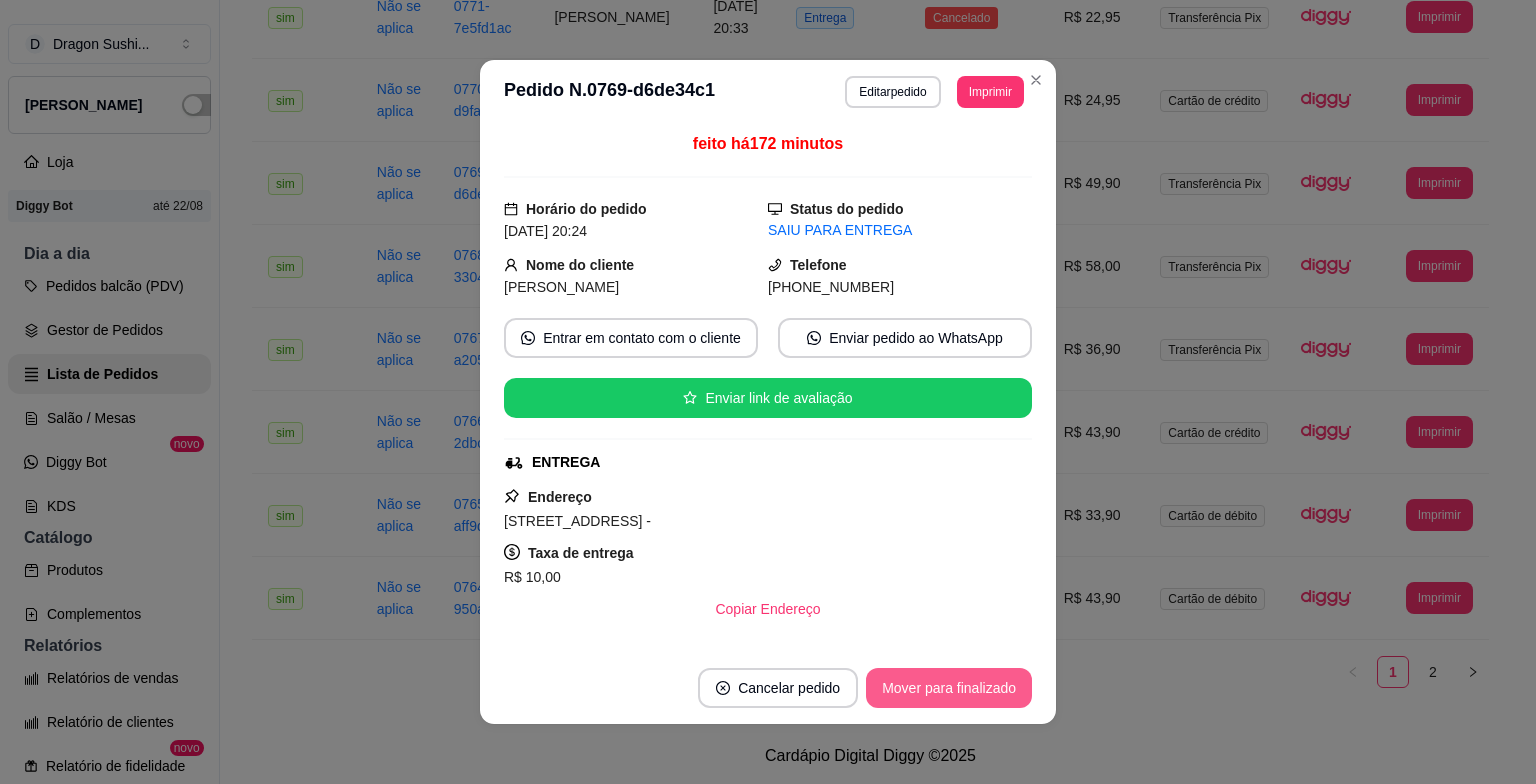 click on "Mover para finalizado" at bounding box center [949, 688] 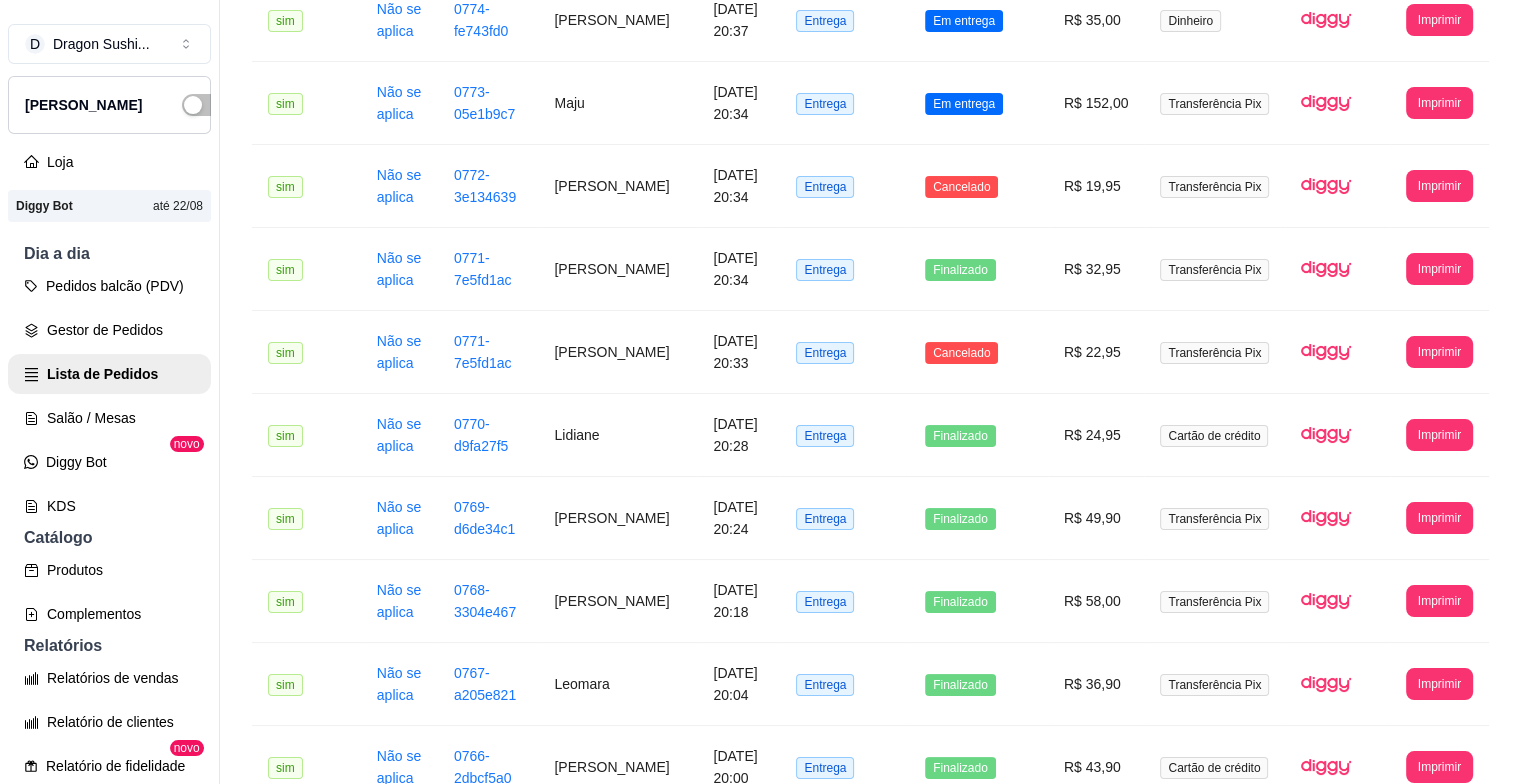 scroll, scrollTop: 1632, scrollLeft: 0, axis: vertical 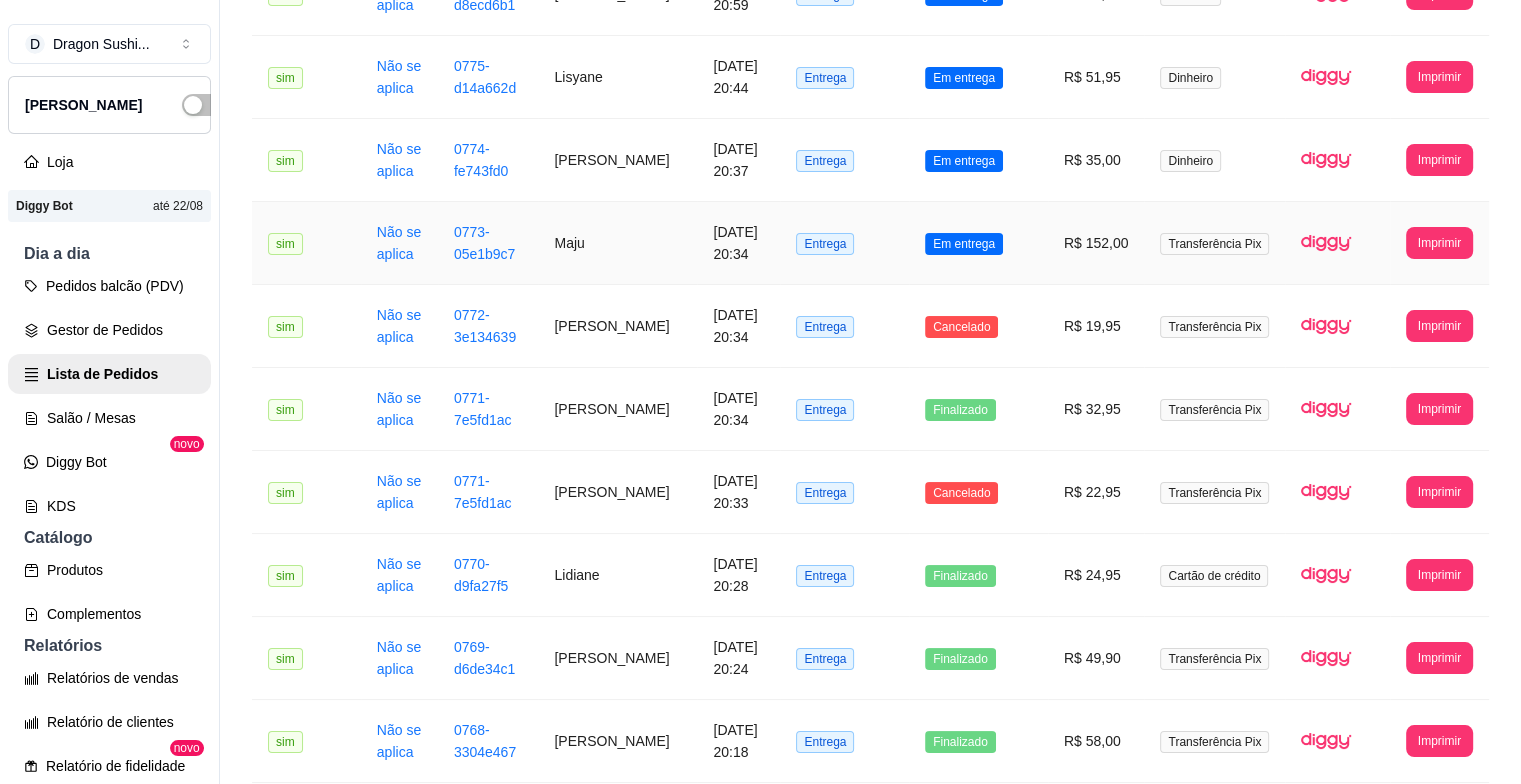 click on "Em entrega" at bounding box center [964, 244] 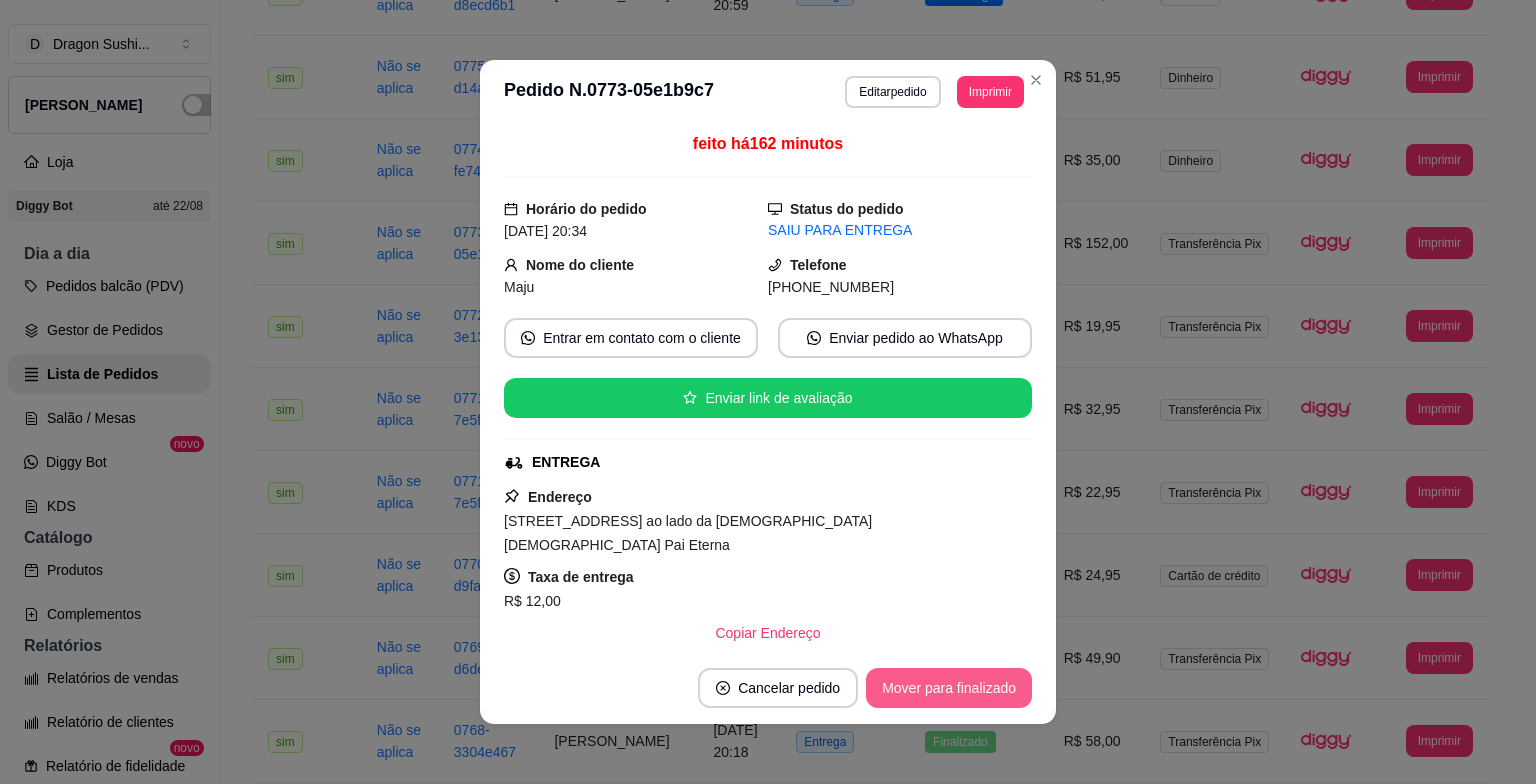 click on "Mover para finalizado" at bounding box center (949, 688) 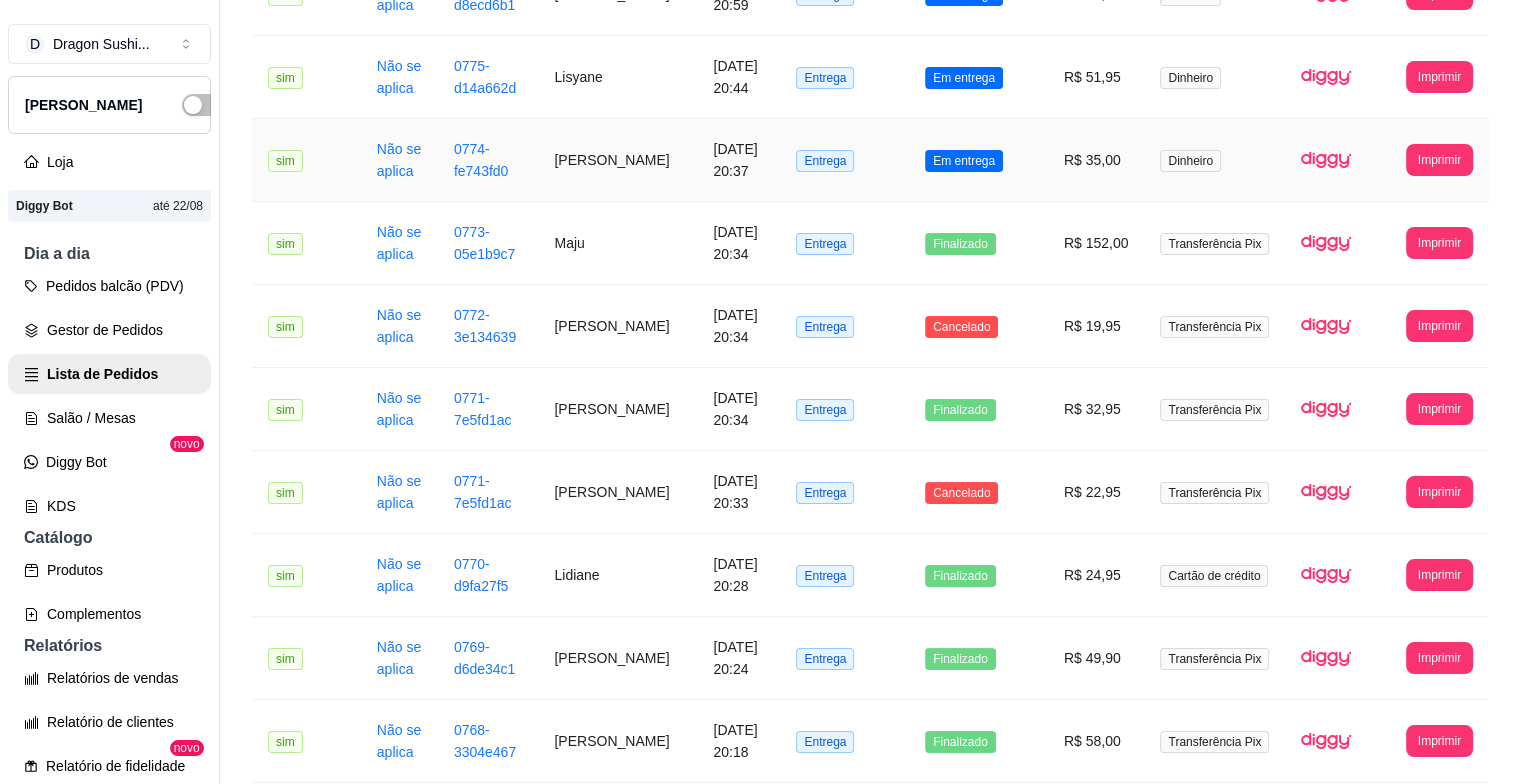 click on "Em entrega" at bounding box center (978, 160) 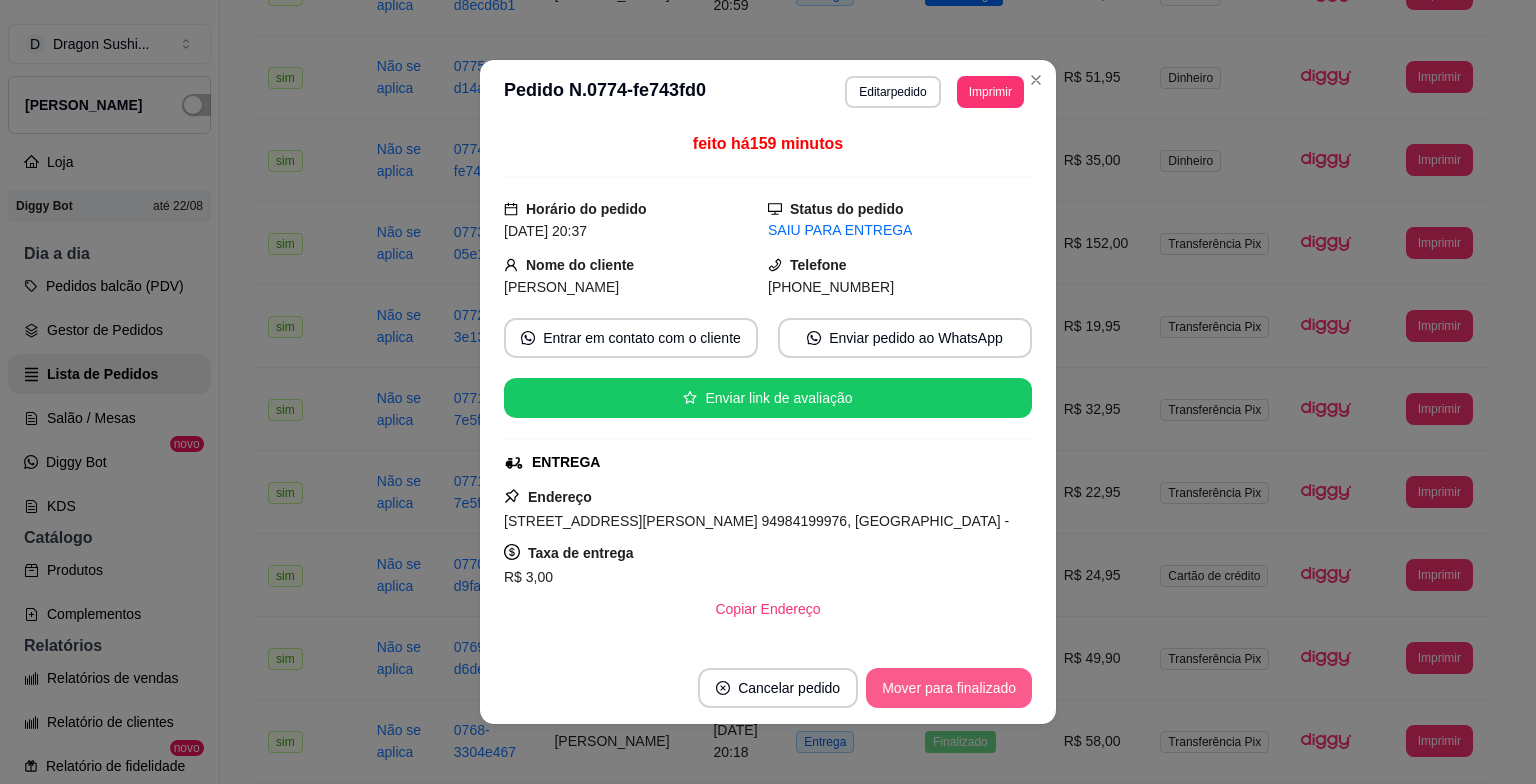 click on "Mover para finalizado" at bounding box center (949, 688) 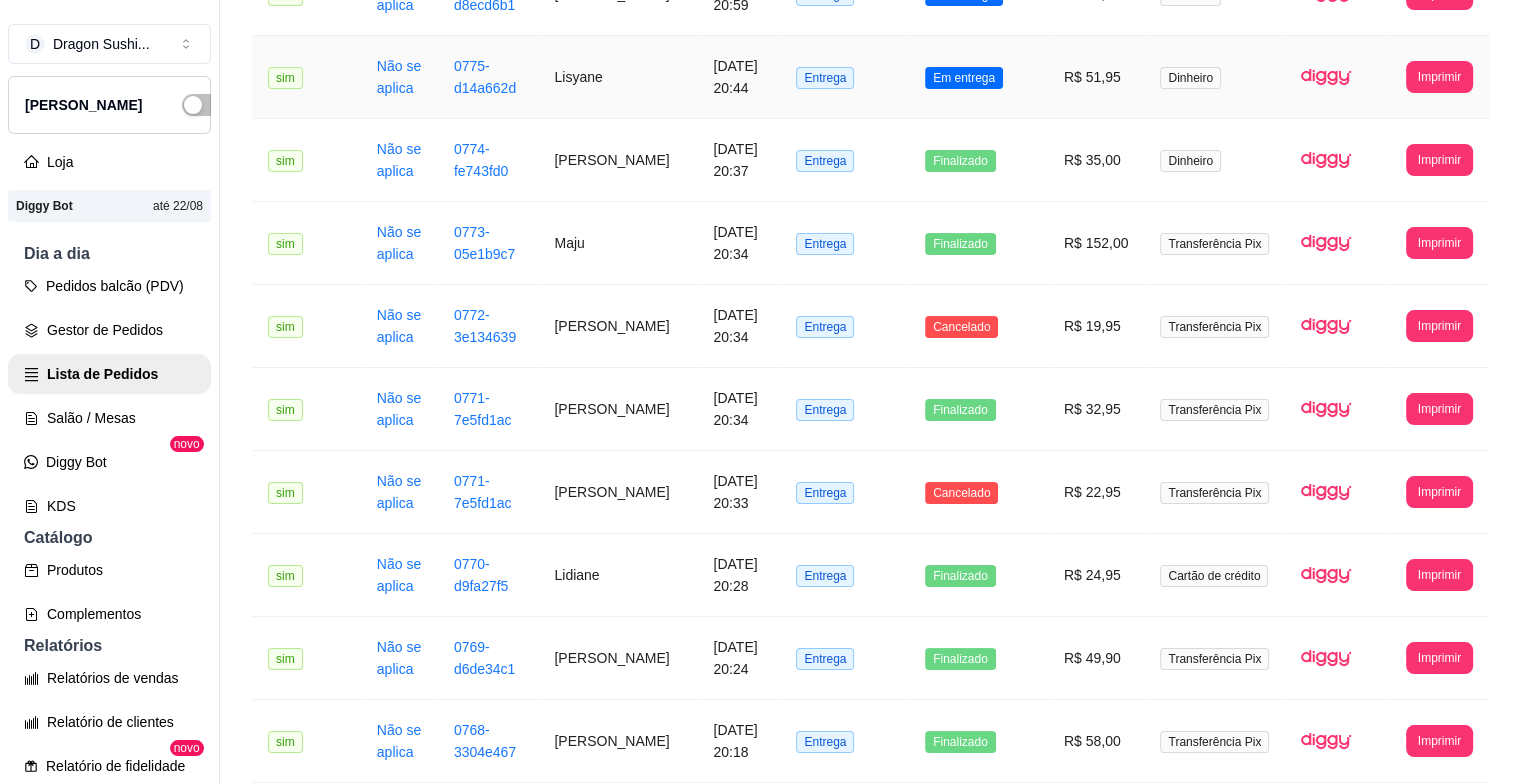 click on "Em entrega" at bounding box center [964, 78] 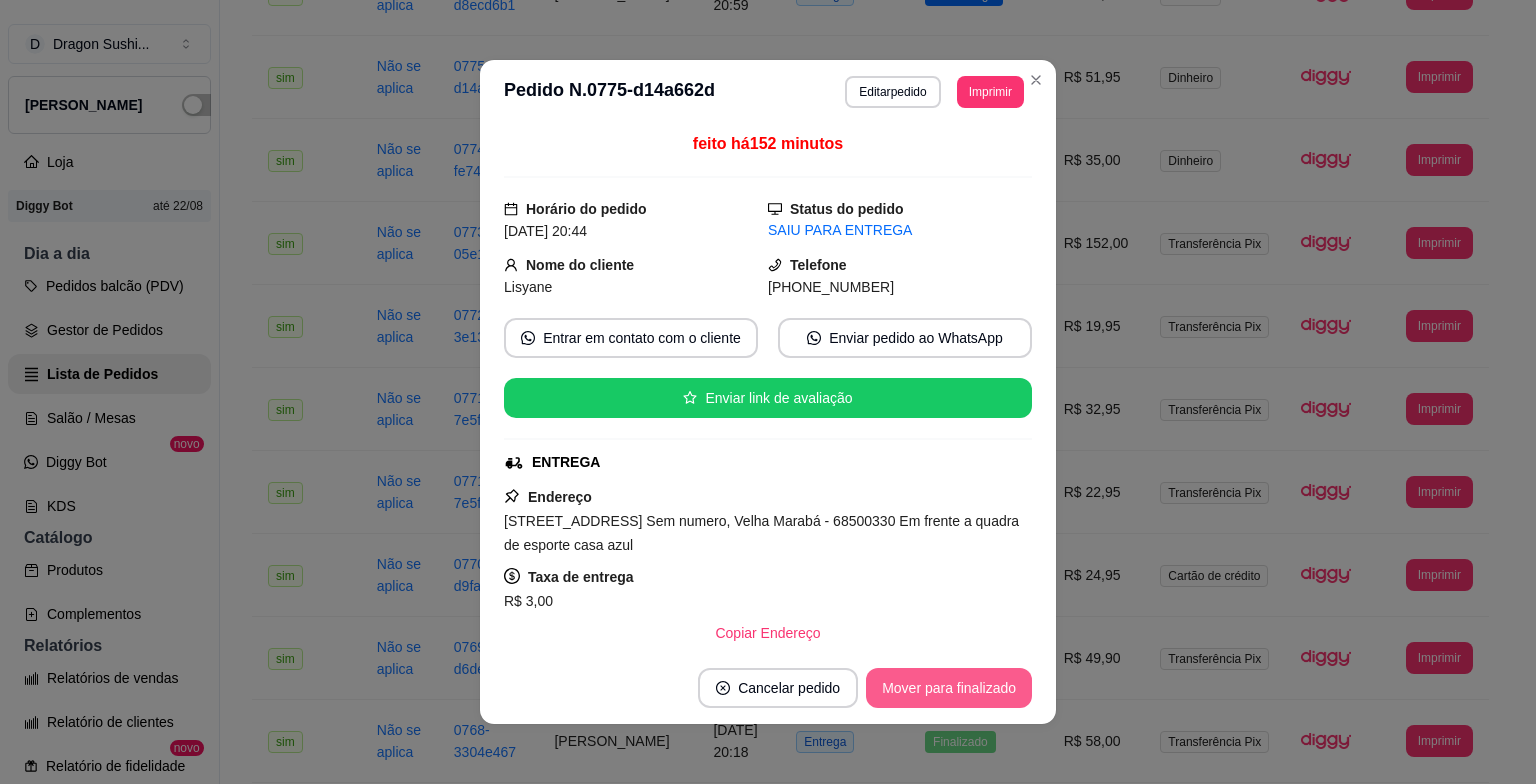 click on "Mover para finalizado" at bounding box center [949, 688] 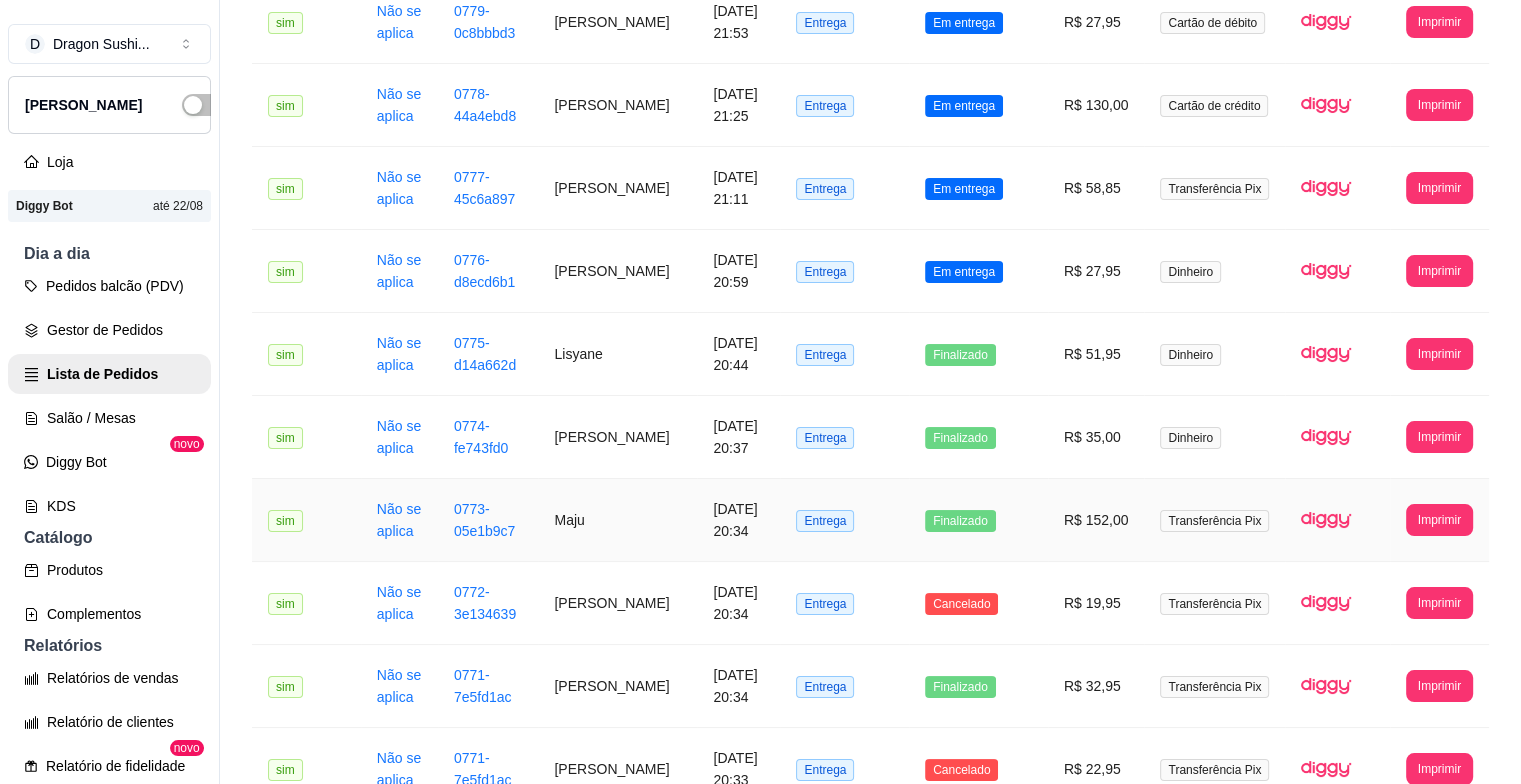 scroll, scrollTop: 1332, scrollLeft: 0, axis: vertical 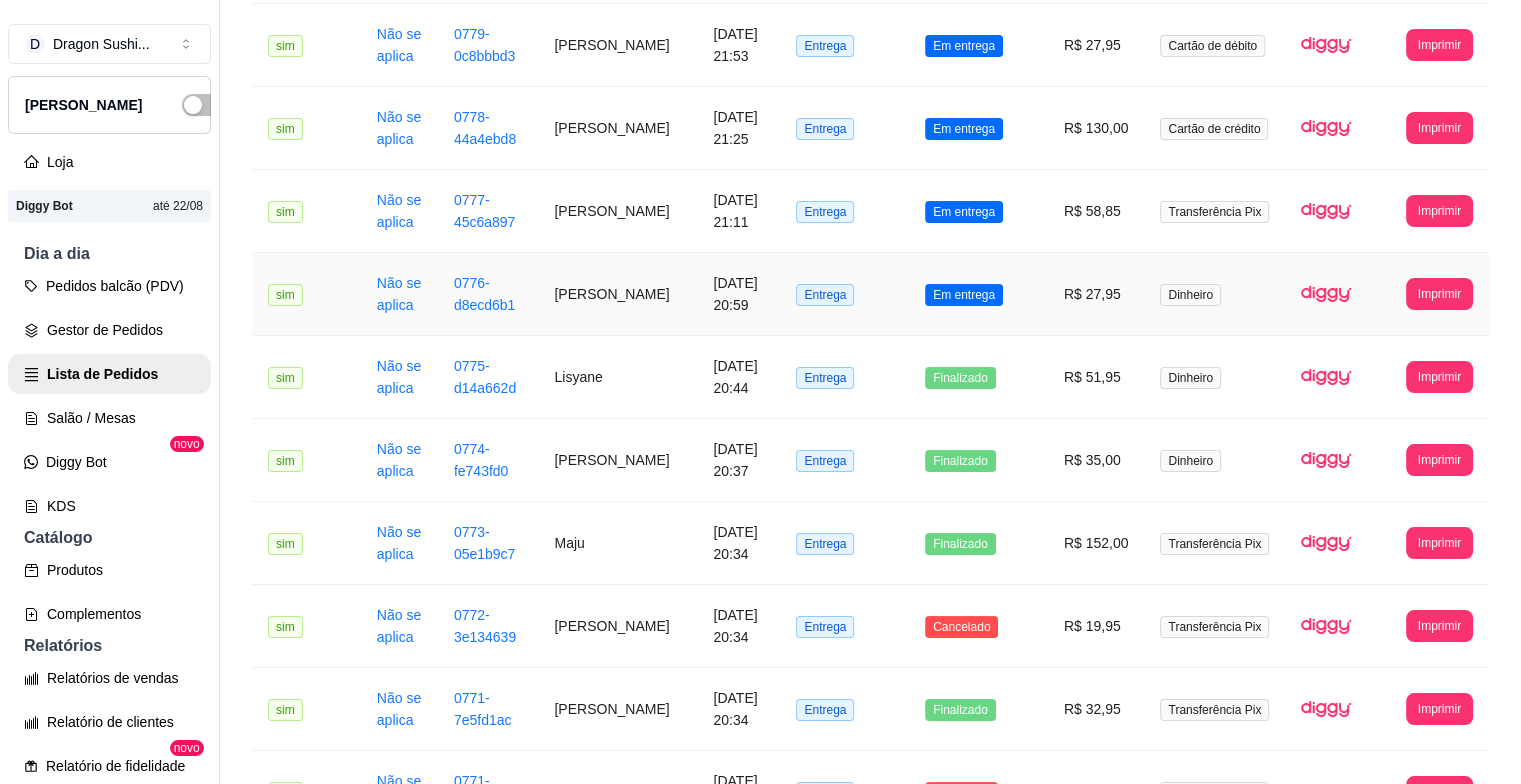 click on "Em entrega" at bounding box center (964, 295) 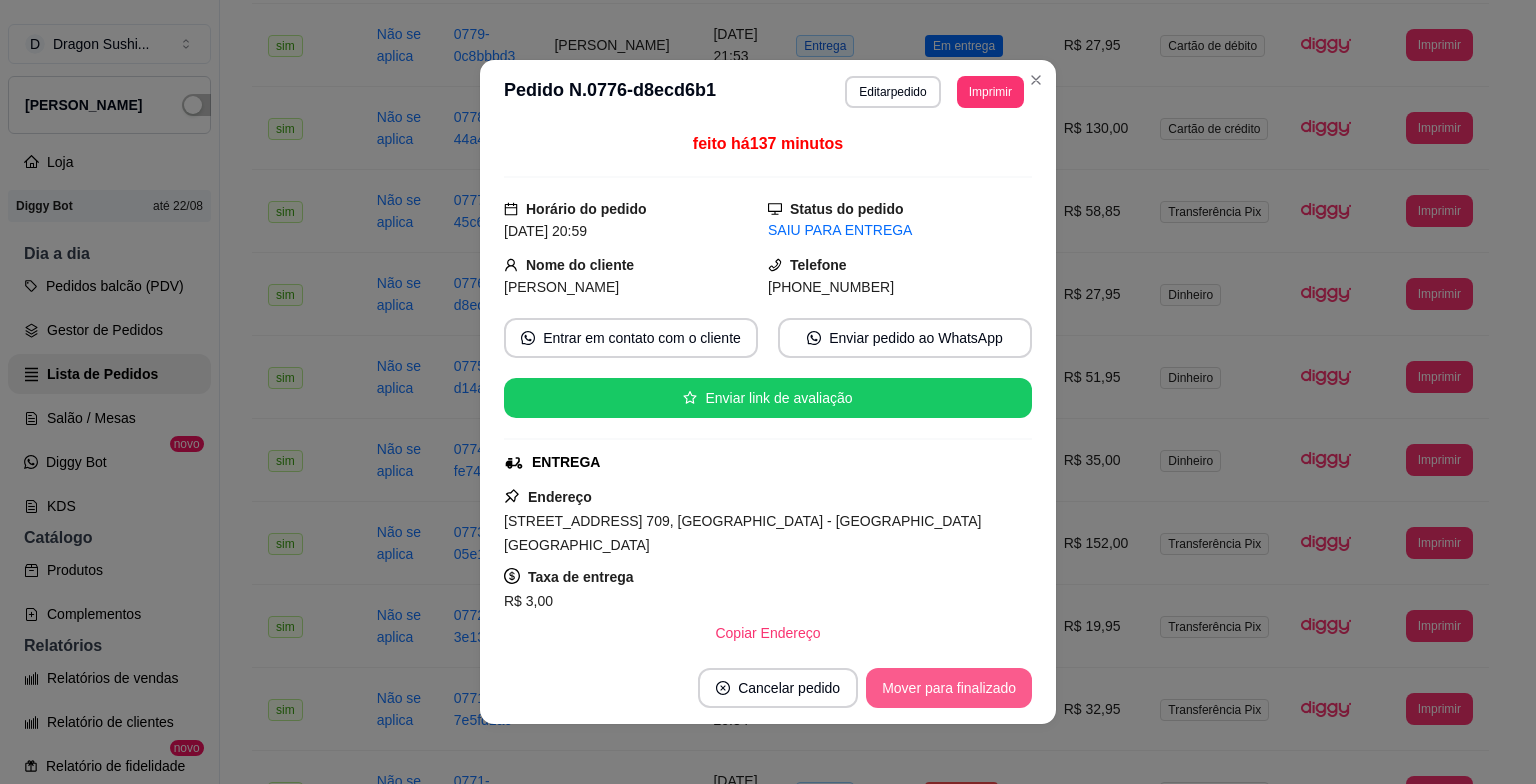 click on "Mover para finalizado" at bounding box center (949, 688) 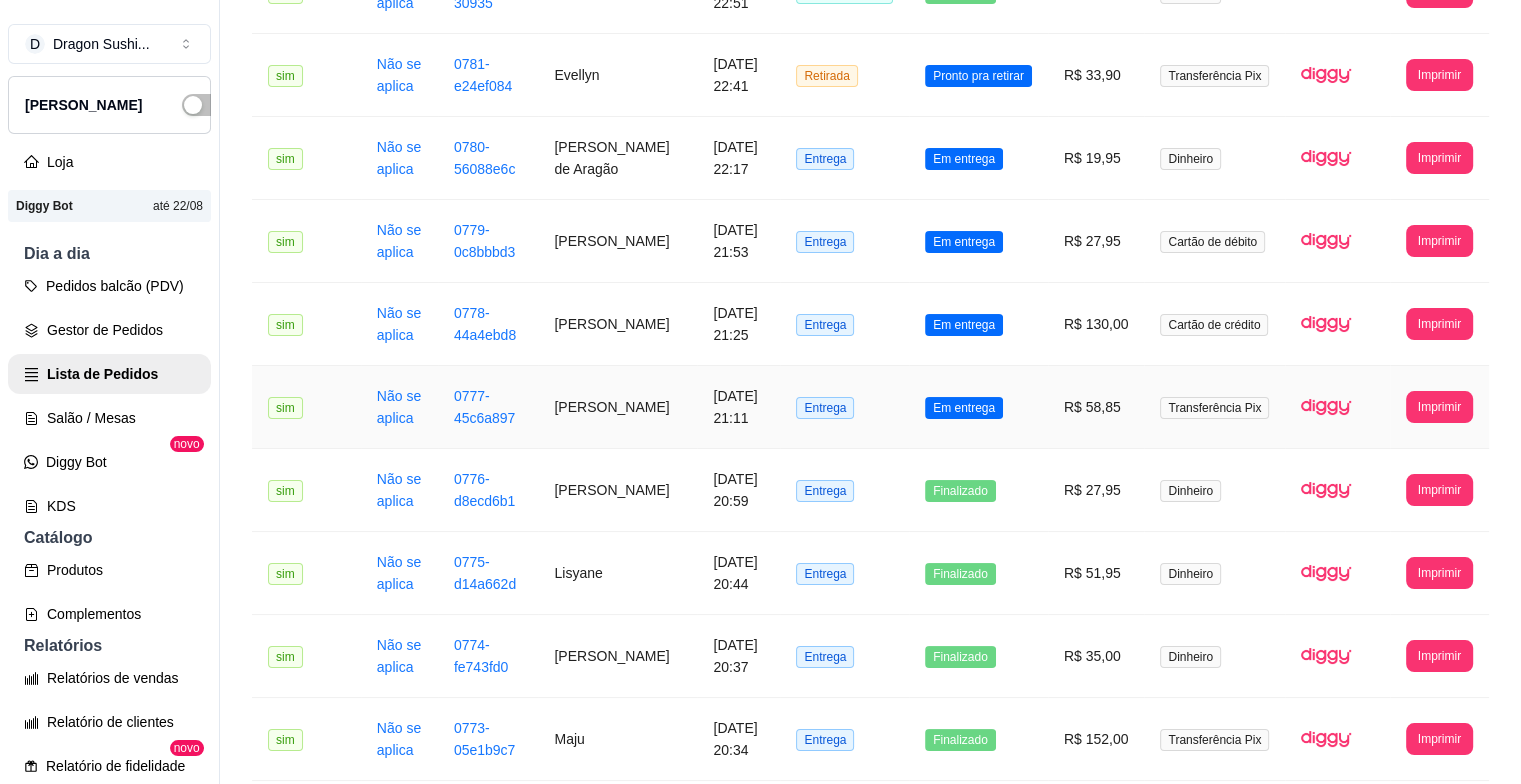 scroll, scrollTop: 1132, scrollLeft: 0, axis: vertical 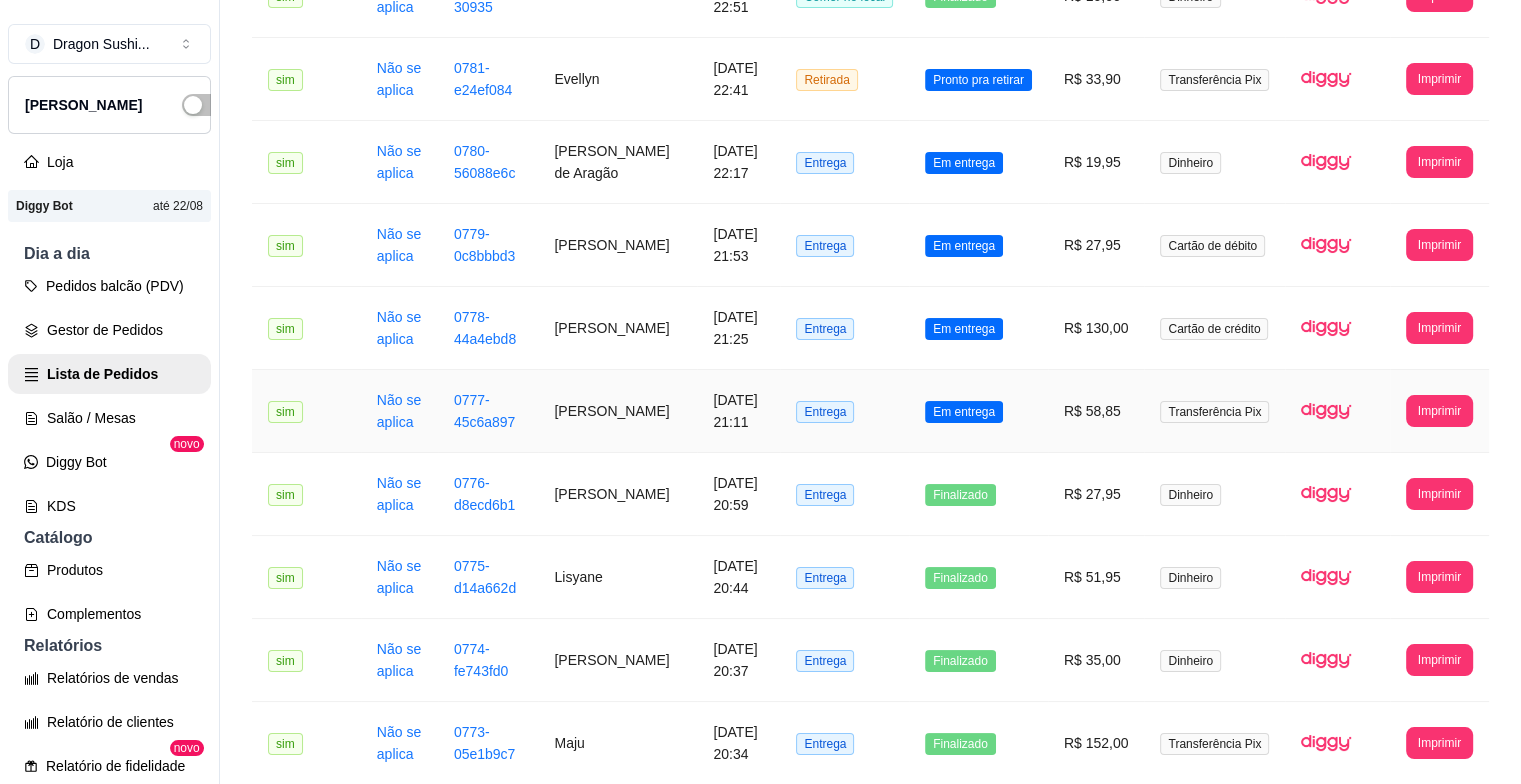 click on "Em entrega" at bounding box center (964, 412) 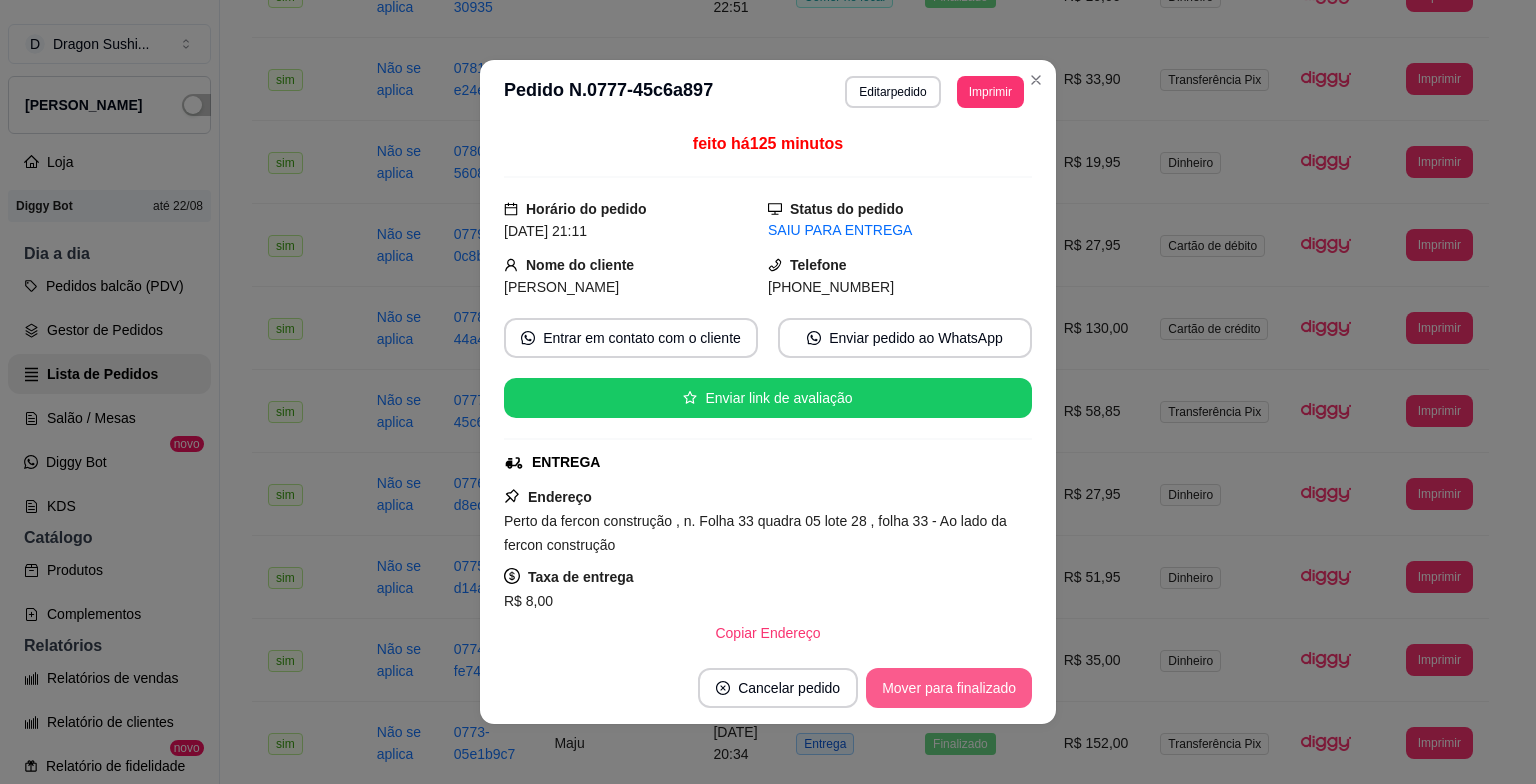 click on "Mover para finalizado" at bounding box center (949, 688) 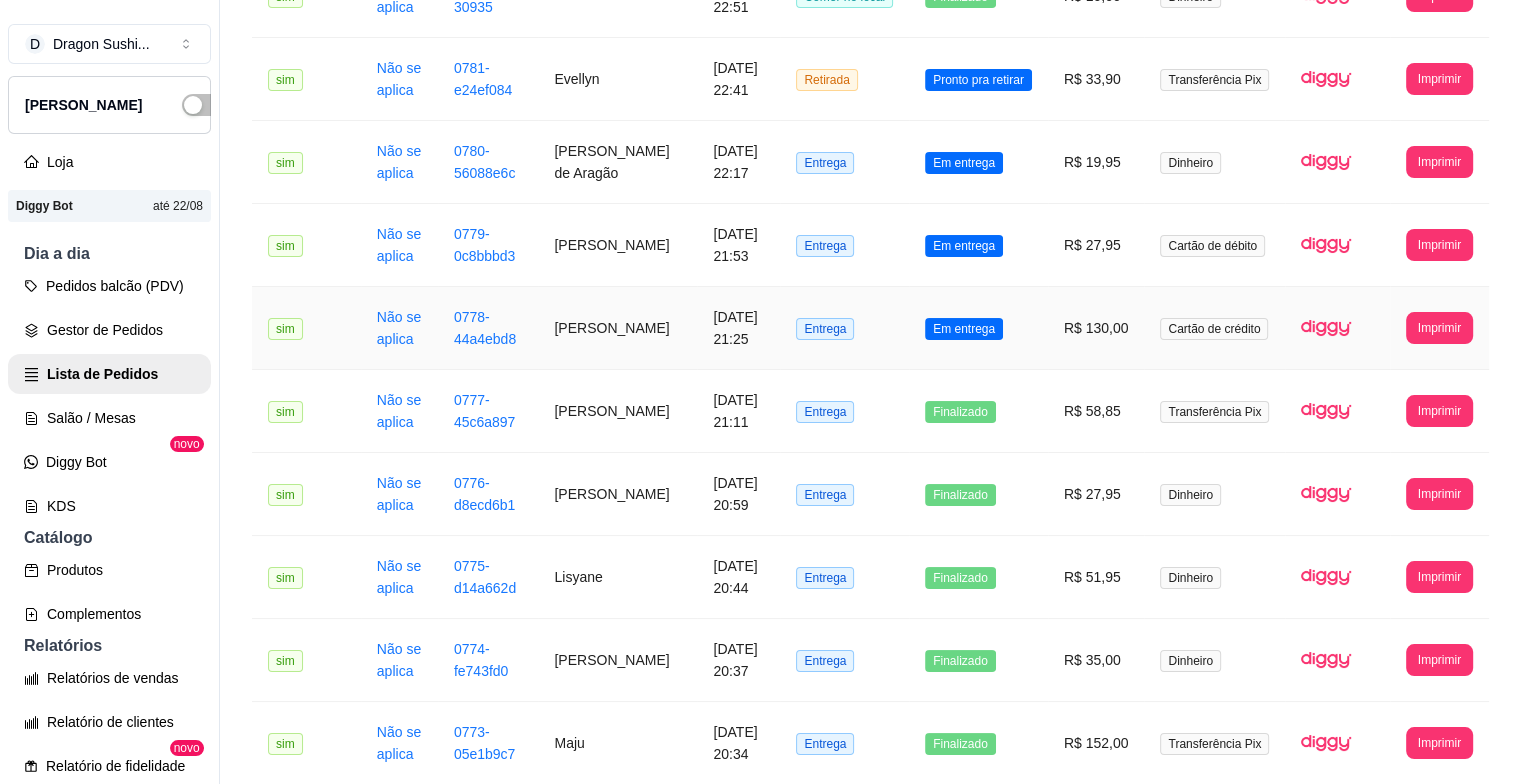 click on "Em entrega" at bounding box center (964, 329) 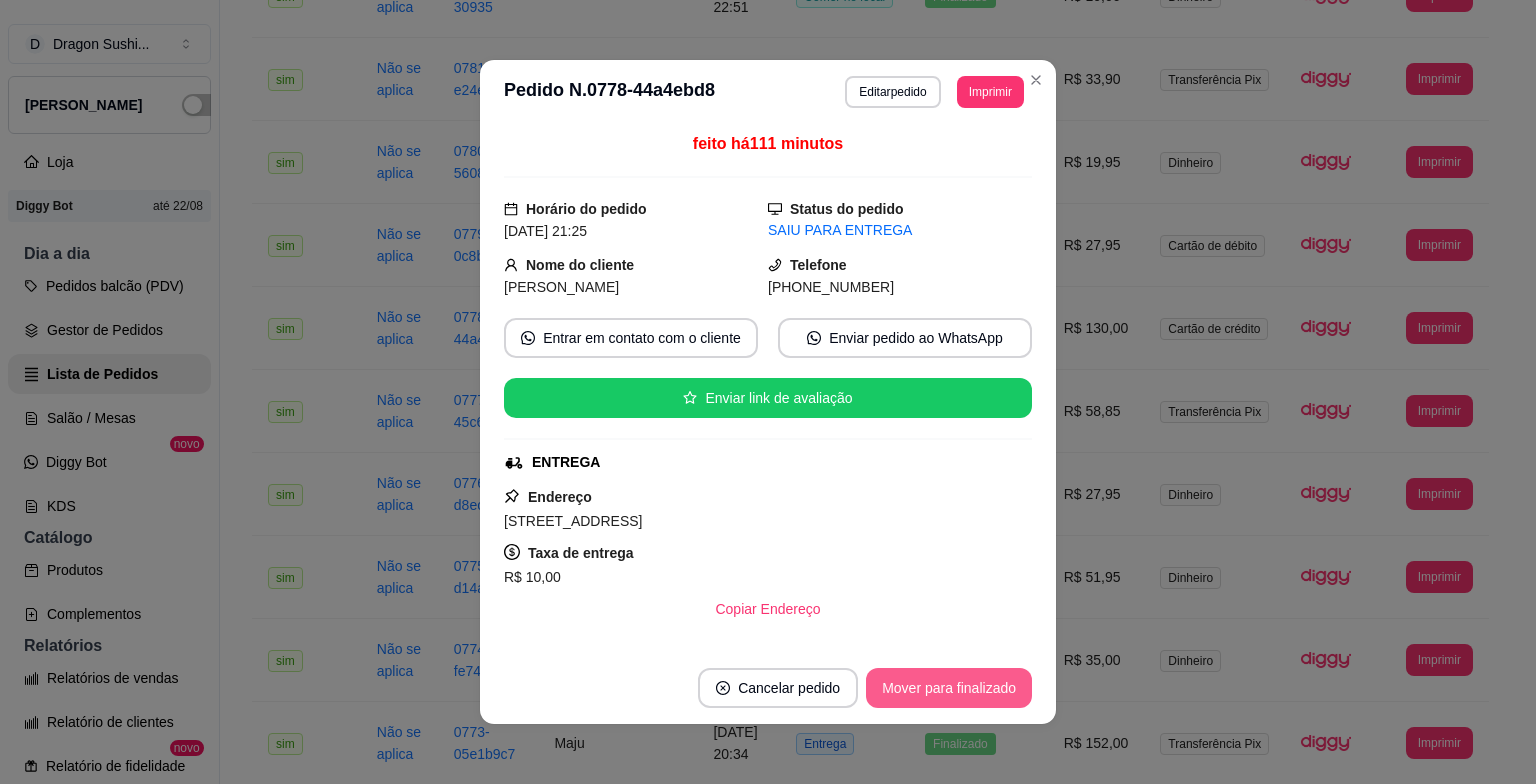 click on "Mover para finalizado" at bounding box center [949, 688] 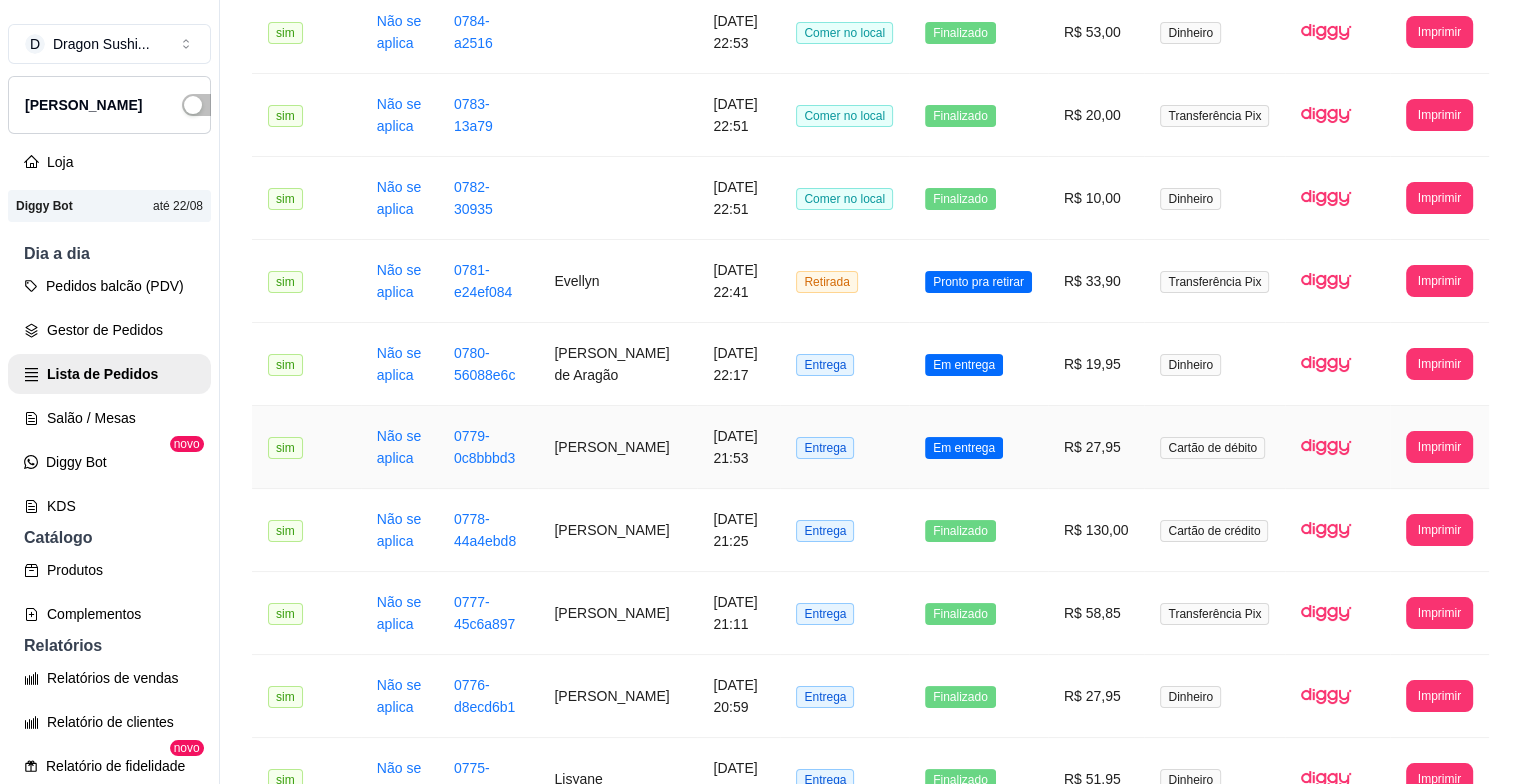 scroll, scrollTop: 932, scrollLeft: 0, axis: vertical 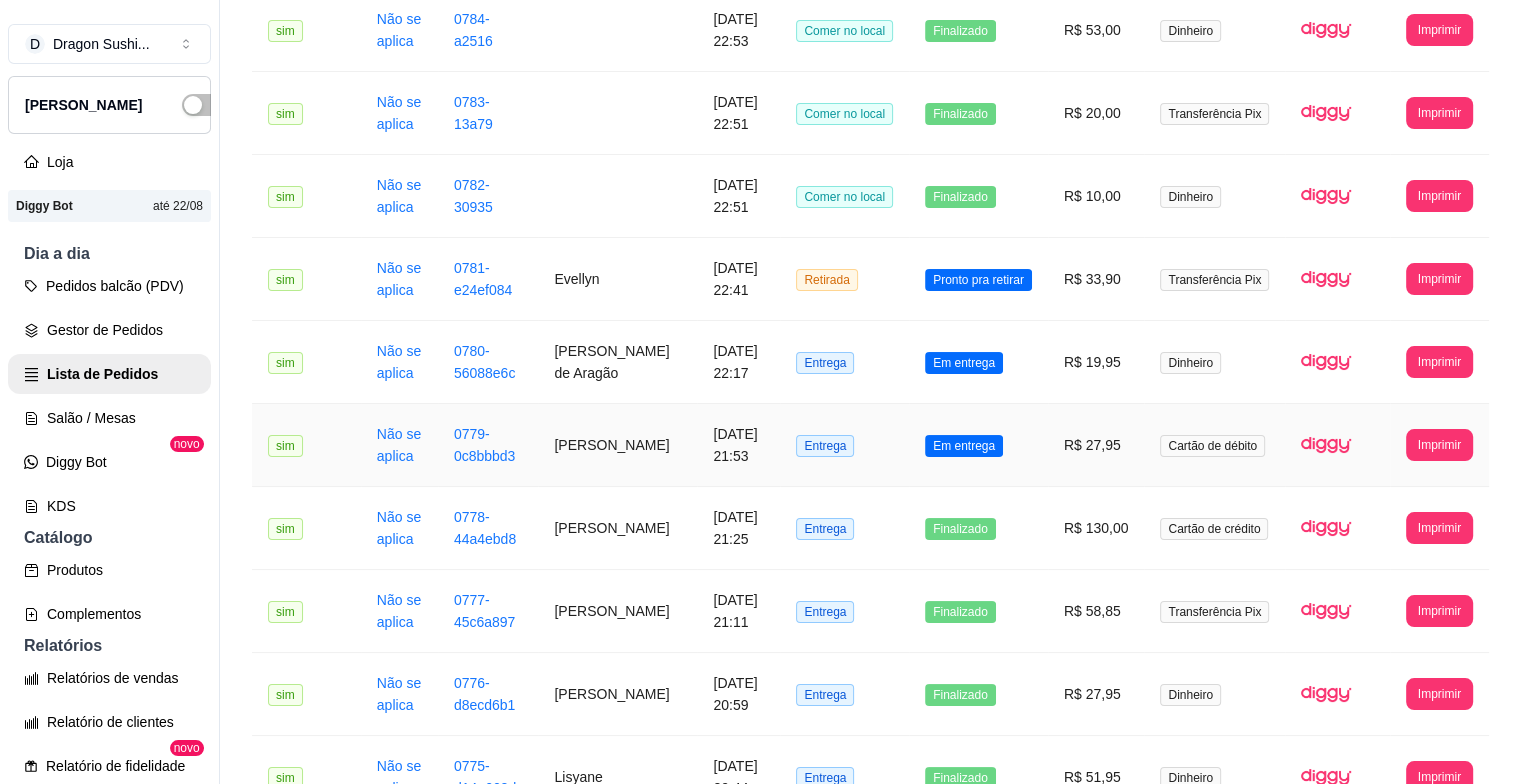 click on "Em entrega" at bounding box center [964, 446] 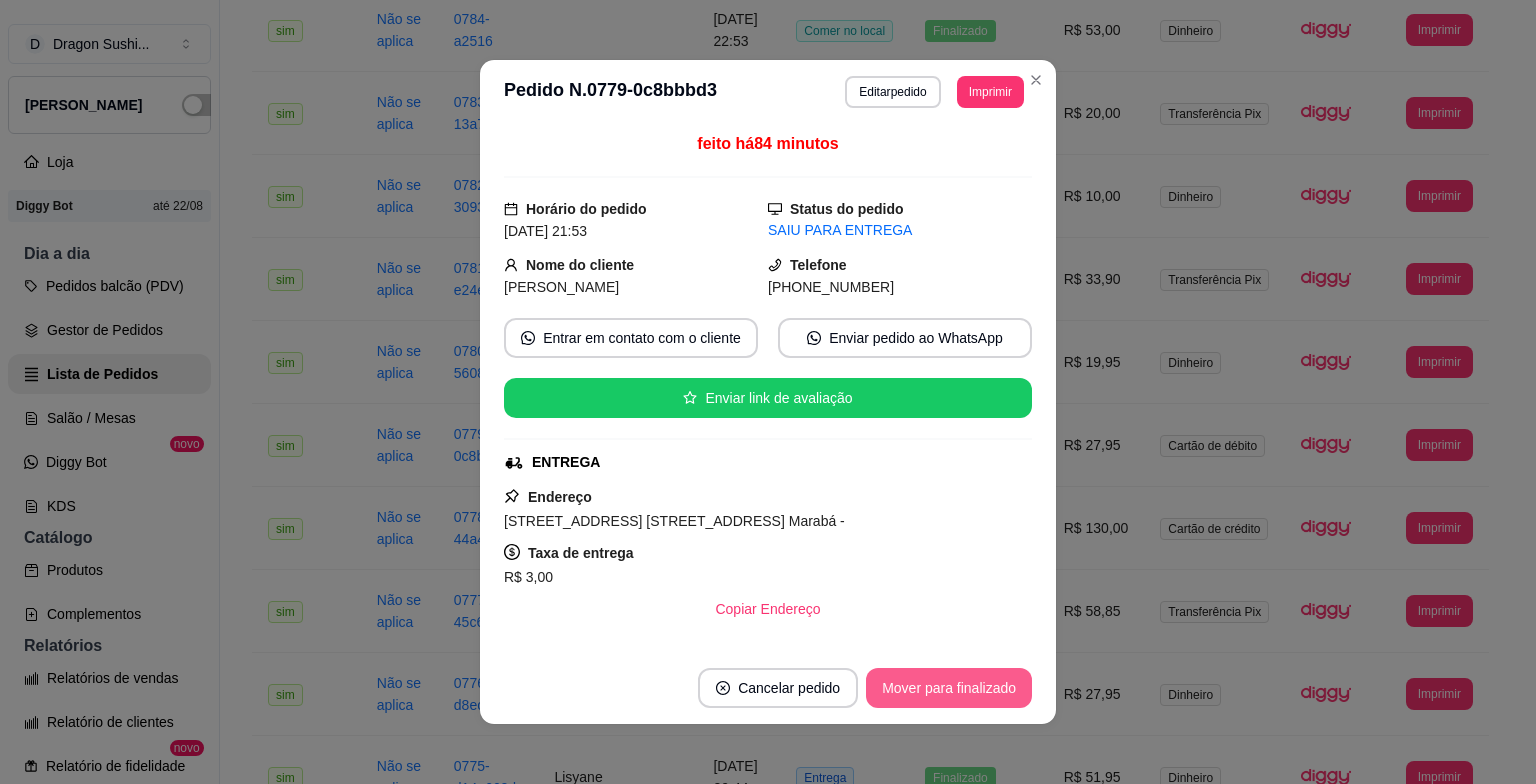 click on "Mover para finalizado" at bounding box center [949, 688] 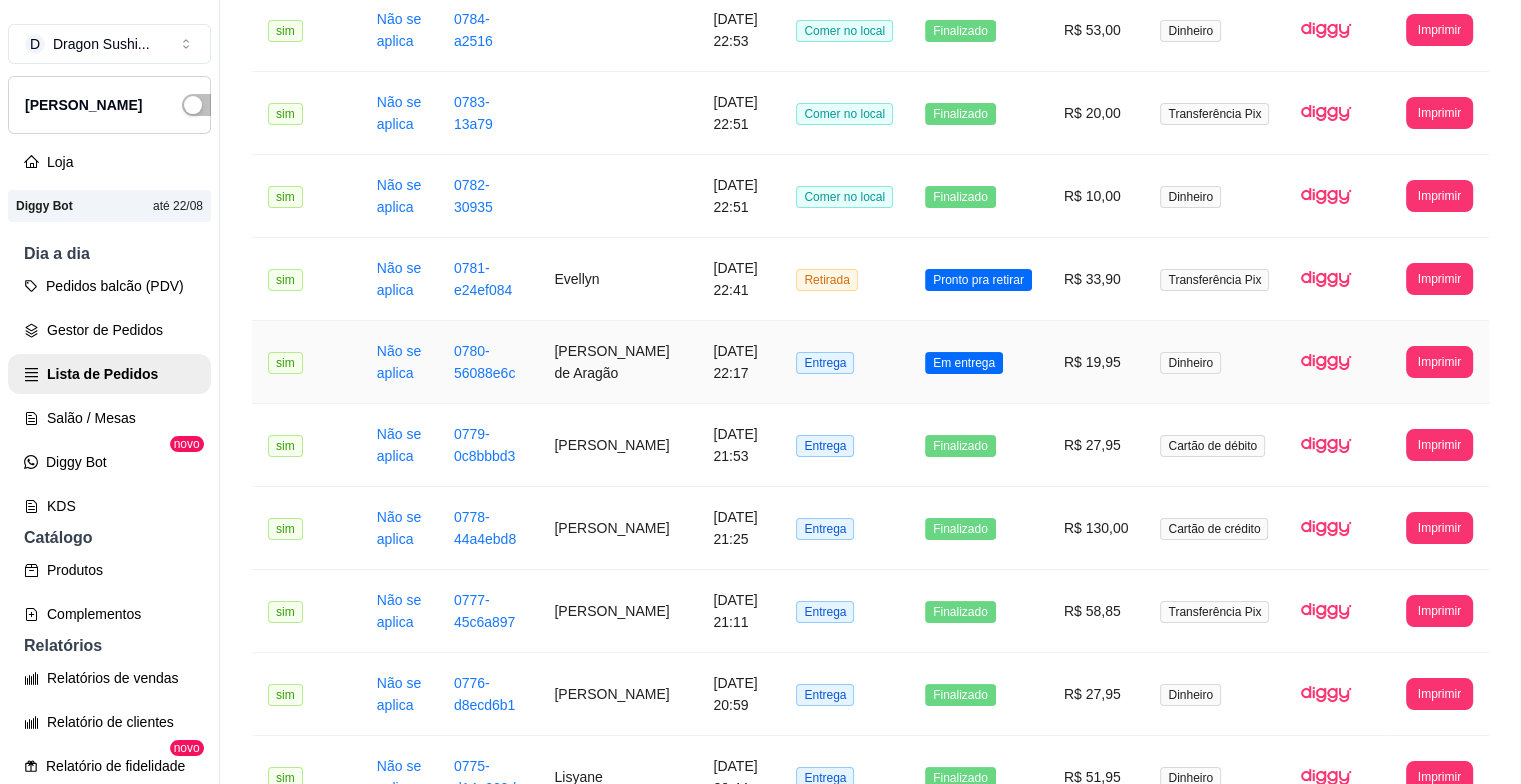 click on "Em entrega" at bounding box center [978, 362] 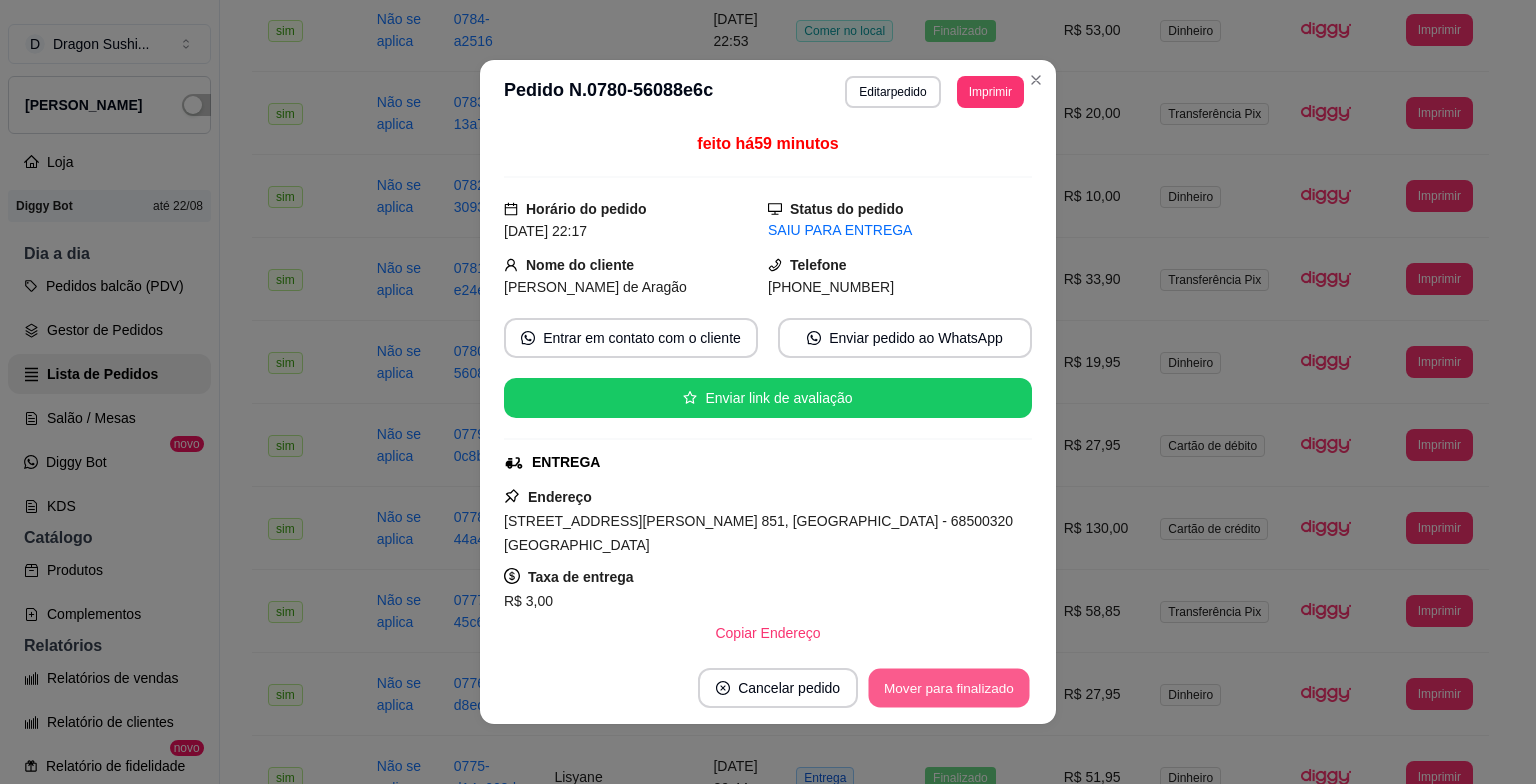 click on "Mover para finalizado" at bounding box center [949, 688] 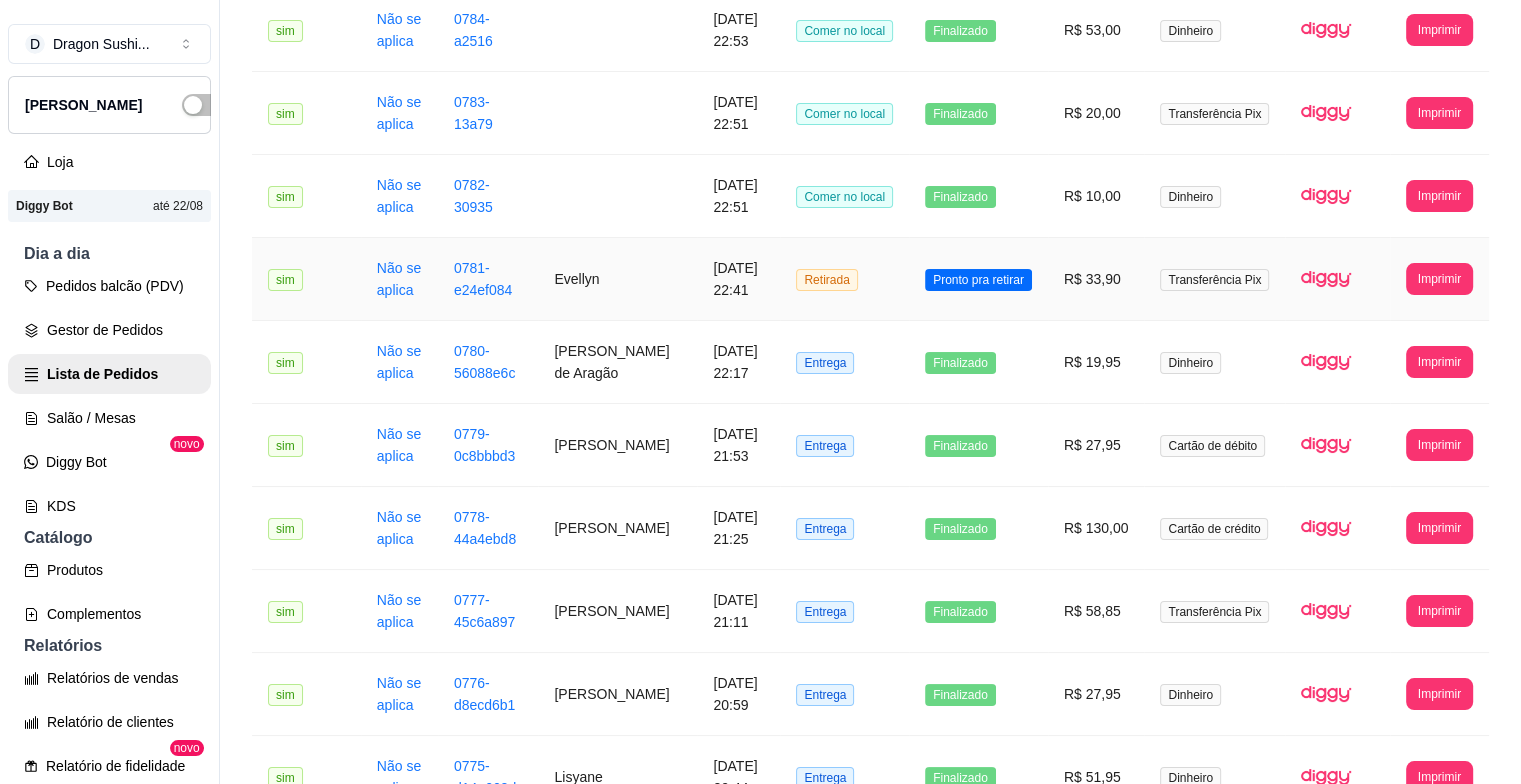 click on "Pronto pra retirar" at bounding box center (978, 280) 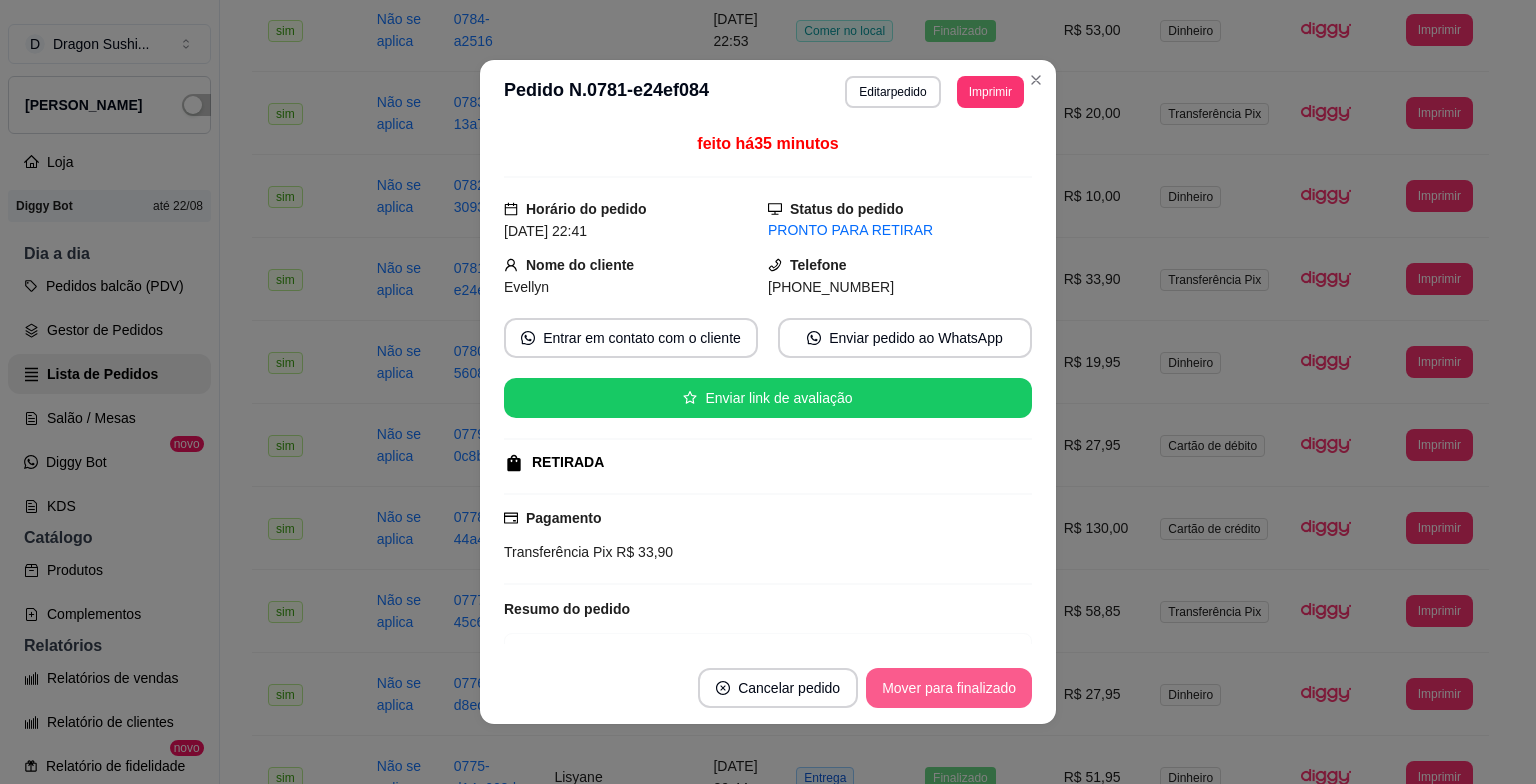 click on "Mover para finalizado" at bounding box center [949, 688] 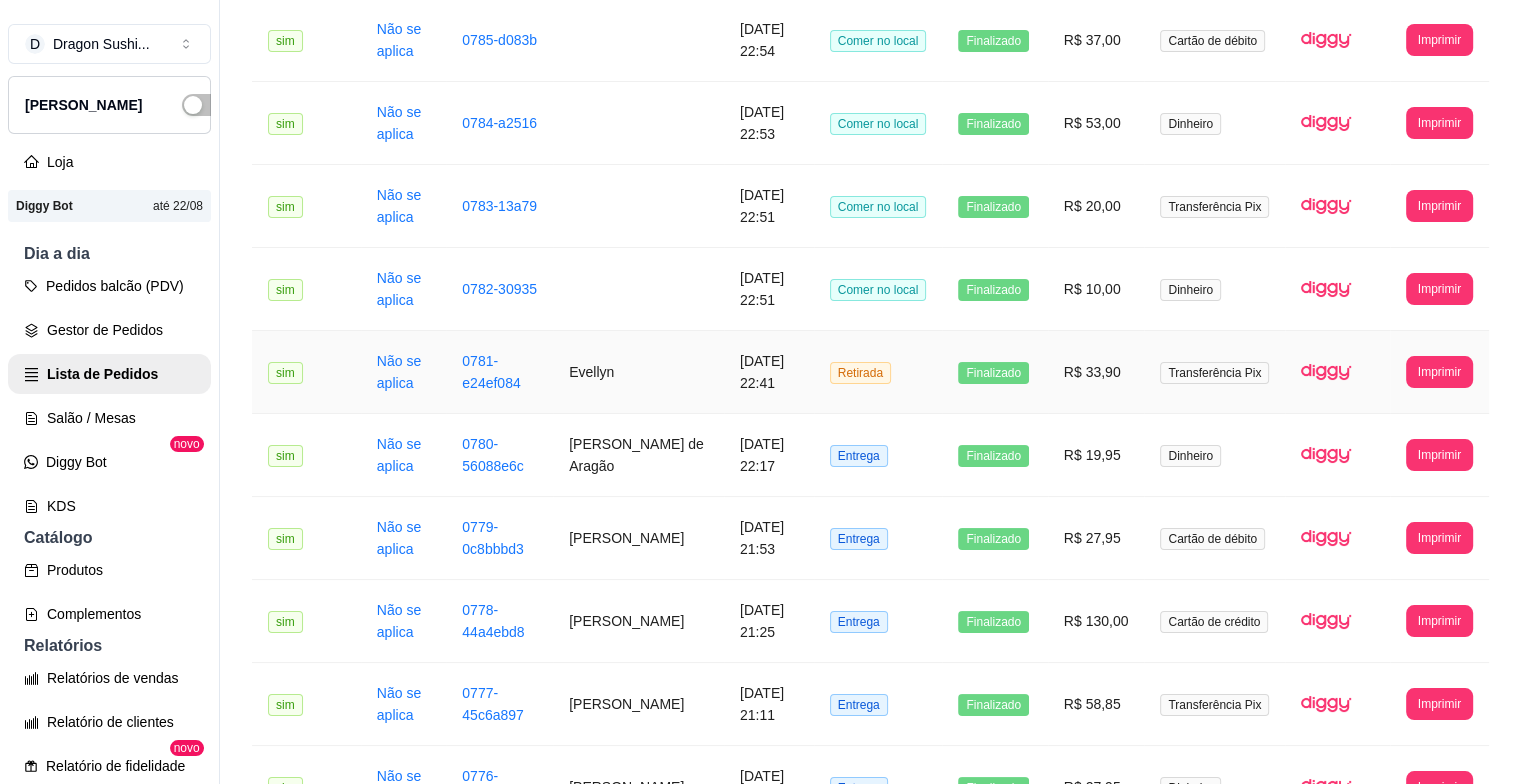 scroll, scrollTop: 1000, scrollLeft: 0, axis: vertical 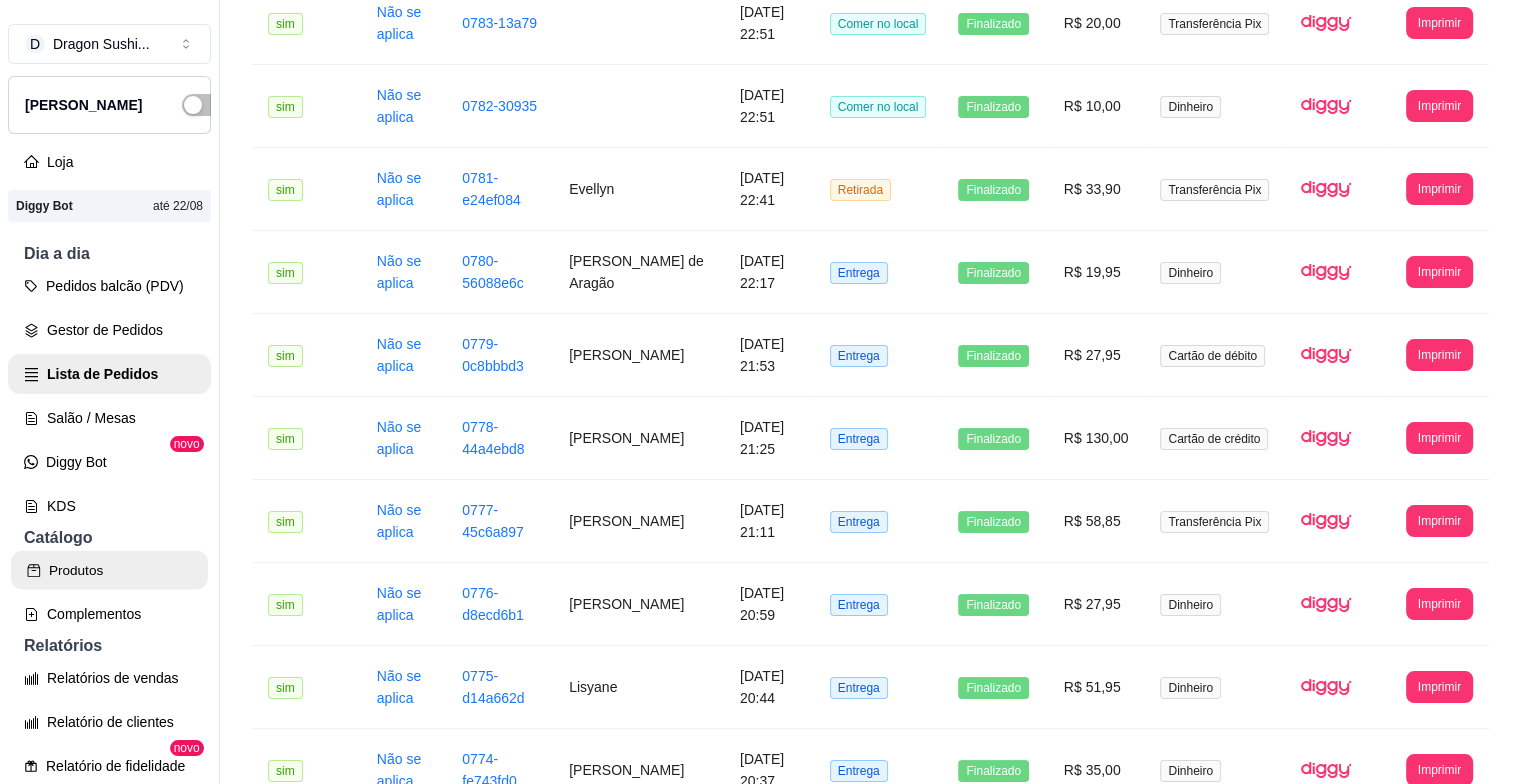 click on "Produtos" at bounding box center (109, 570) 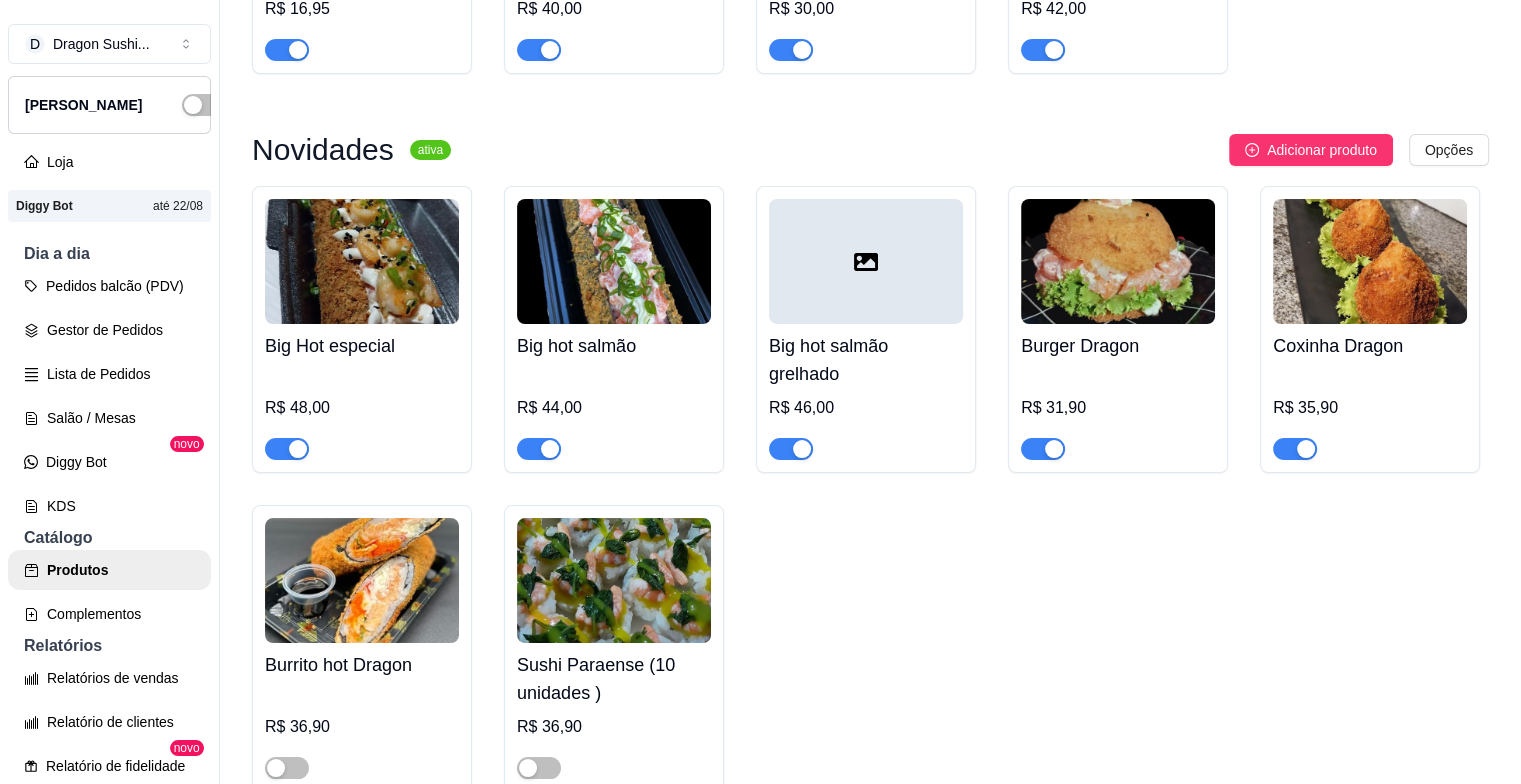 scroll, scrollTop: 4000, scrollLeft: 0, axis: vertical 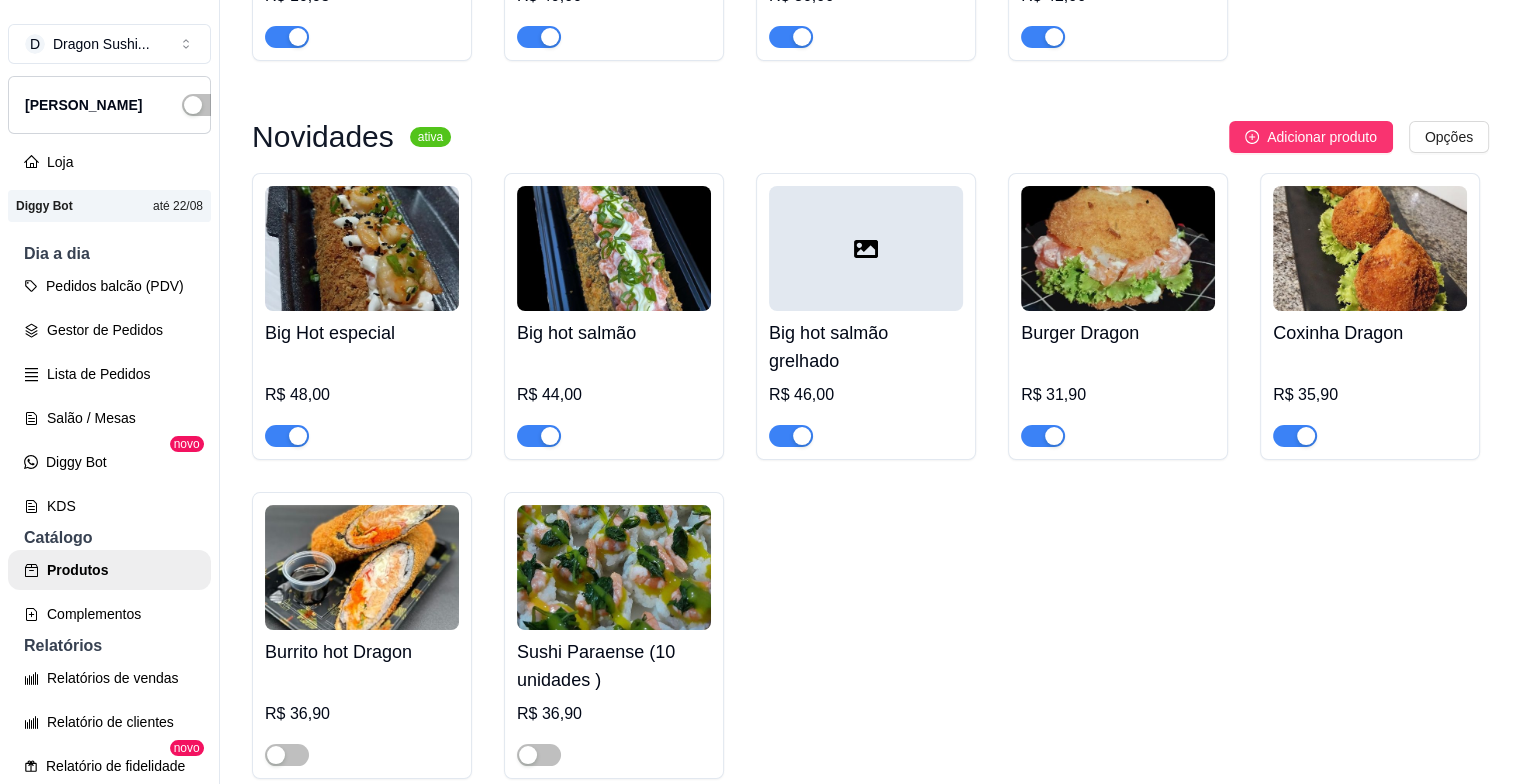 click at bounding box center [362, -147] 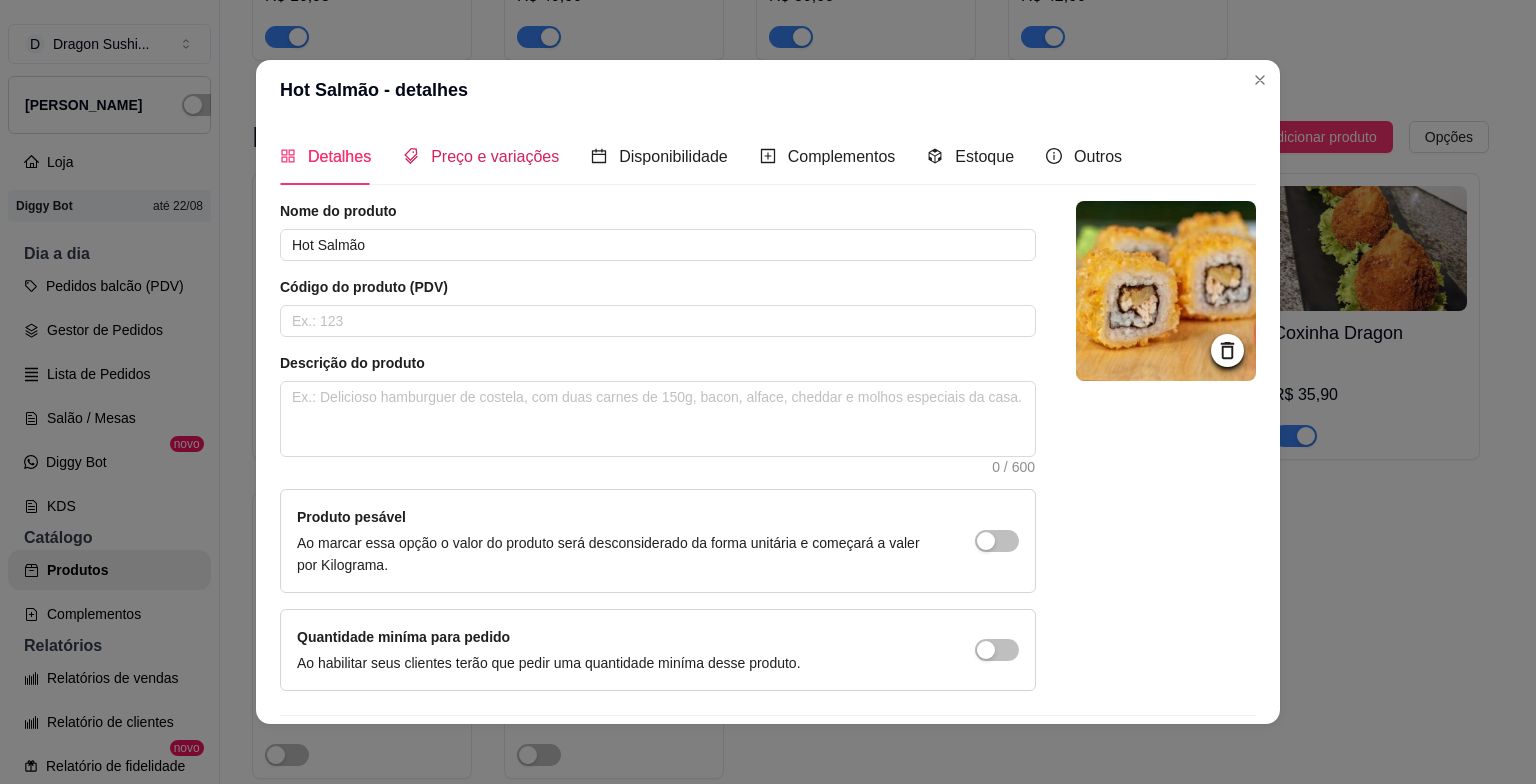 drag, startPoint x: 422, startPoint y: 161, endPoint x: 431, endPoint y: 167, distance: 10.816654 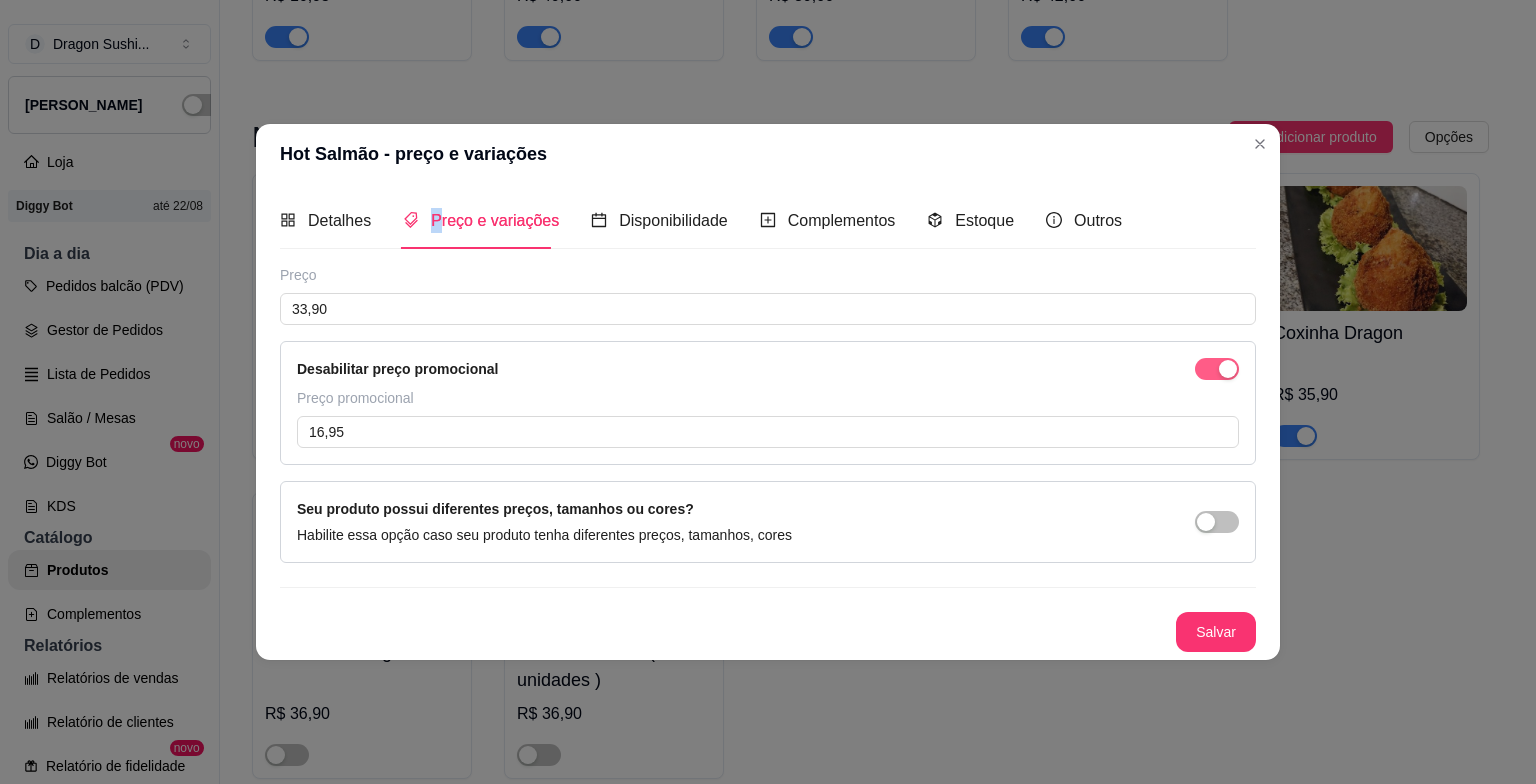 click at bounding box center [1217, 369] 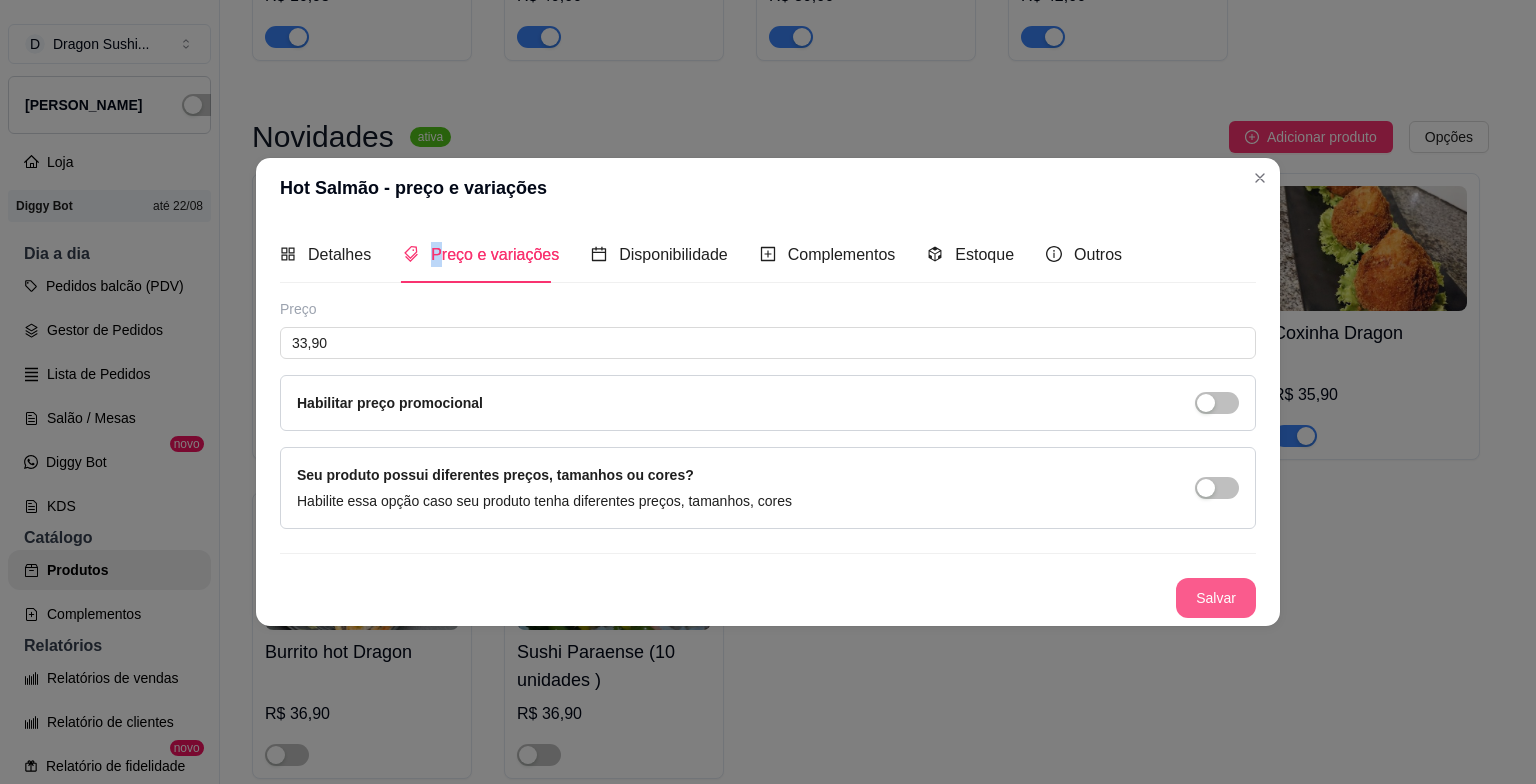 click on "Salvar" at bounding box center [1216, 598] 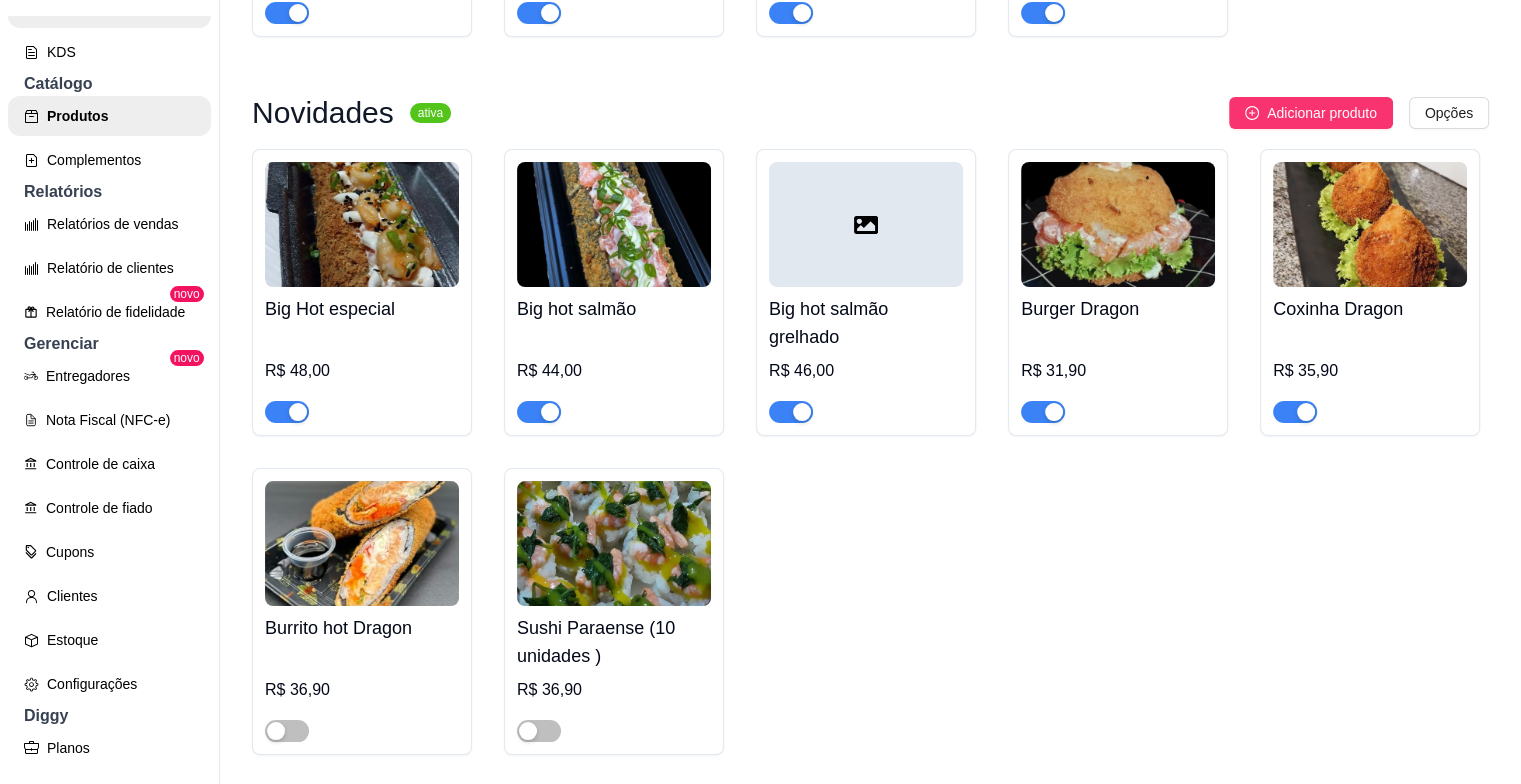 scroll, scrollTop: 500, scrollLeft: 0, axis: vertical 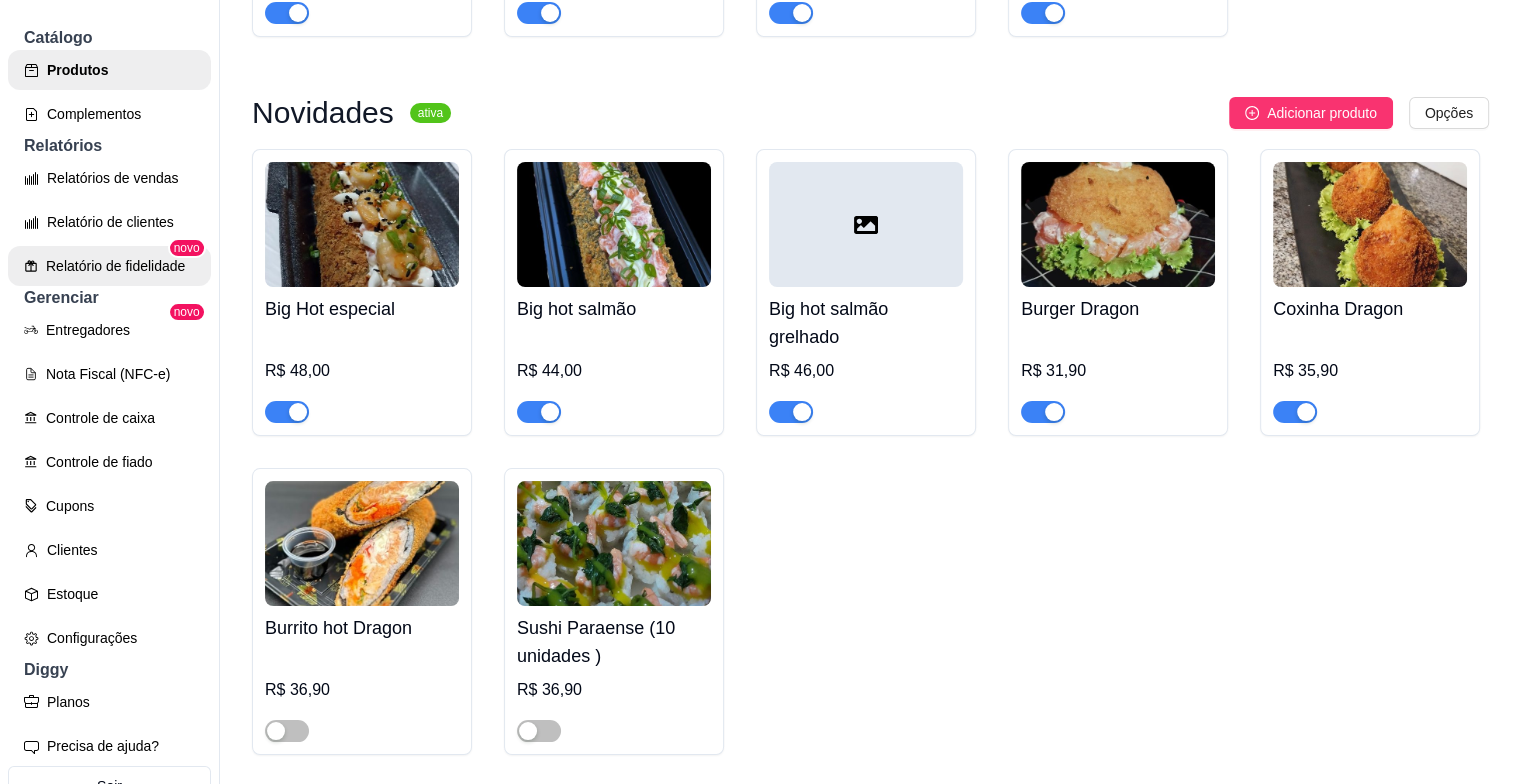click on "Relatório de fidelidade" at bounding box center [109, 266] 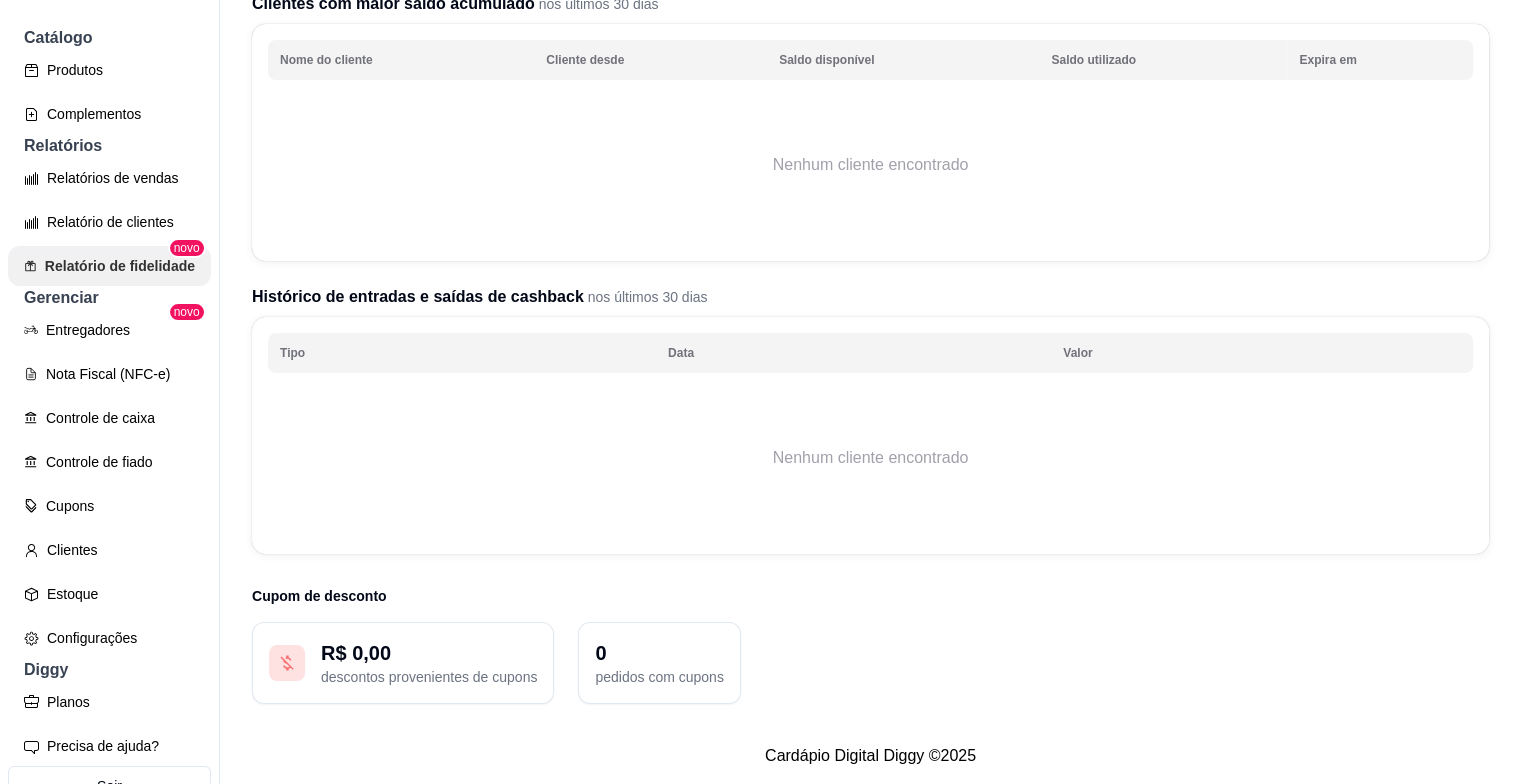 scroll, scrollTop: 0, scrollLeft: 0, axis: both 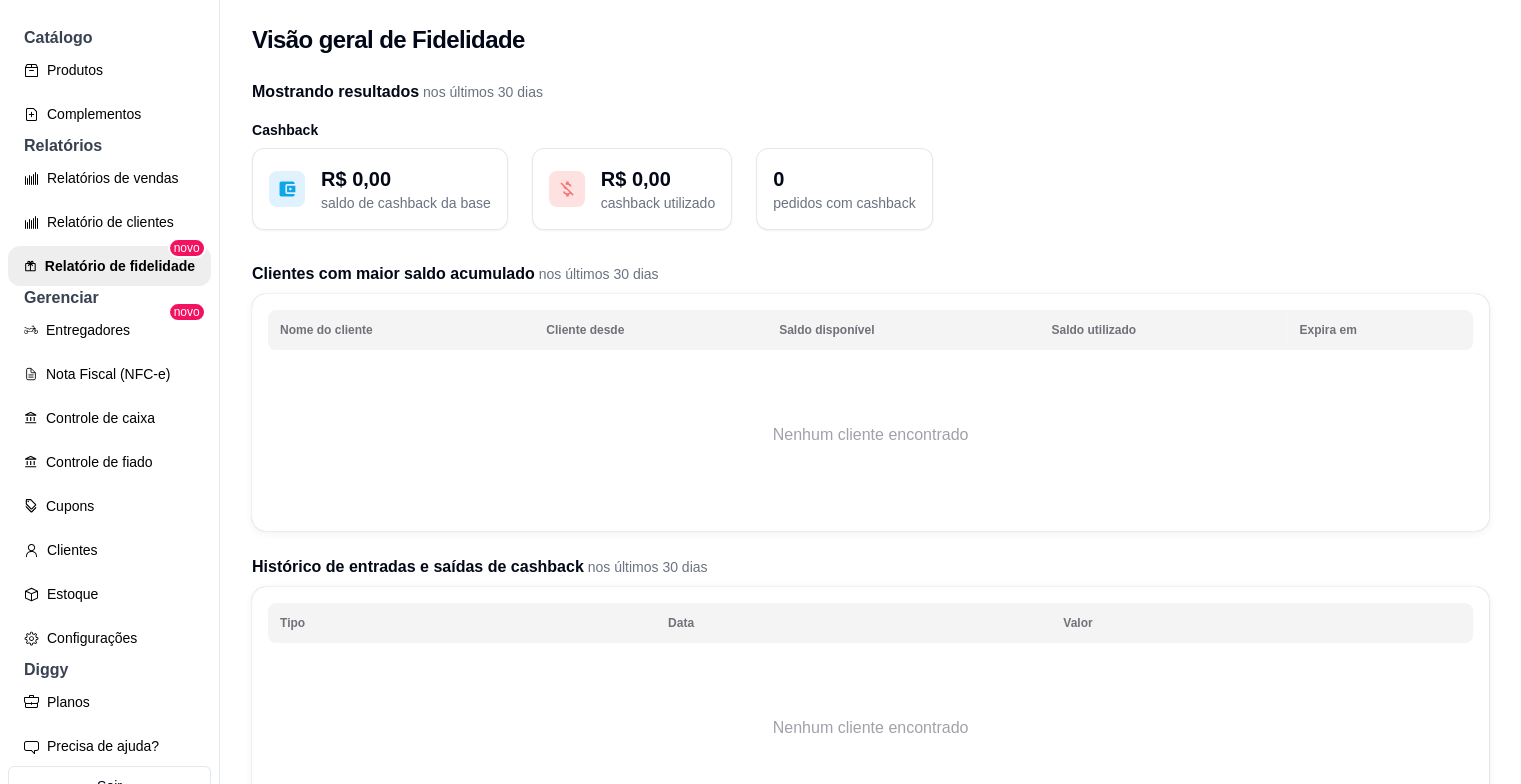 click on "Cliente desde" at bounding box center [650, 330] 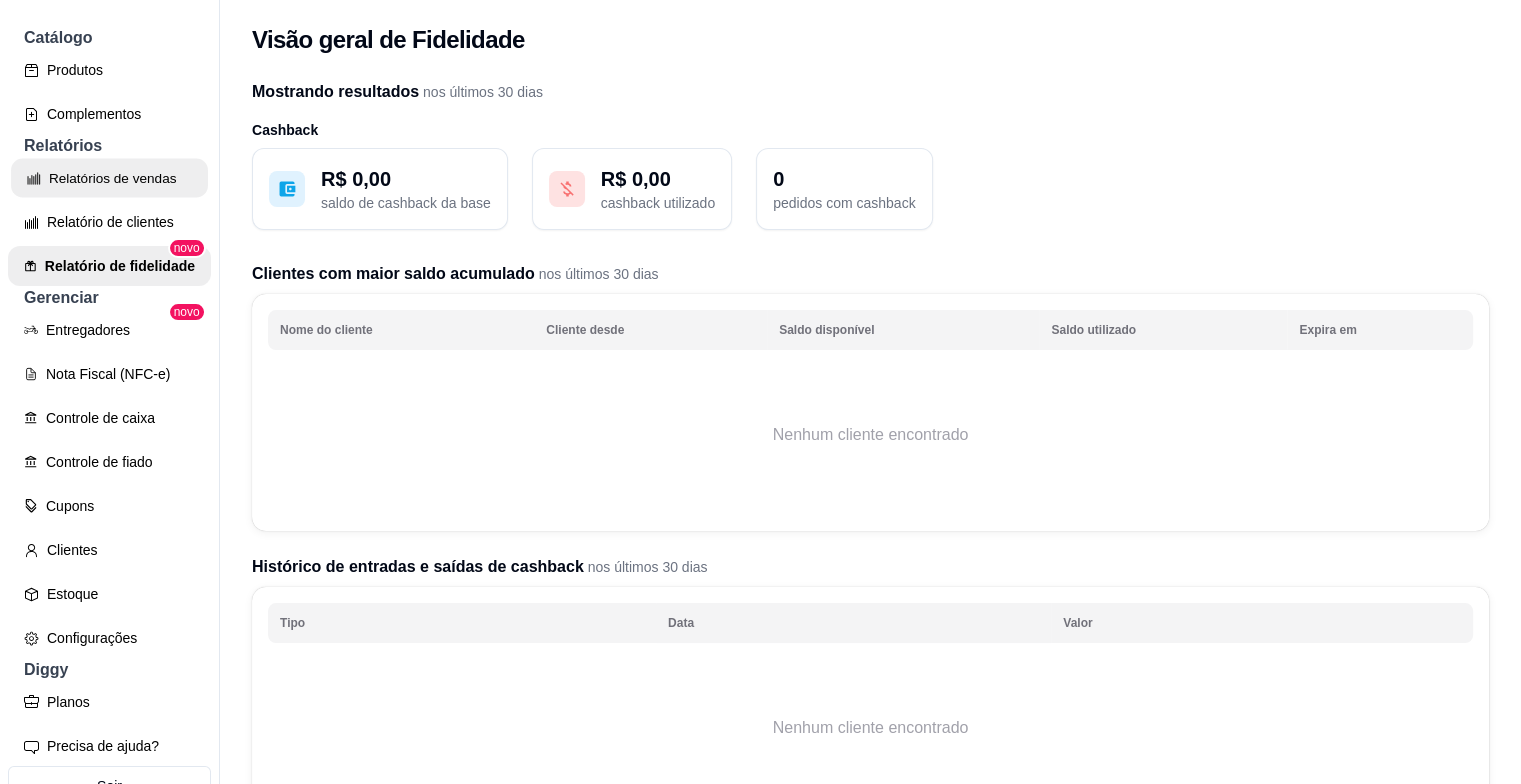 click on "Relatórios de vendas" at bounding box center (109, 178) 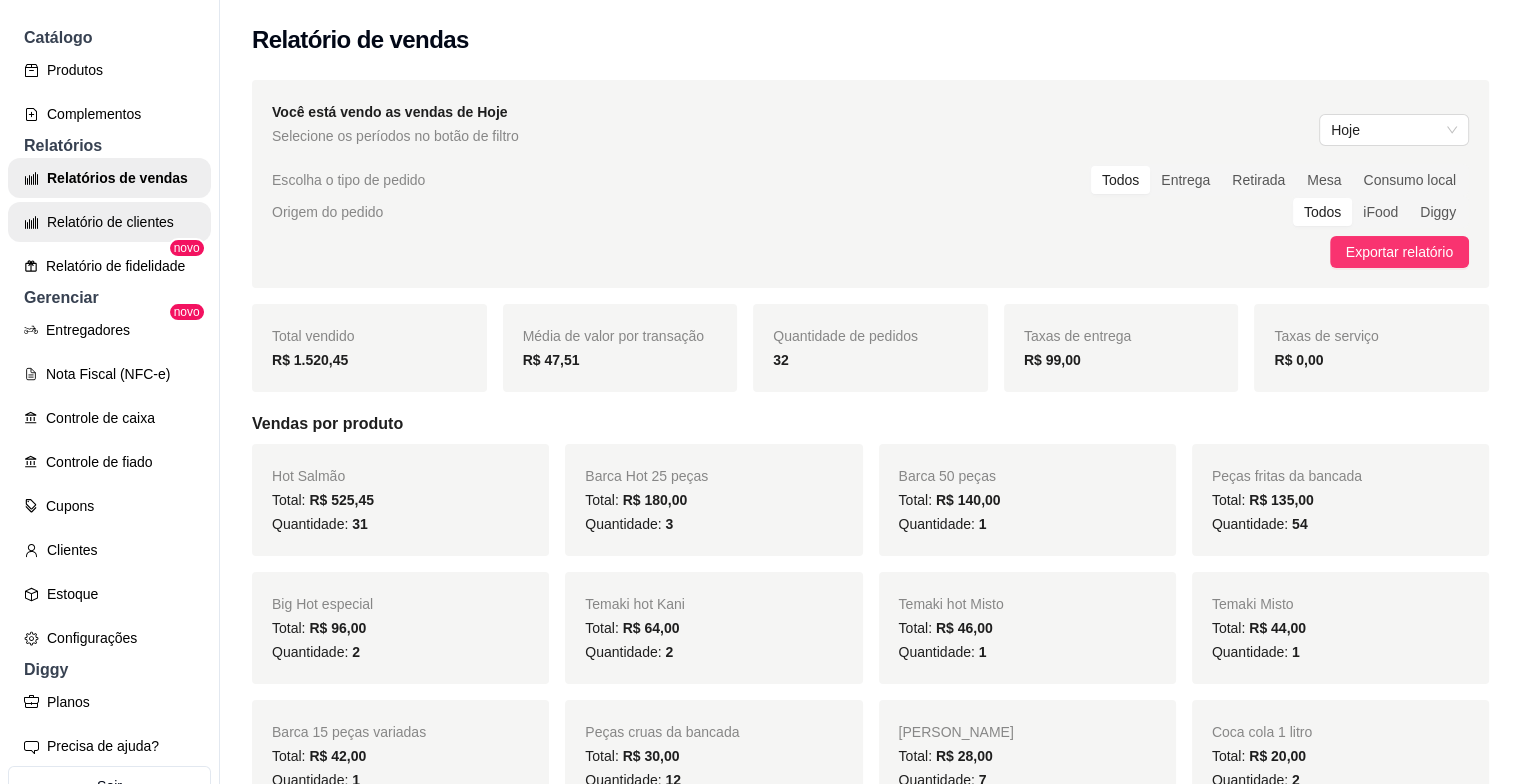 click on "Relatório de clientes" at bounding box center (109, 222) 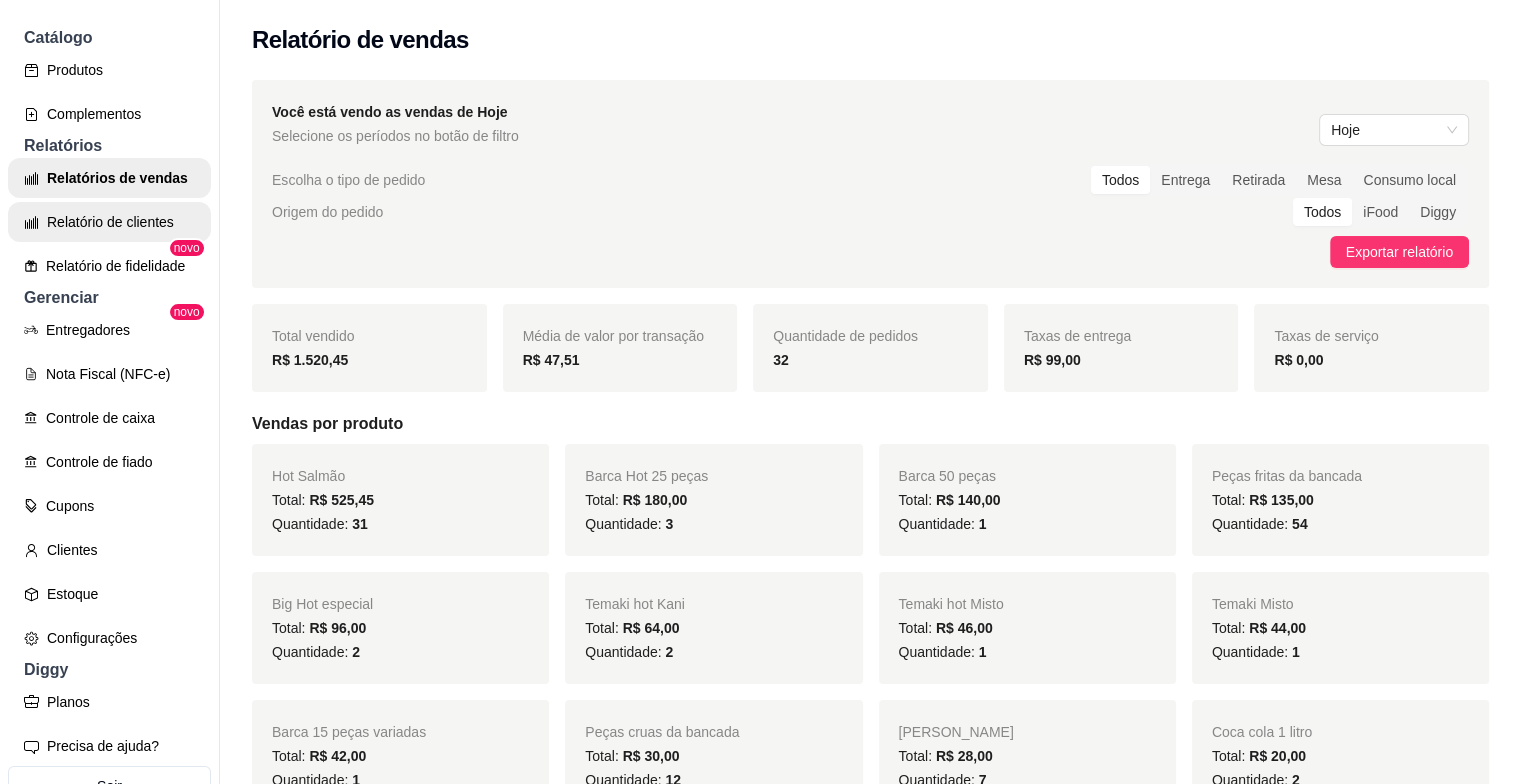 select on "30" 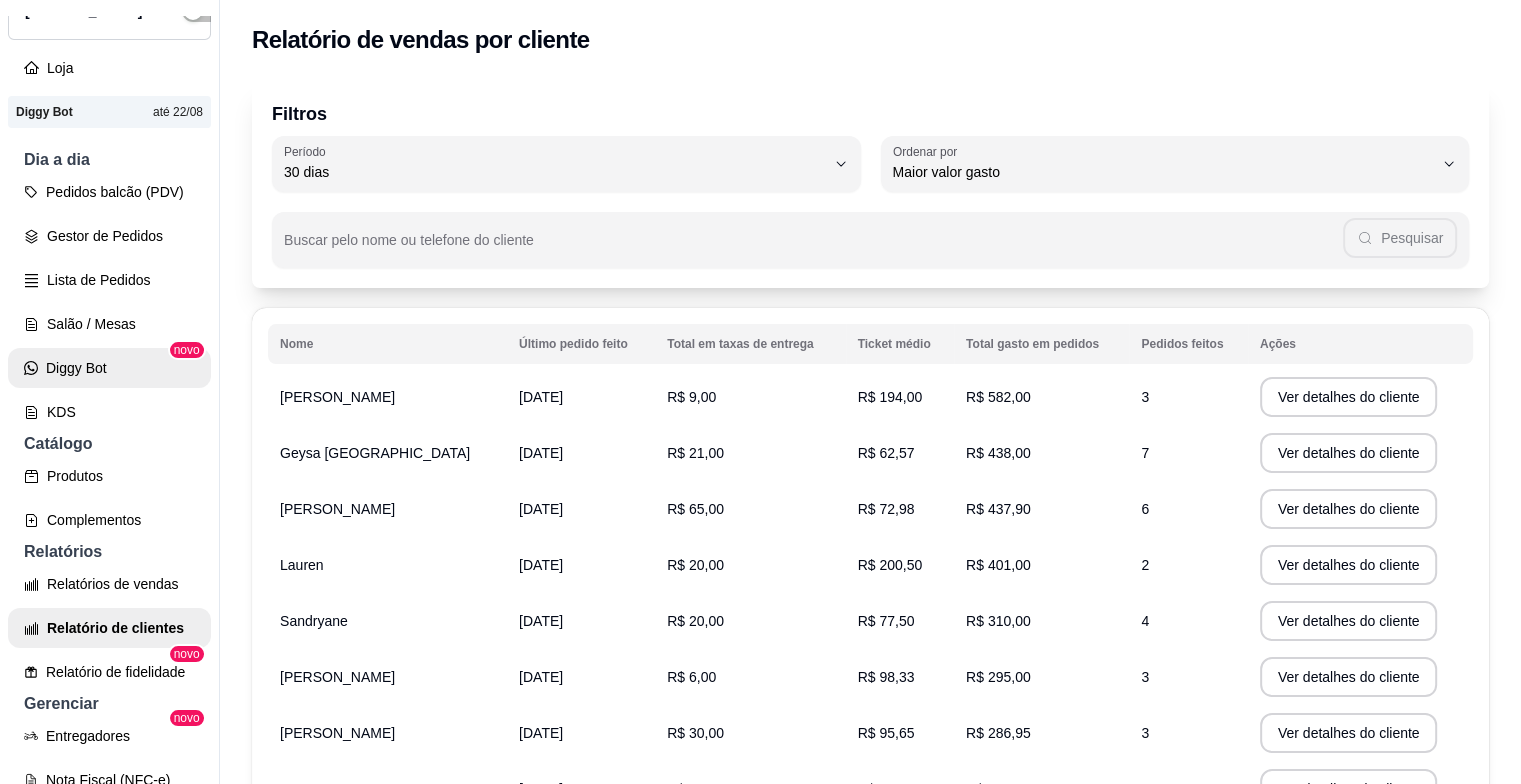 scroll, scrollTop: 0, scrollLeft: 0, axis: both 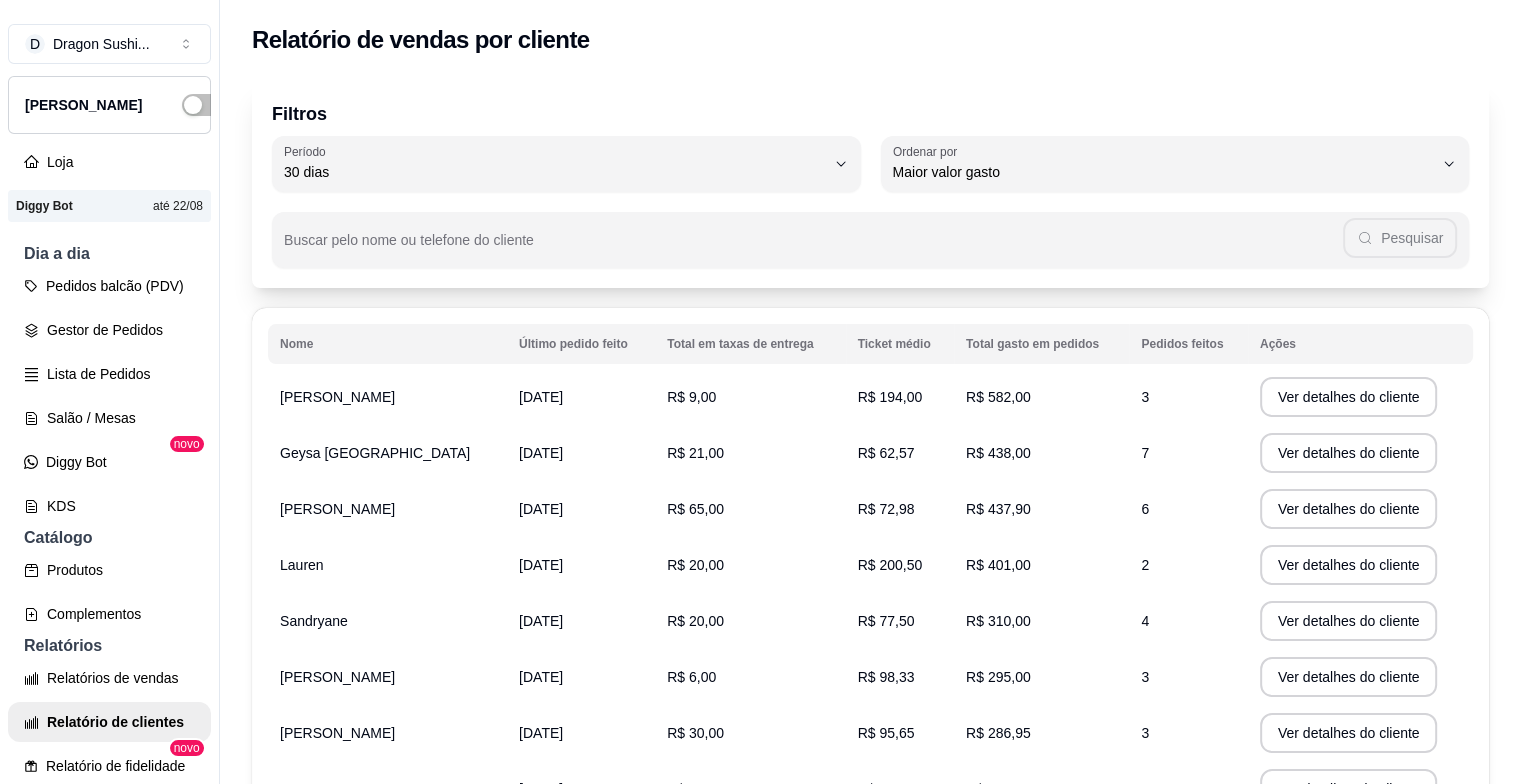 click on "[PERSON_NAME]" at bounding box center [109, 105] 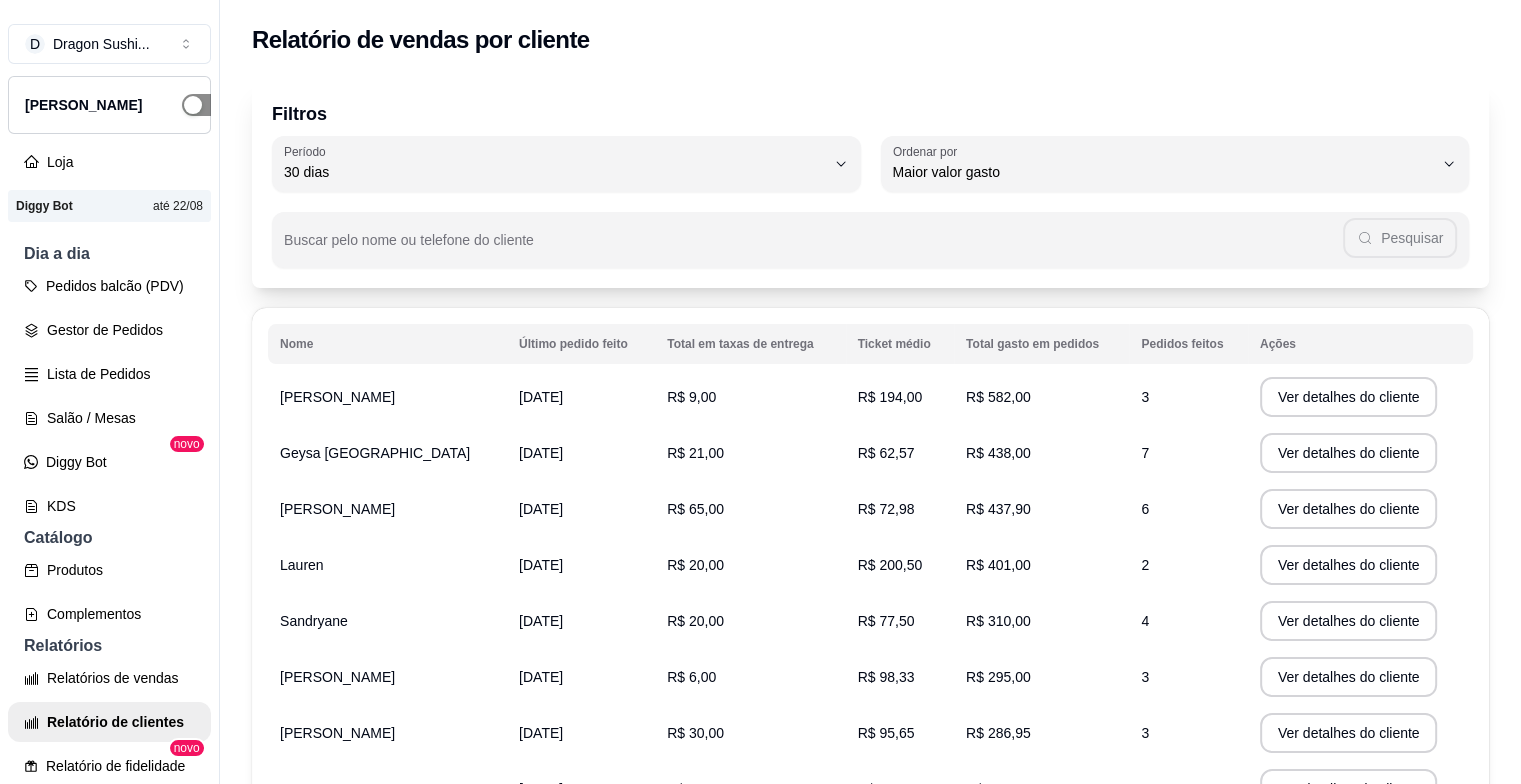 click at bounding box center (204, 105) 